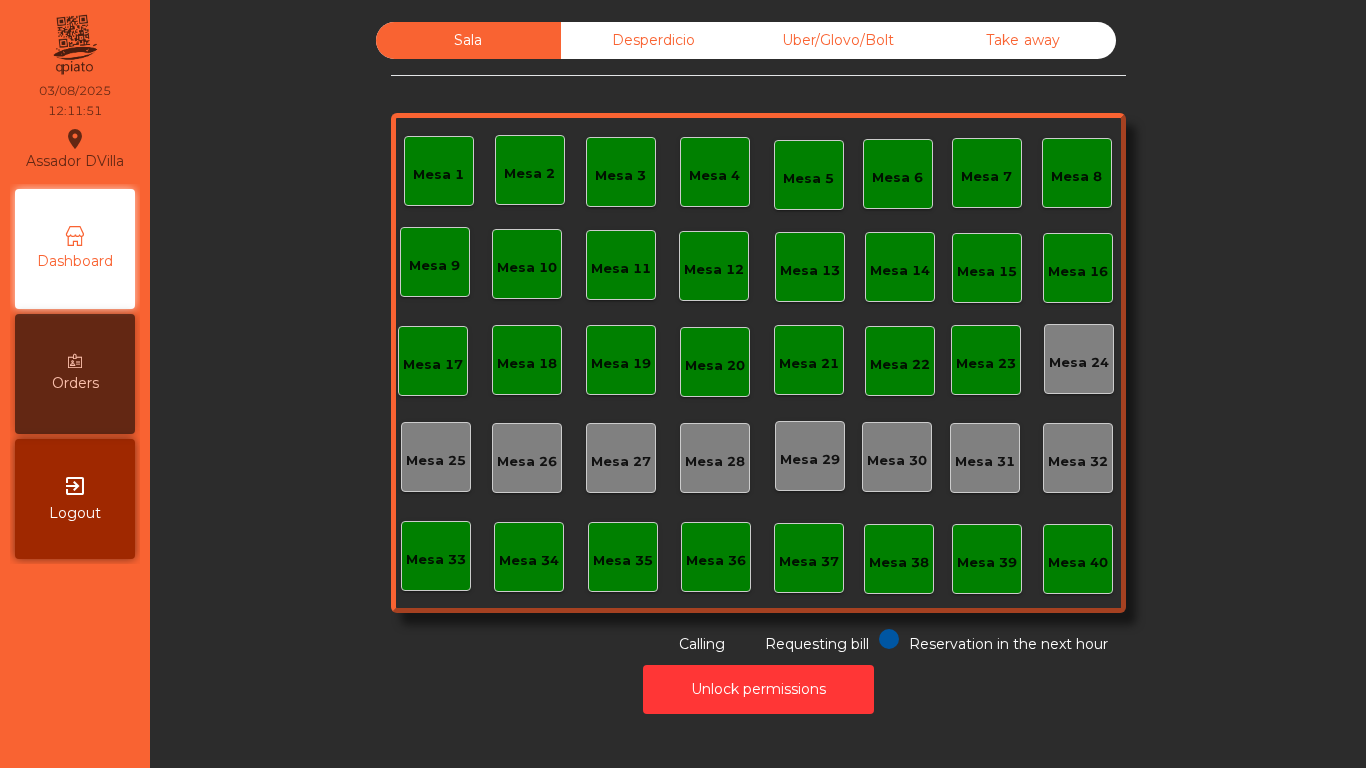 scroll, scrollTop: 0, scrollLeft: 0, axis: both 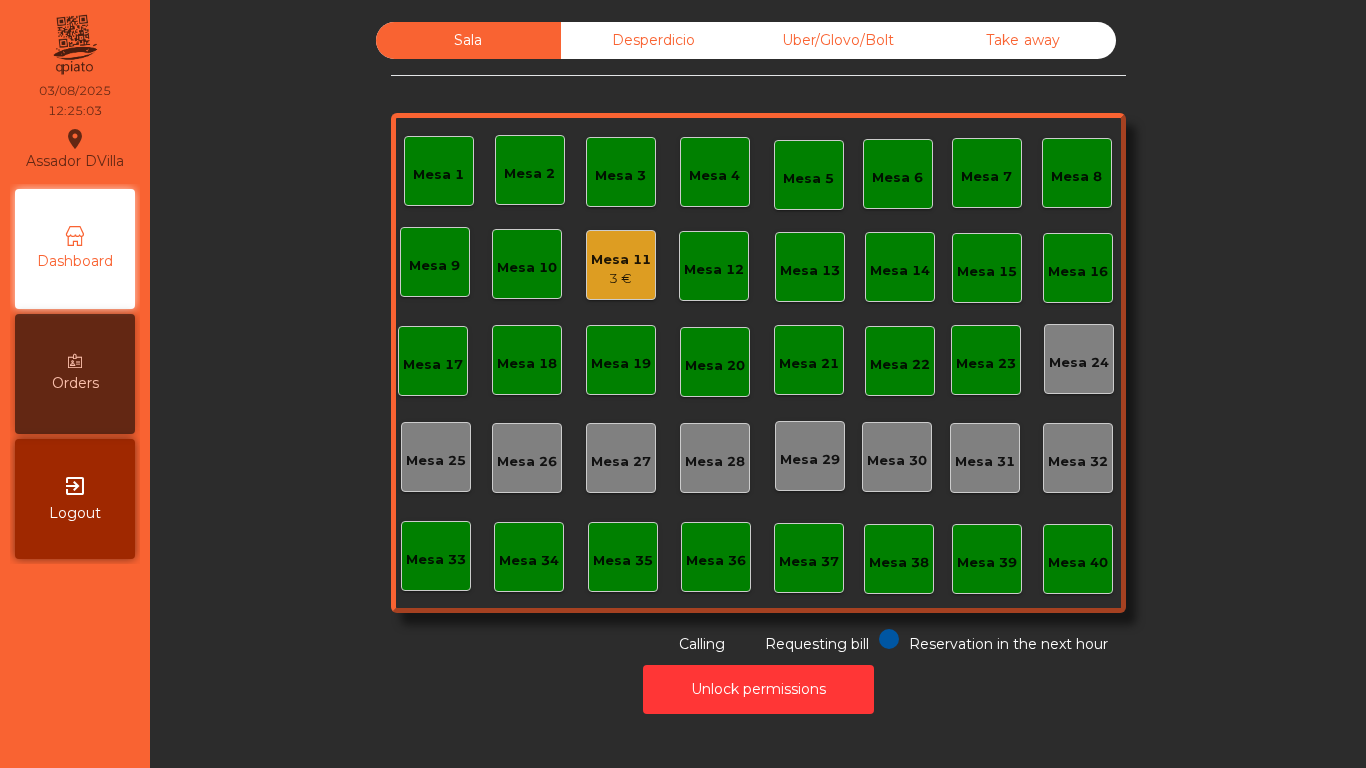 drag, startPoint x: 0, startPoint y: 0, endPoint x: 1365, endPoint y: 411, distance: 1425.5336 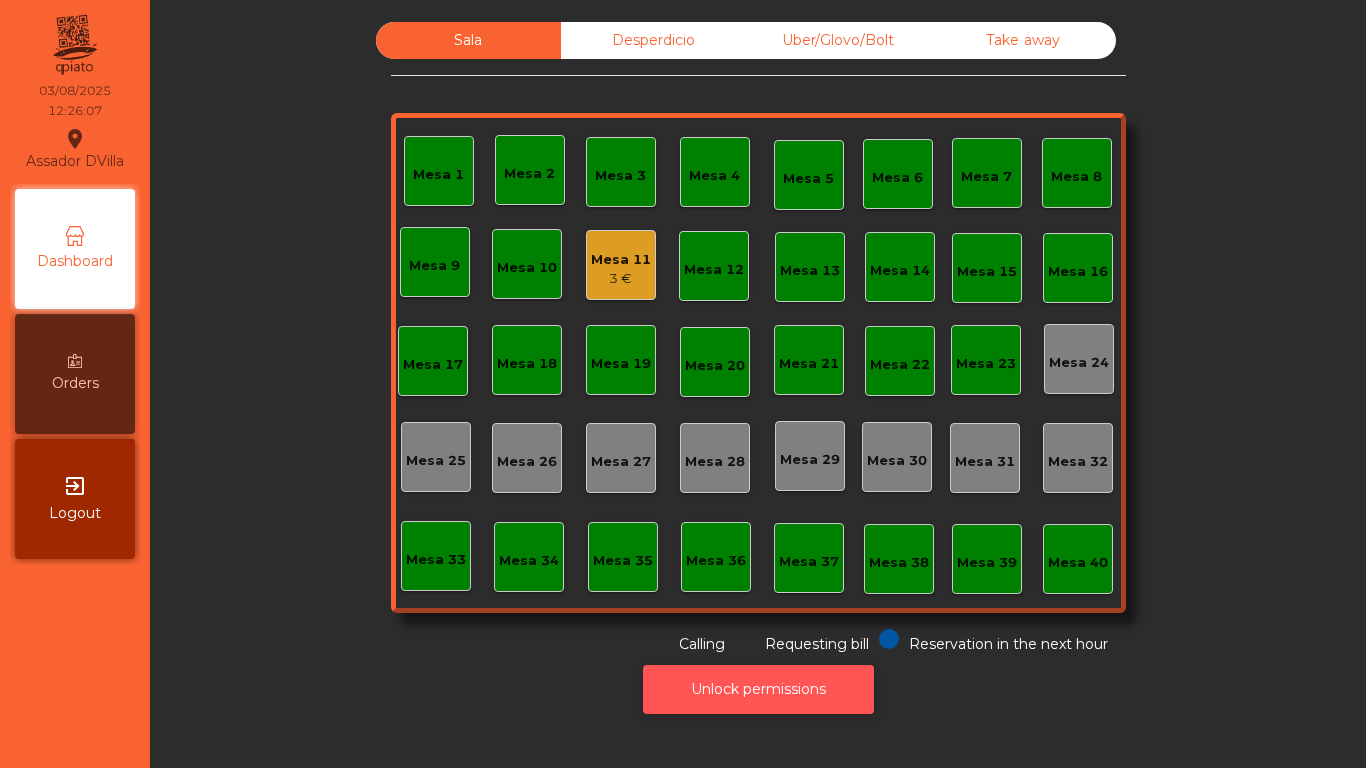 click on "Unlock permissions" 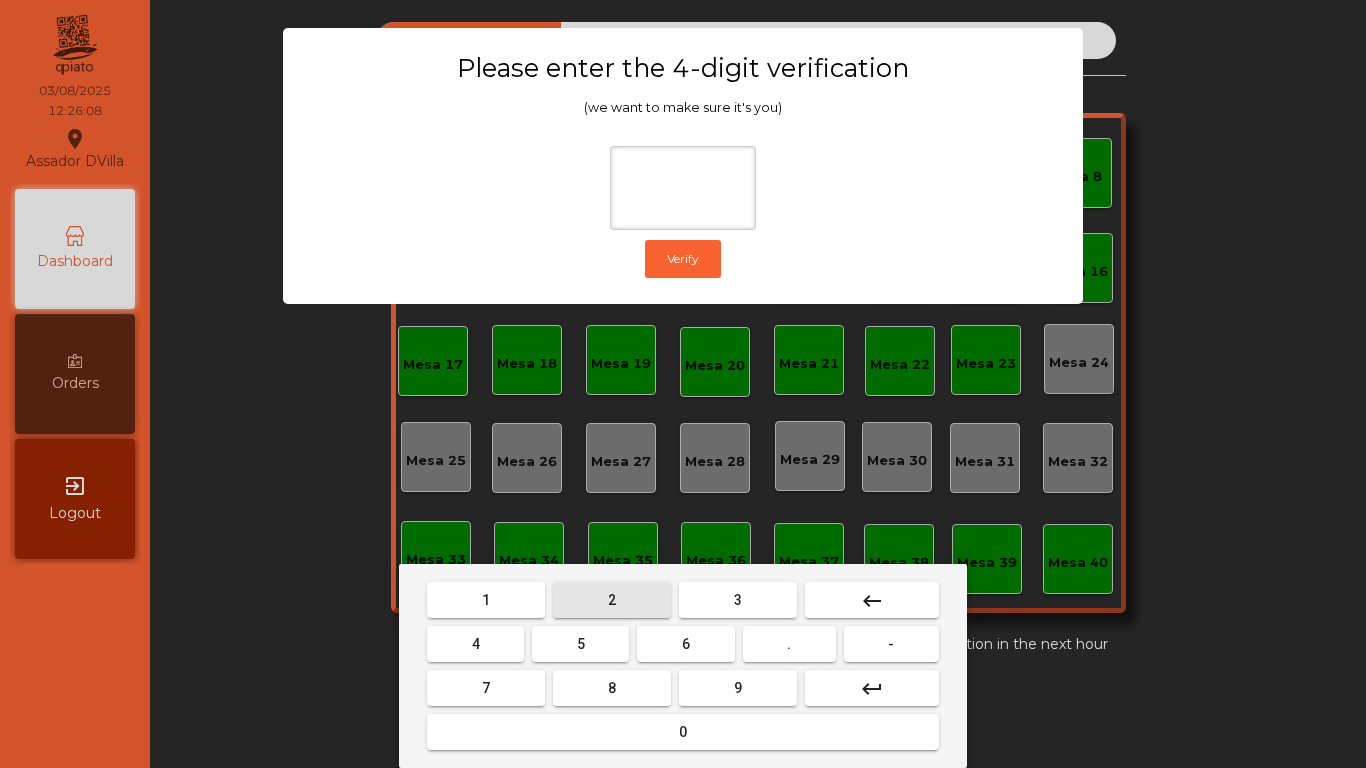 drag, startPoint x: 625, startPoint y: 591, endPoint x: 585, endPoint y: 618, distance: 48.259712 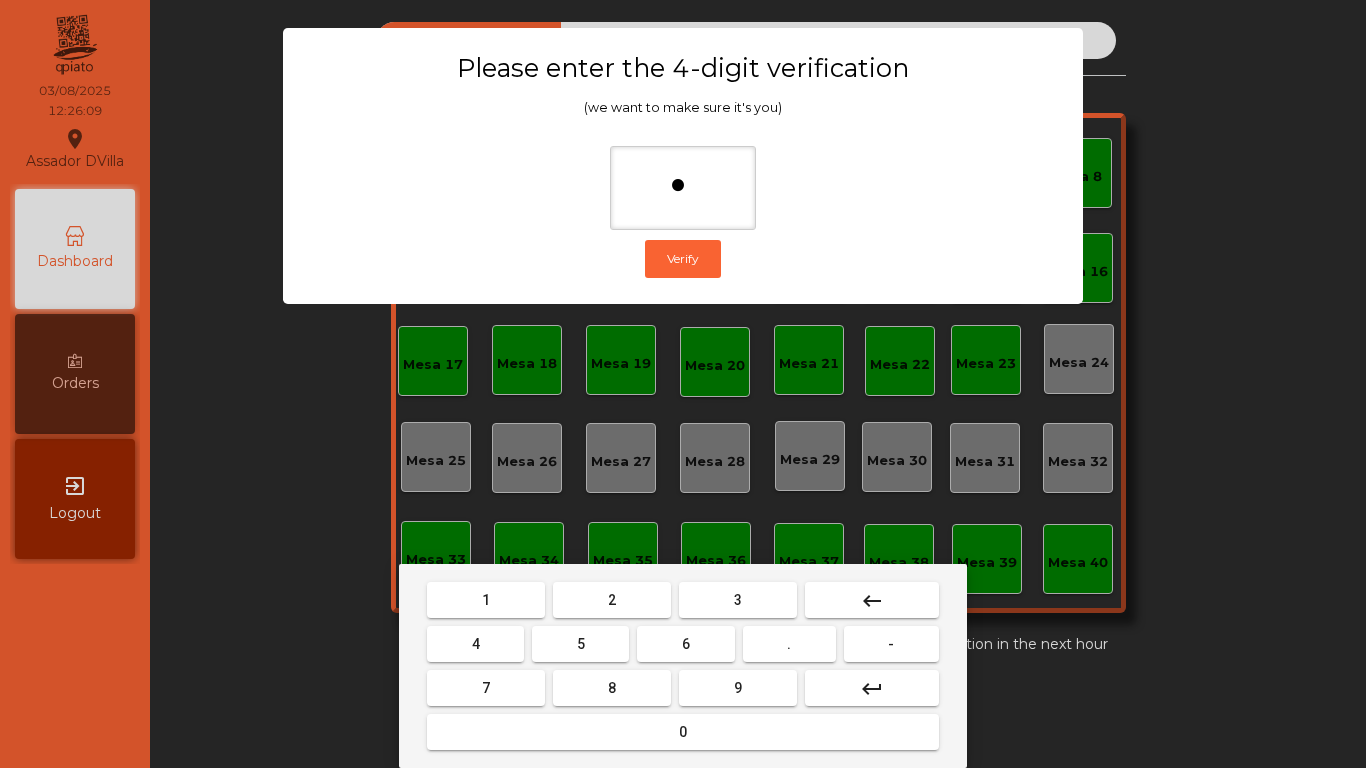 click on "4" at bounding box center [475, 644] 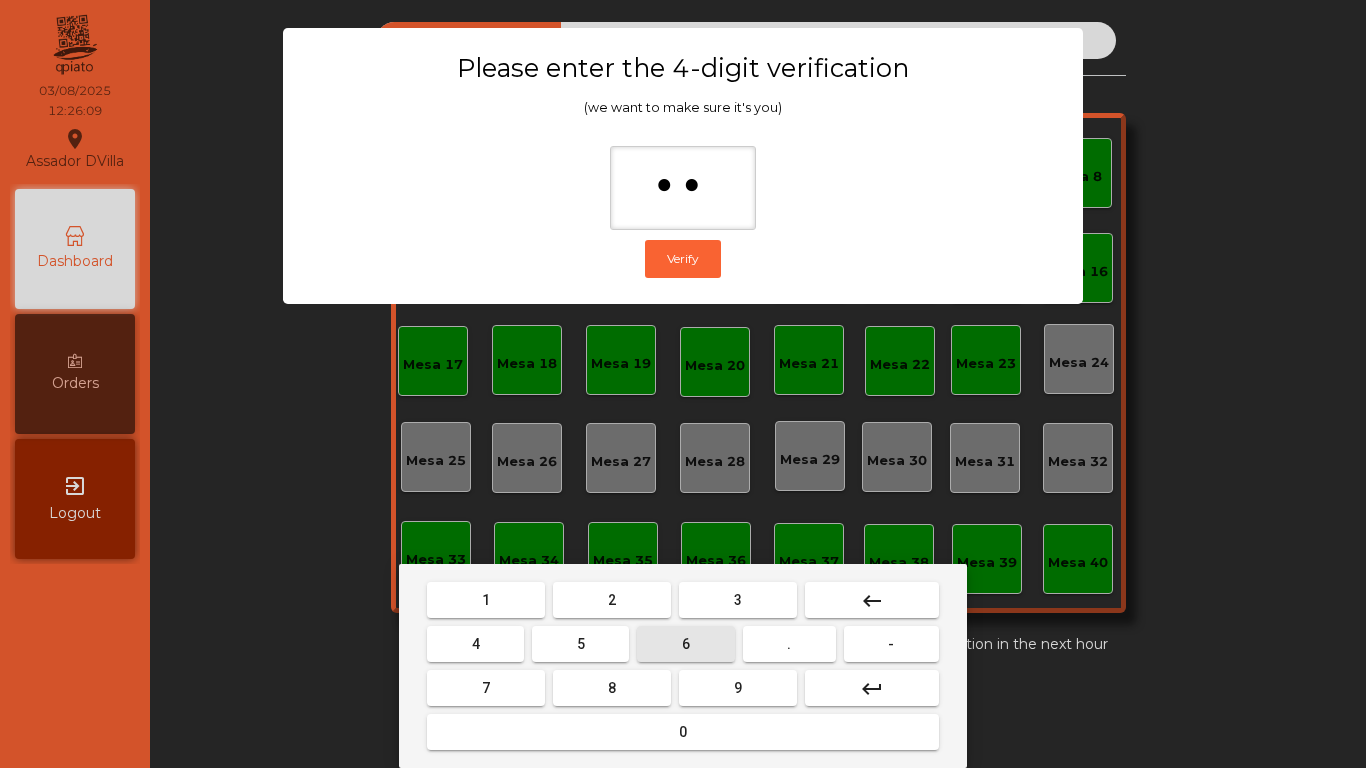 drag, startPoint x: 676, startPoint y: 646, endPoint x: 718, endPoint y: 671, distance: 48.8774 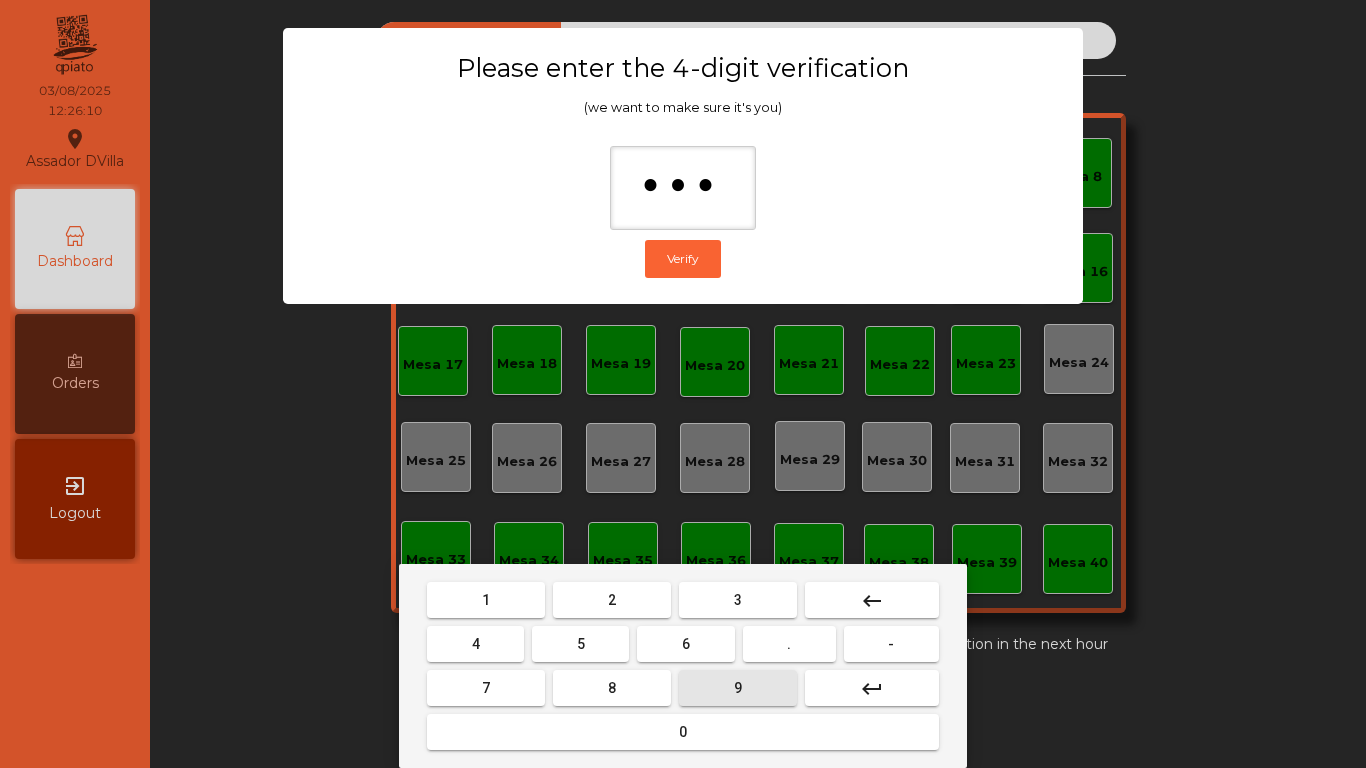 drag, startPoint x: 764, startPoint y: 695, endPoint x: 777, endPoint y: 594, distance: 101.8332 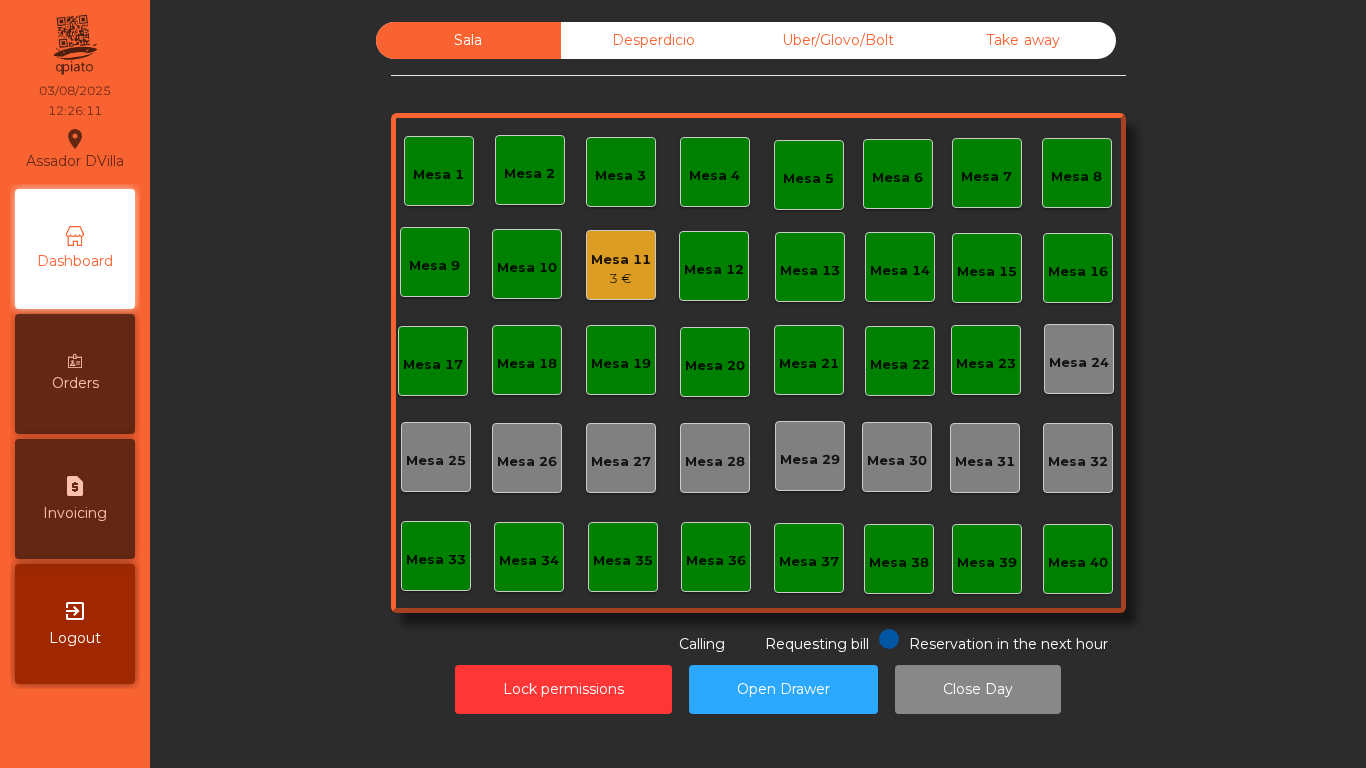 click on "Mesa 11   3 €" 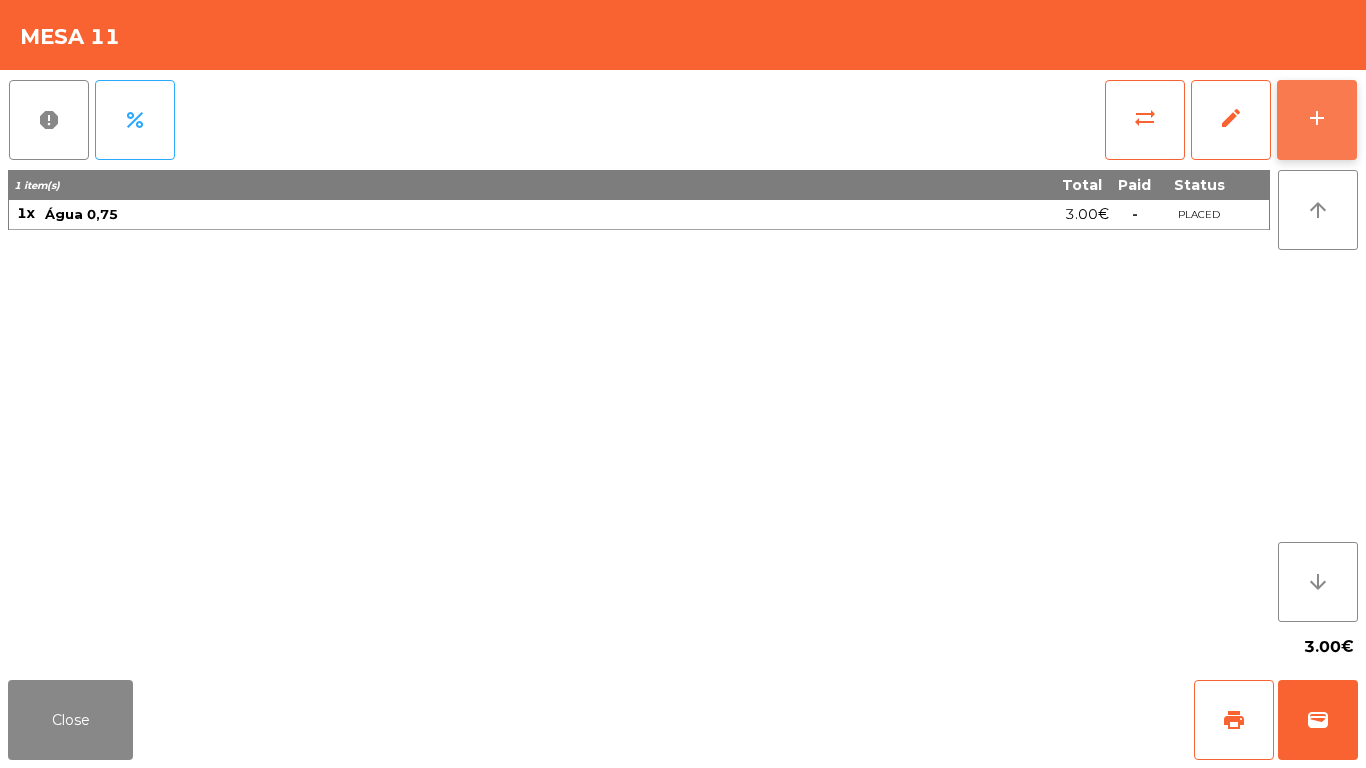 click on "add" 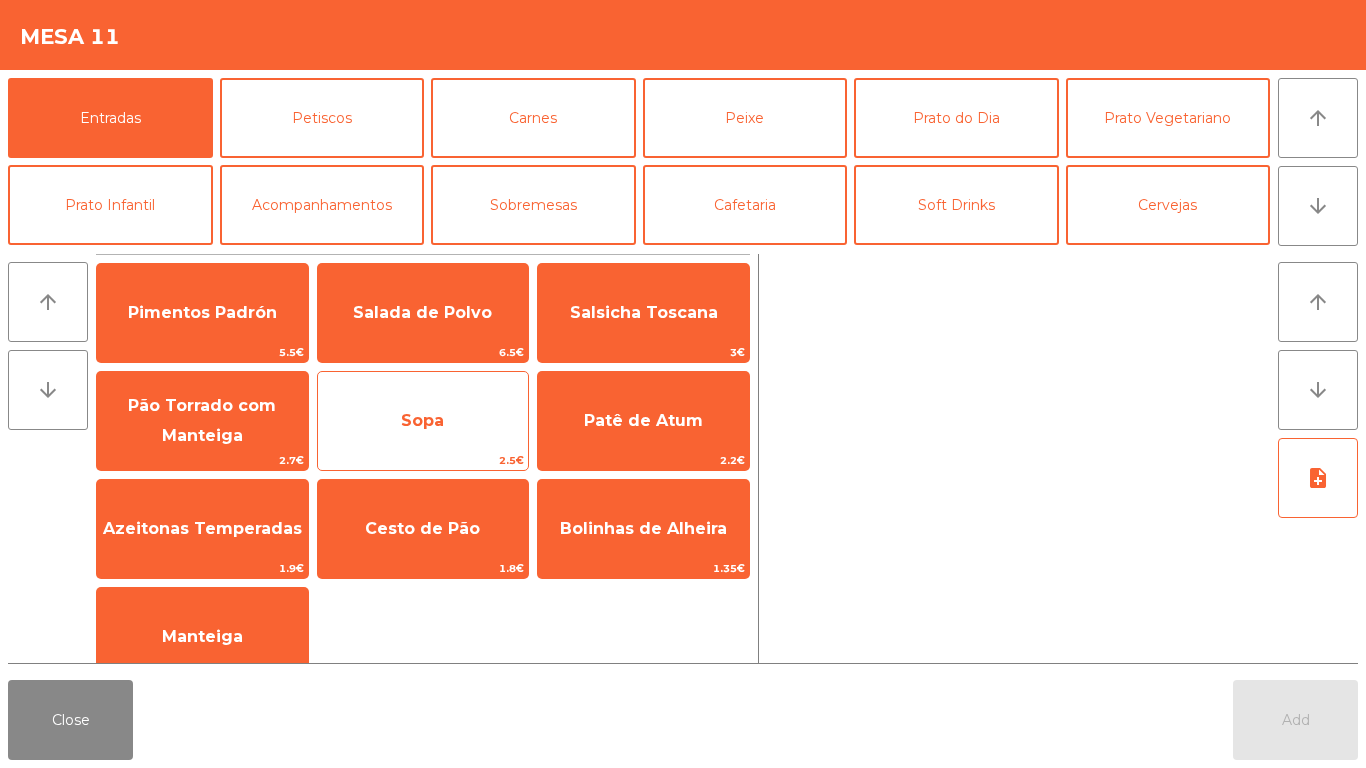 click on "Sopa" 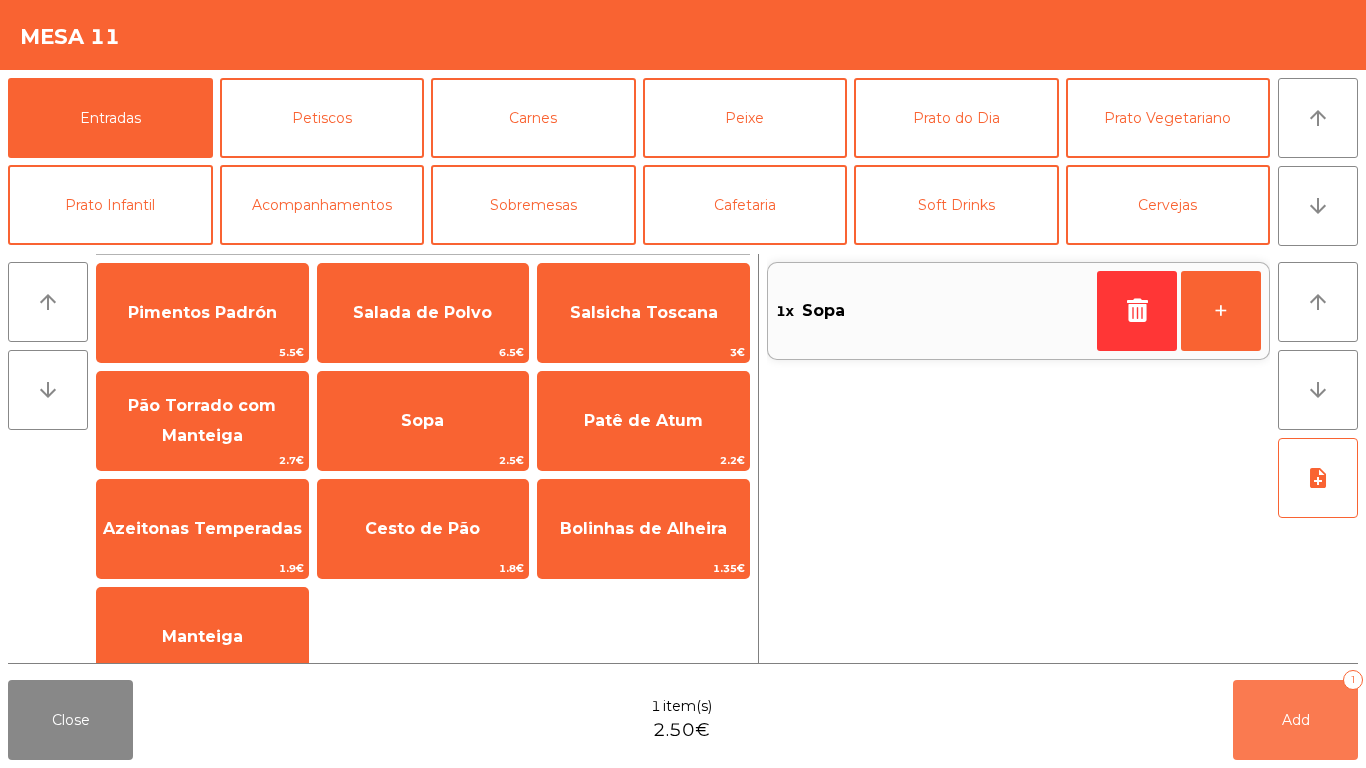 click on "Add   1" 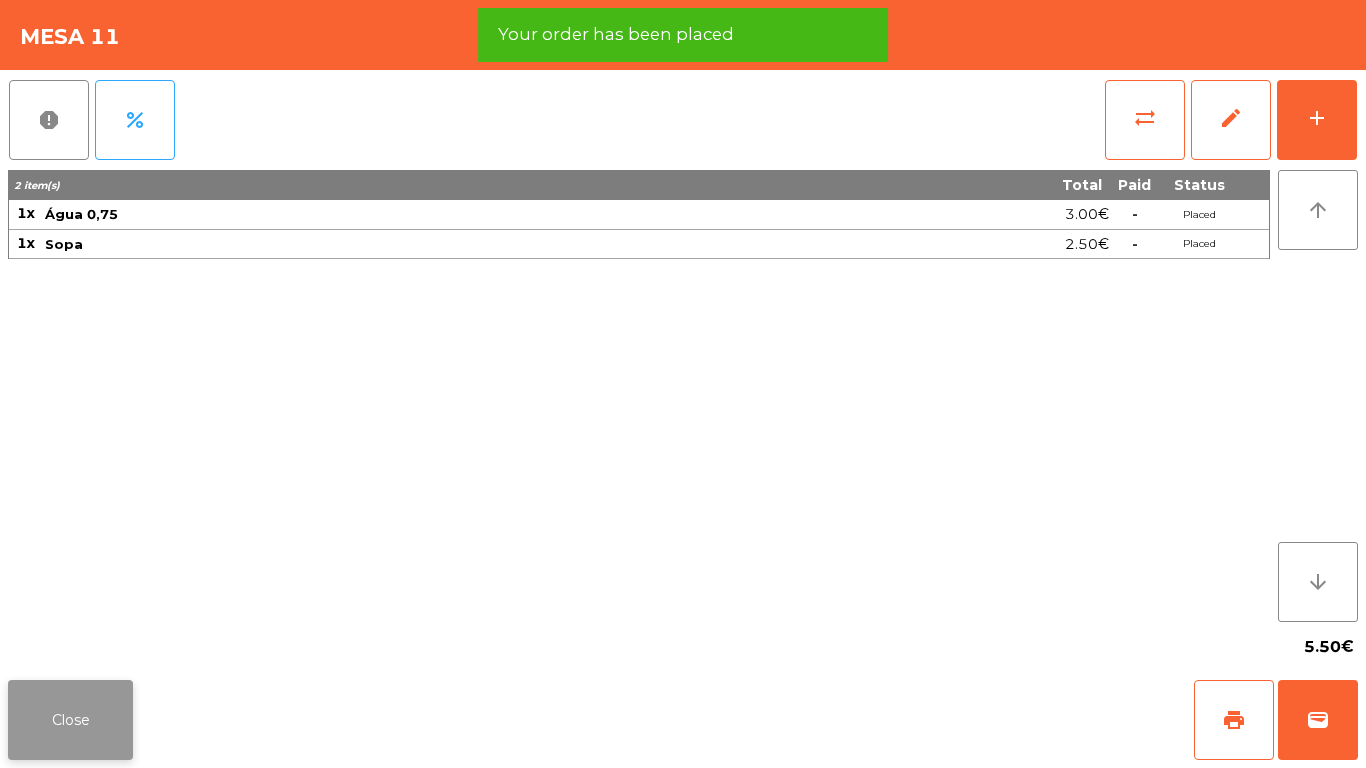 click on "Close" 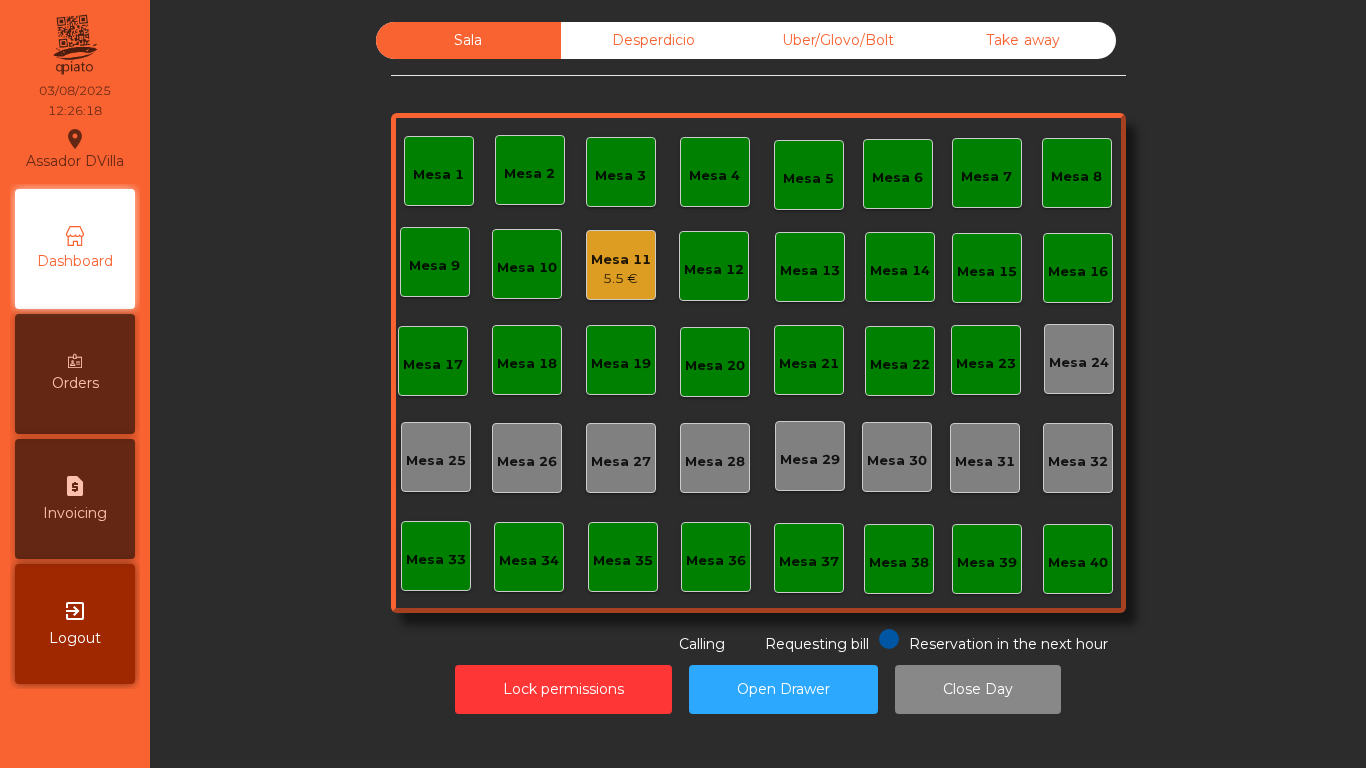 click on "exit_to_app  Logout" at bounding box center [75, 624] 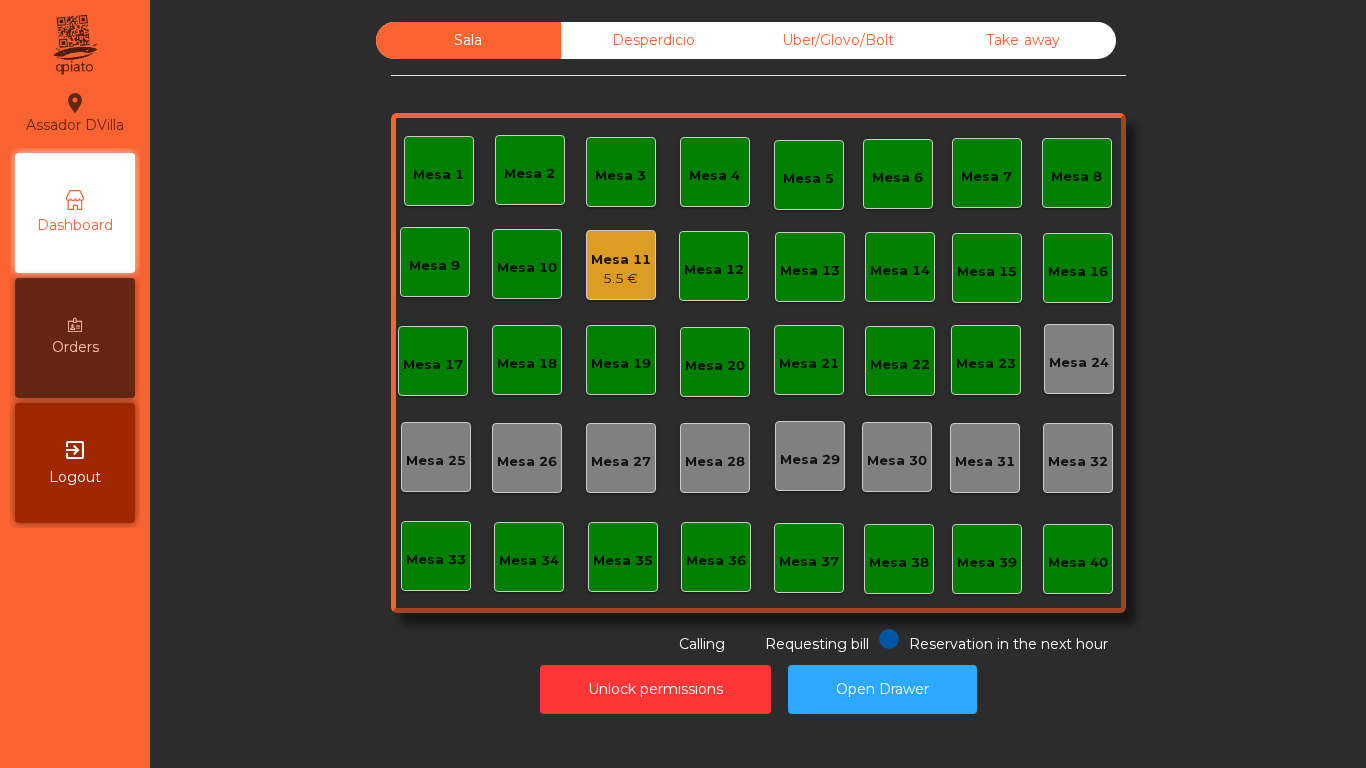 scroll, scrollTop: 0, scrollLeft: 0, axis: both 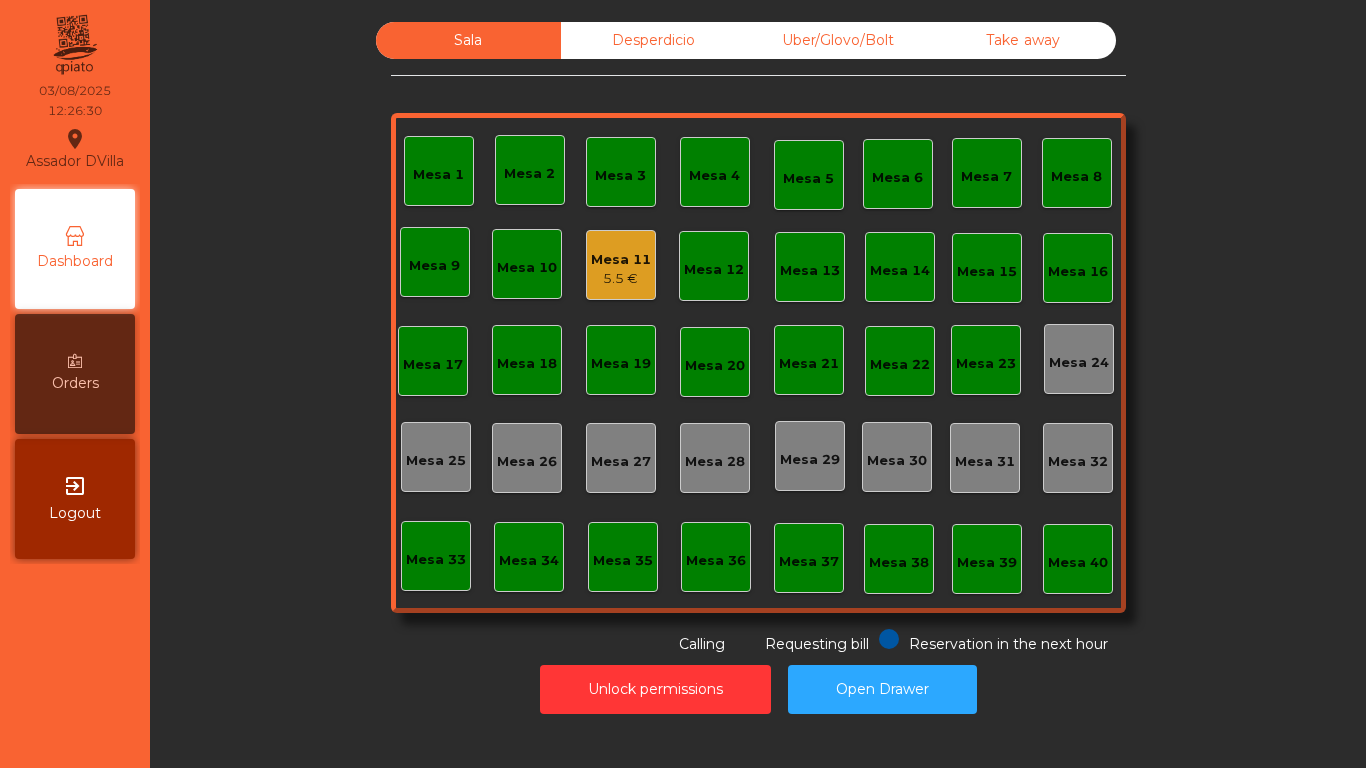 click on "Mesa 11" 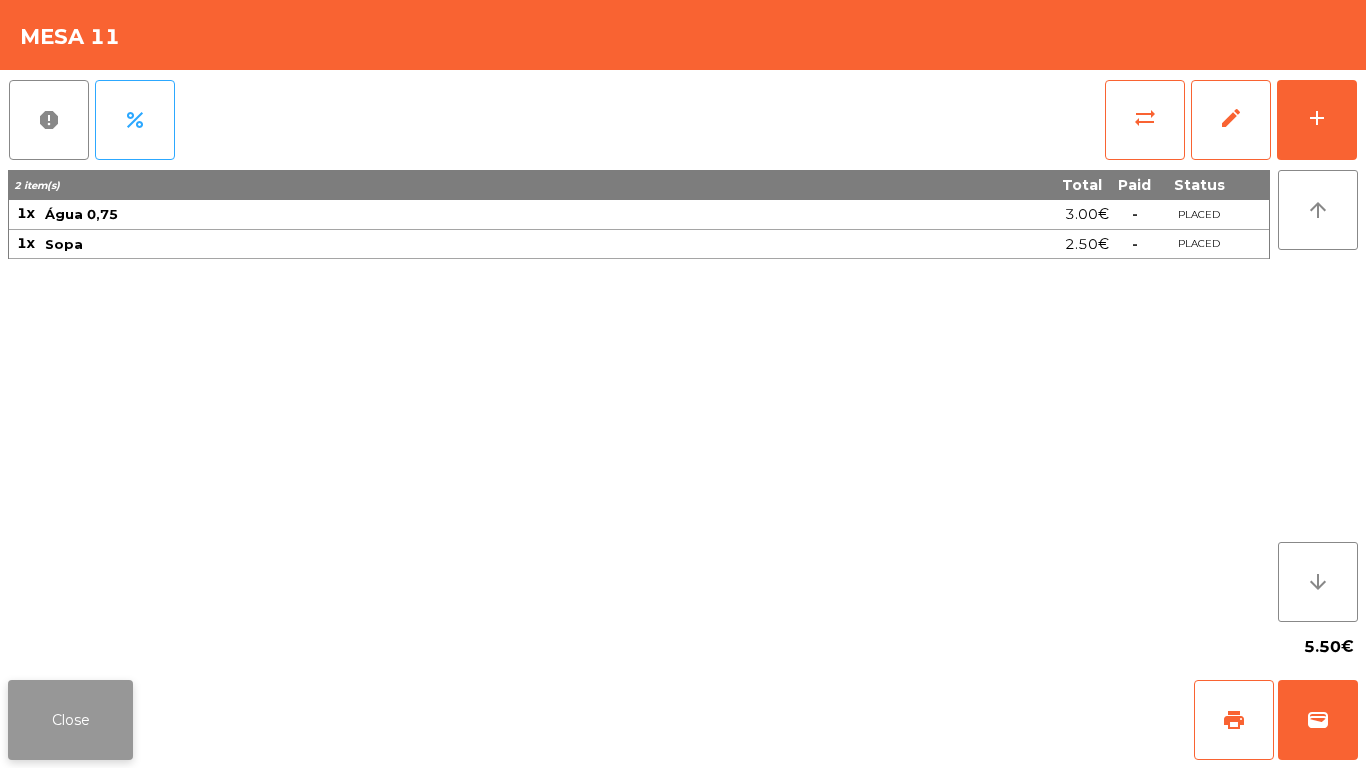click on "Close" 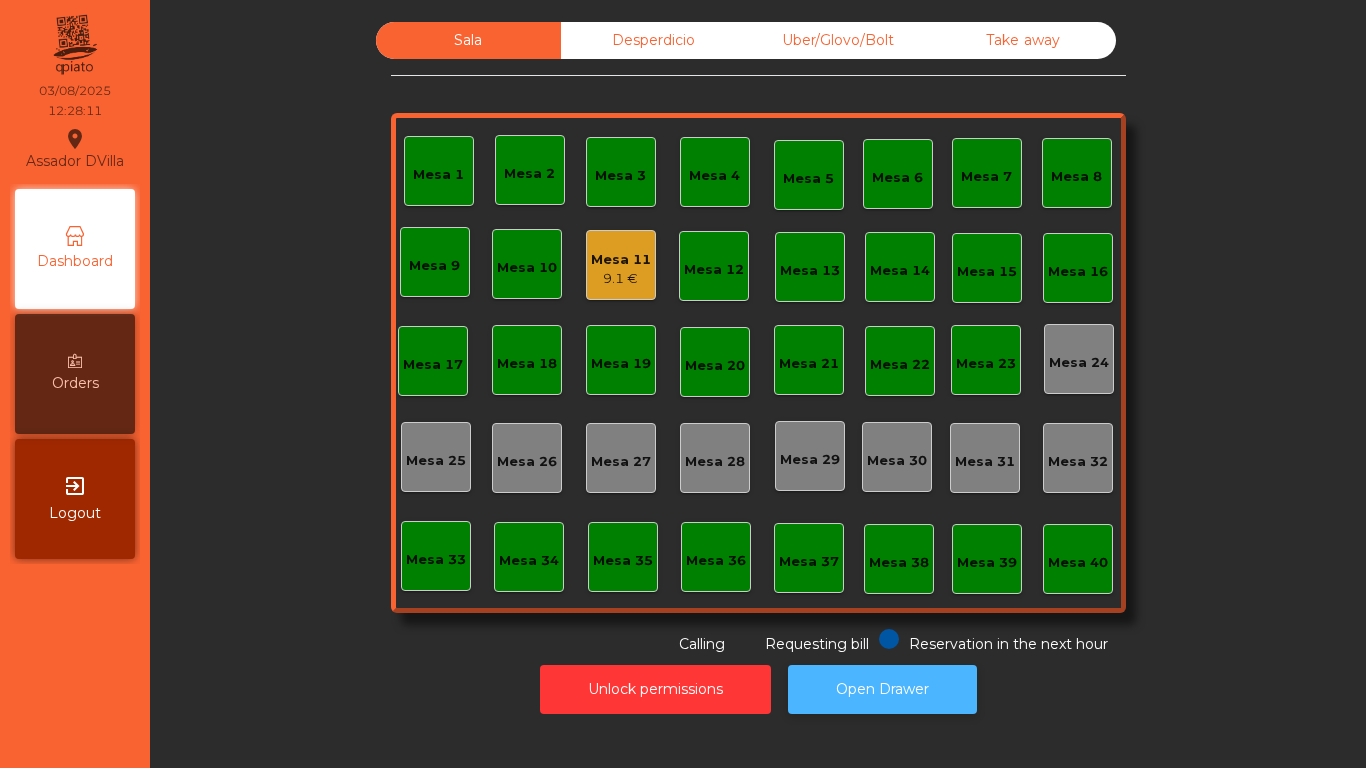 click on "Open Drawer" 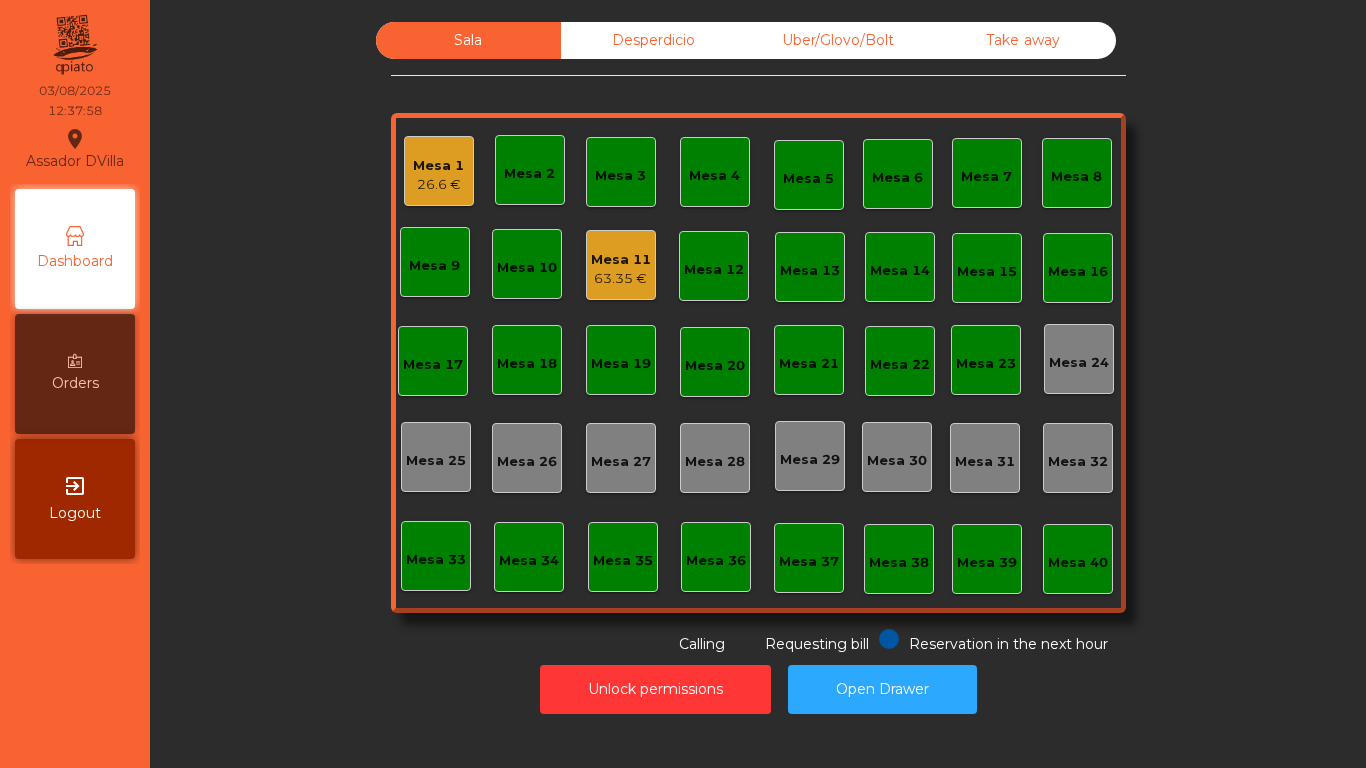 click on "Mesa 1   26.6 €" 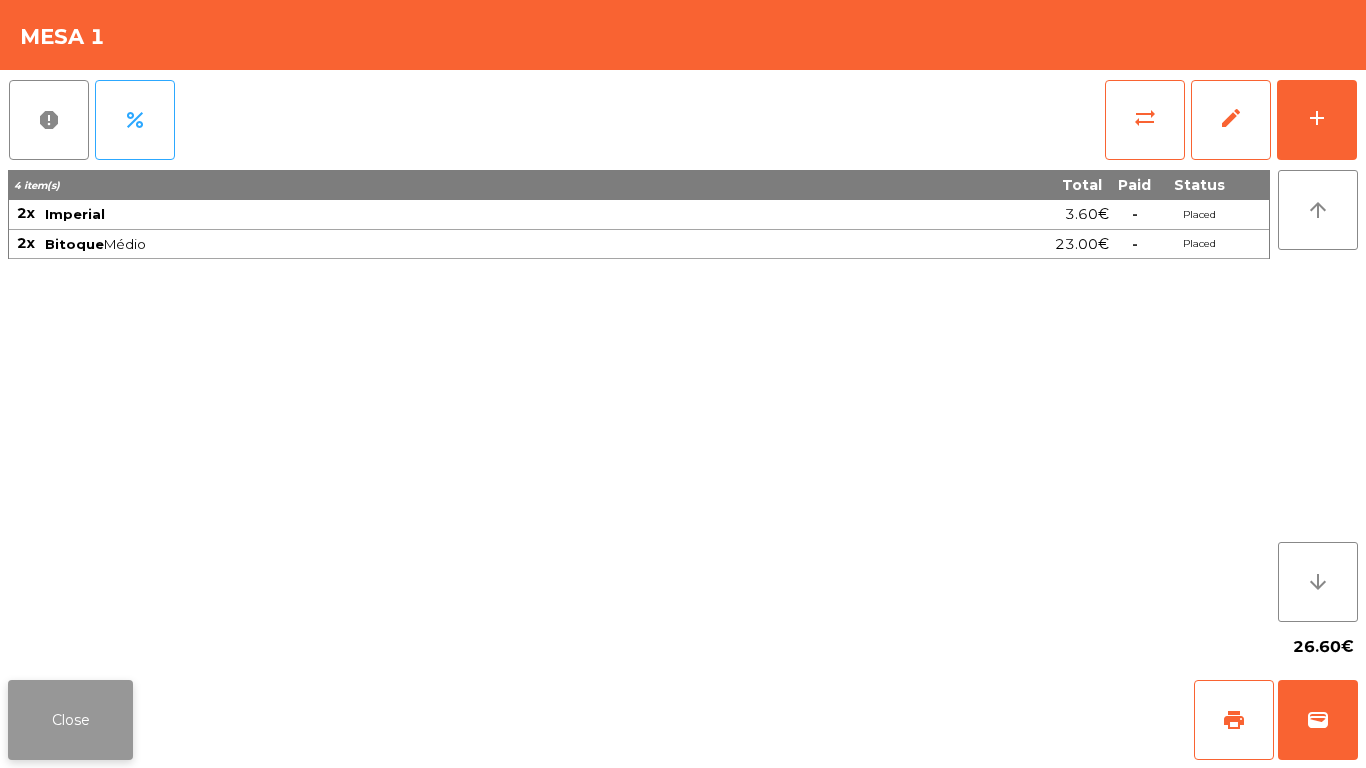 click on "Close" 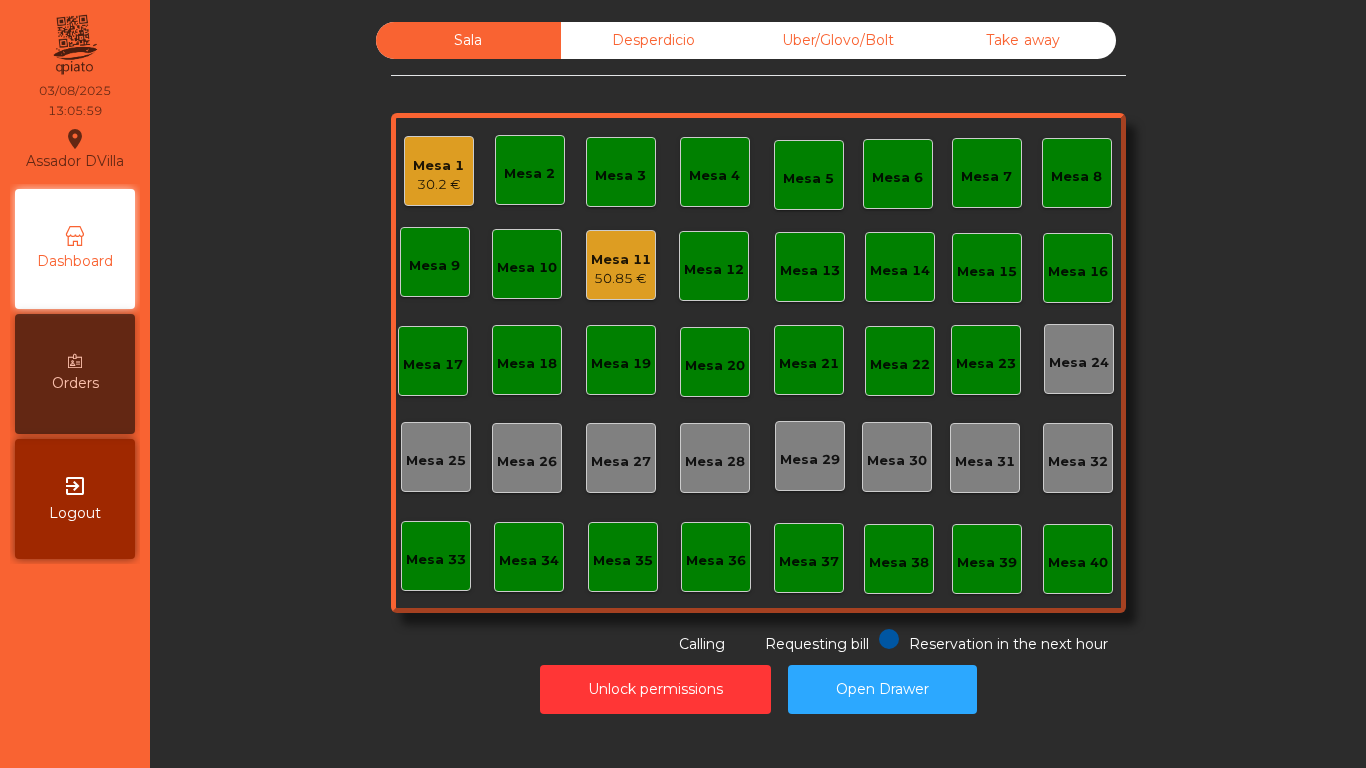 click on "Mesa 11" 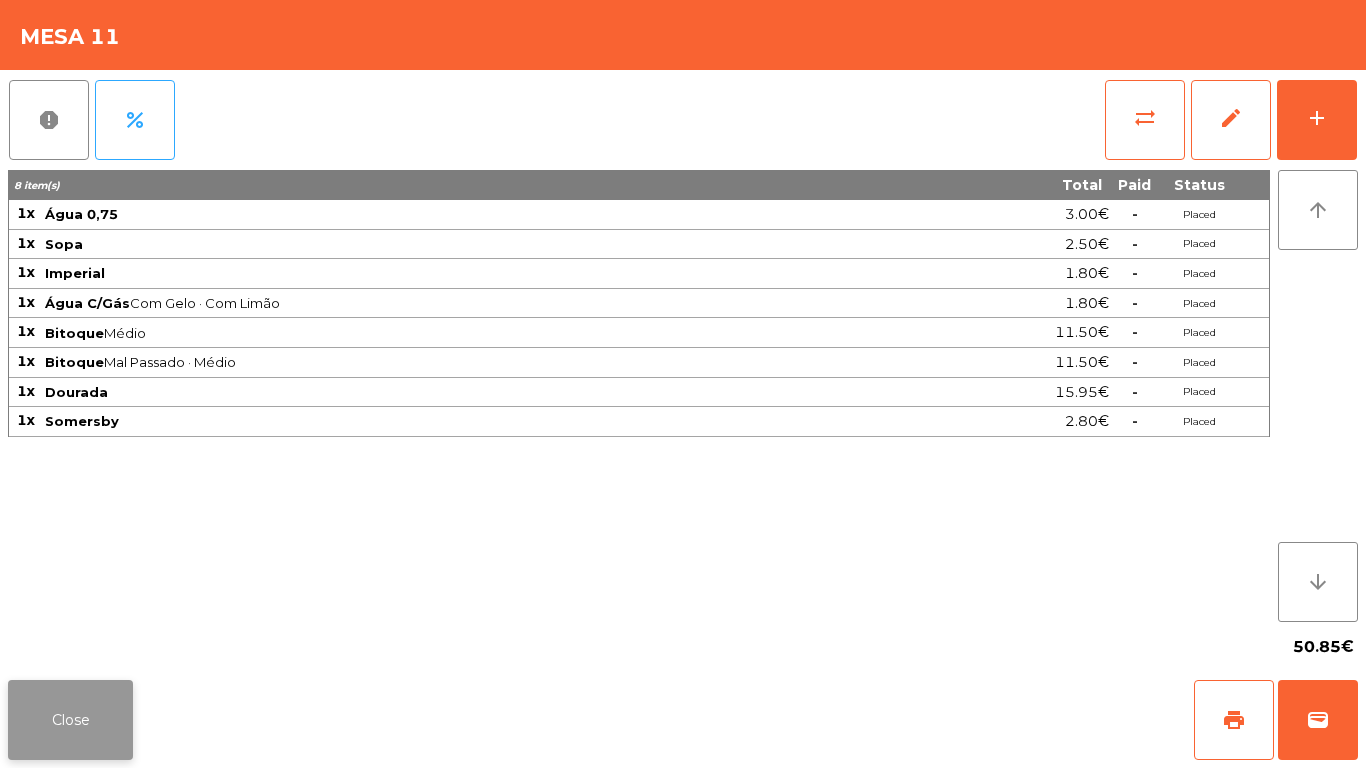 click on "Close" 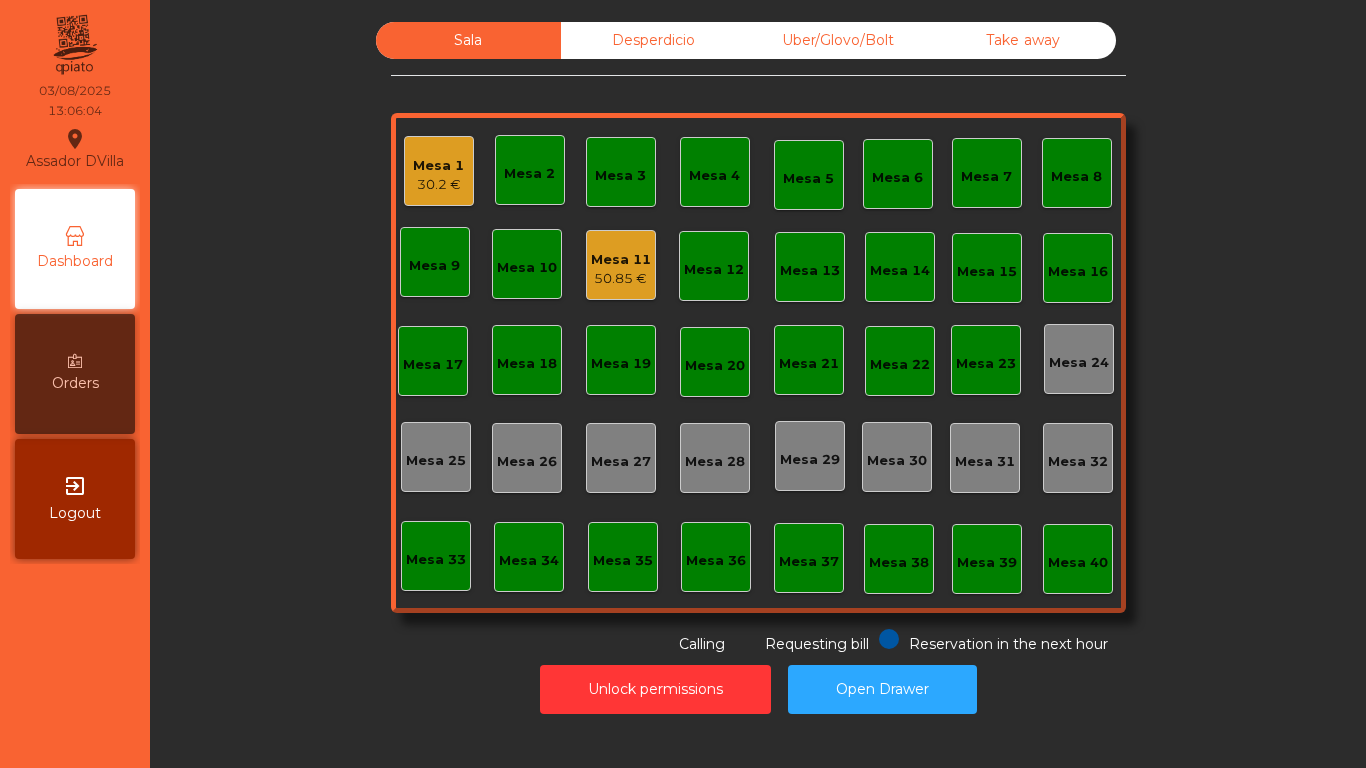 click on "Mesa 11" 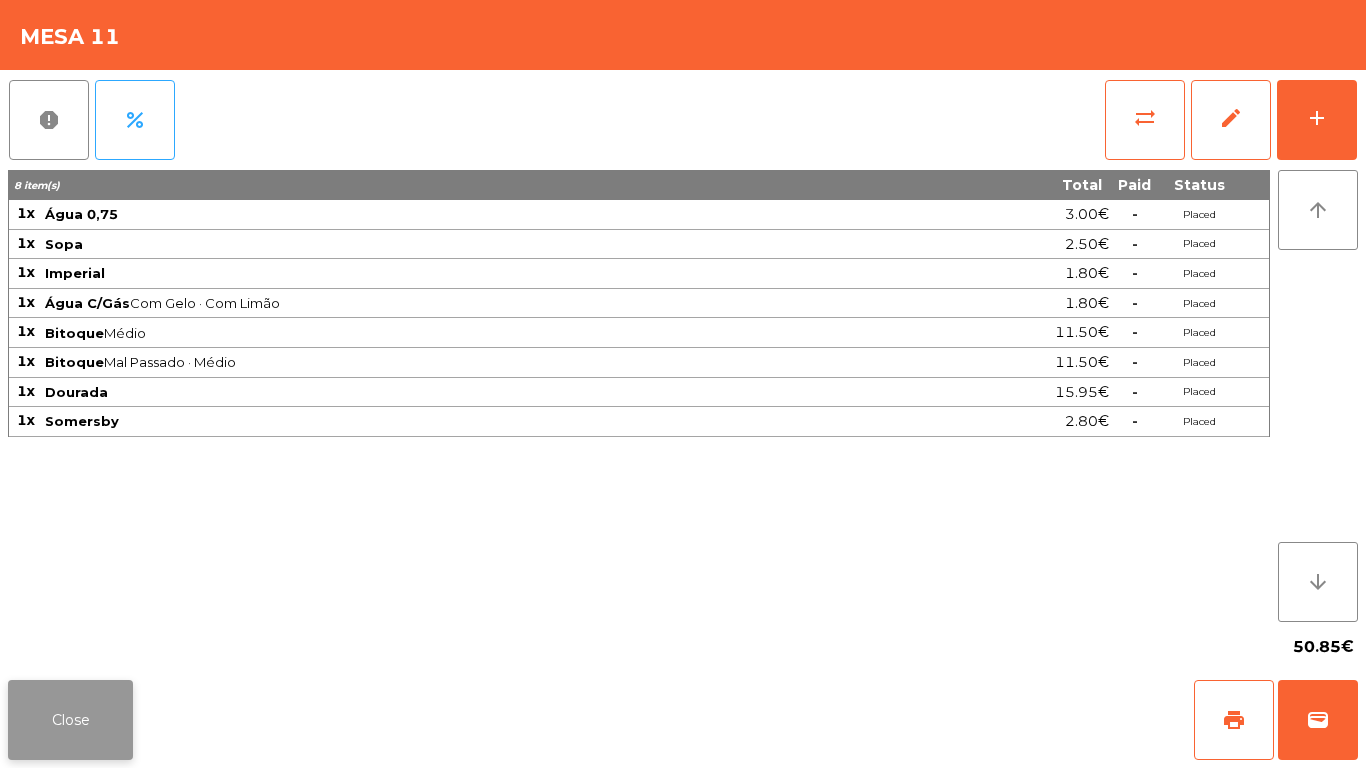 click on "Close" 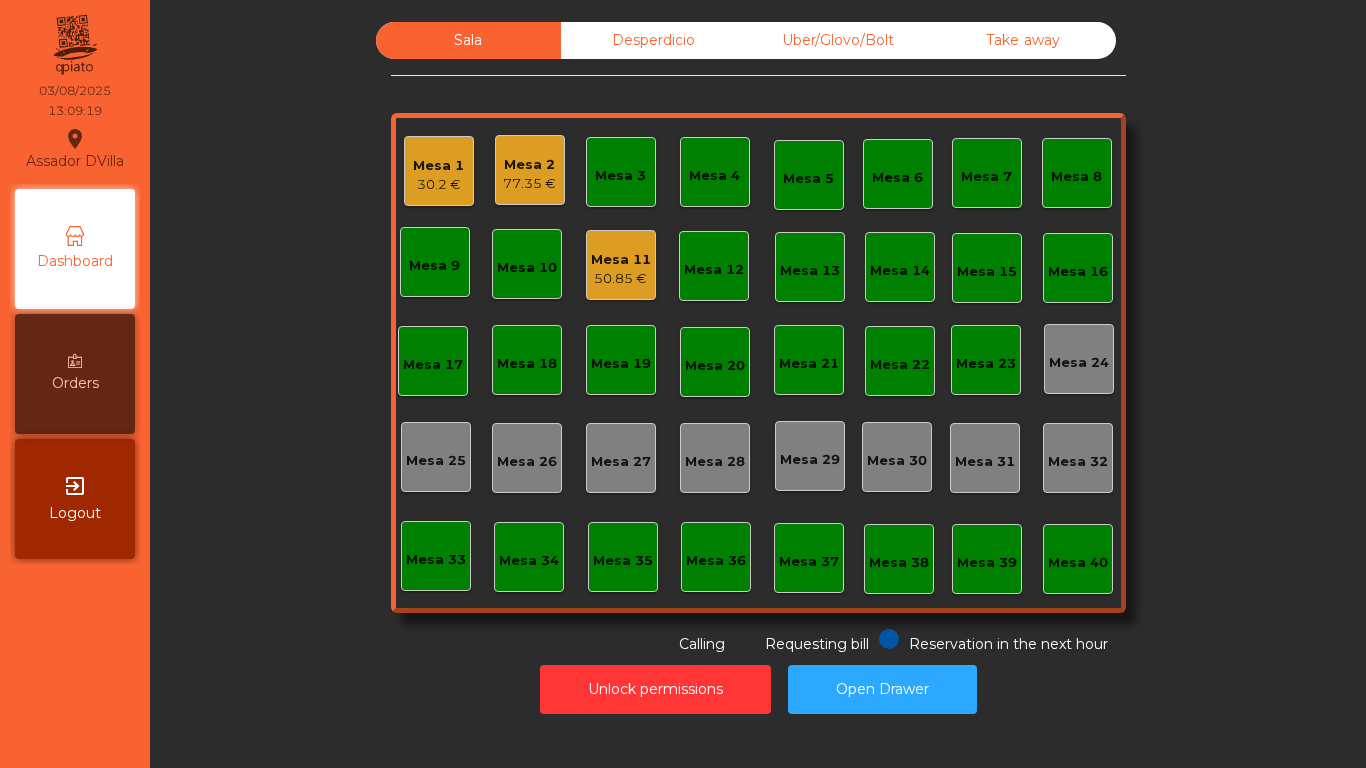 click on "Mesa 2" 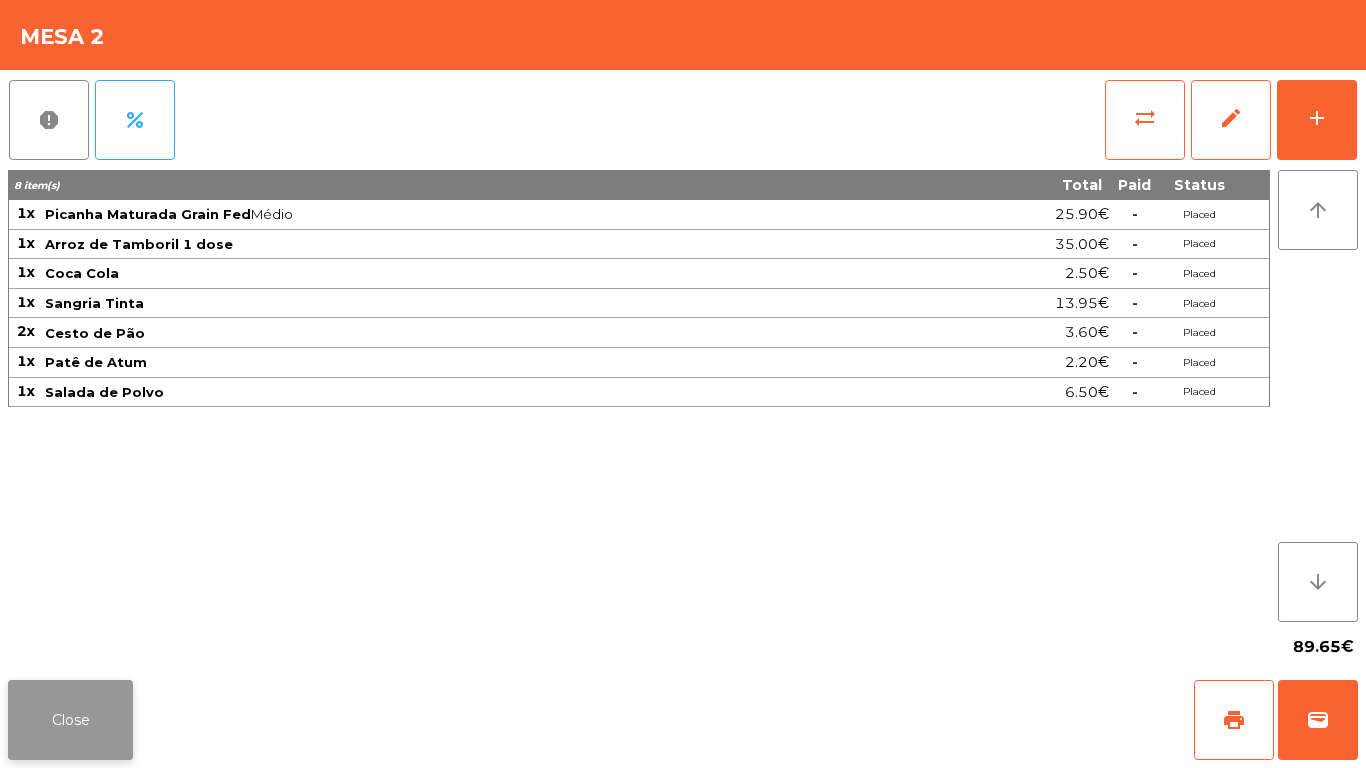 click on "Close" 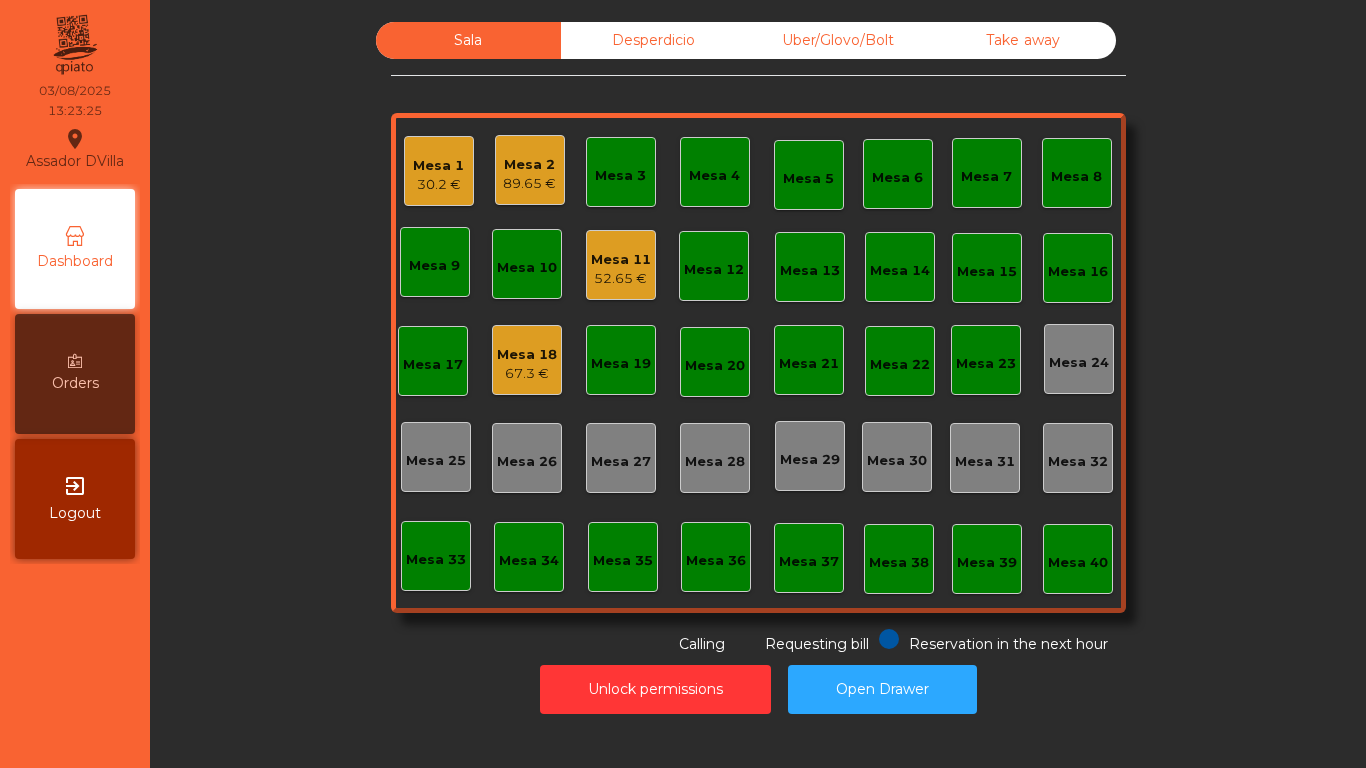 click on "Mesa 18   67.3 €" 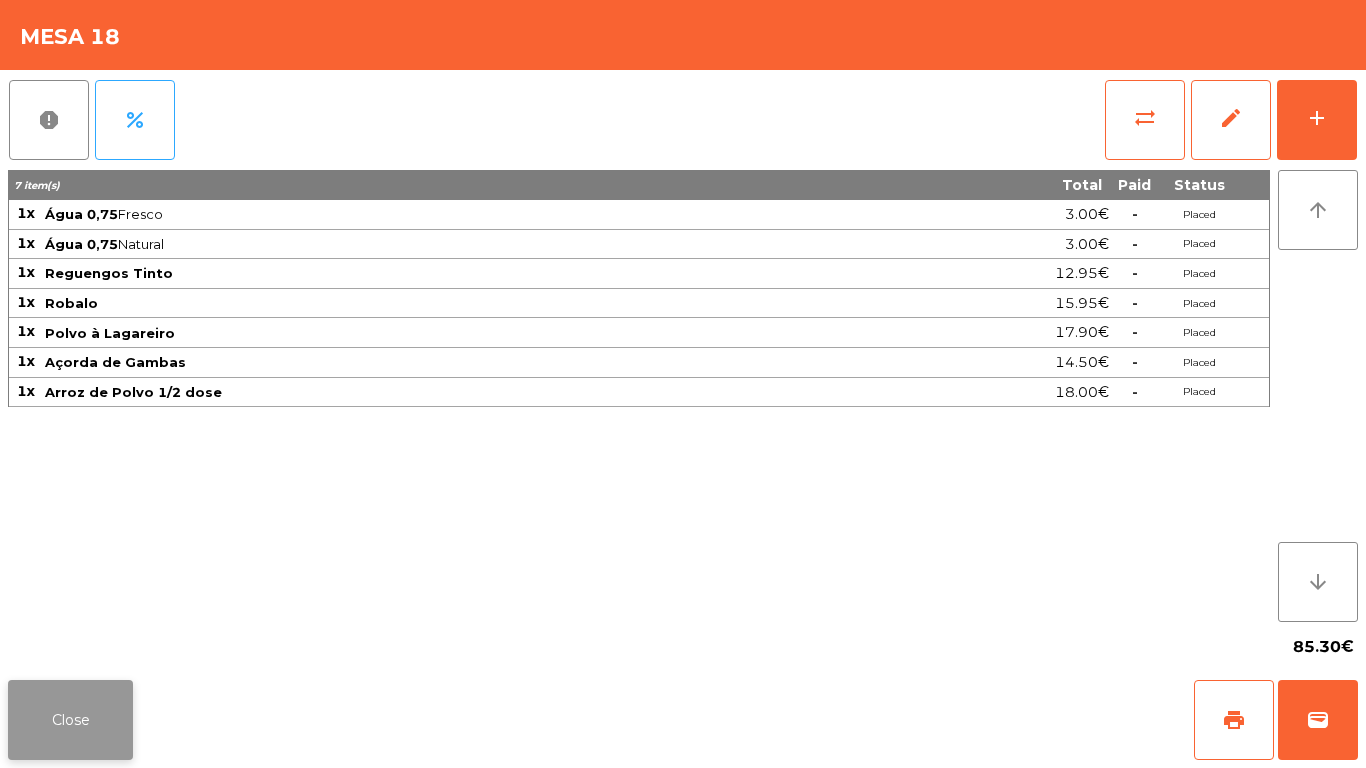 click on "Close" 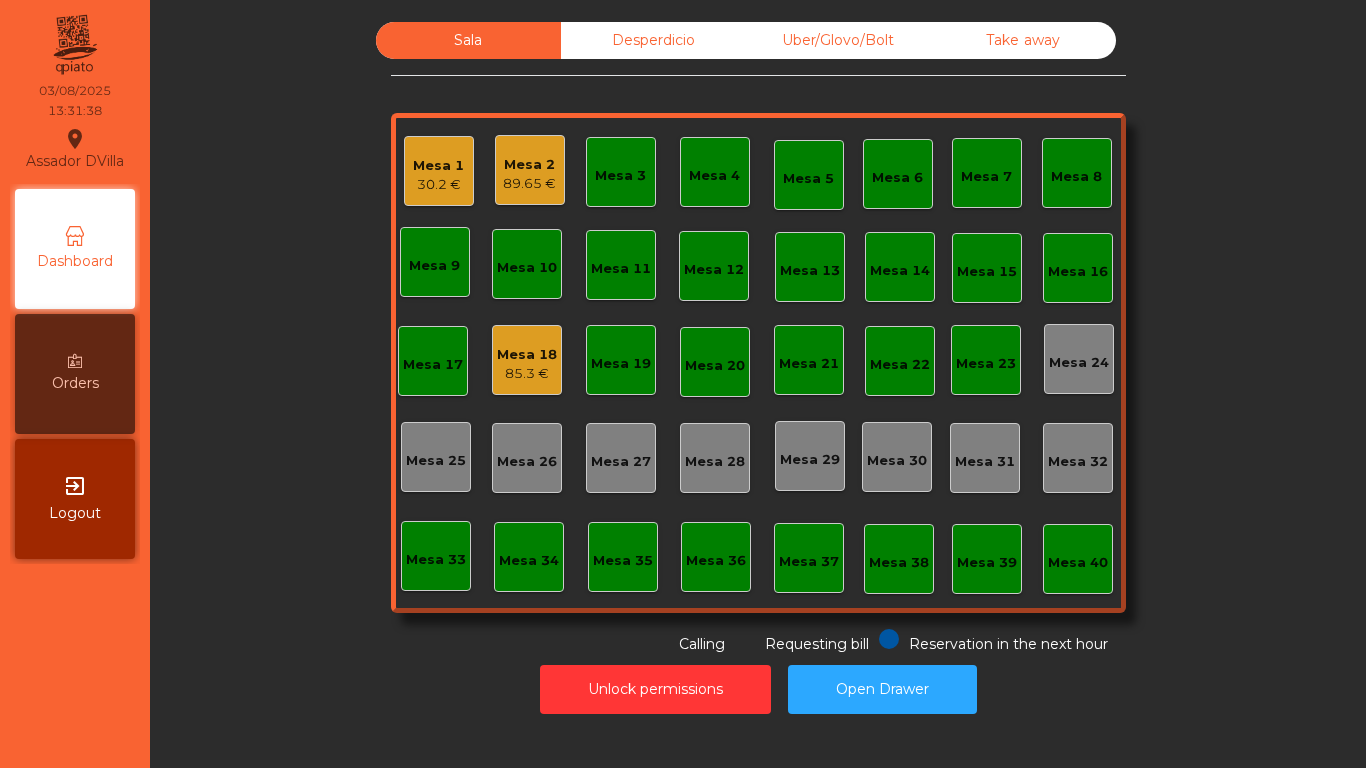 click on "89.65 €" 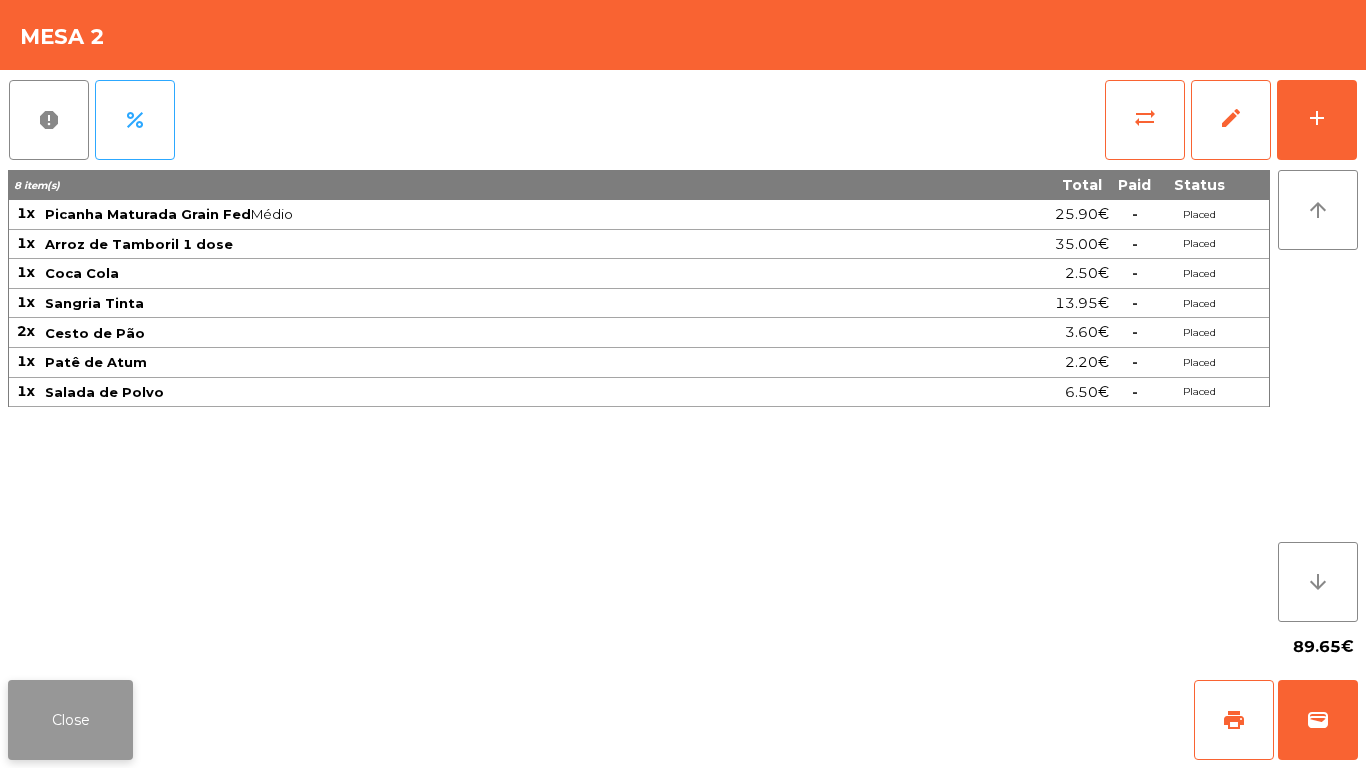click on "Close" 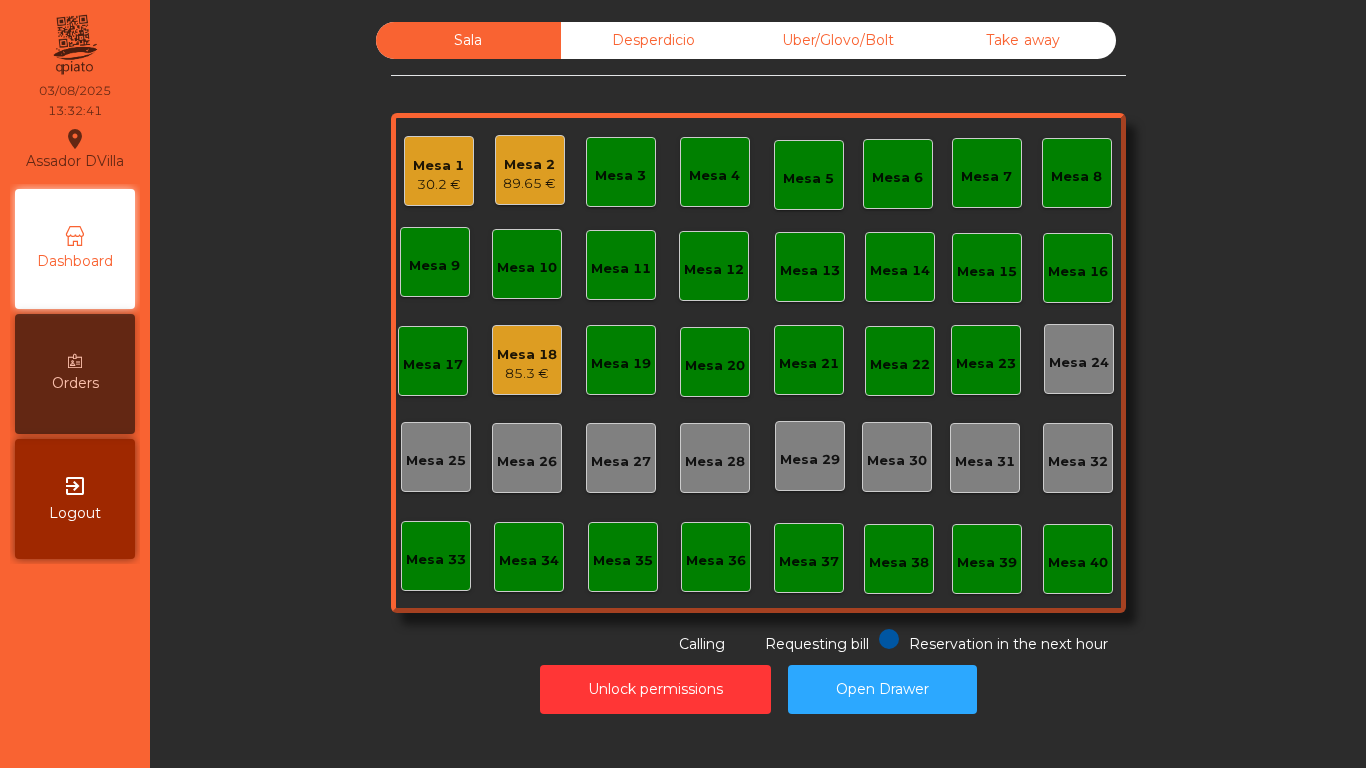 click on "Sala   Desperdicio   Uber/Glovo/Bolt   Take away   Mesa 1   30.2 €   Mesa 2   89.65 €   Mesa 3   Mesa 4   Mesa 5   Mesa 6   Mesa 7   Mesa 8   Mesa 9   Mesa 10   Mesa 11   Mesa 12   Mesa 13   Mesa 14   Mesa 15   Mesa 16   Mesa 17   Mesa 18   85.3 €   Mesa 19   Mesa 20   Mesa 21   Mesa 22   Mesa 23   Mesa 24   Mesa 25   Mesa 26   Mesa 27   Mesa 28   Mesa 29   Mesa 30   Mesa 31   Mesa 32   Mesa 33   Mesa 34   Mesa 35   Mesa 36   Mesa 37   Mesa 38   Mesa 39   Mesa 40  Reservation in the next hour Requesting bill Calling  Unlock permissions   Open Drawer" 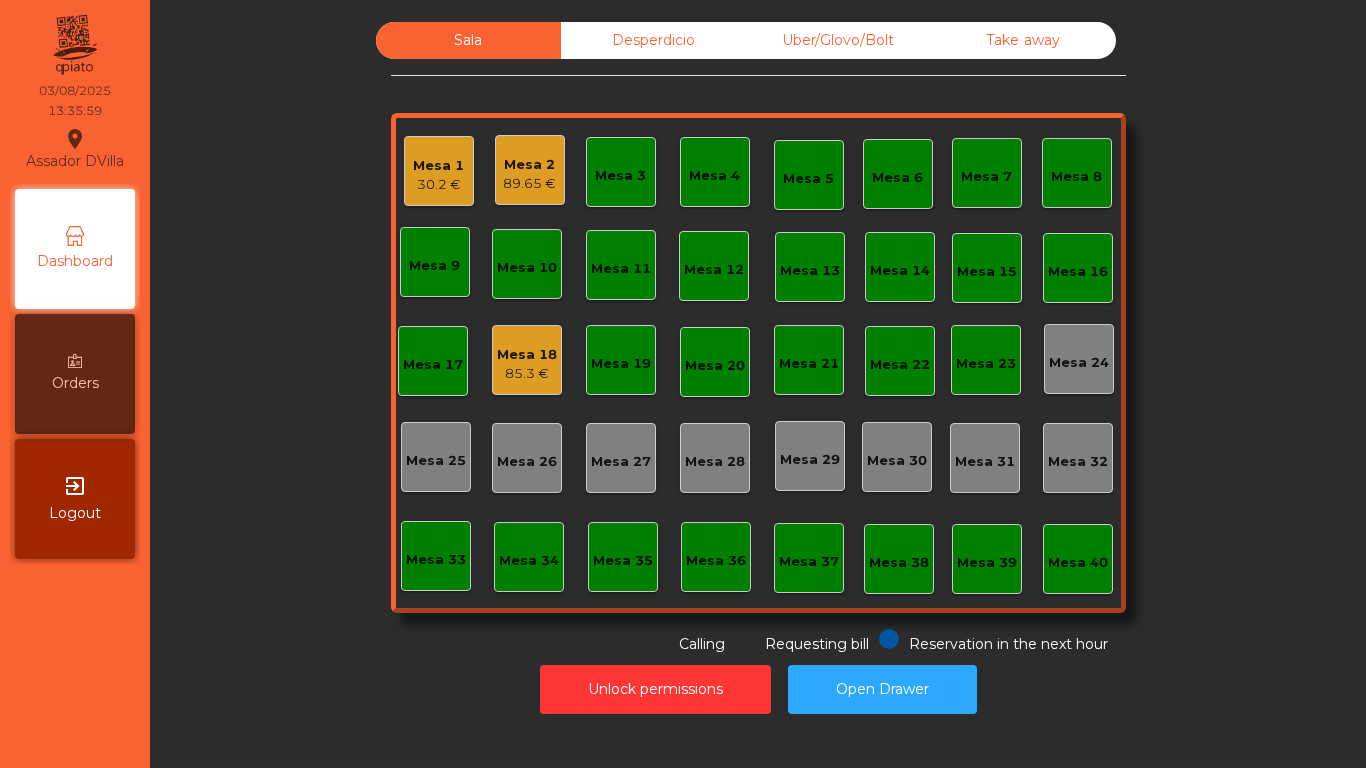 click on "Mesa 3" 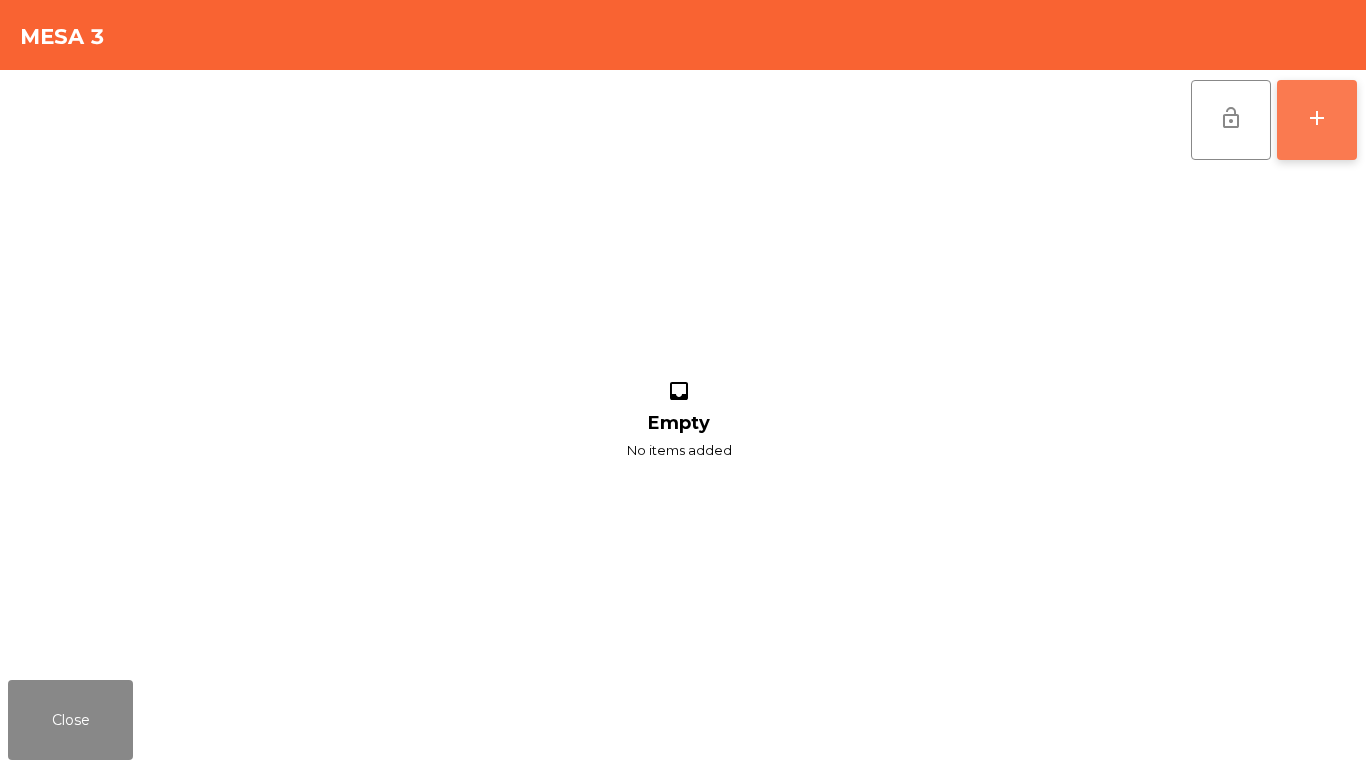 click on "add" 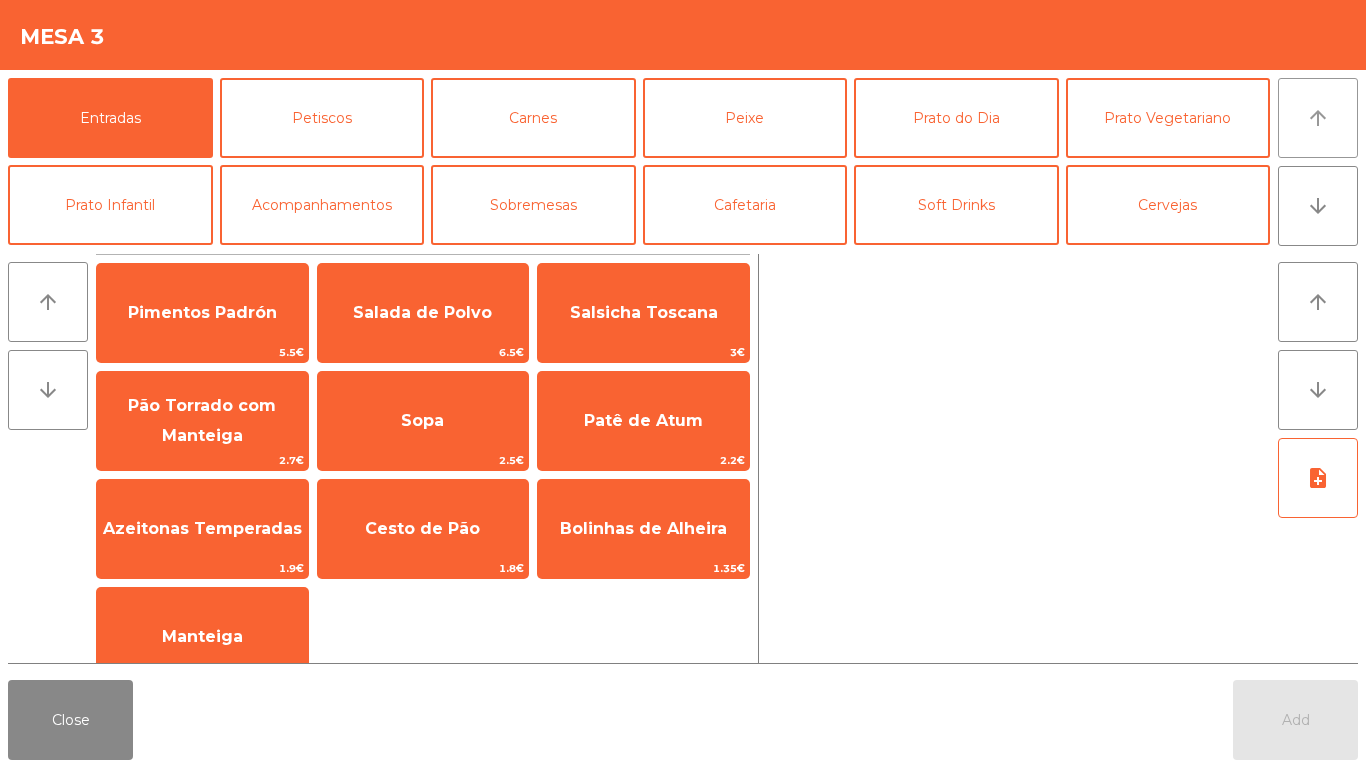 click on "arrow_upward" 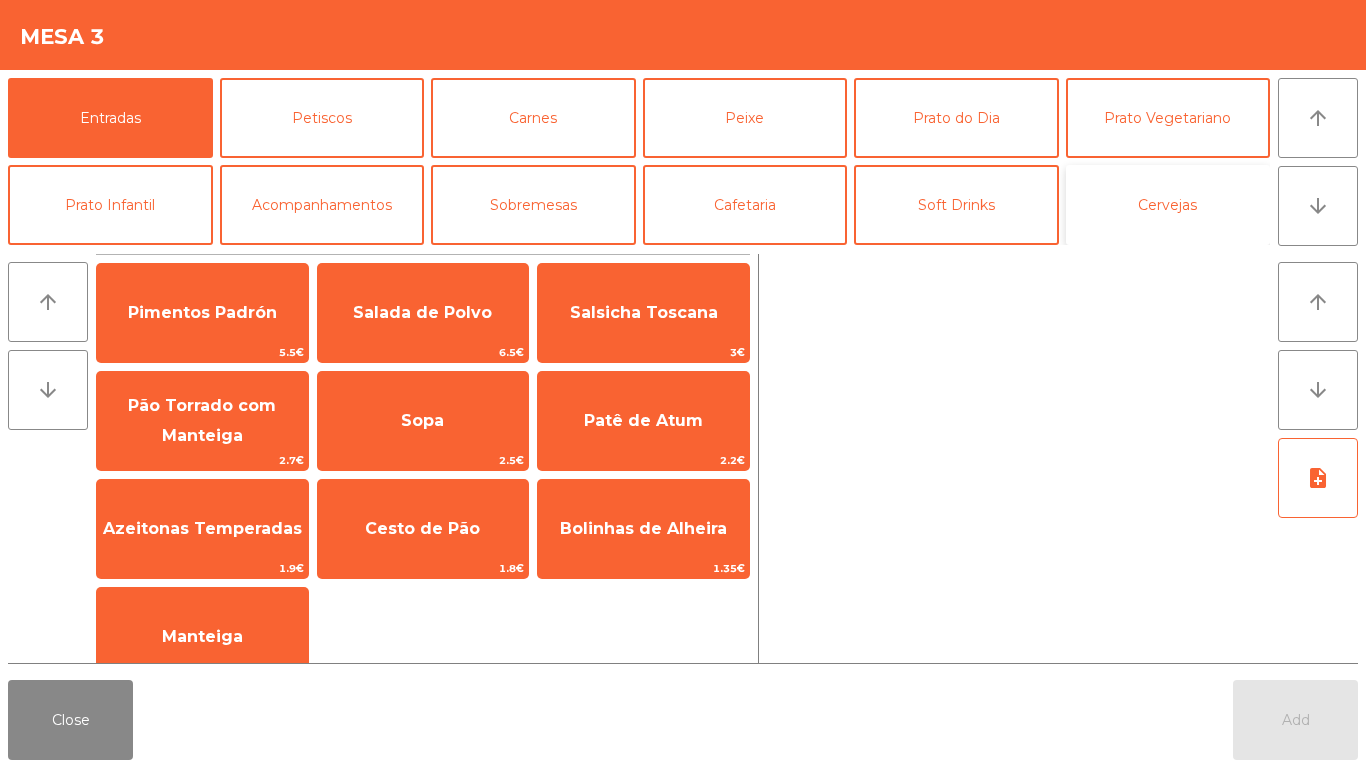 click on "Cervejas" 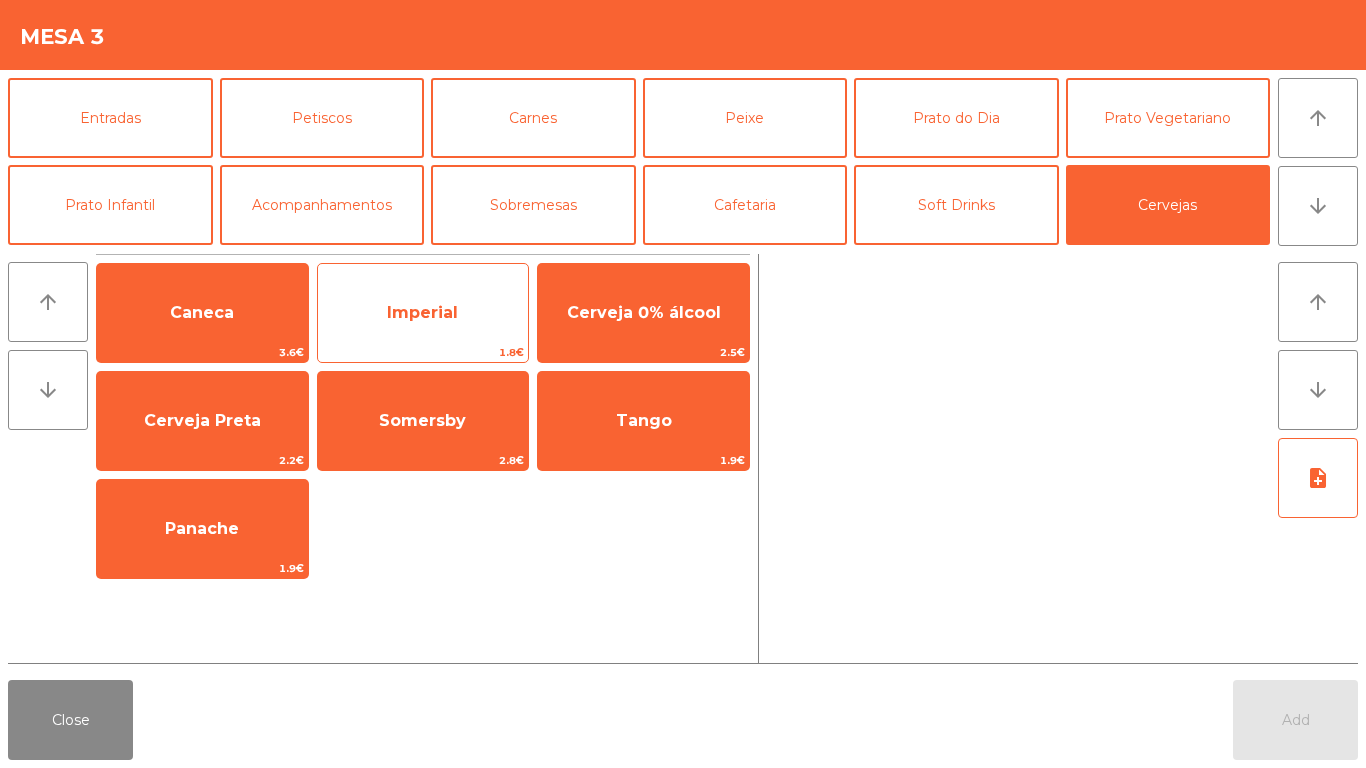 click on "Imperial" 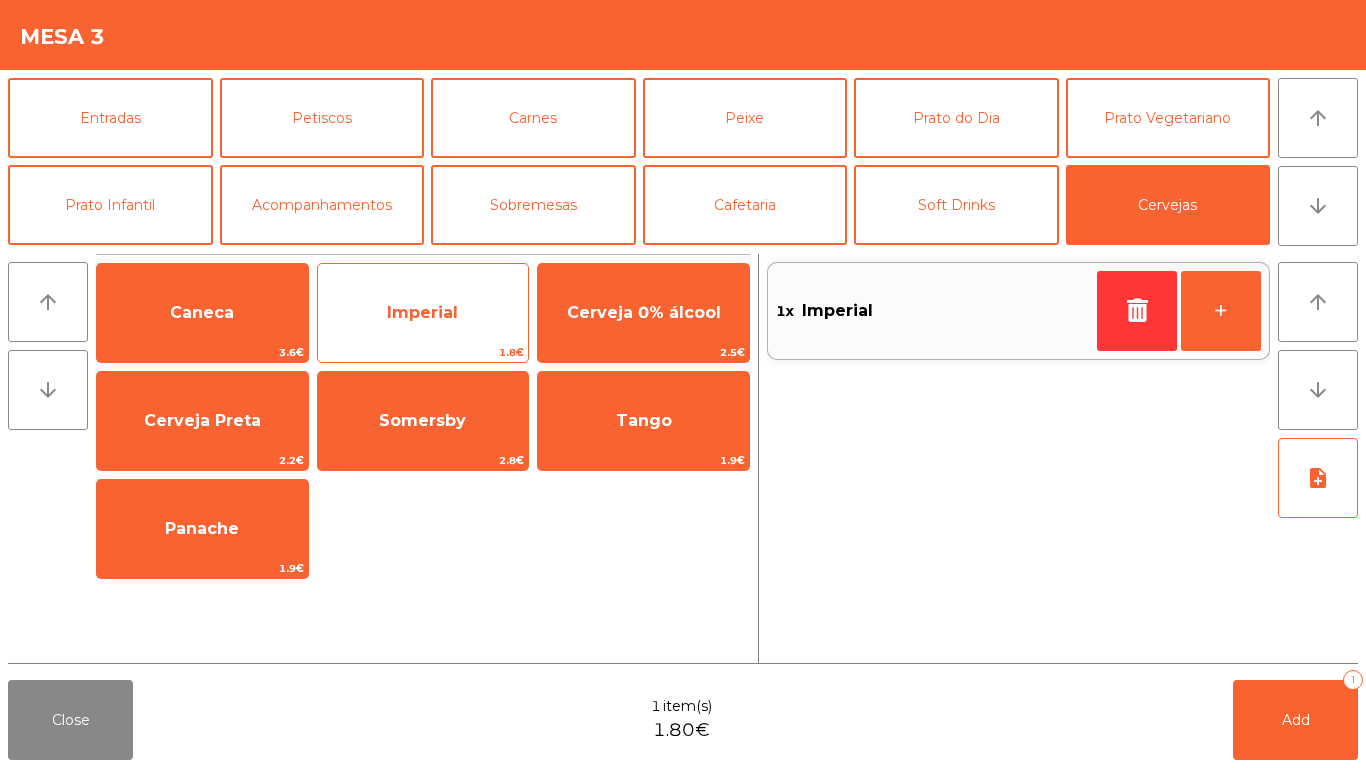 click on "Imperial" 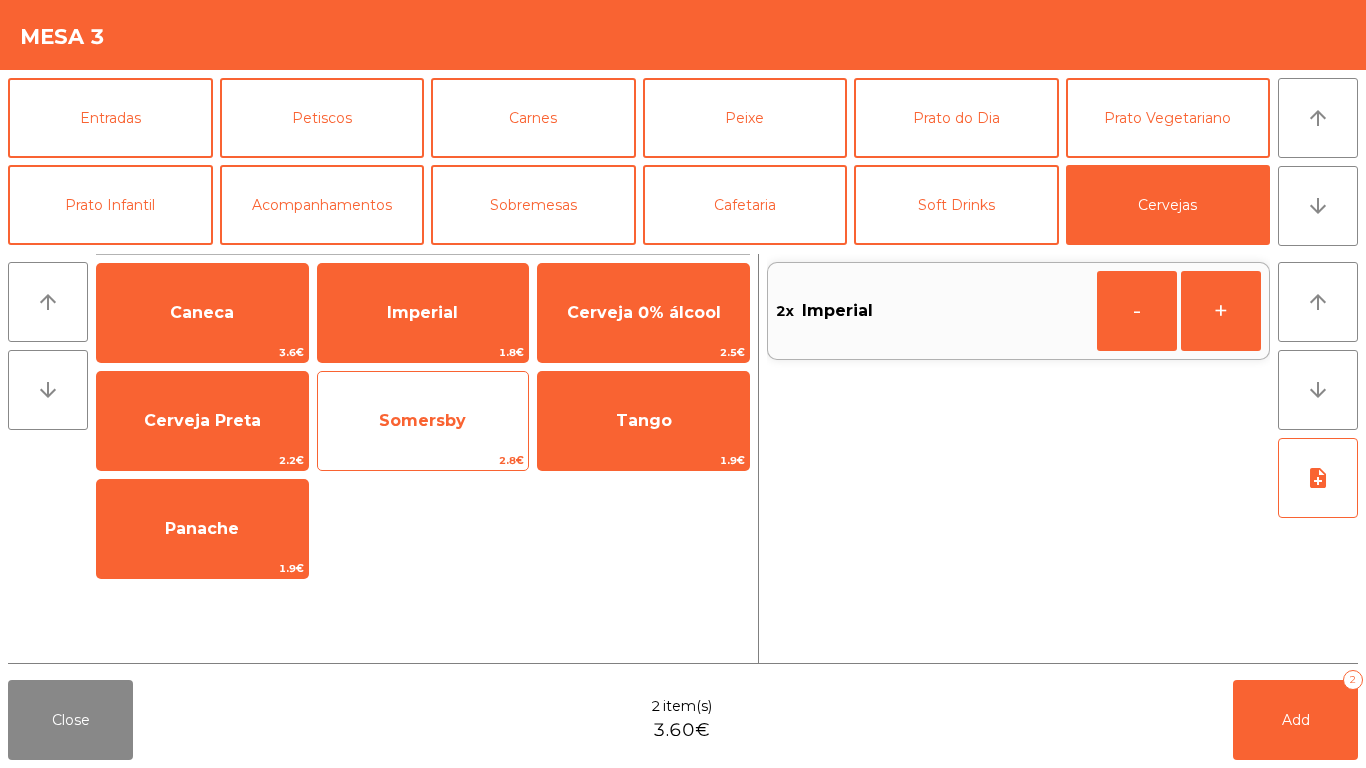click on "Somersby" 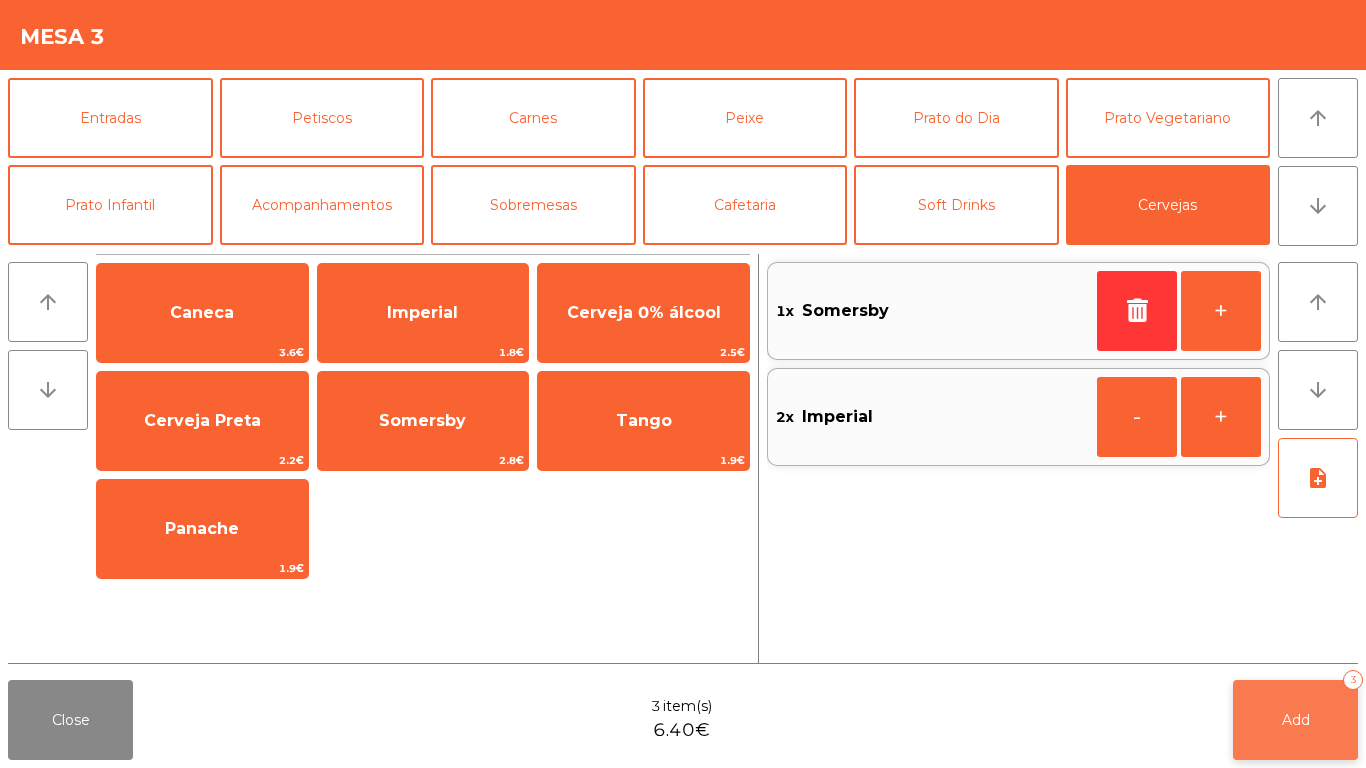 click on "Add   3" 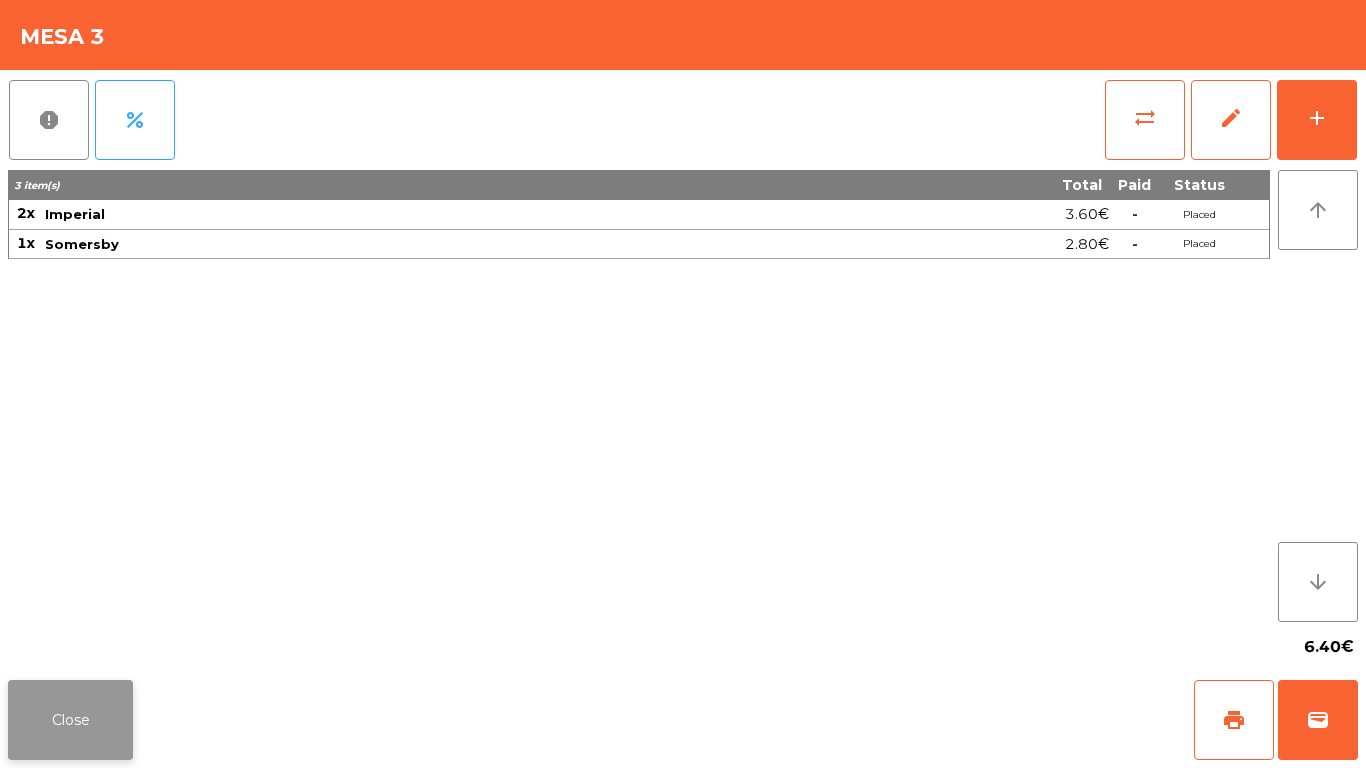 click on "Close" 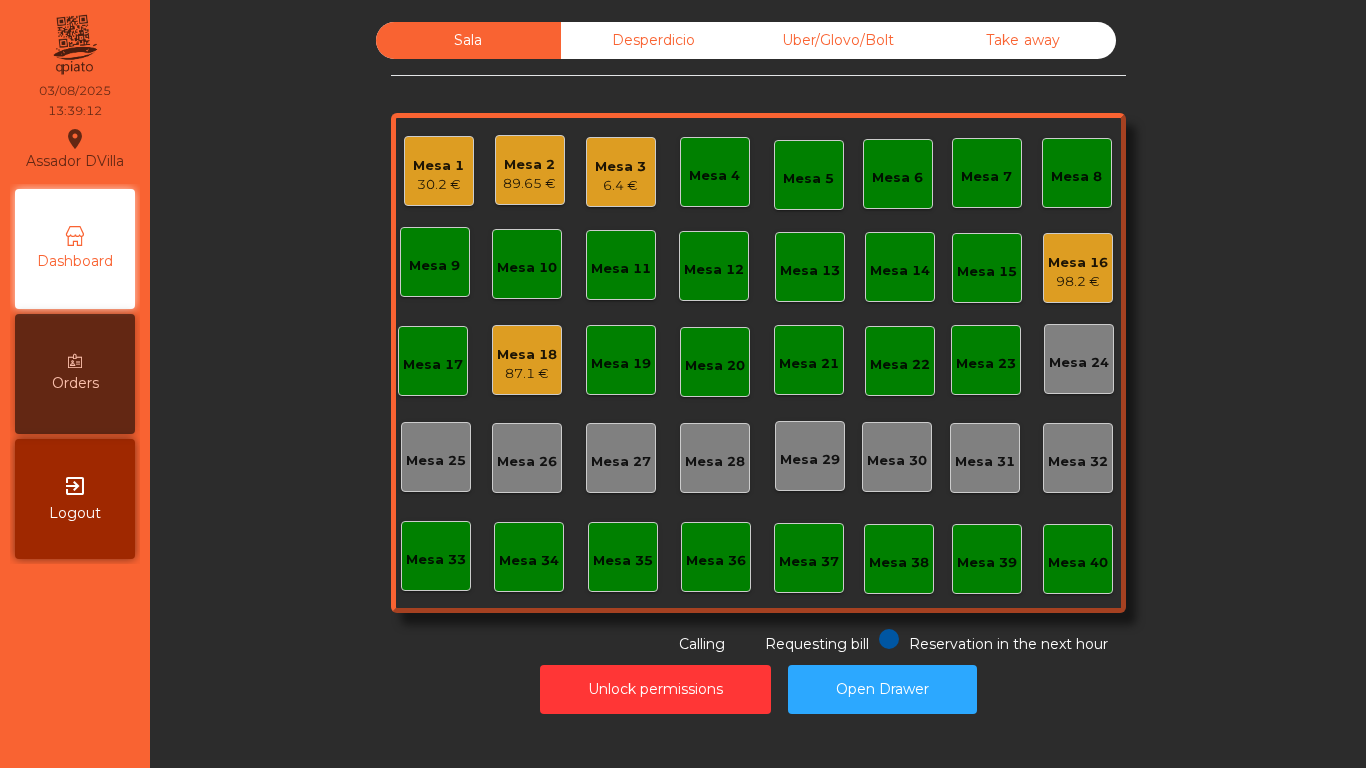 click on "Mesa 18" 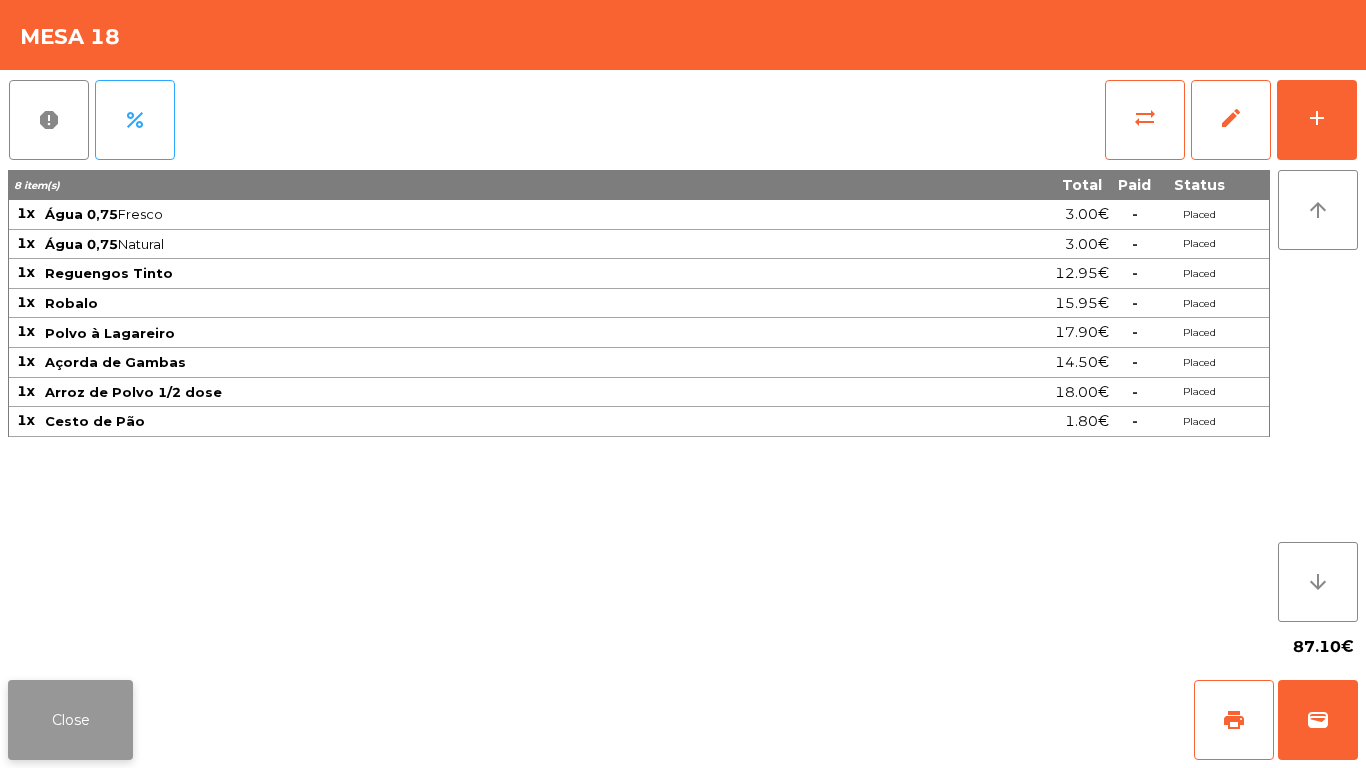 click on "Close" 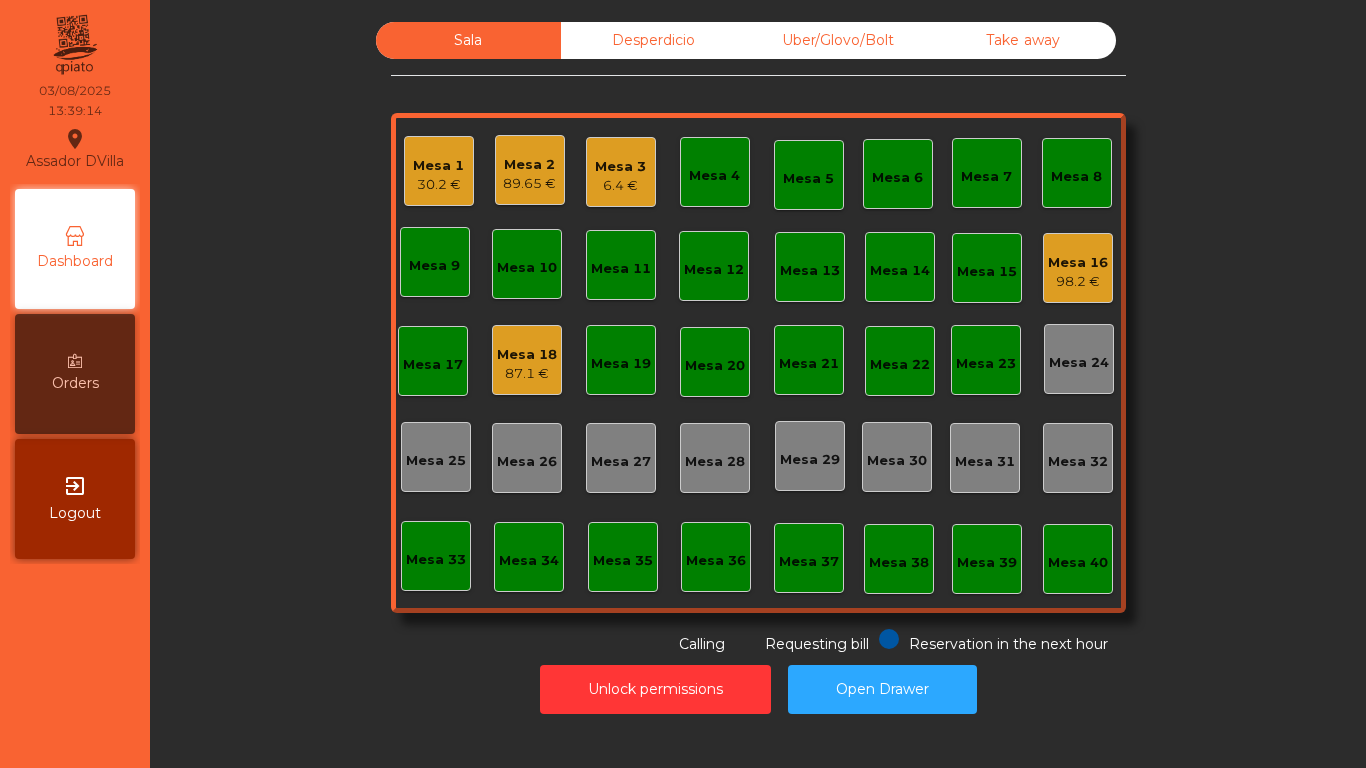 click on "98.2 €" 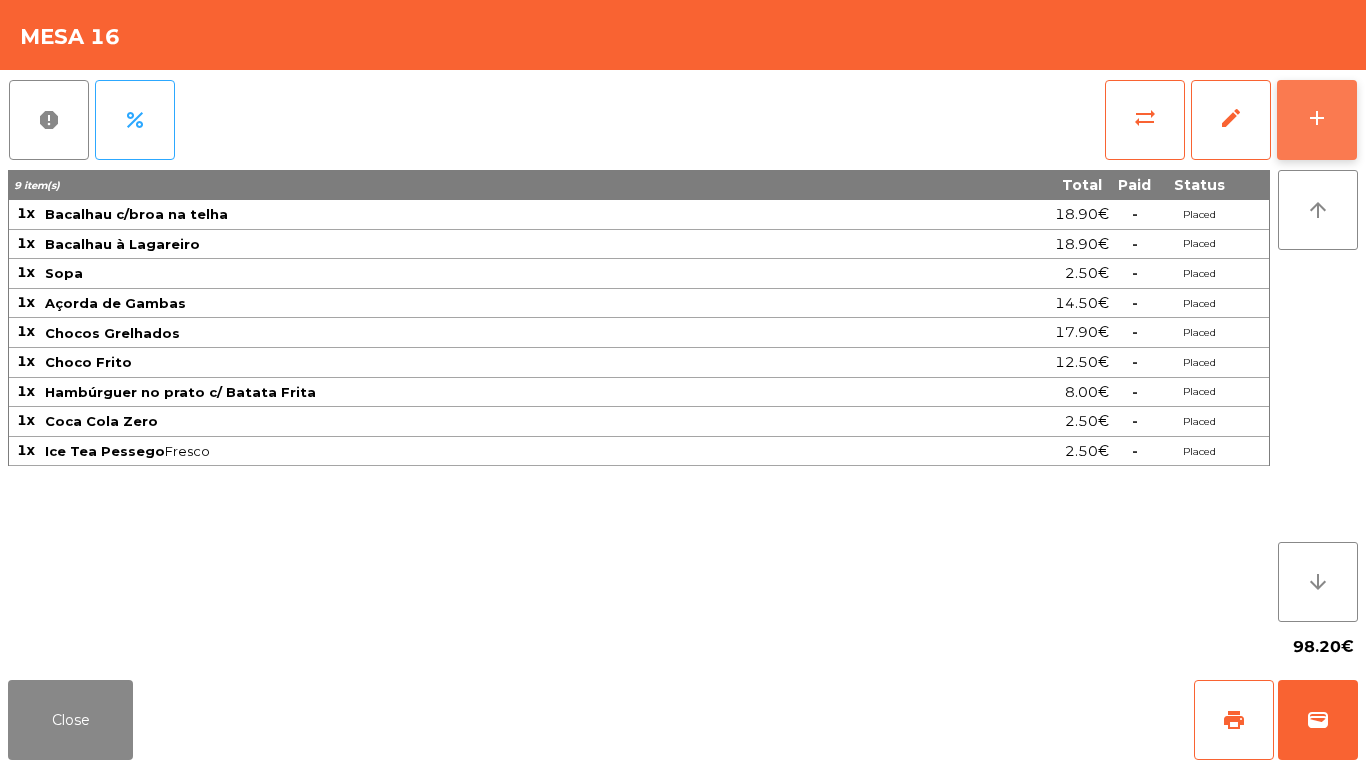 click on "add" 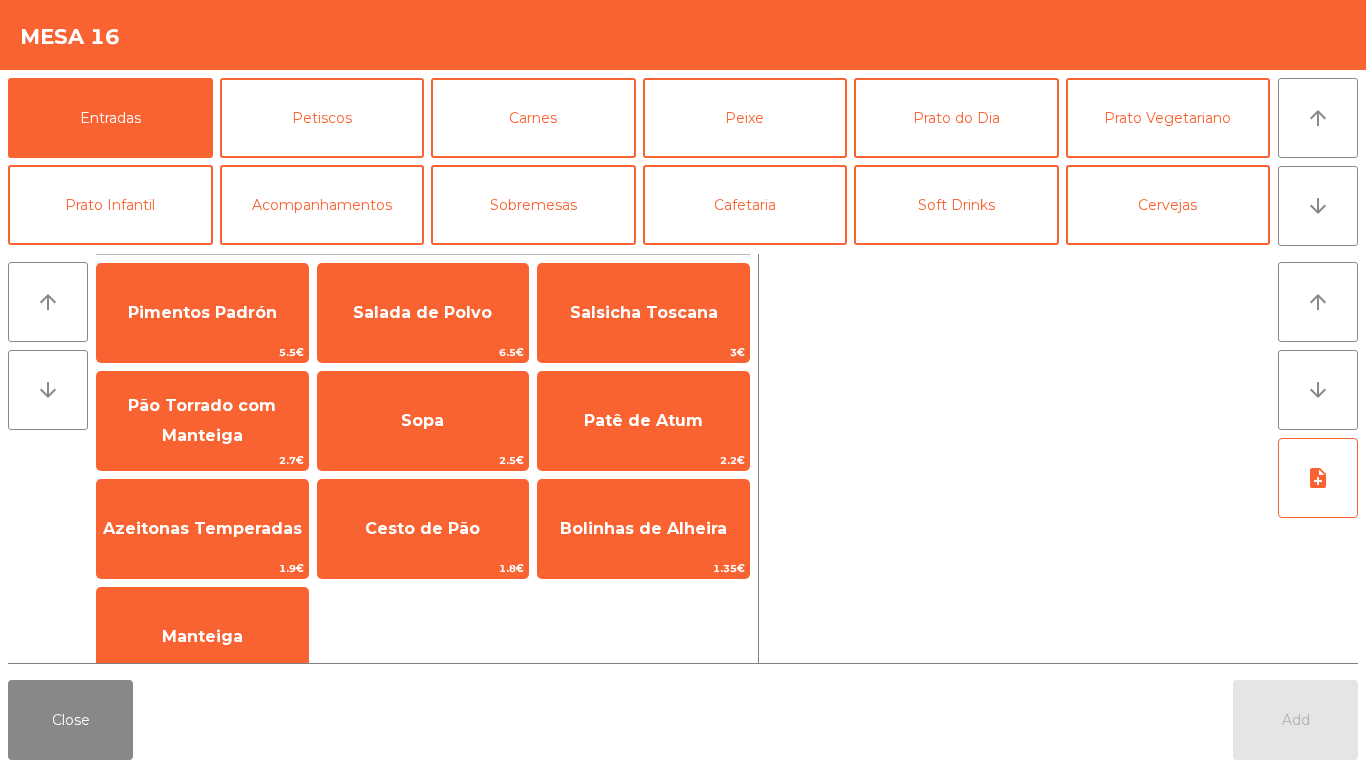 scroll, scrollTop: 32, scrollLeft: 0, axis: vertical 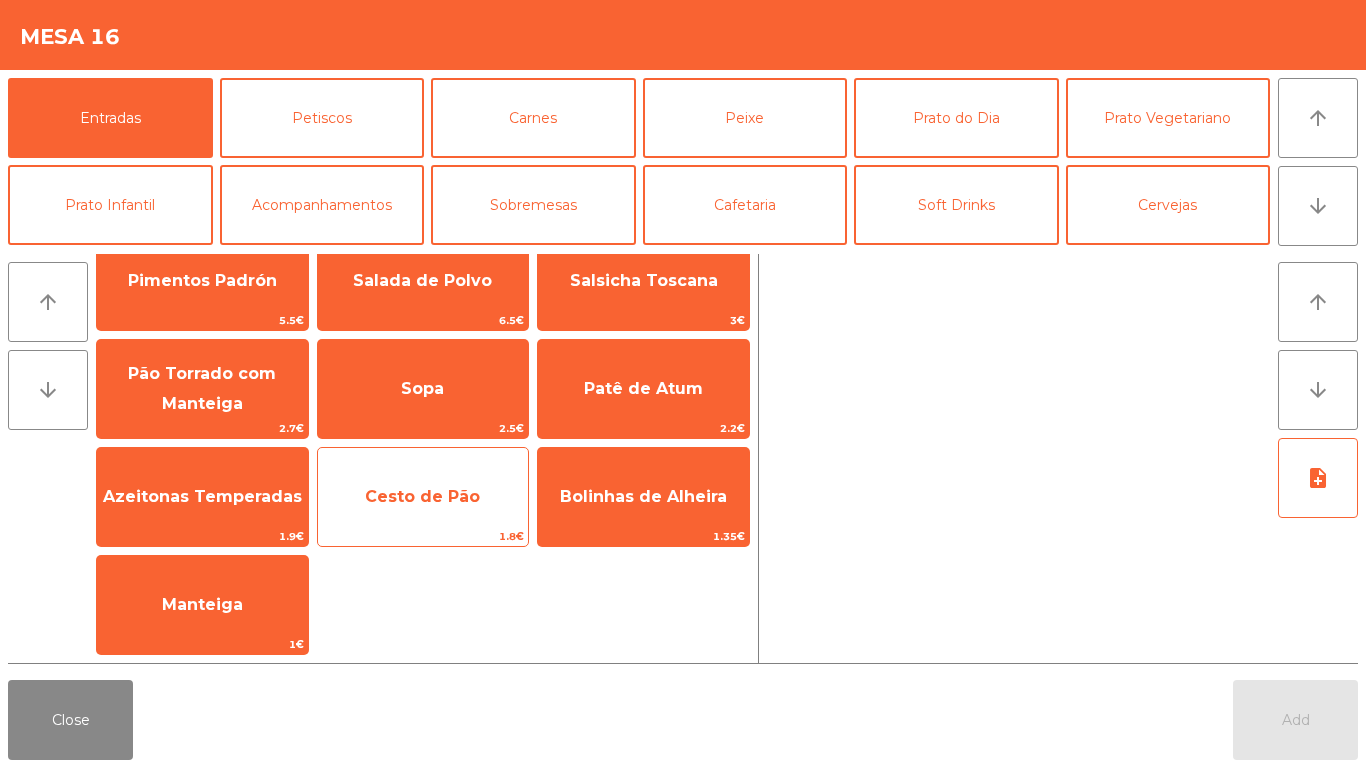 click on "Cesto de Pão" 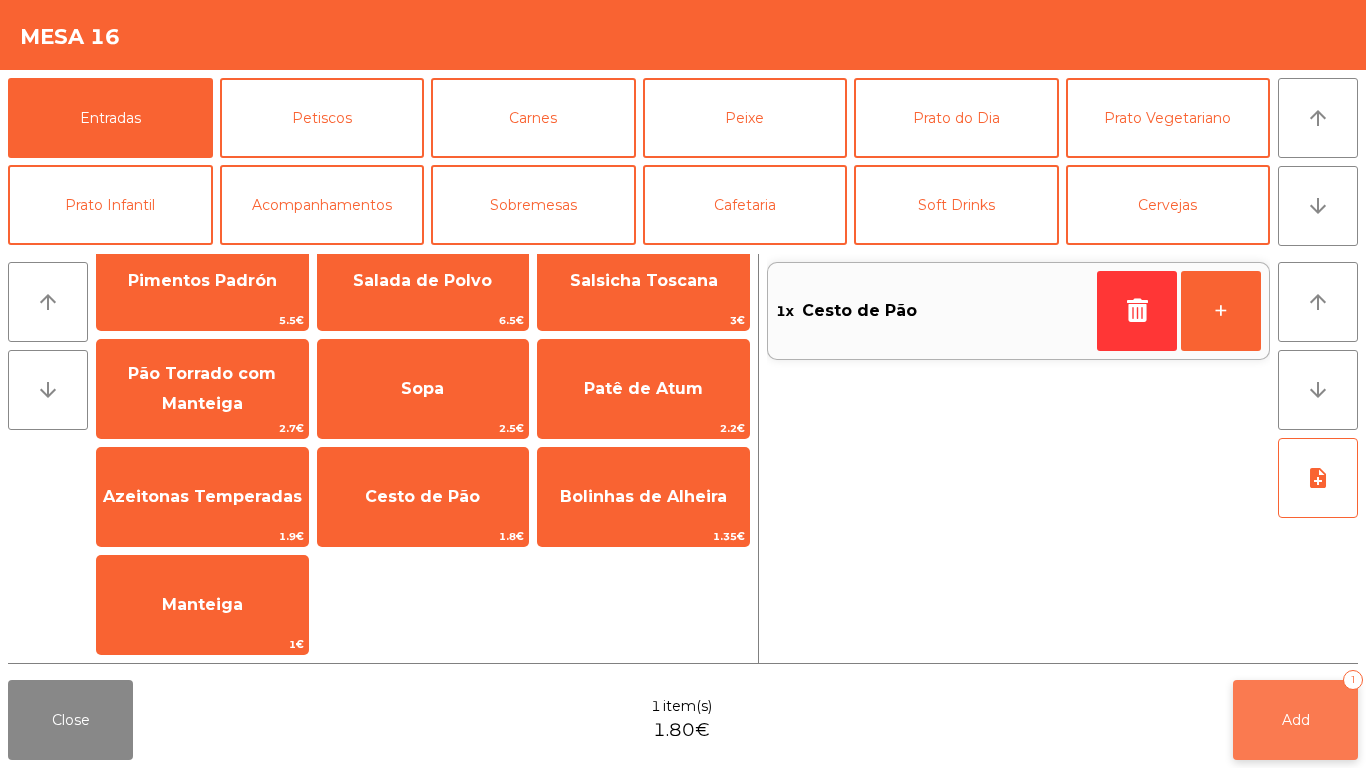 click on "Add   1" 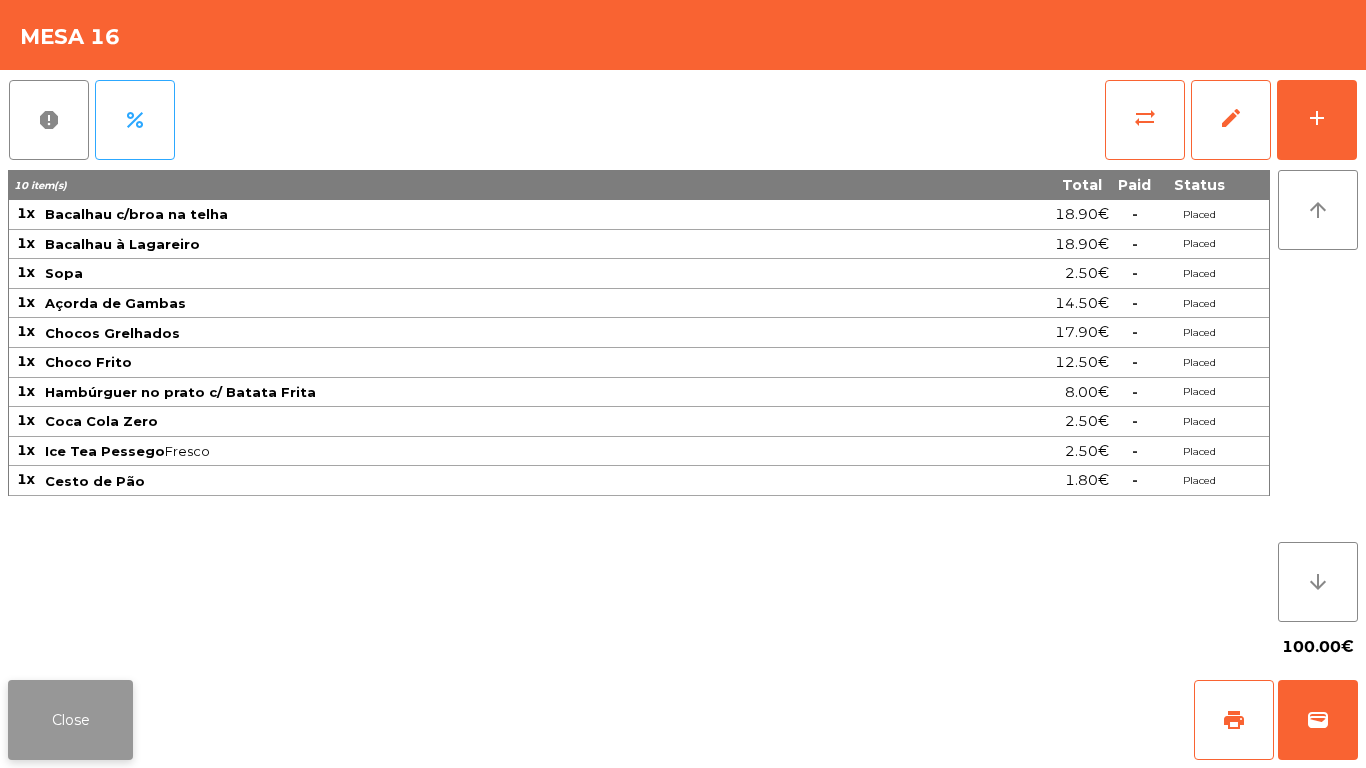 click on "Close" 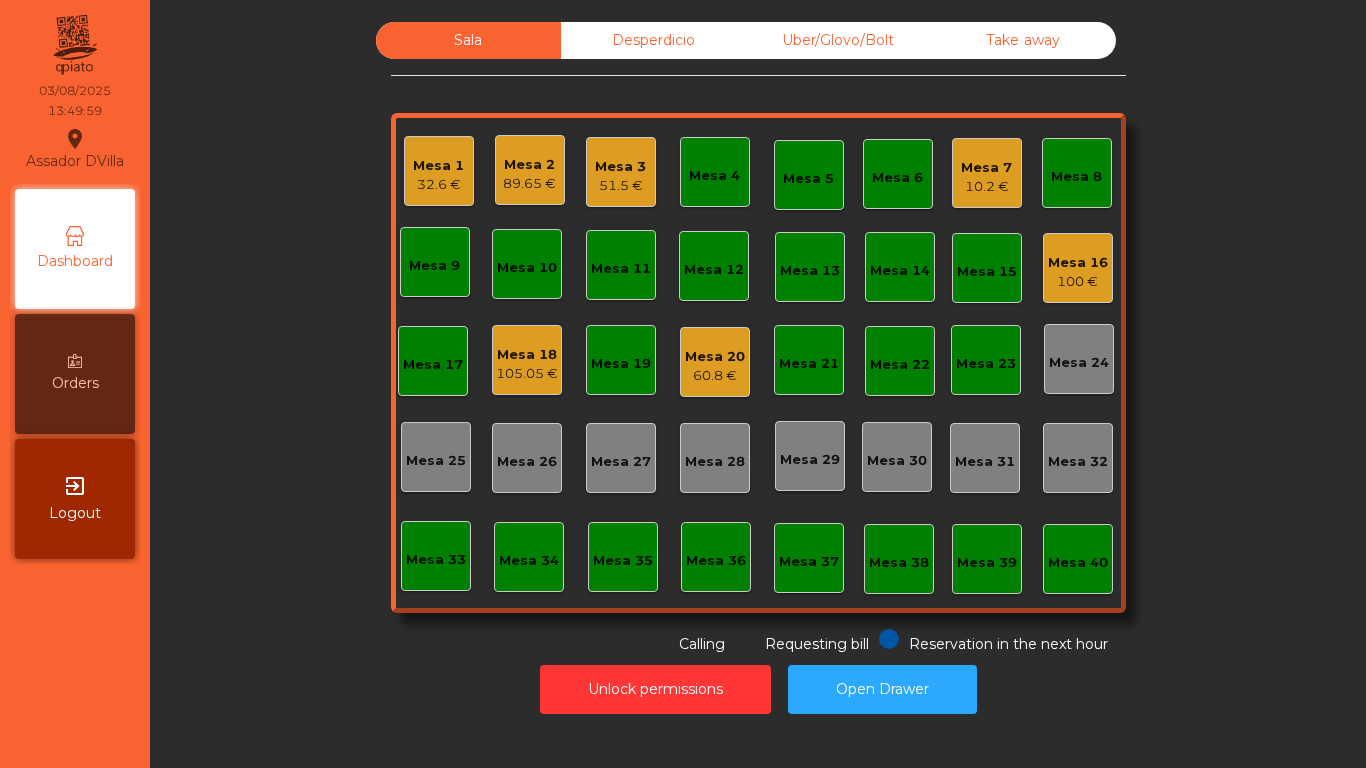 click on "Mesa 18" 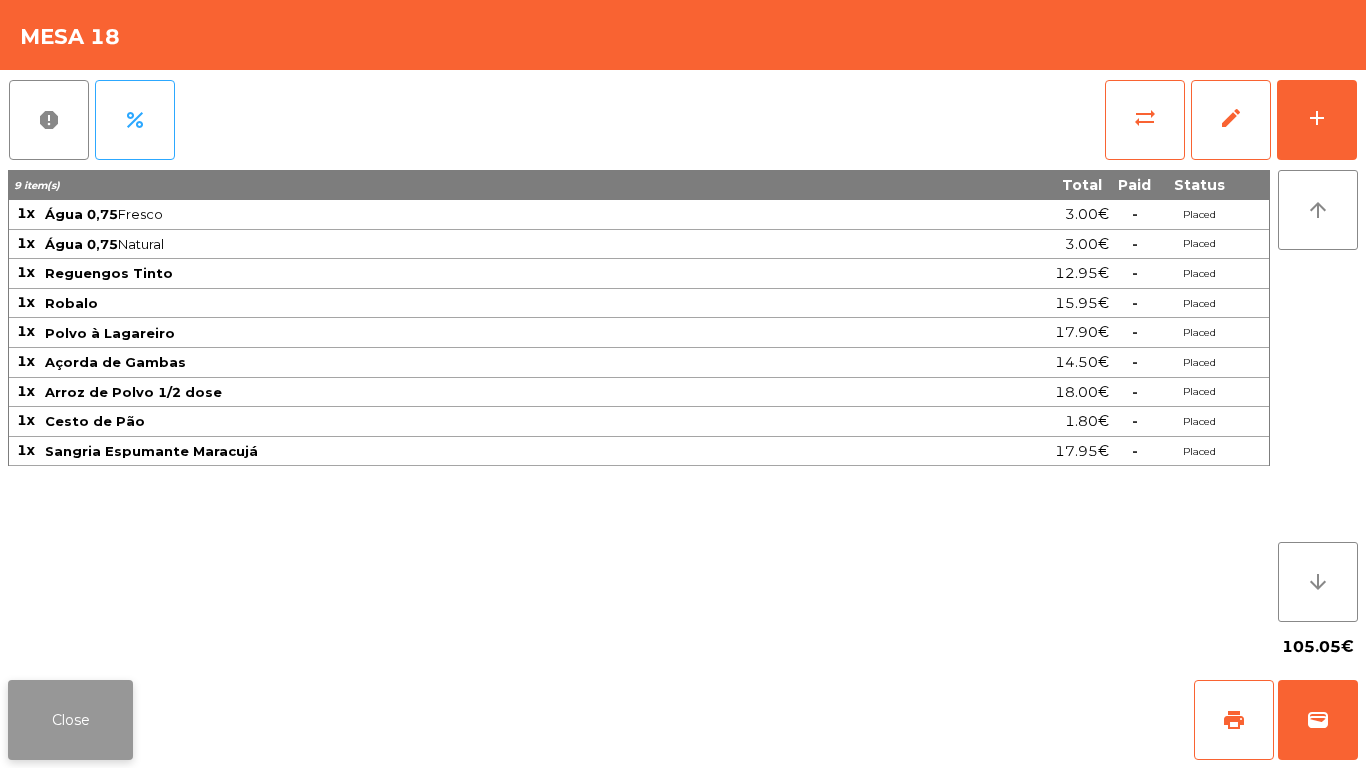 click on "Close" 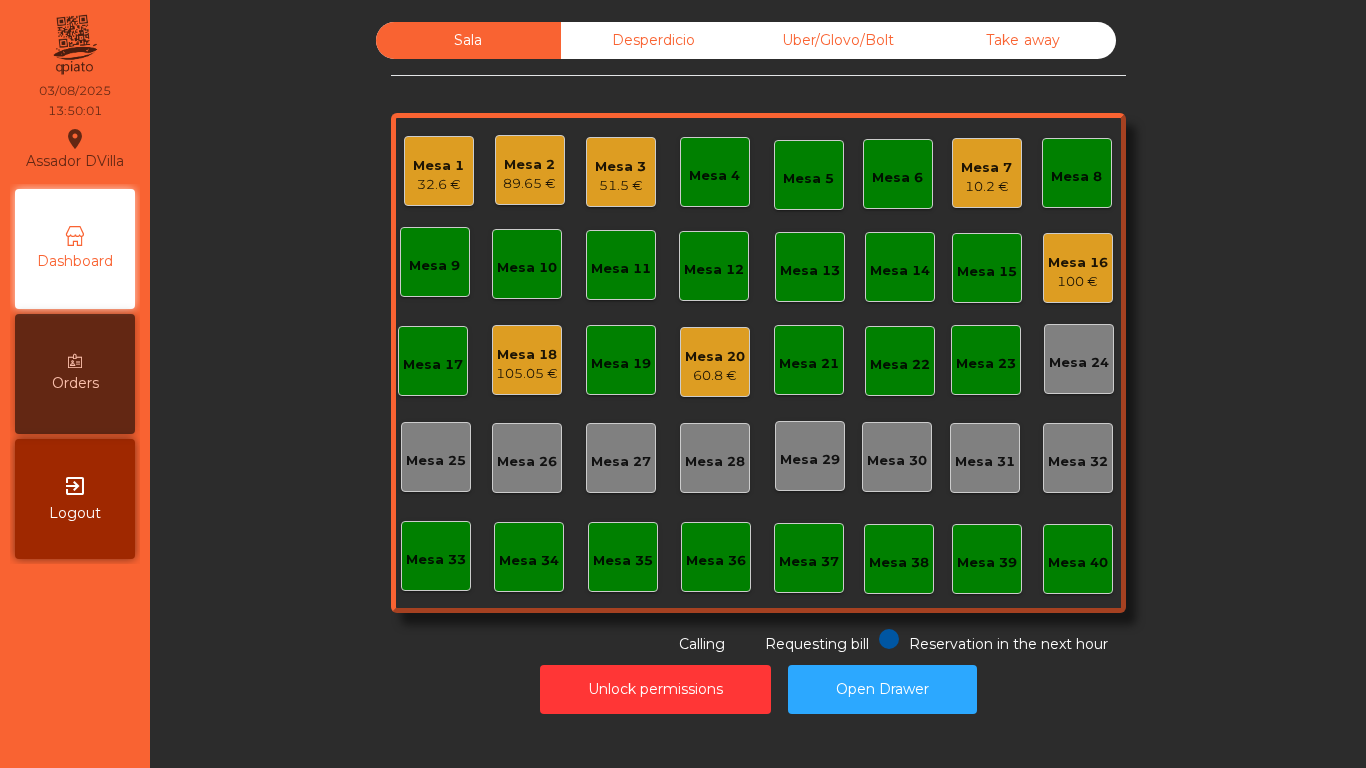 click on "Mesa 16" 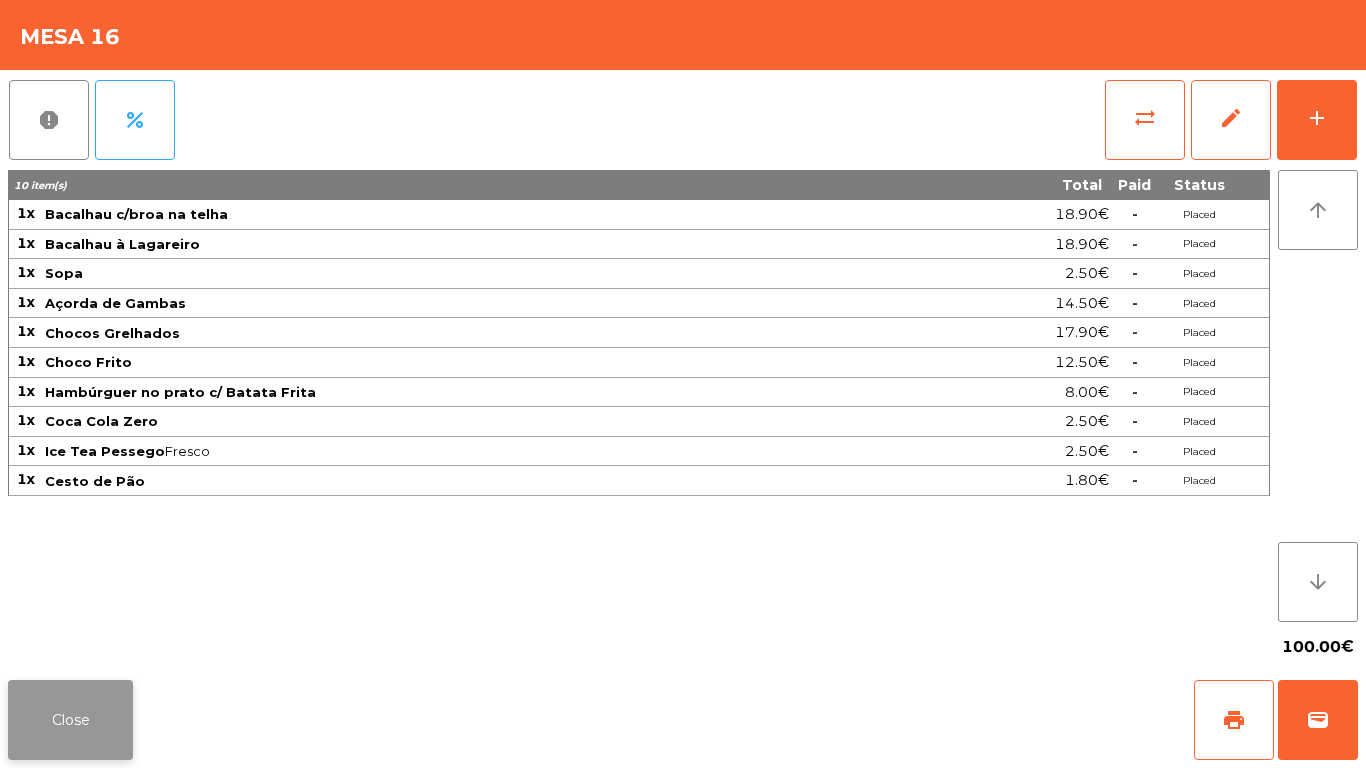 click on "Close" 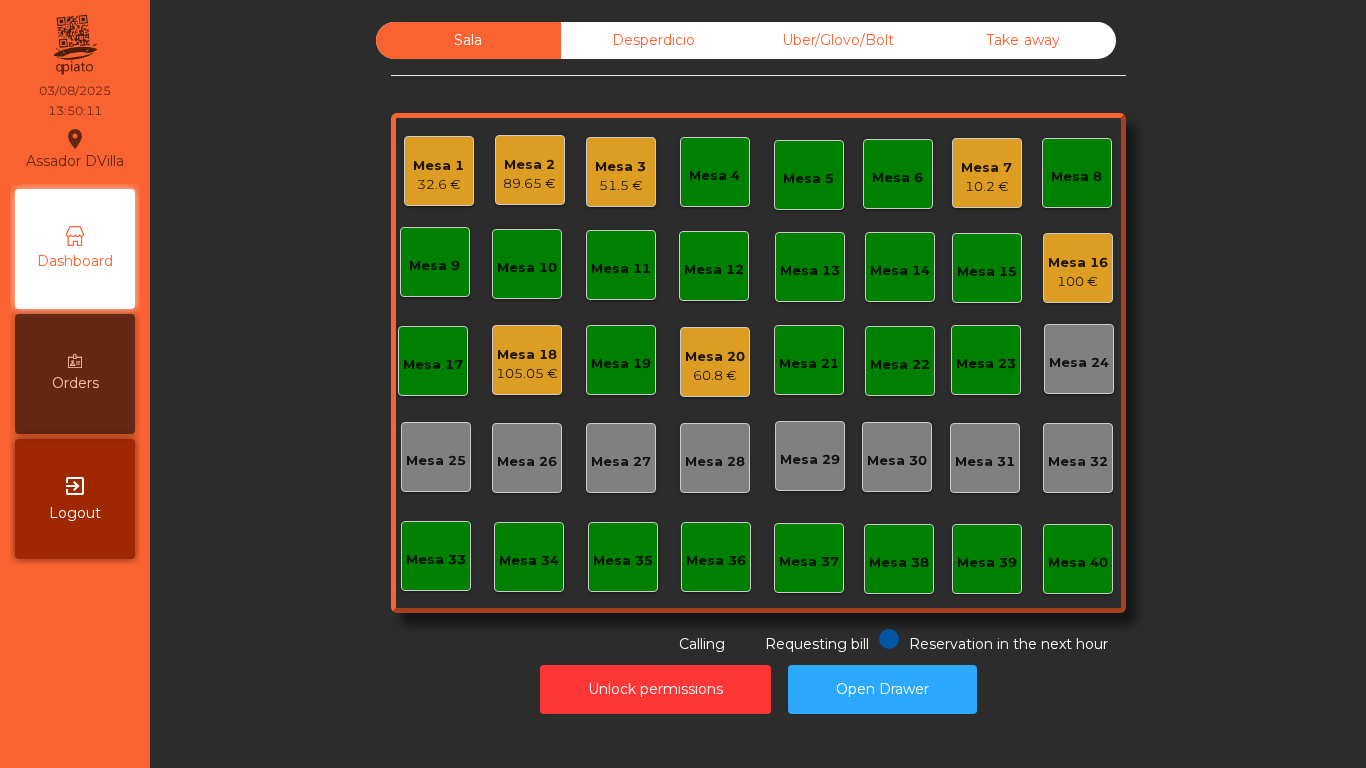 click on "100 €" 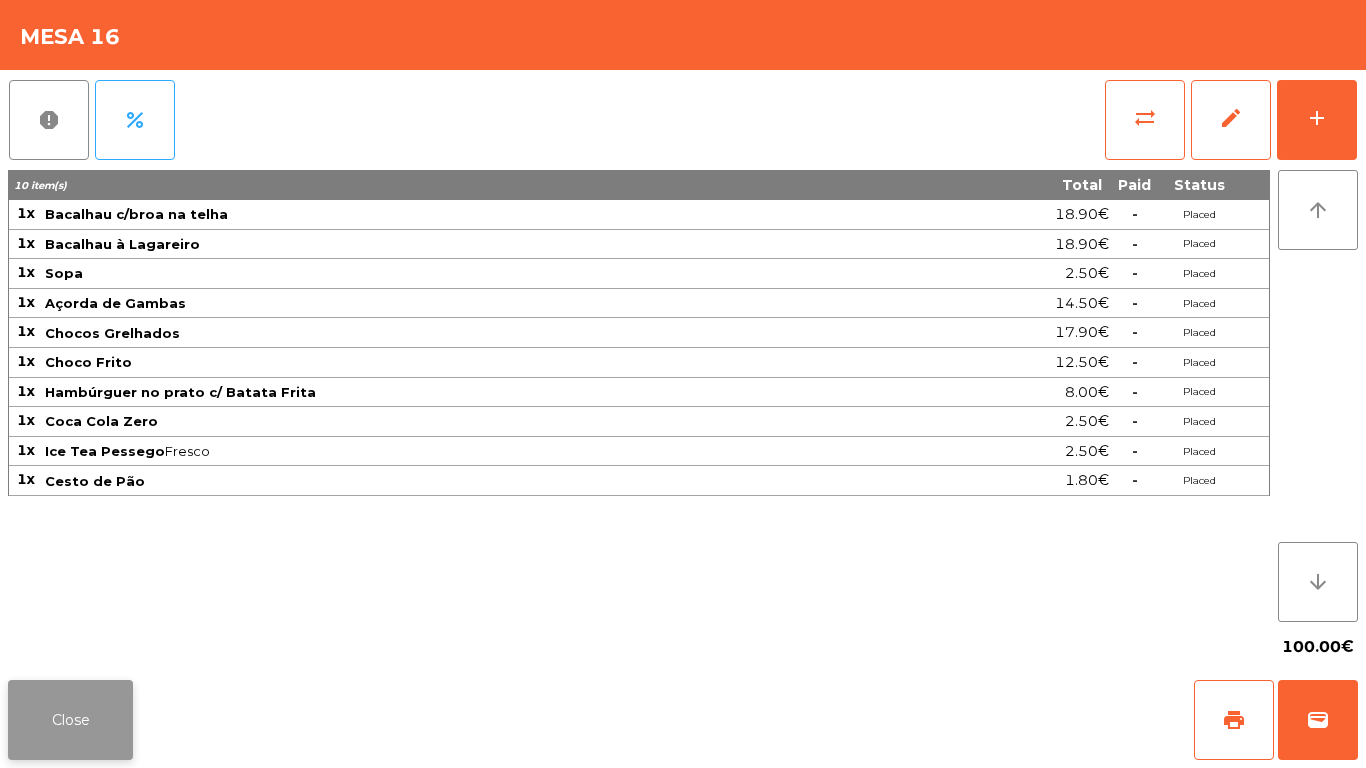 click on "Close" 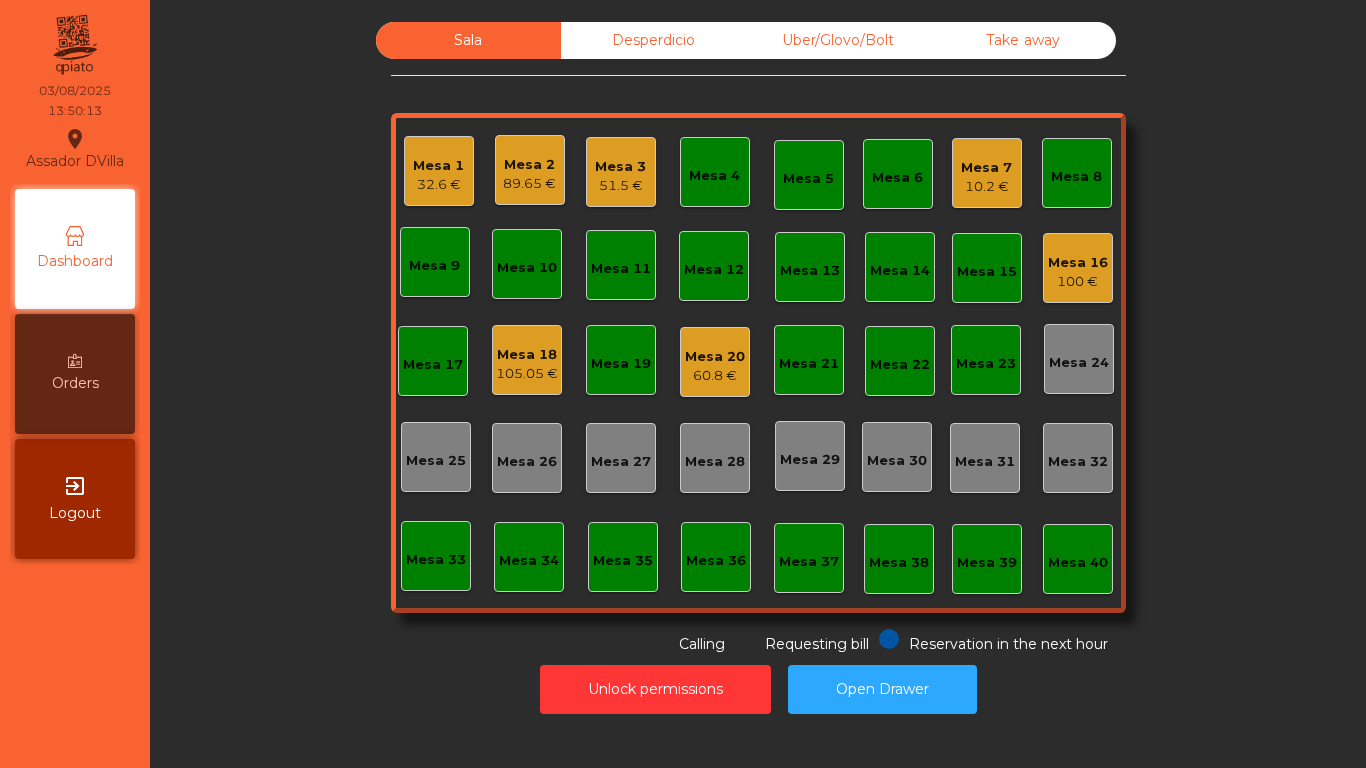 click on "Mesa 7" 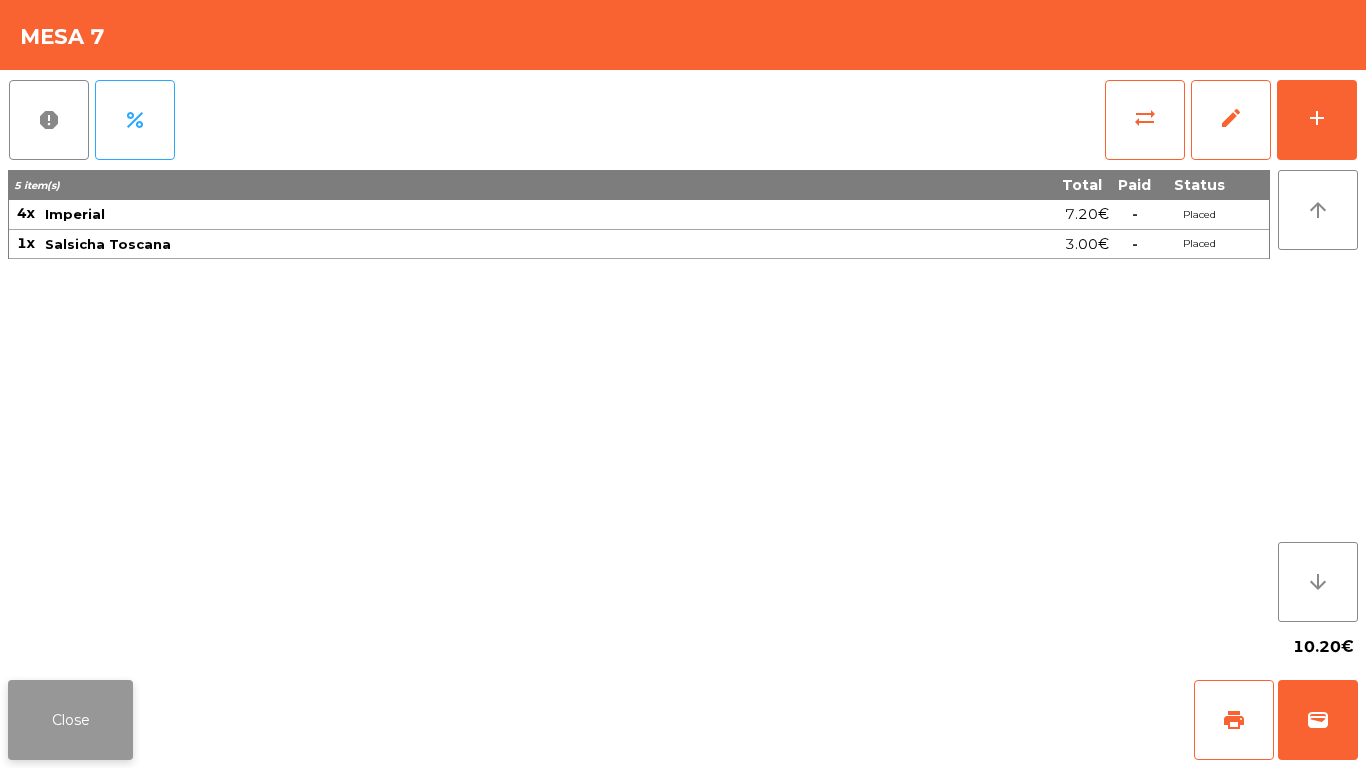 click on "Close" 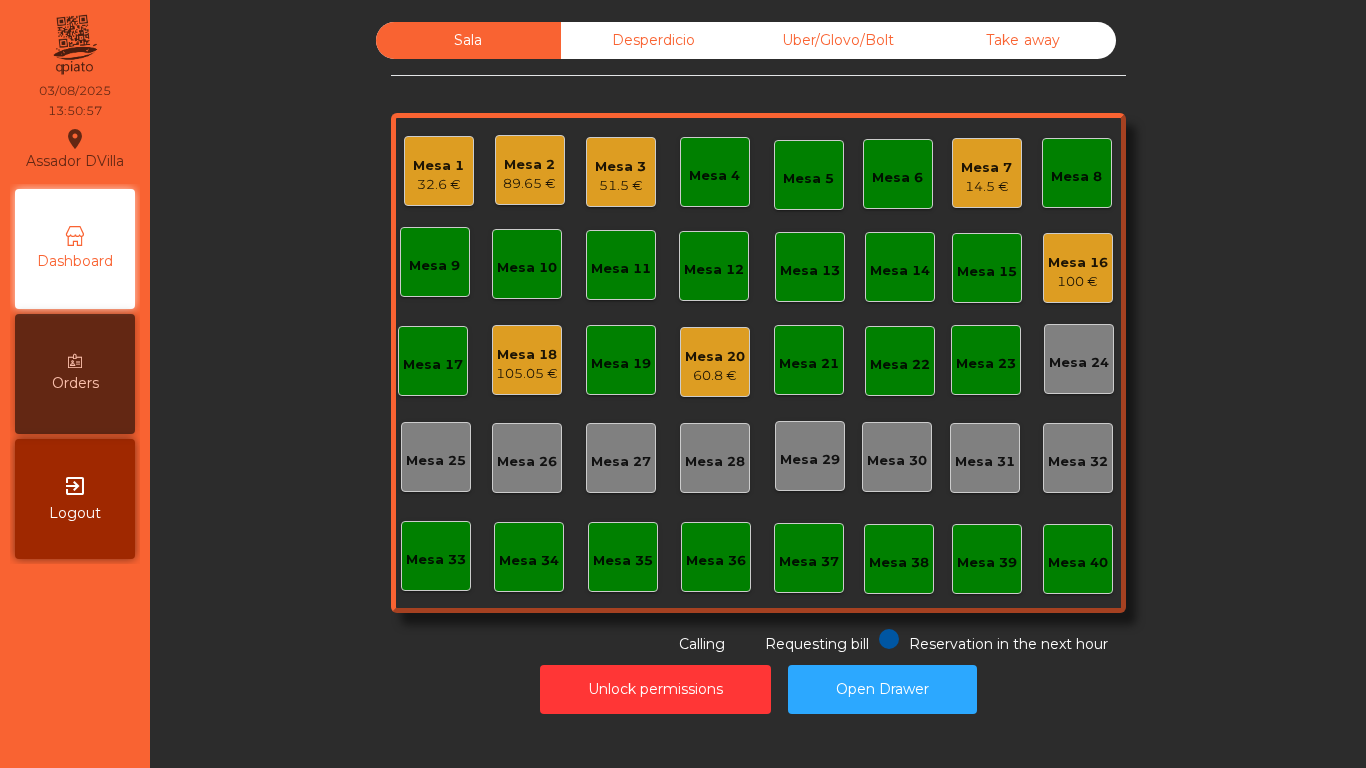 click on "Mesa 18" 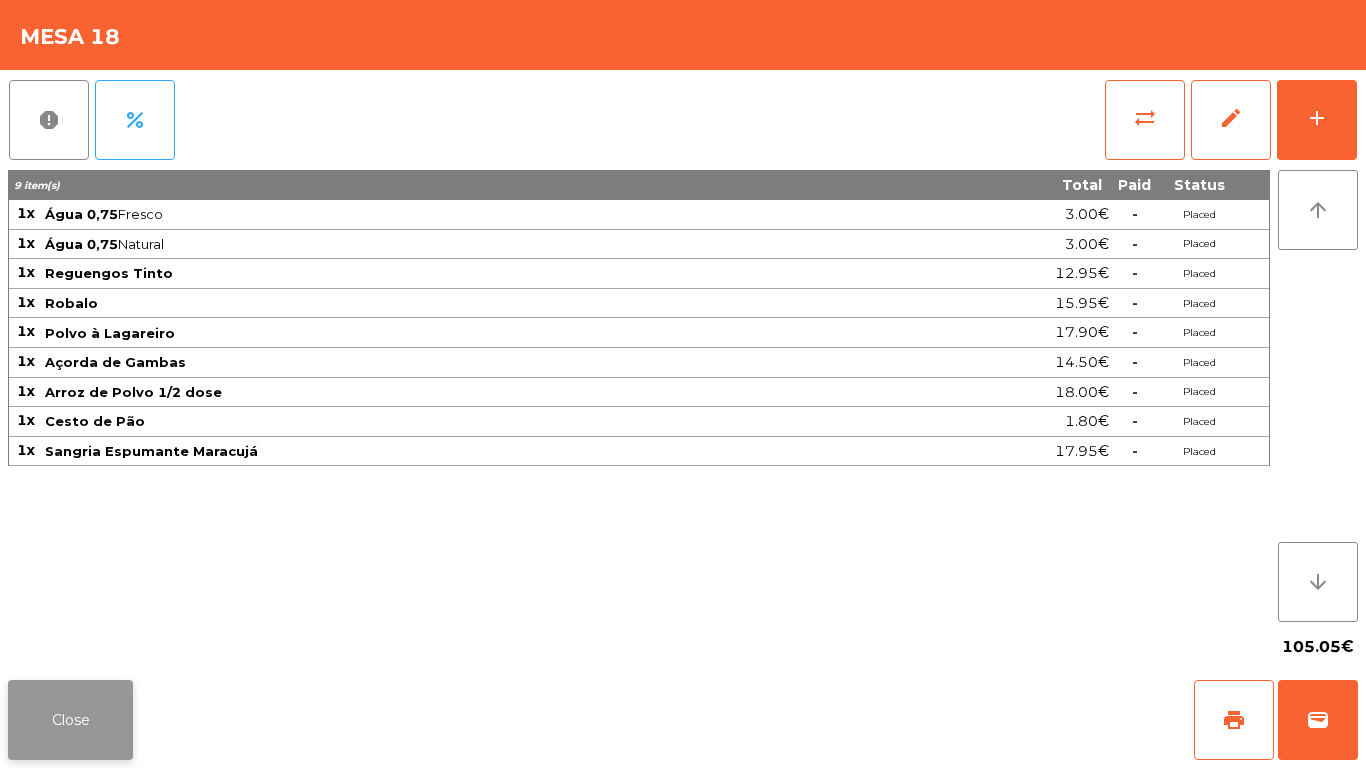 click on "Close" 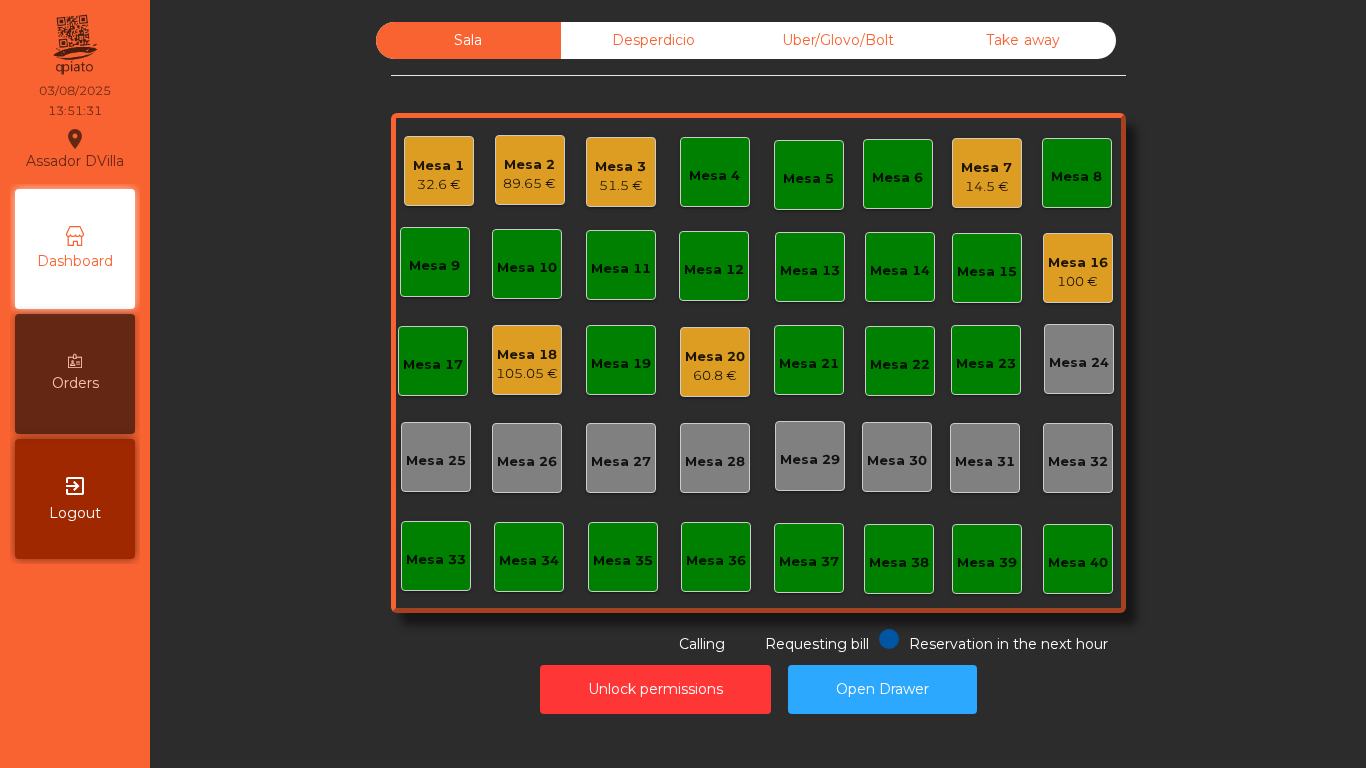 click on "Mesa 20" 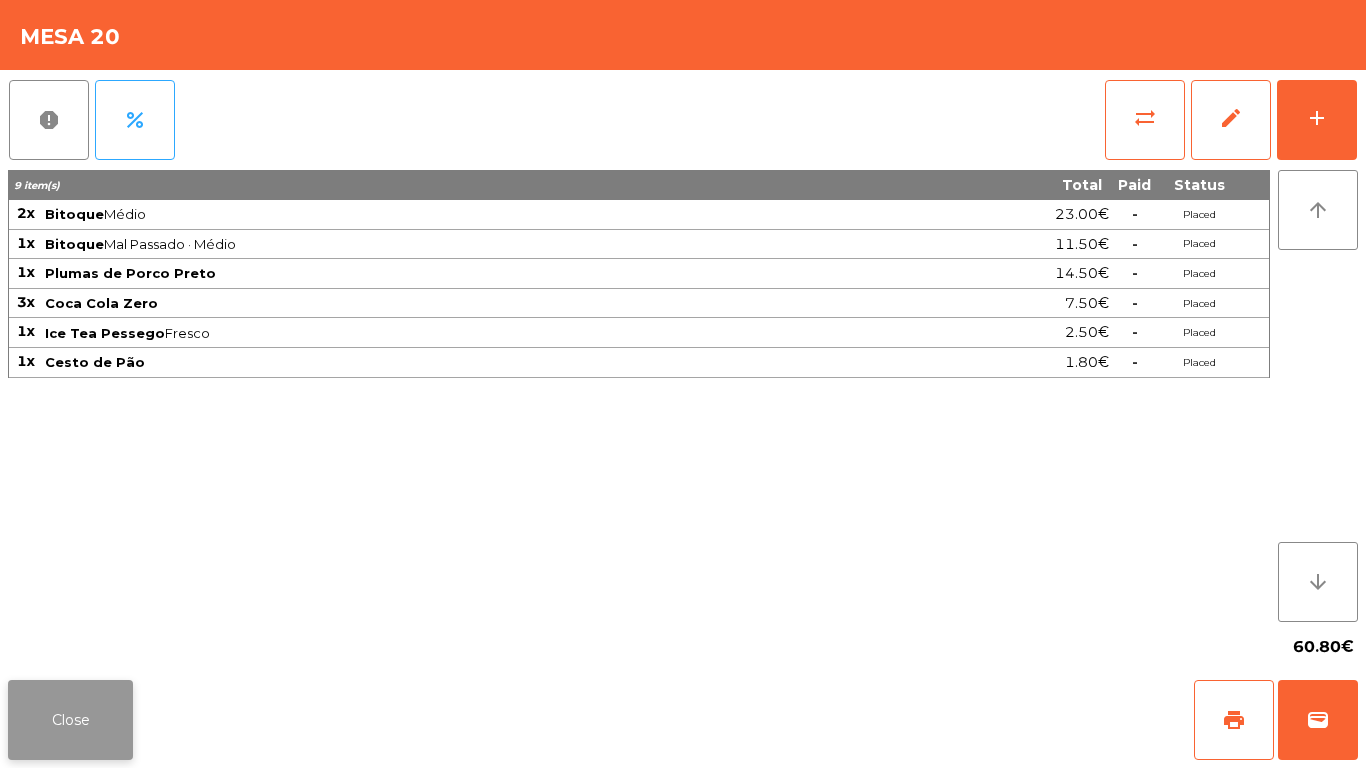 click on "Close" 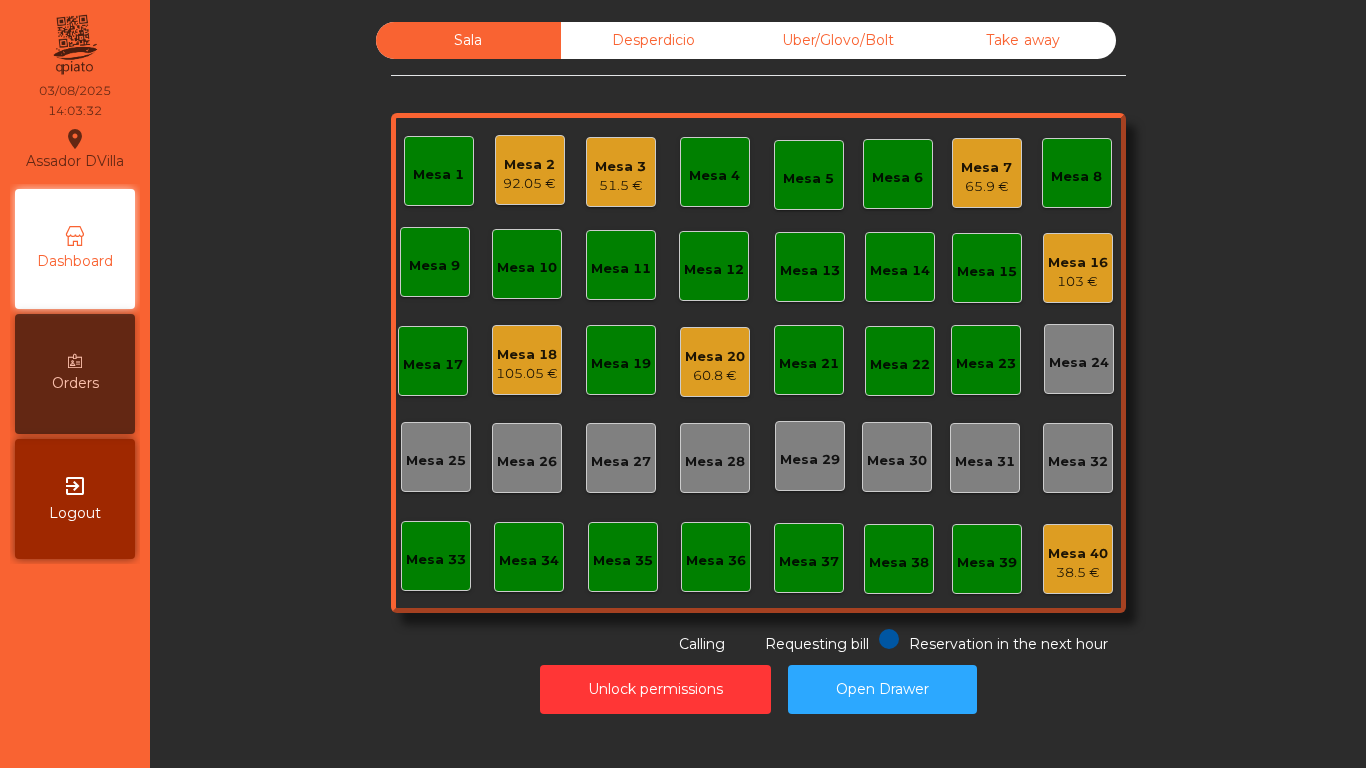 click on "Mesa 16" 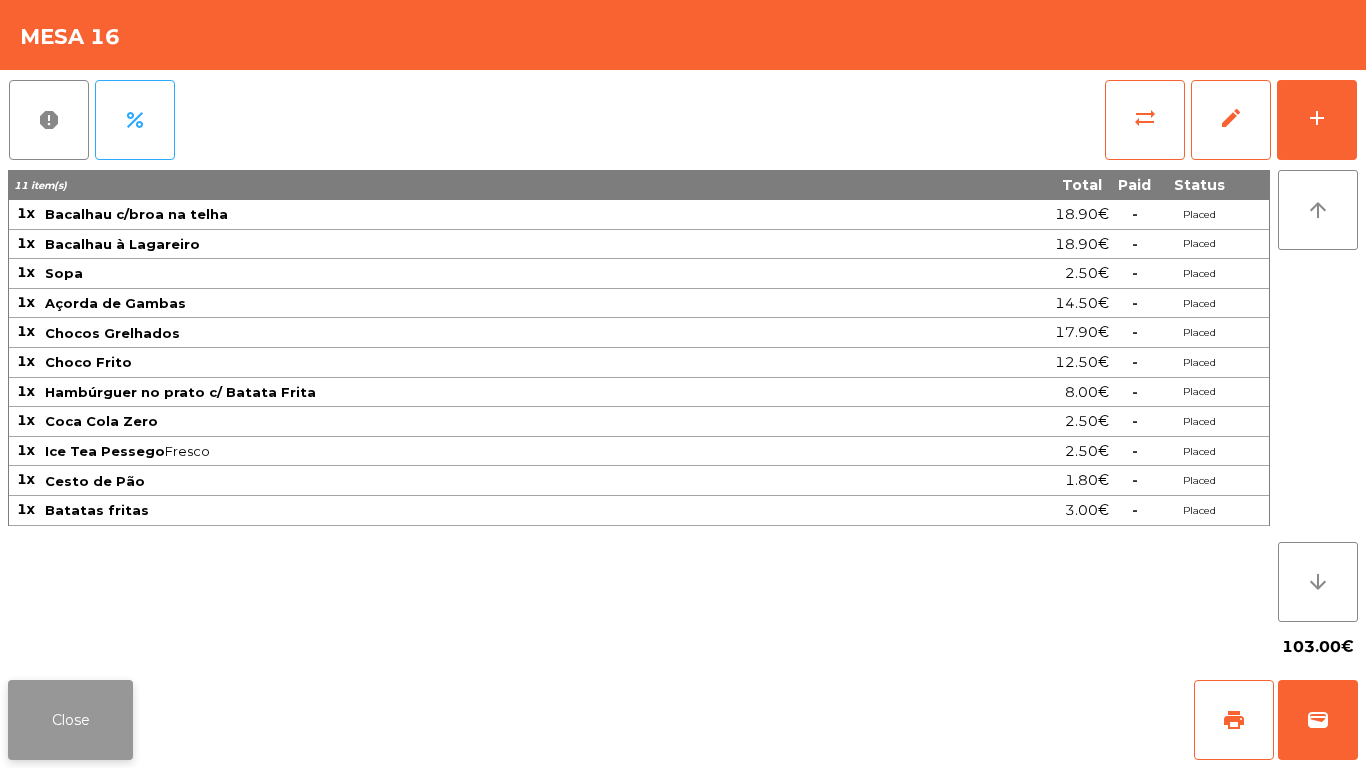 click on "Close" 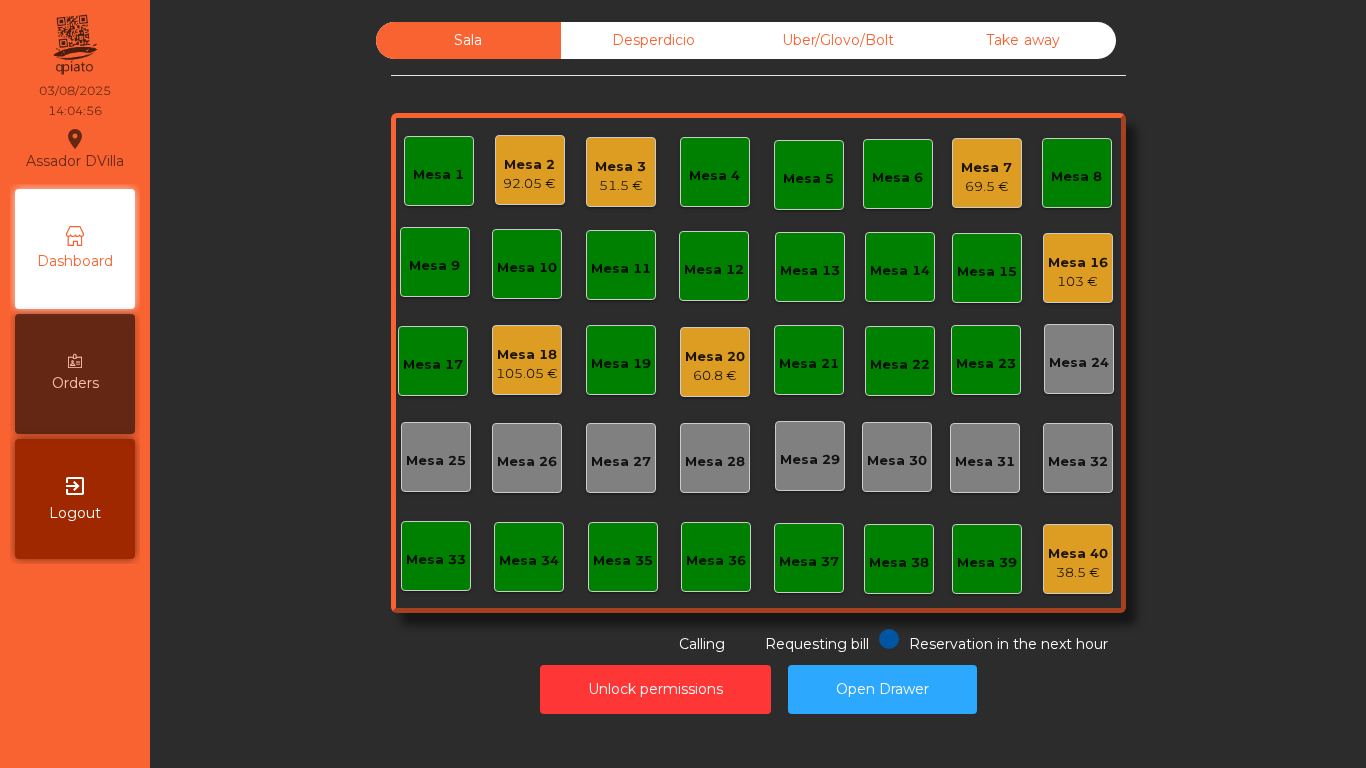 click on "Mesa 7   69.5 €" 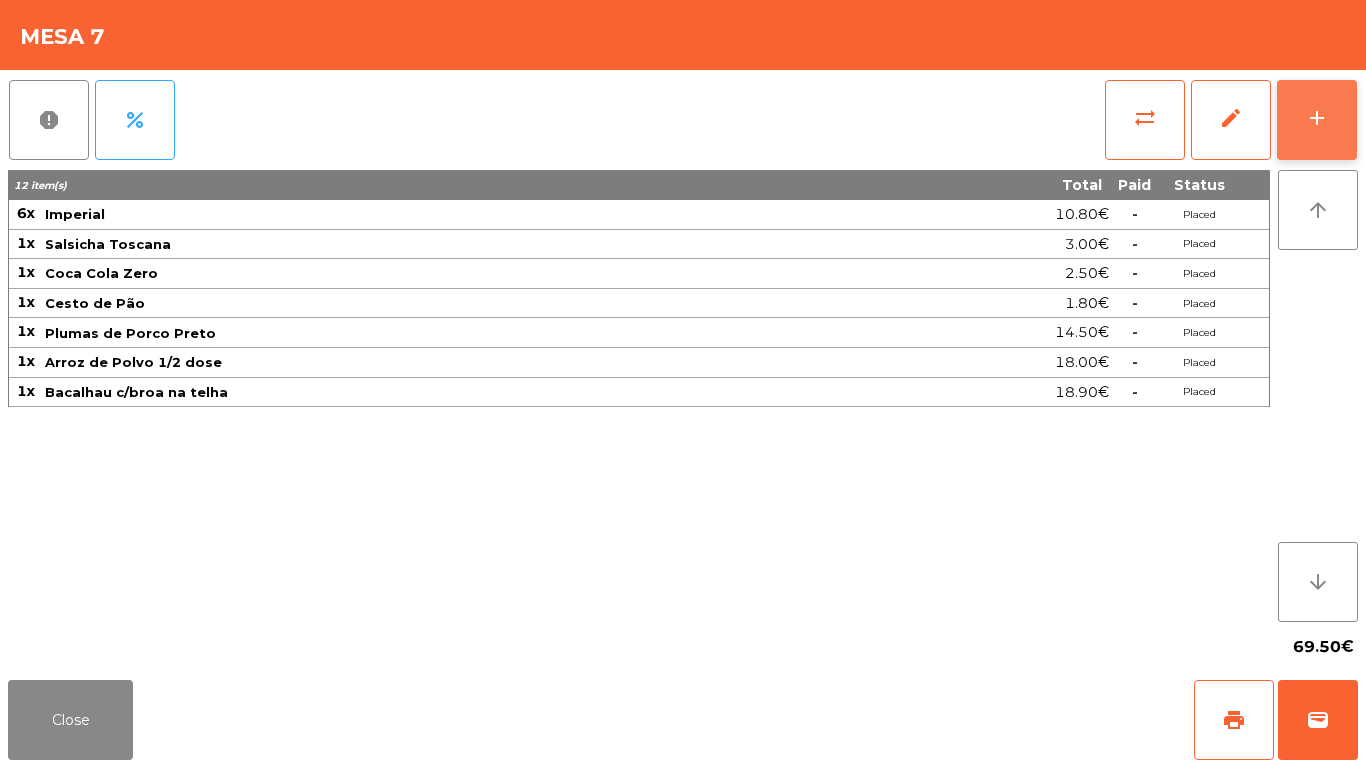 click on "add" 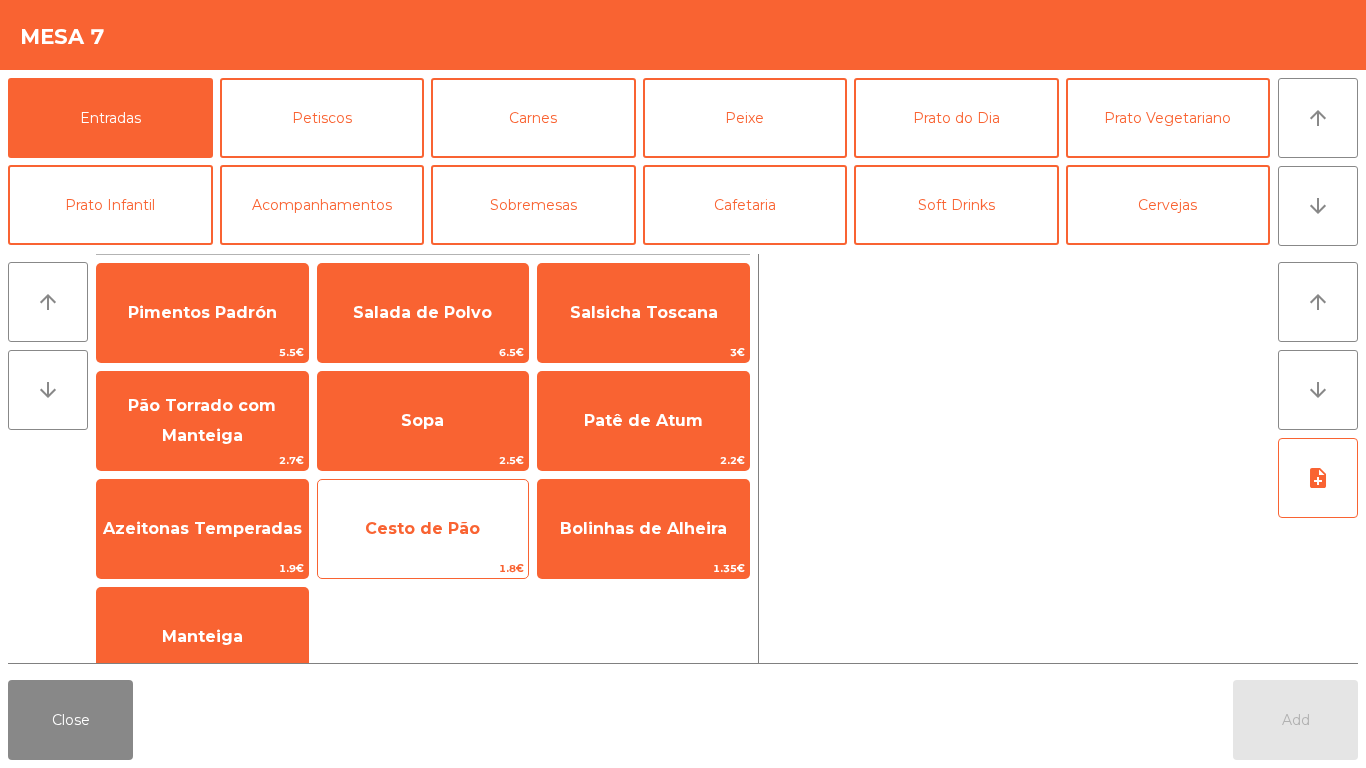 click on "Cesto de Pão" 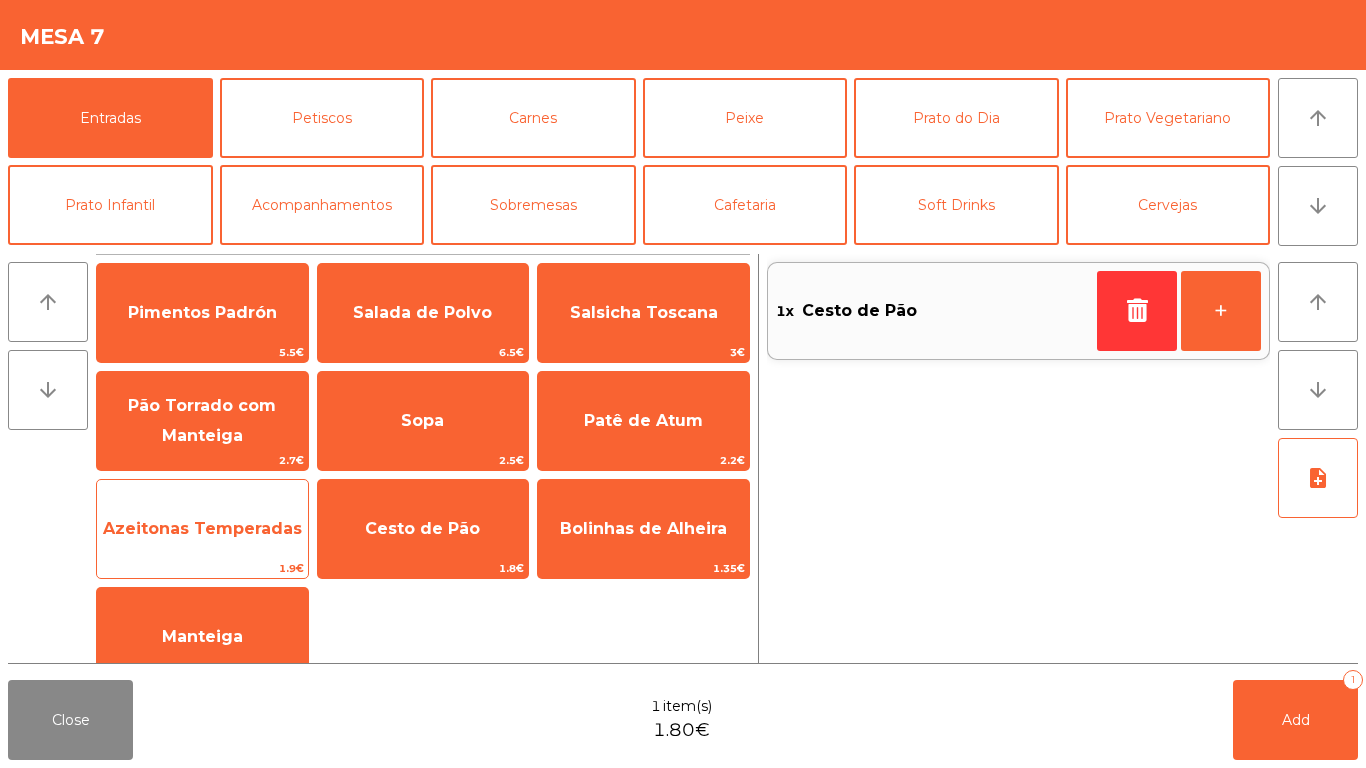 click on "Azeitonas Temperadas" 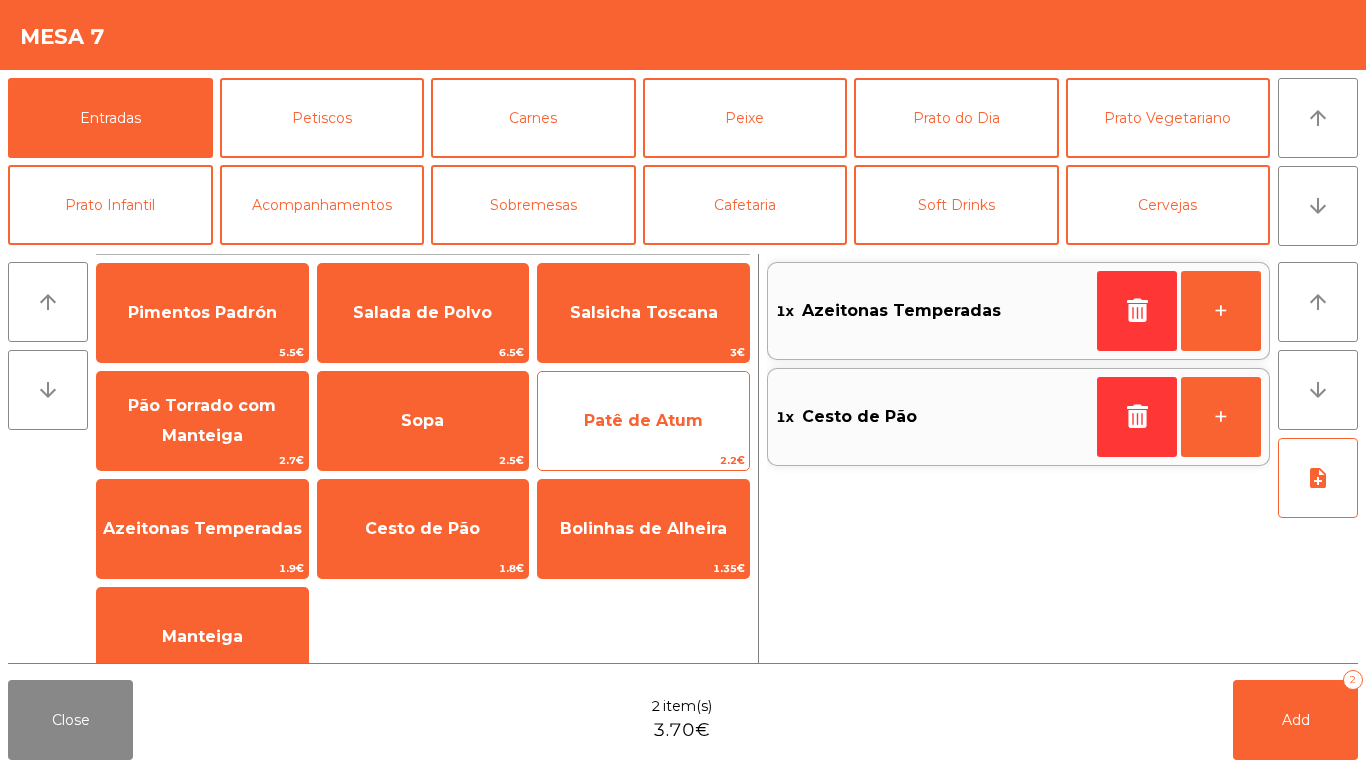 click on "Patê de Atum" 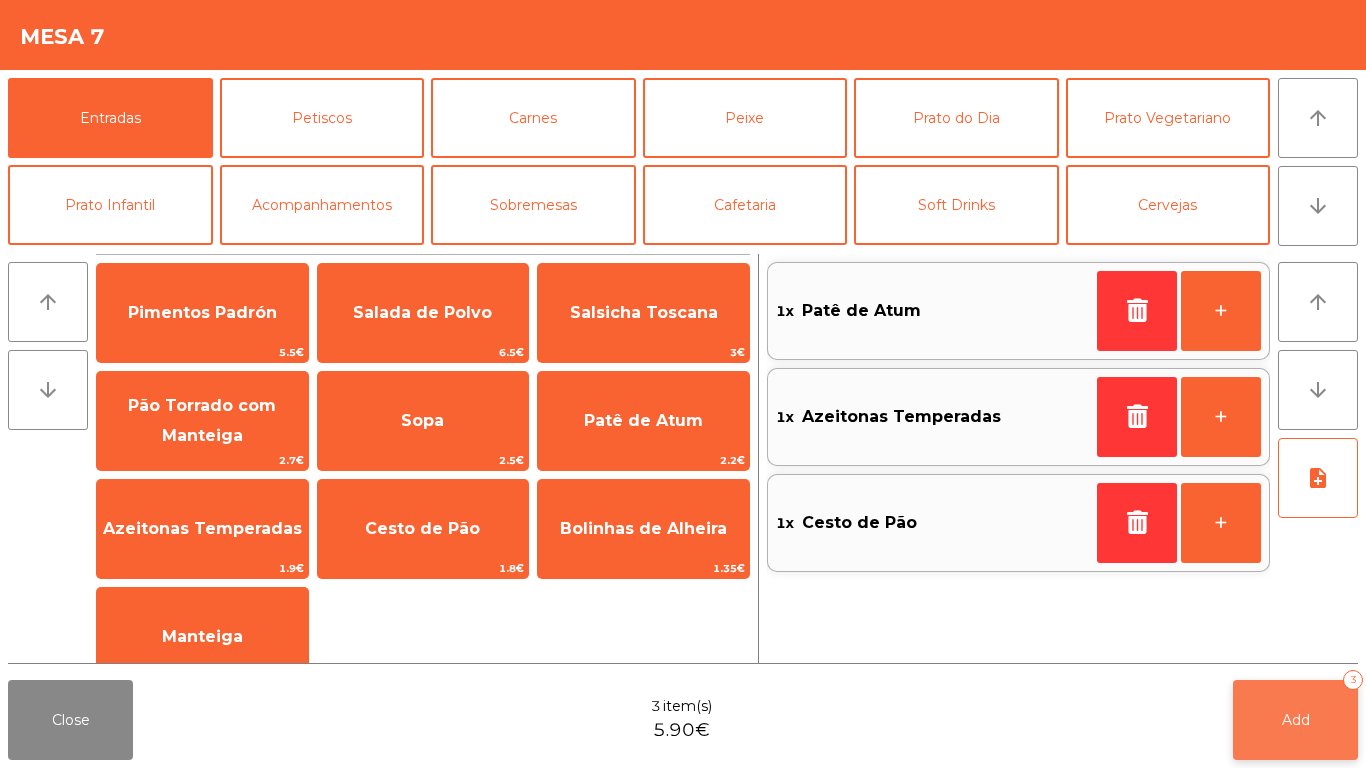click on "Add   3" 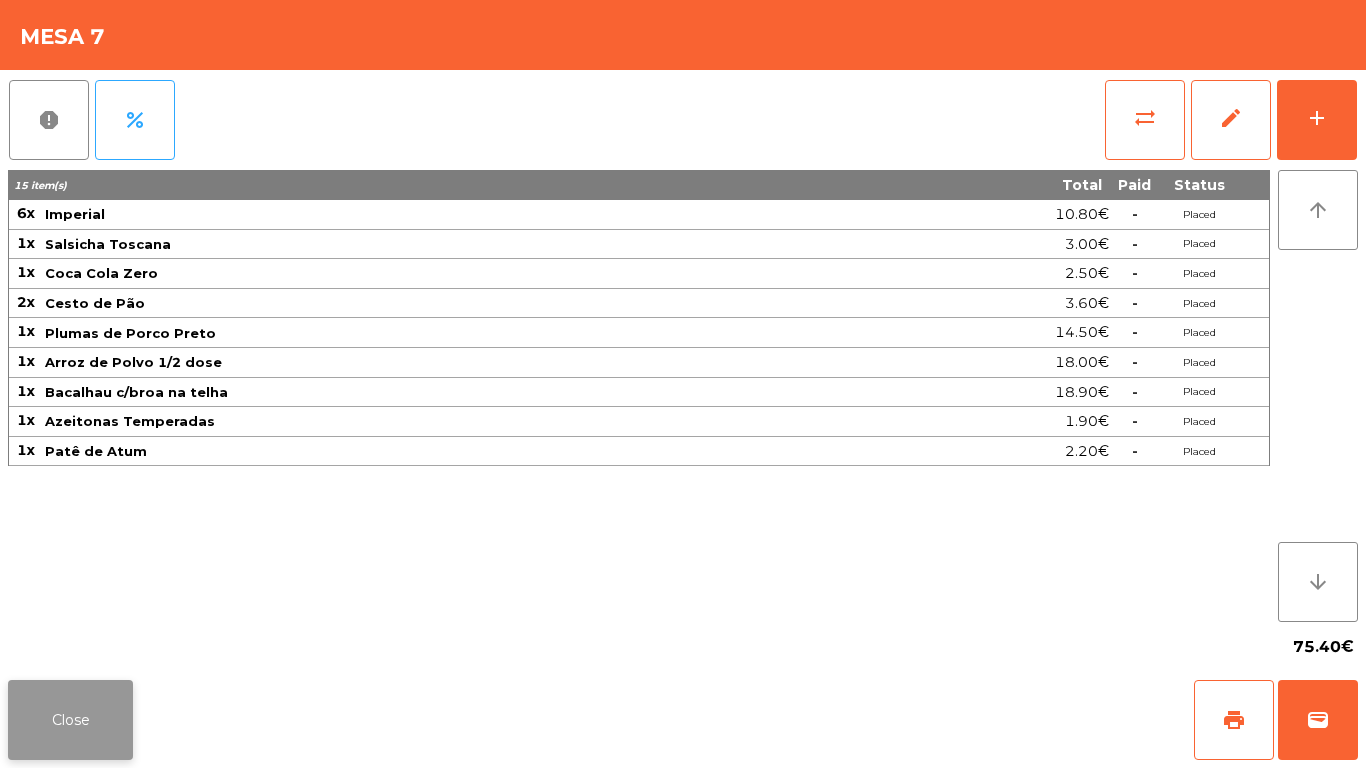 click on "Close" 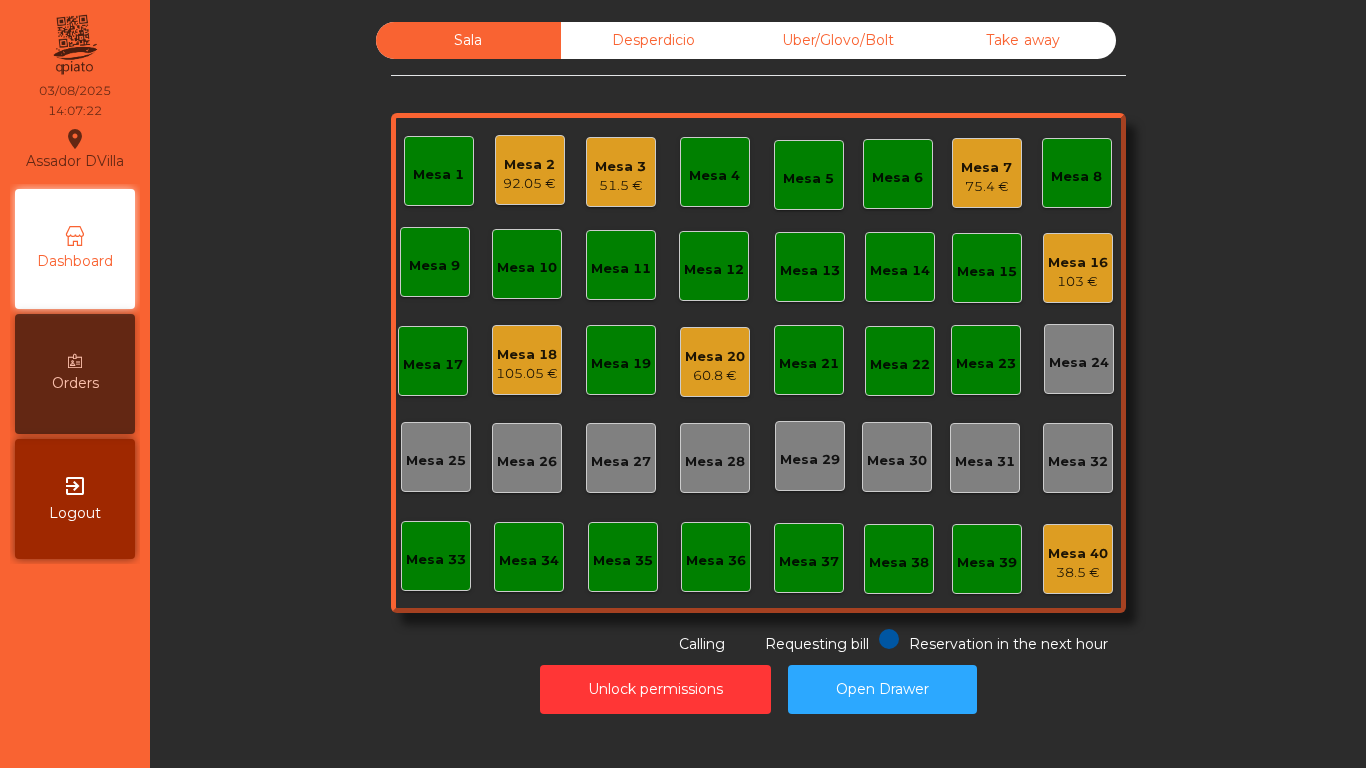 click on "Mesa 16   103 €" 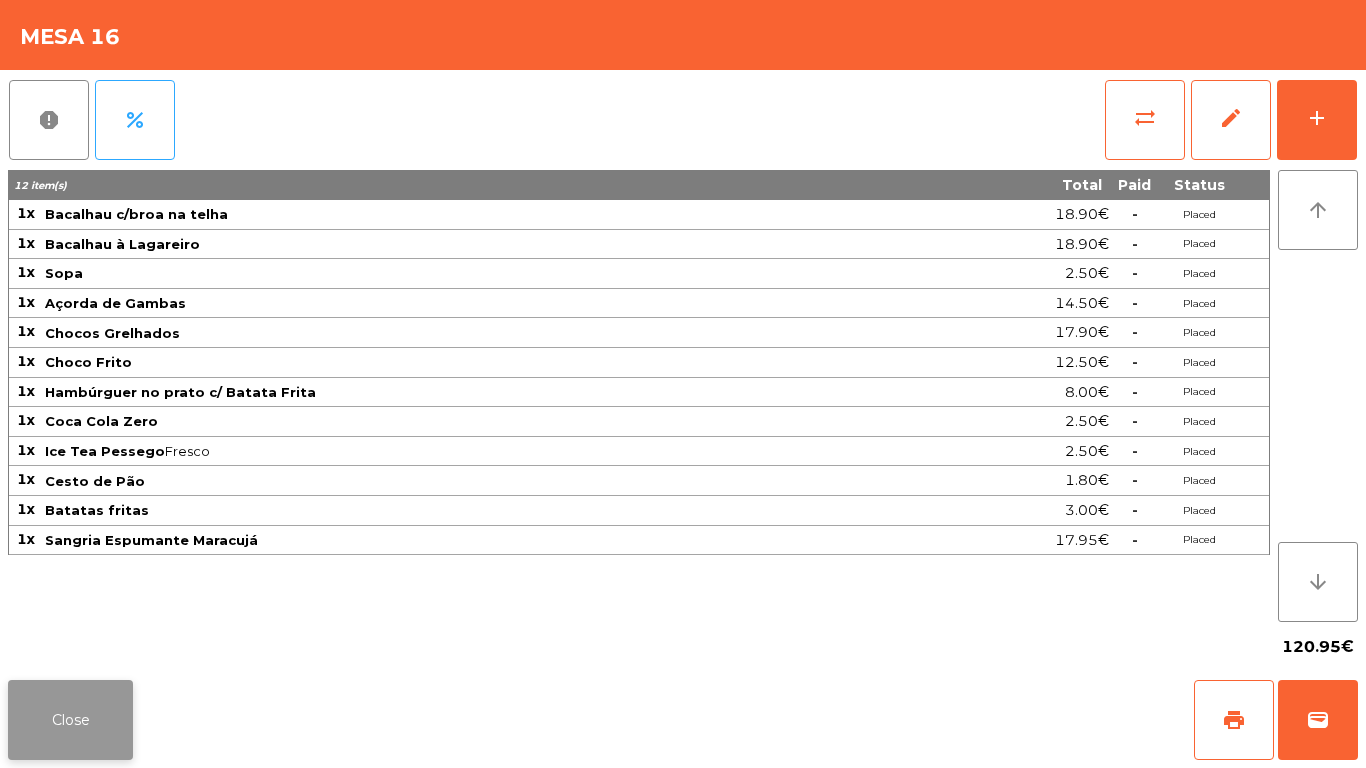 click on "Close   print   wallet" 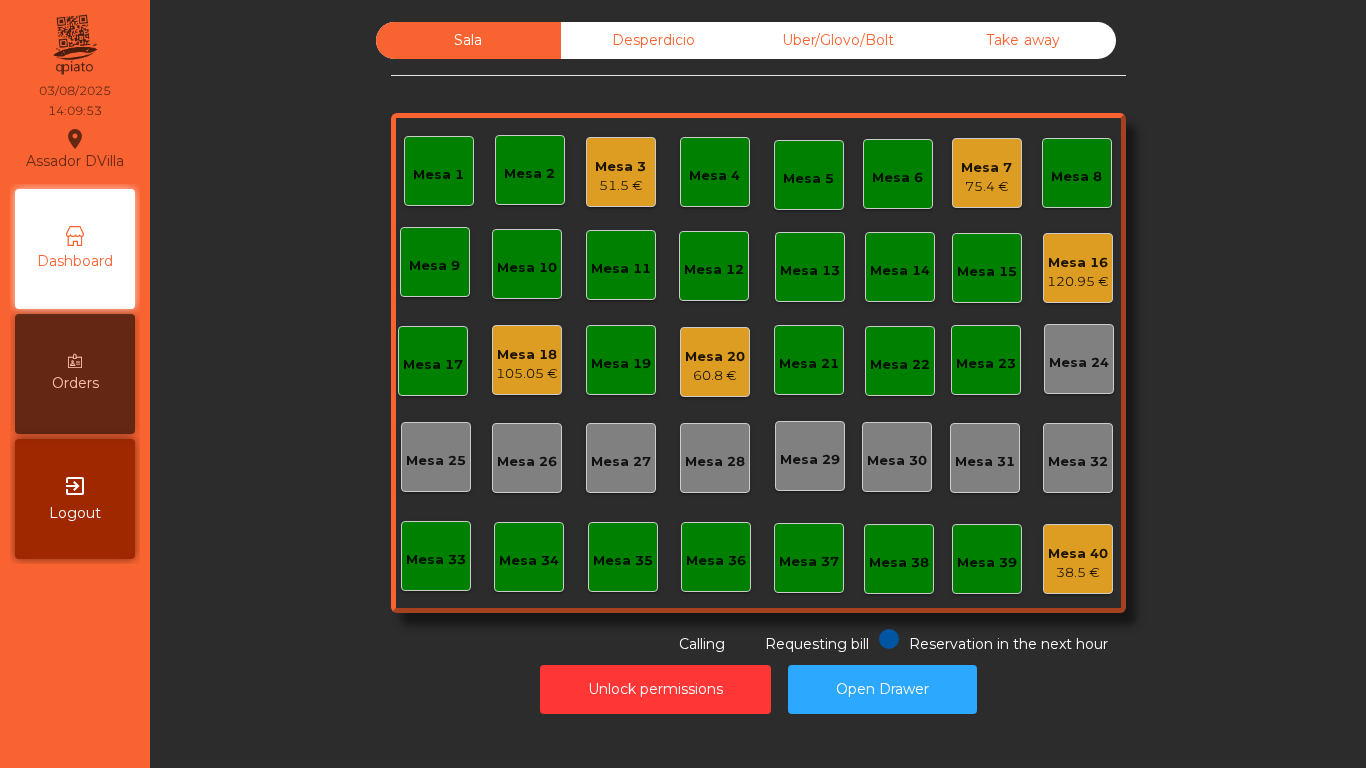 click on "Mesa 3" 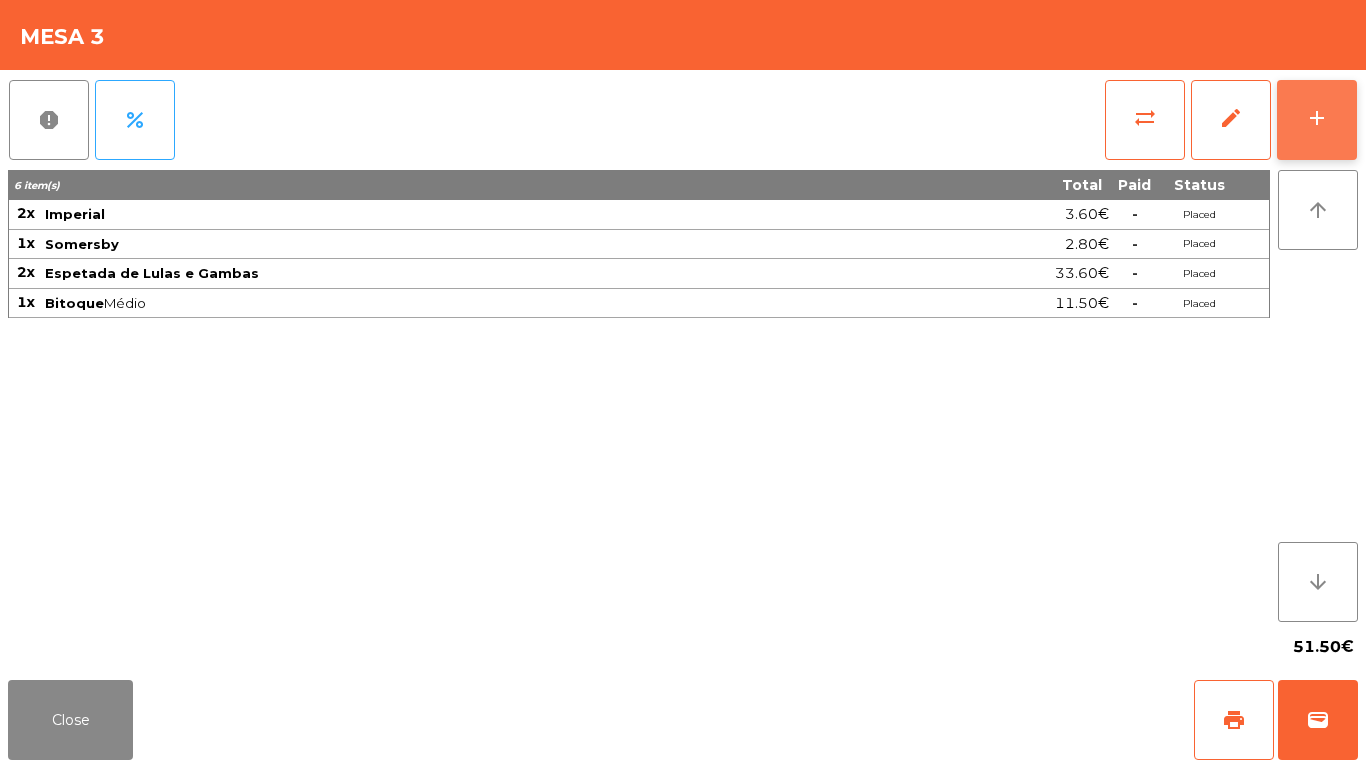 click on "add" 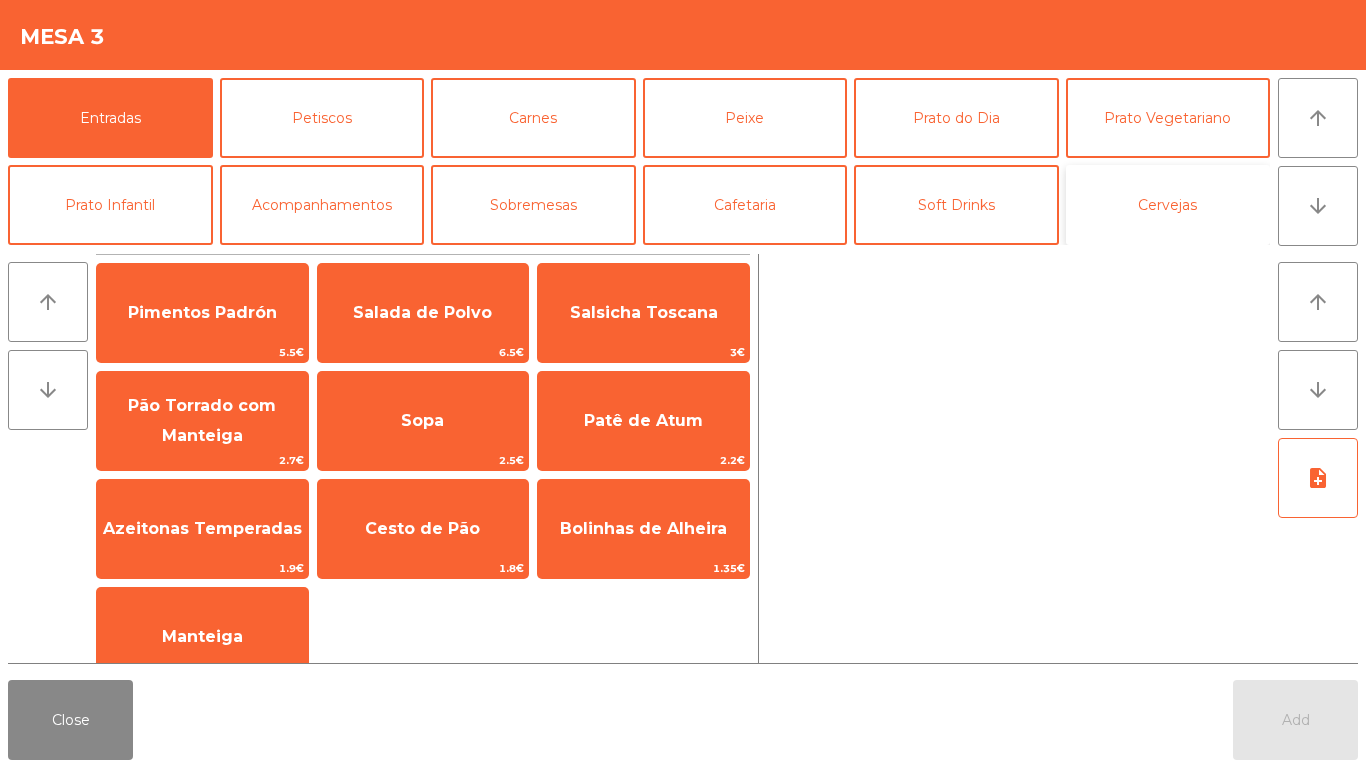 click on "Cervejas" 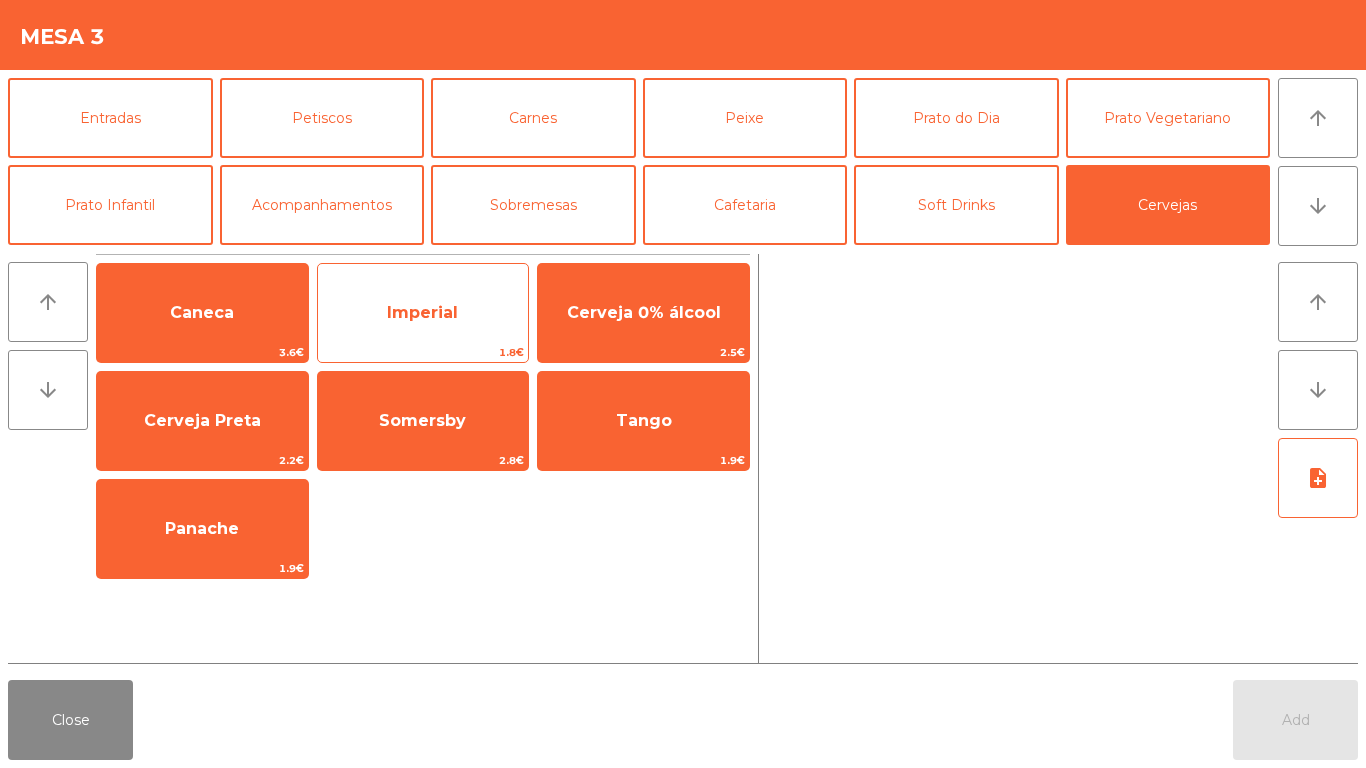 click on "Imperial" 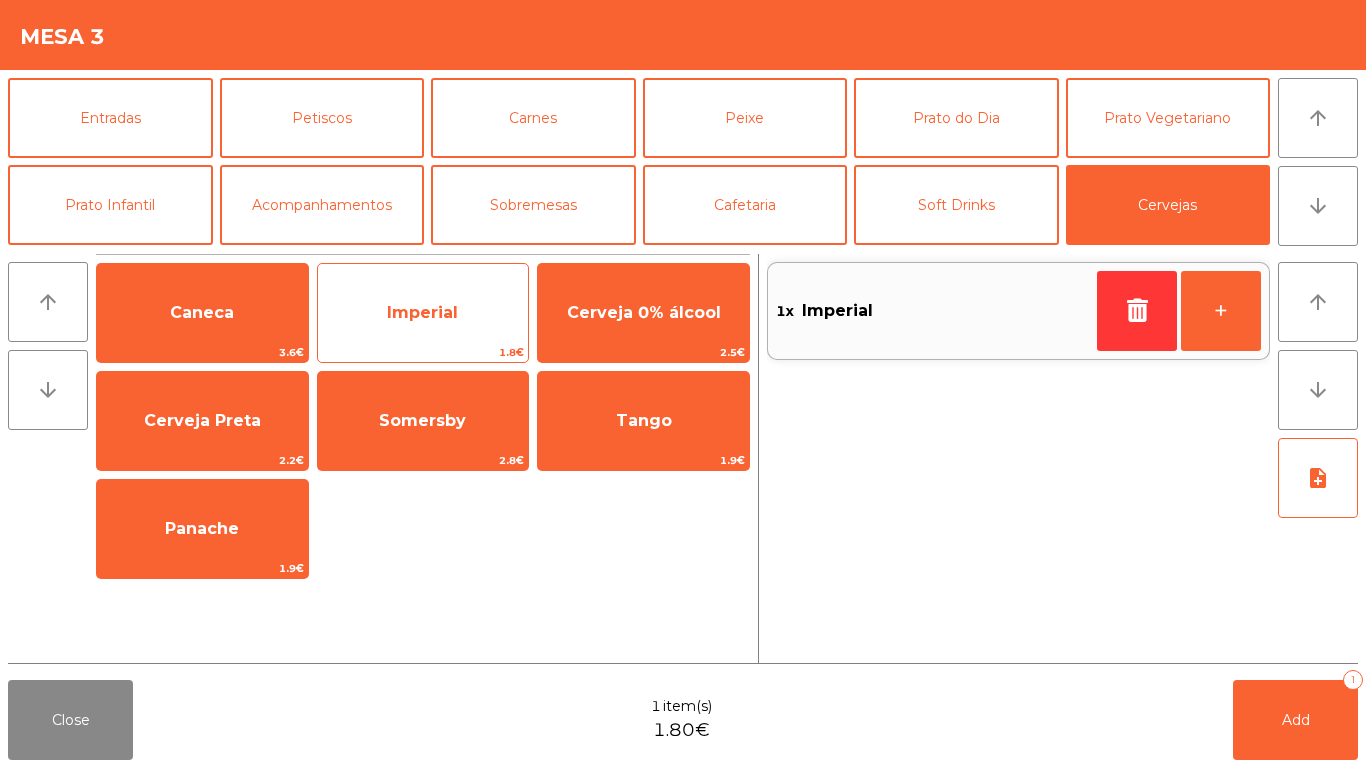 click on "Imperial" 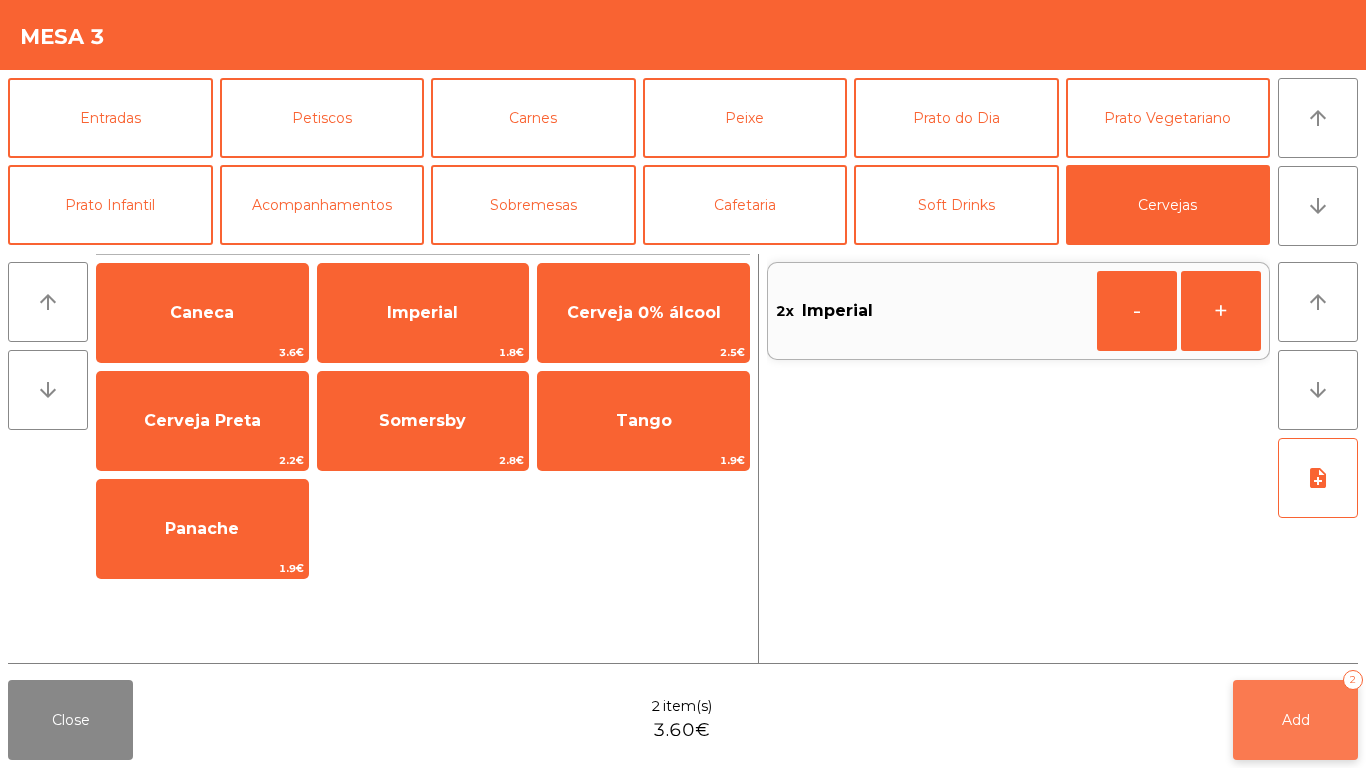 click on "Add   2" 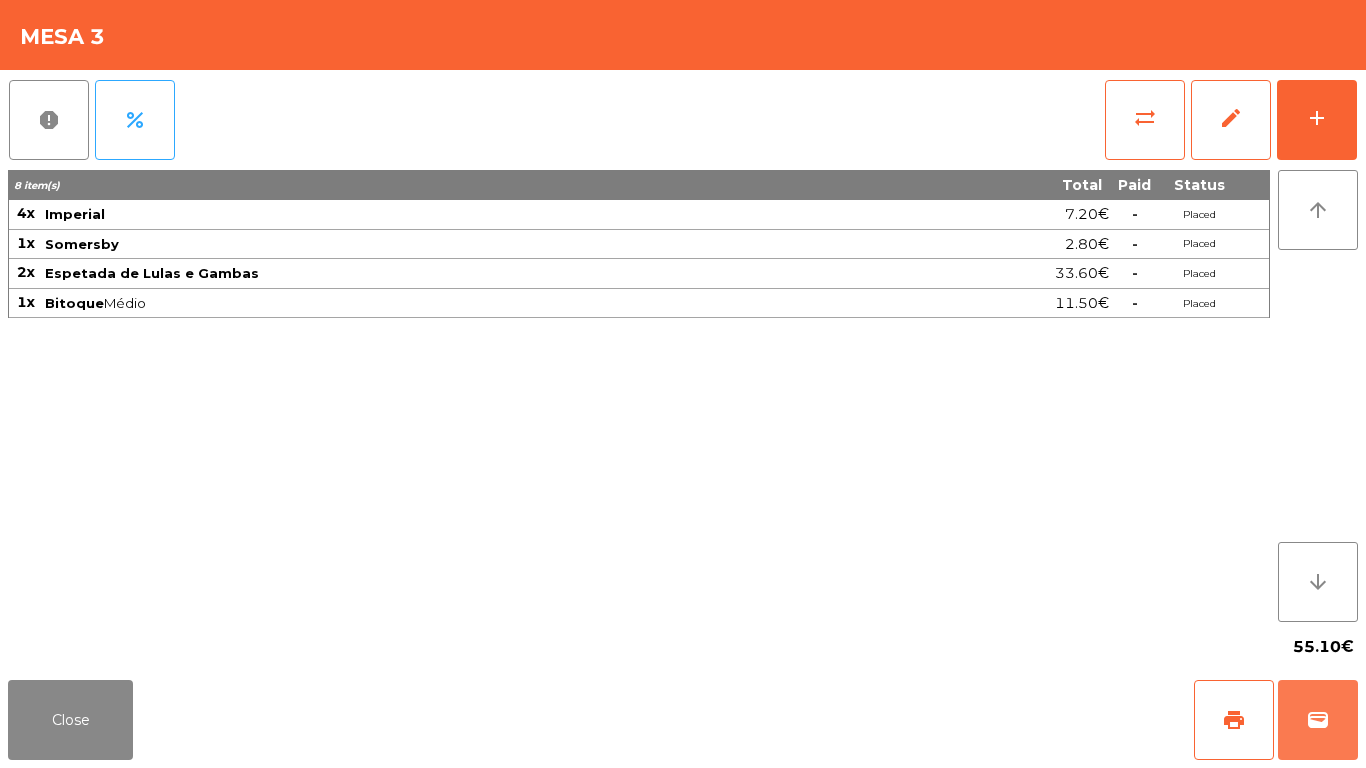 drag, startPoint x: 1308, startPoint y: 684, endPoint x: 1363, endPoint y: 455, distance: 235.5122 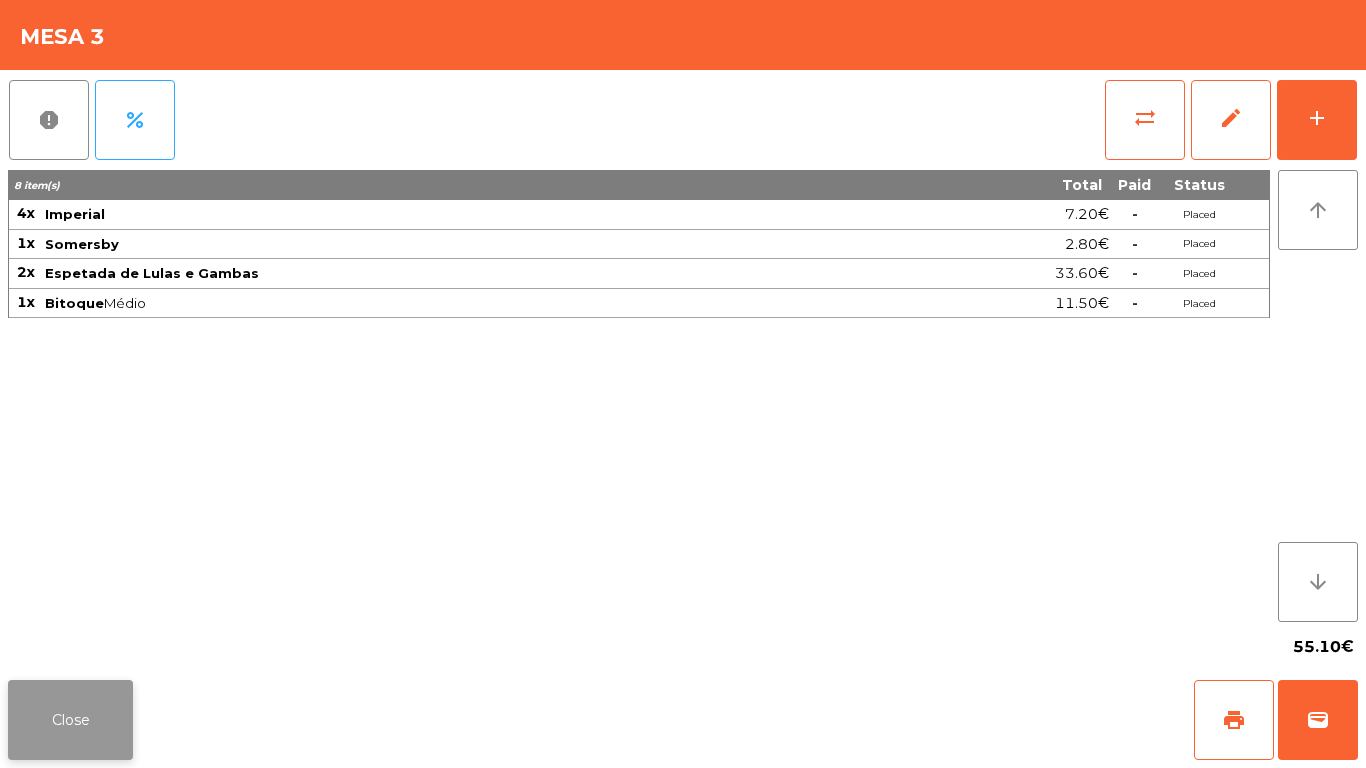 click on "Close" 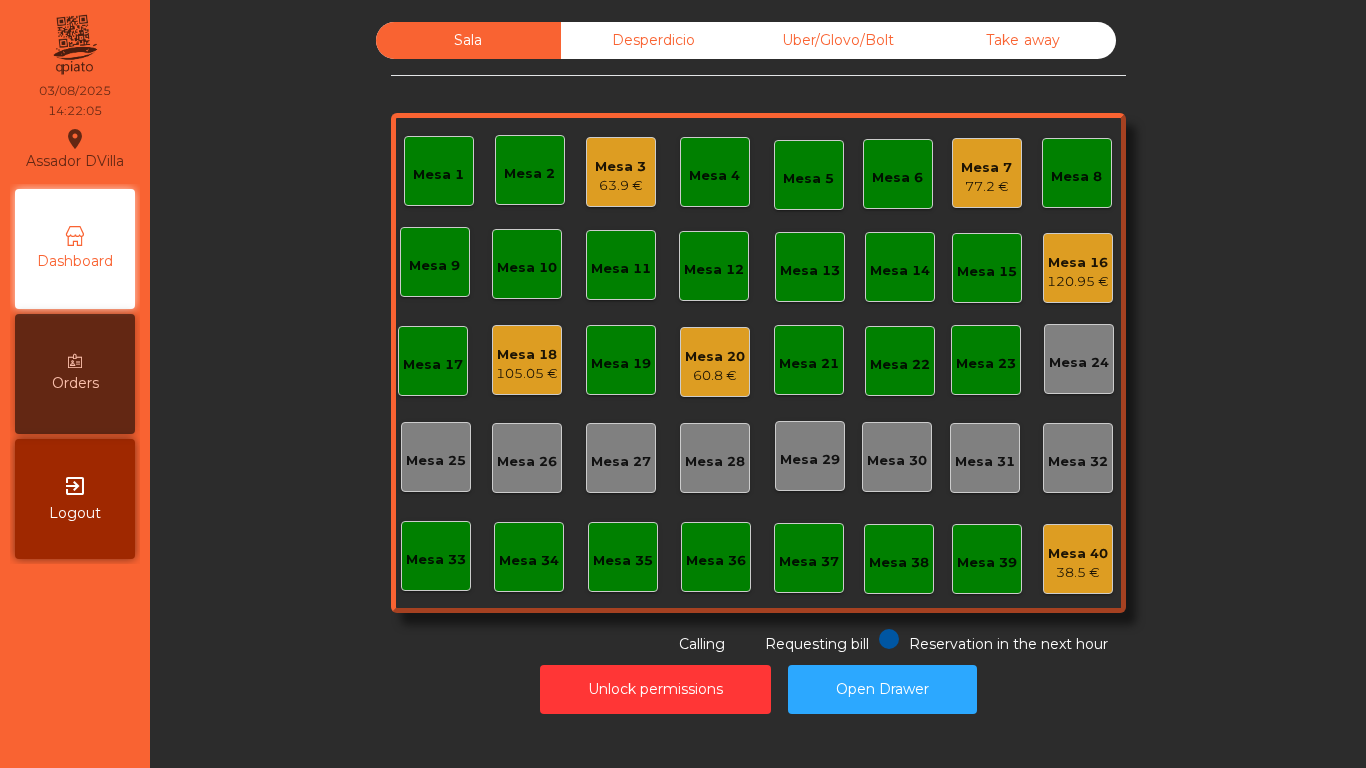 click on "Mesa 18" 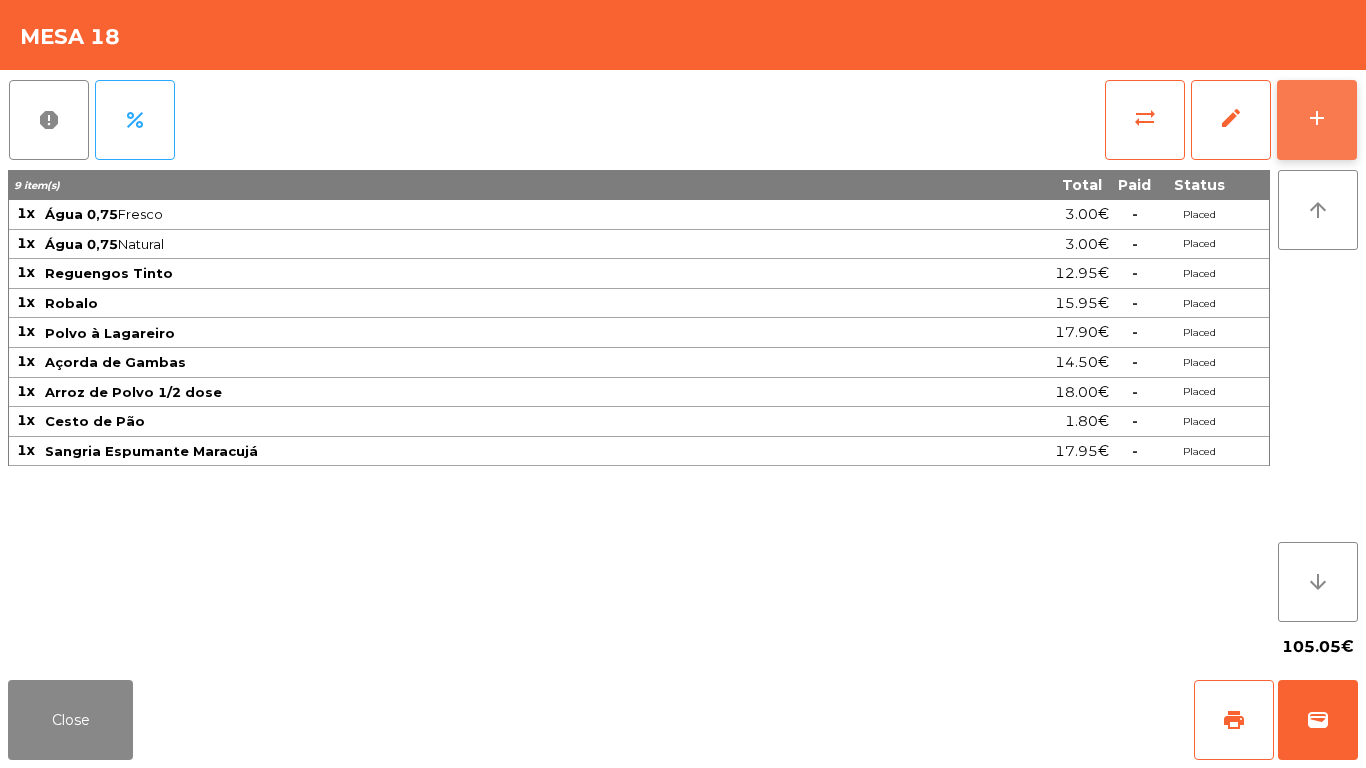 click on "add" 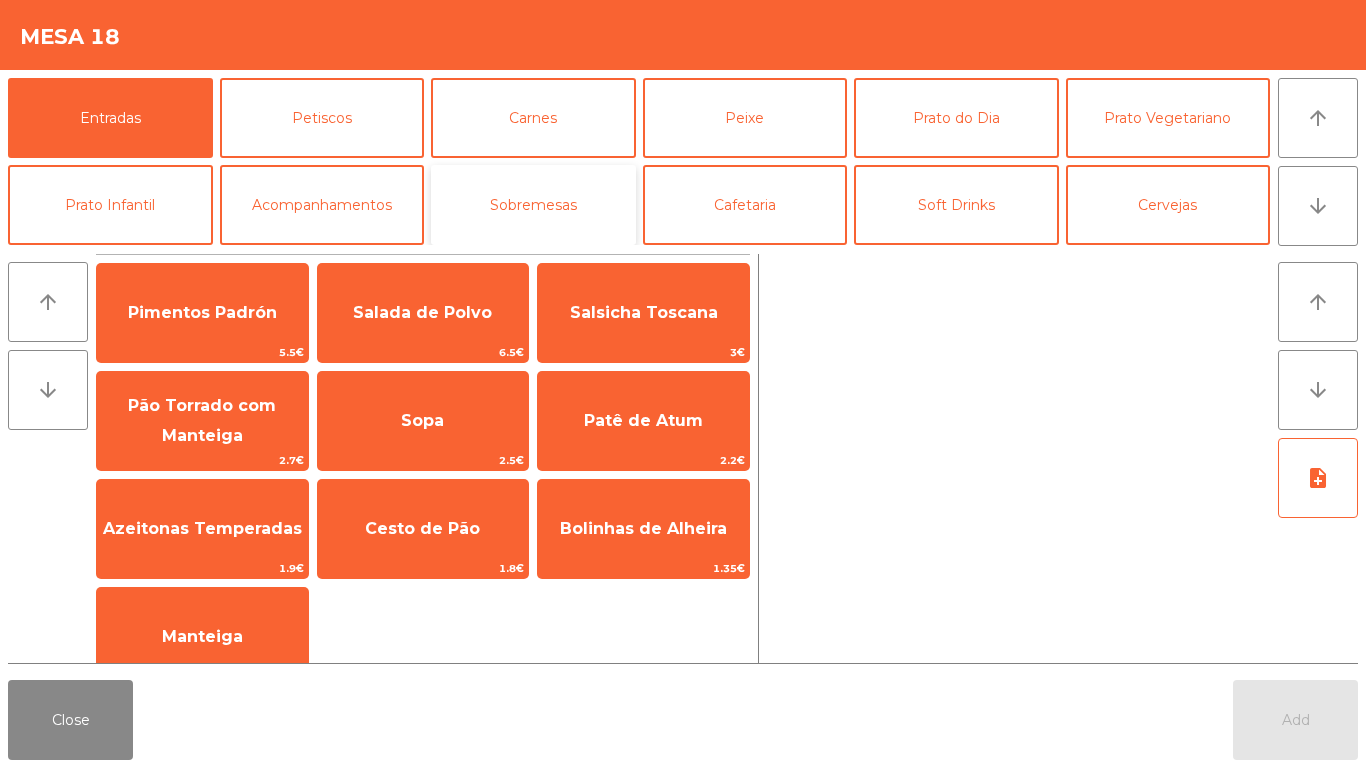 click on "Sobremesas" 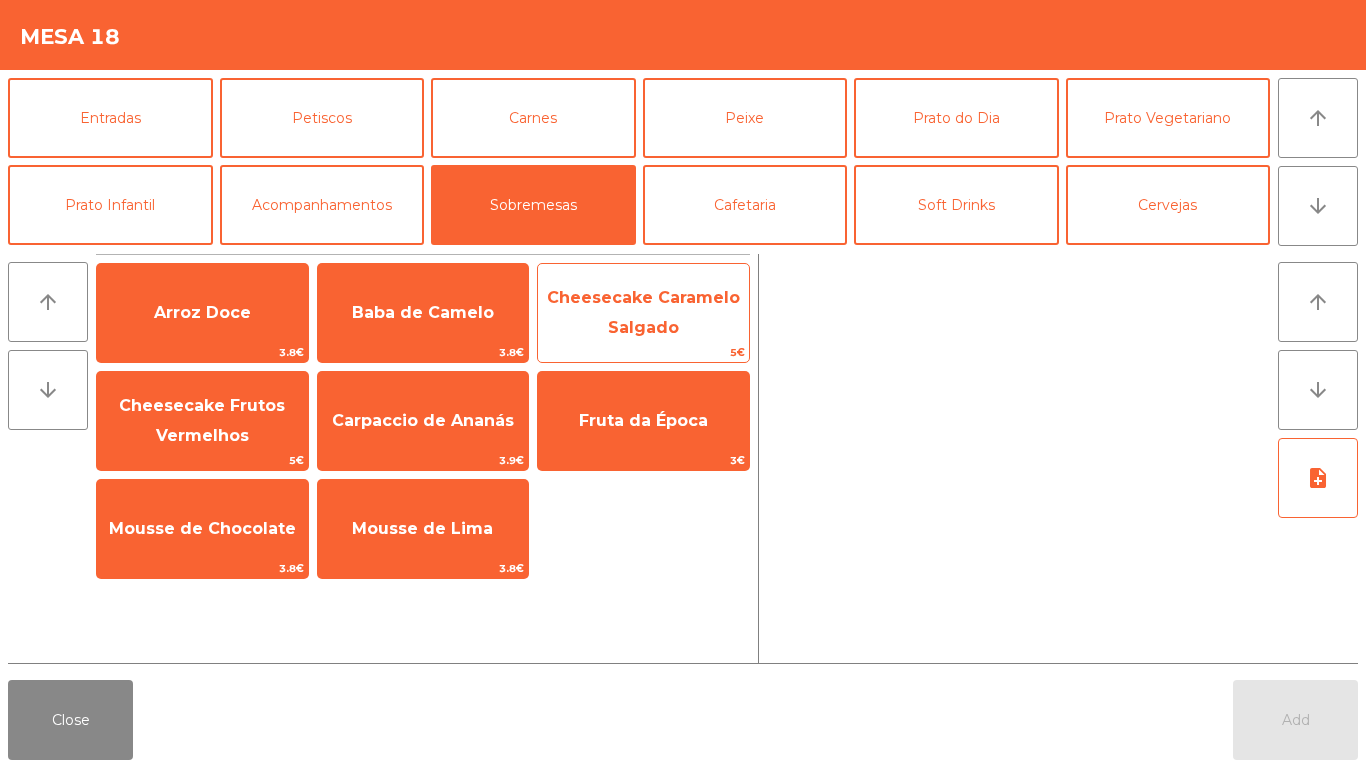 click on "Cheesecake Caramelo Salgado" 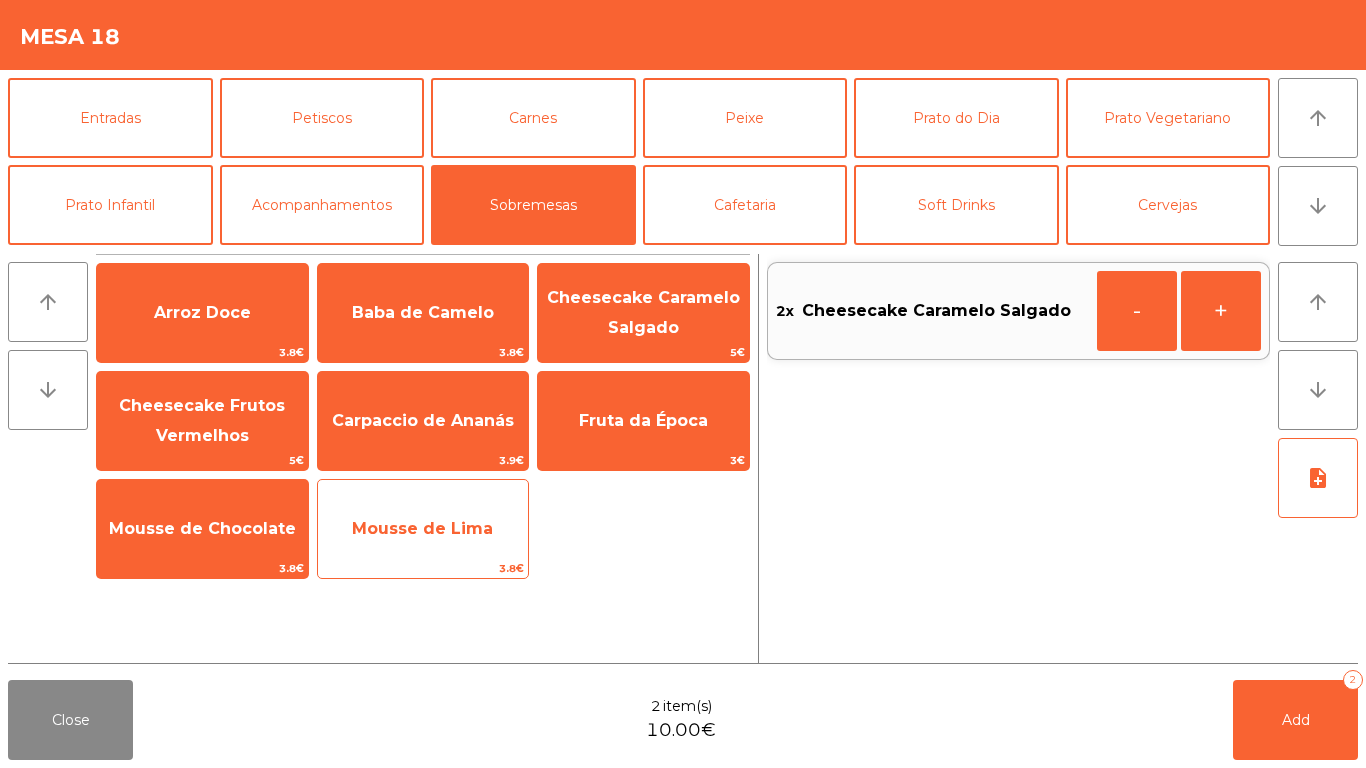 click on "Mousse de Lima" 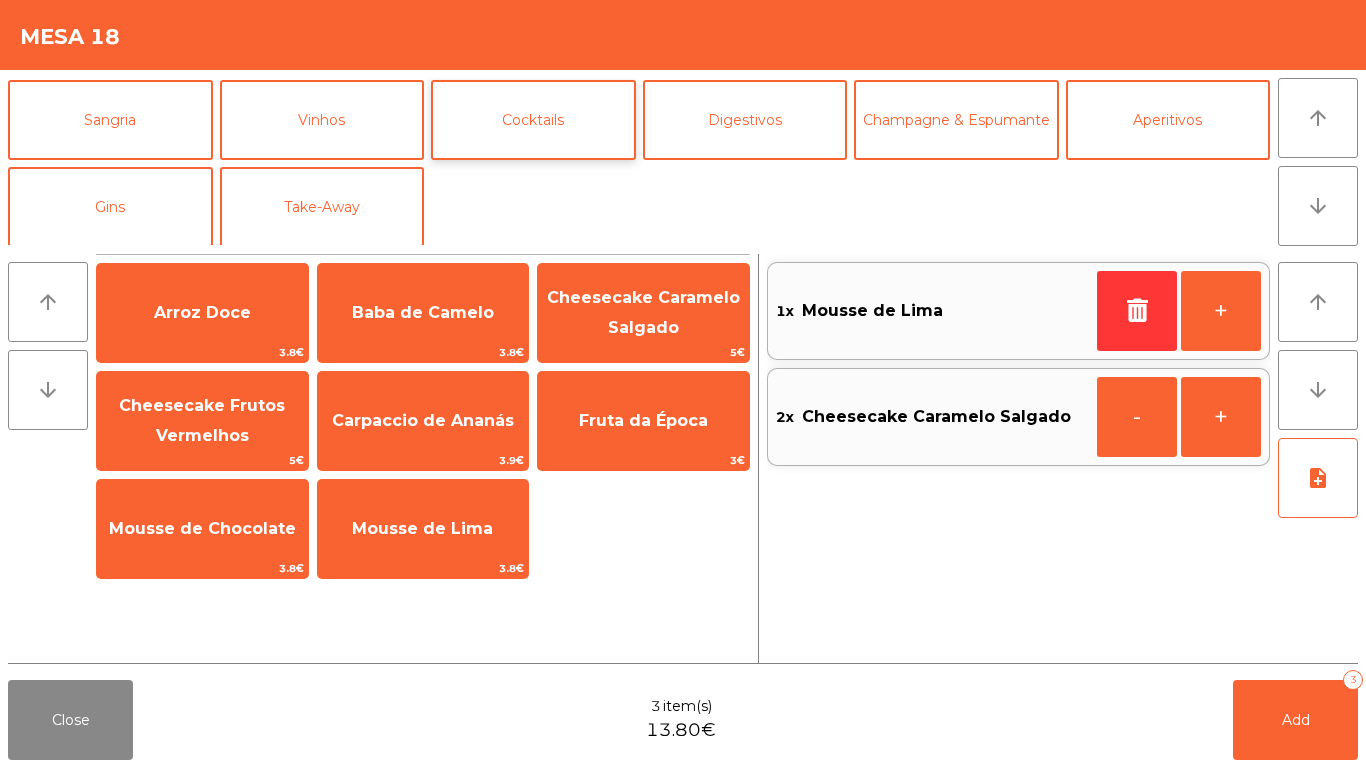 scroll, scrollTop: 174, scrollLeft: 0, axis: vertical 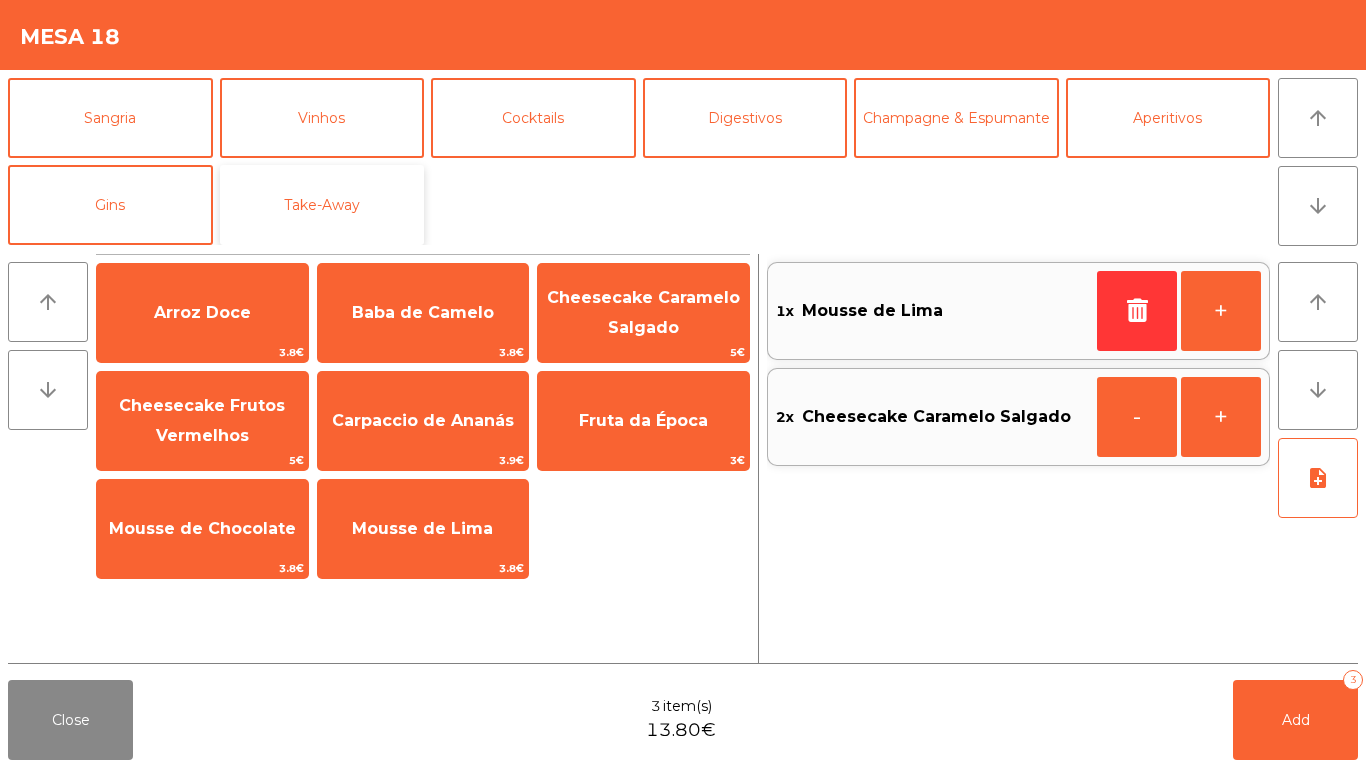 click on "Take-Away" 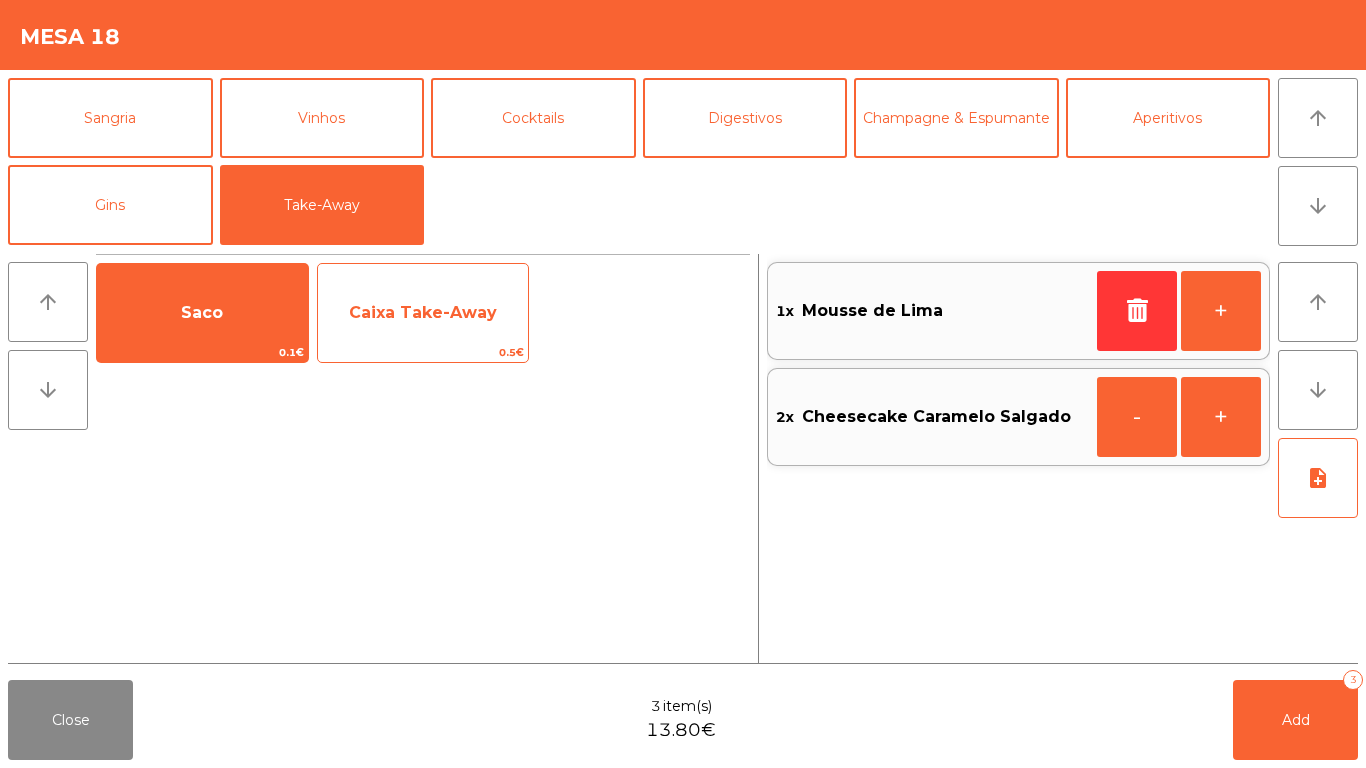drag, startPoint x: 241, startPoint y: 304, endPoint x: 336, endPoint y: 294, distance: 95.524864 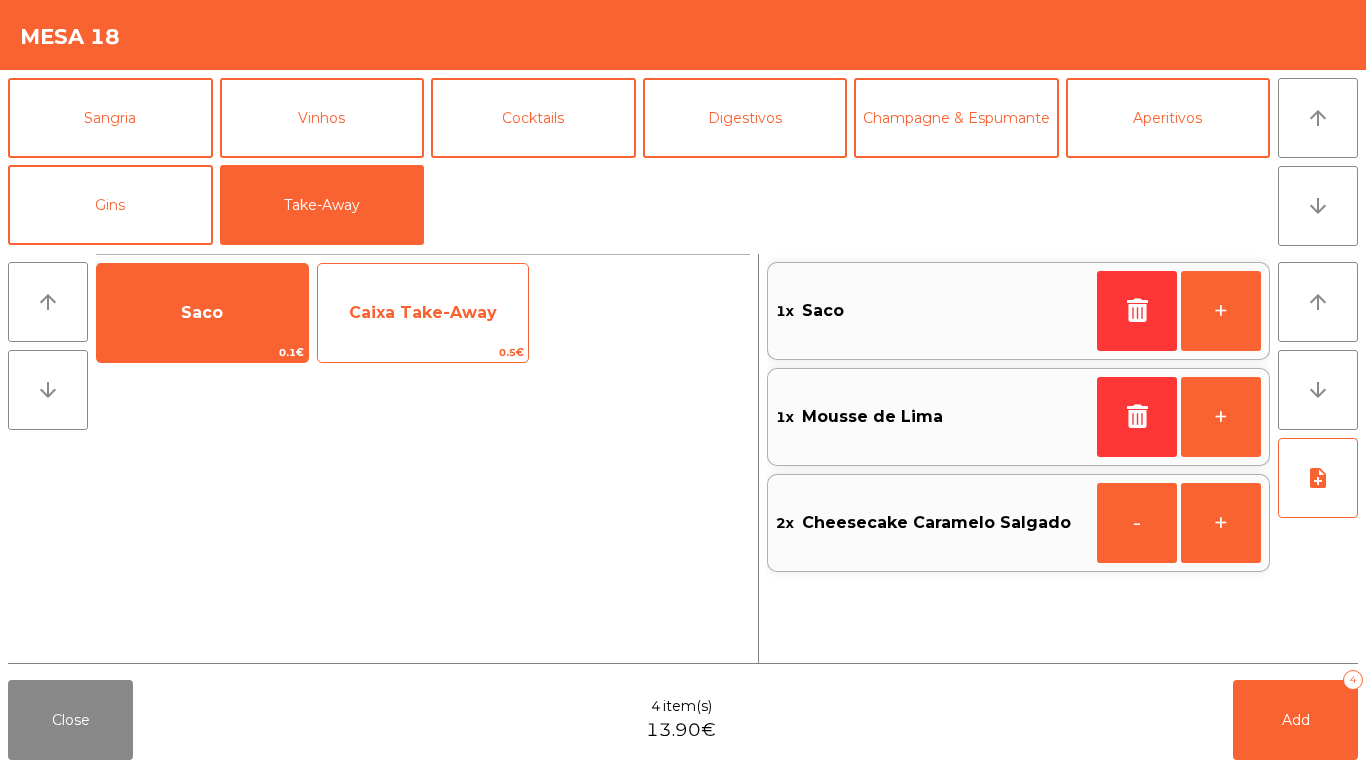 click on "Caixa Take-Away" 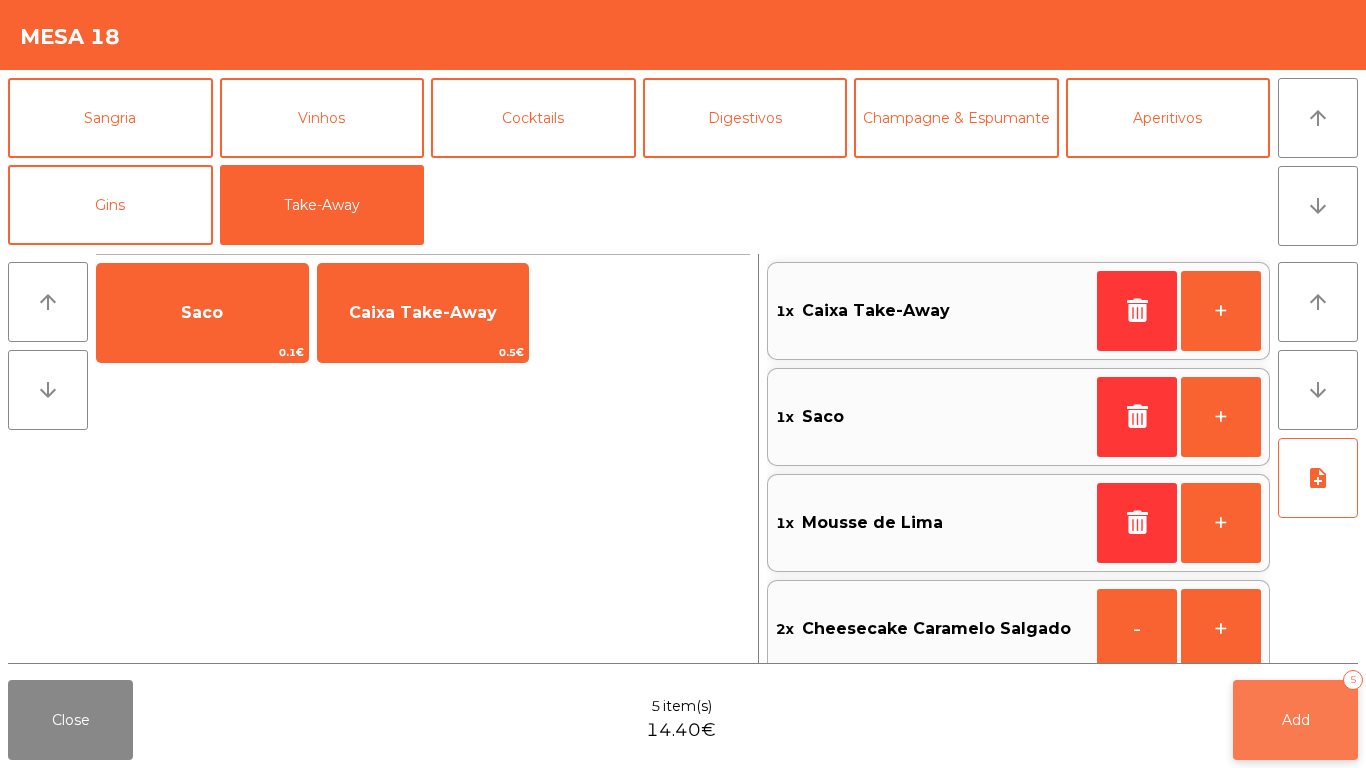 click on "Add   5" 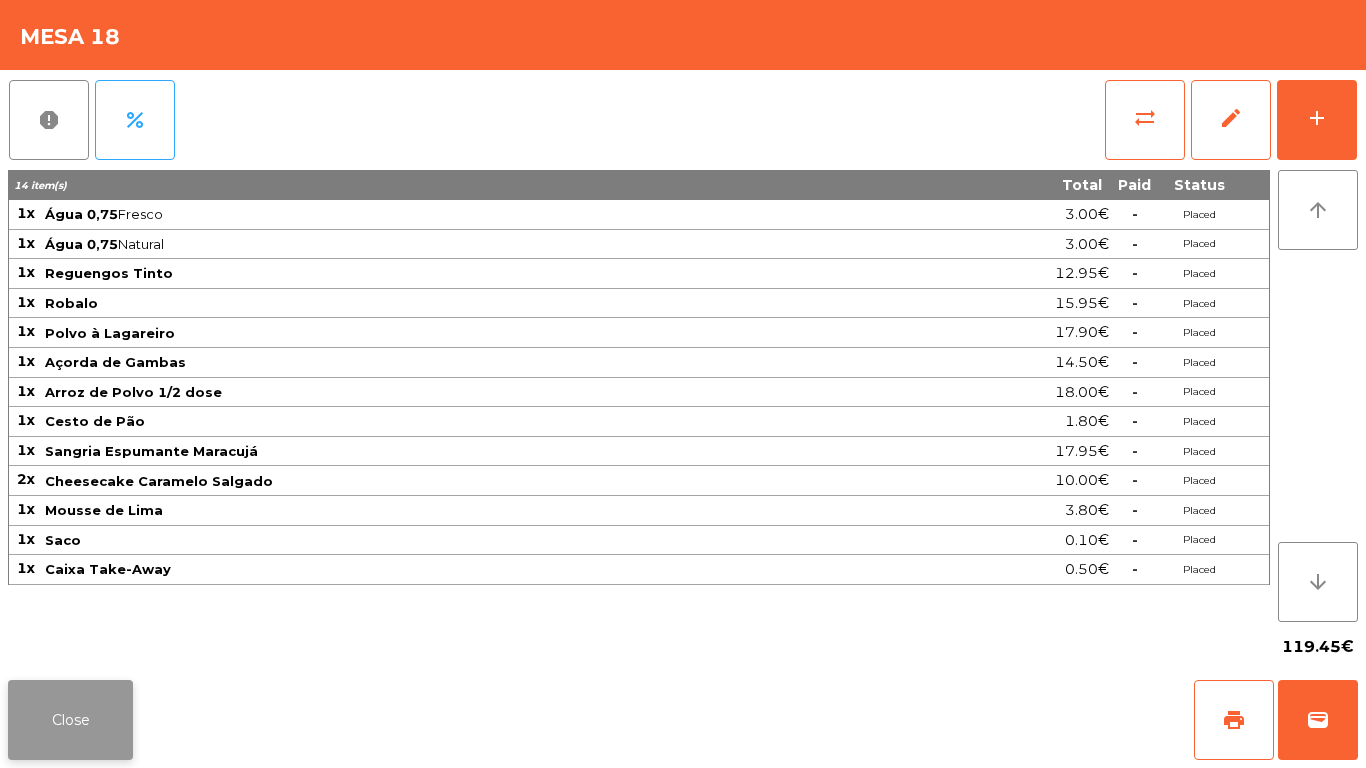 click on "Close" 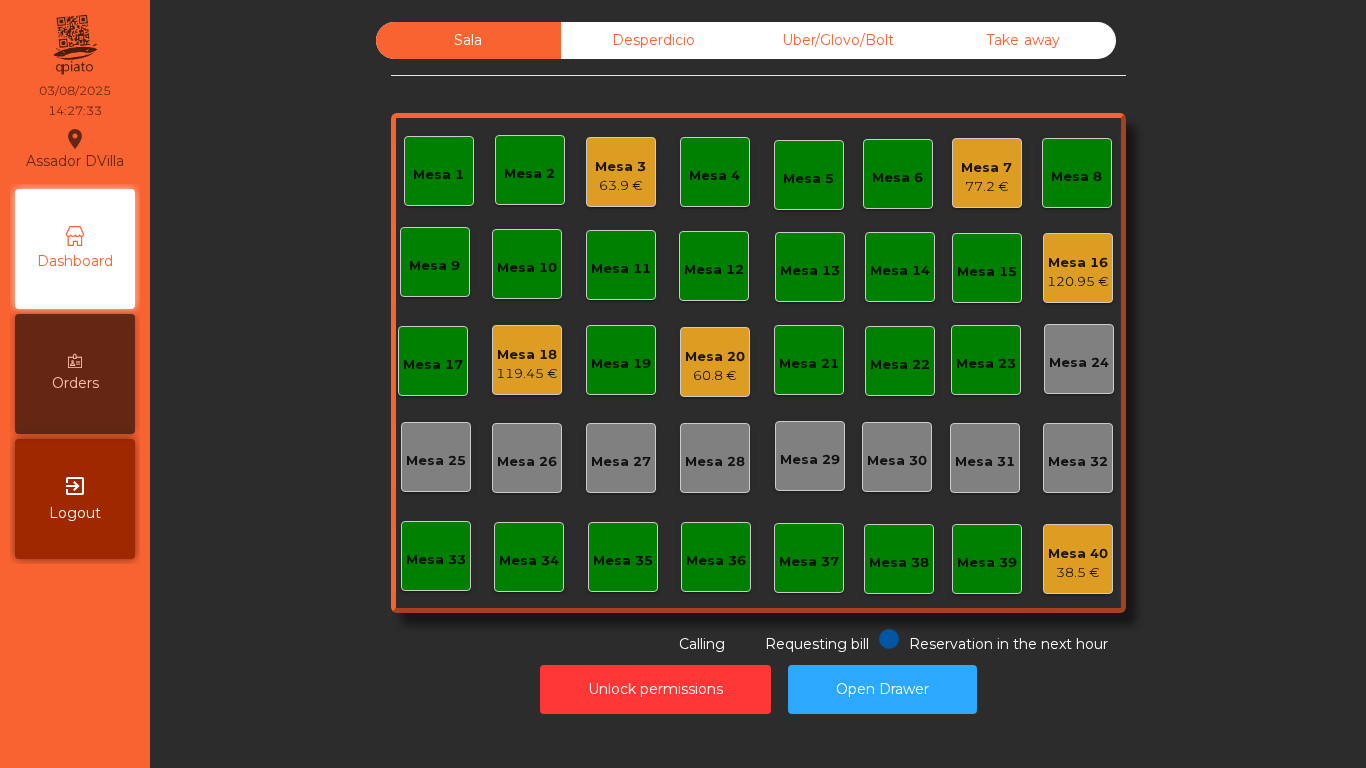 click on "60.8 €" 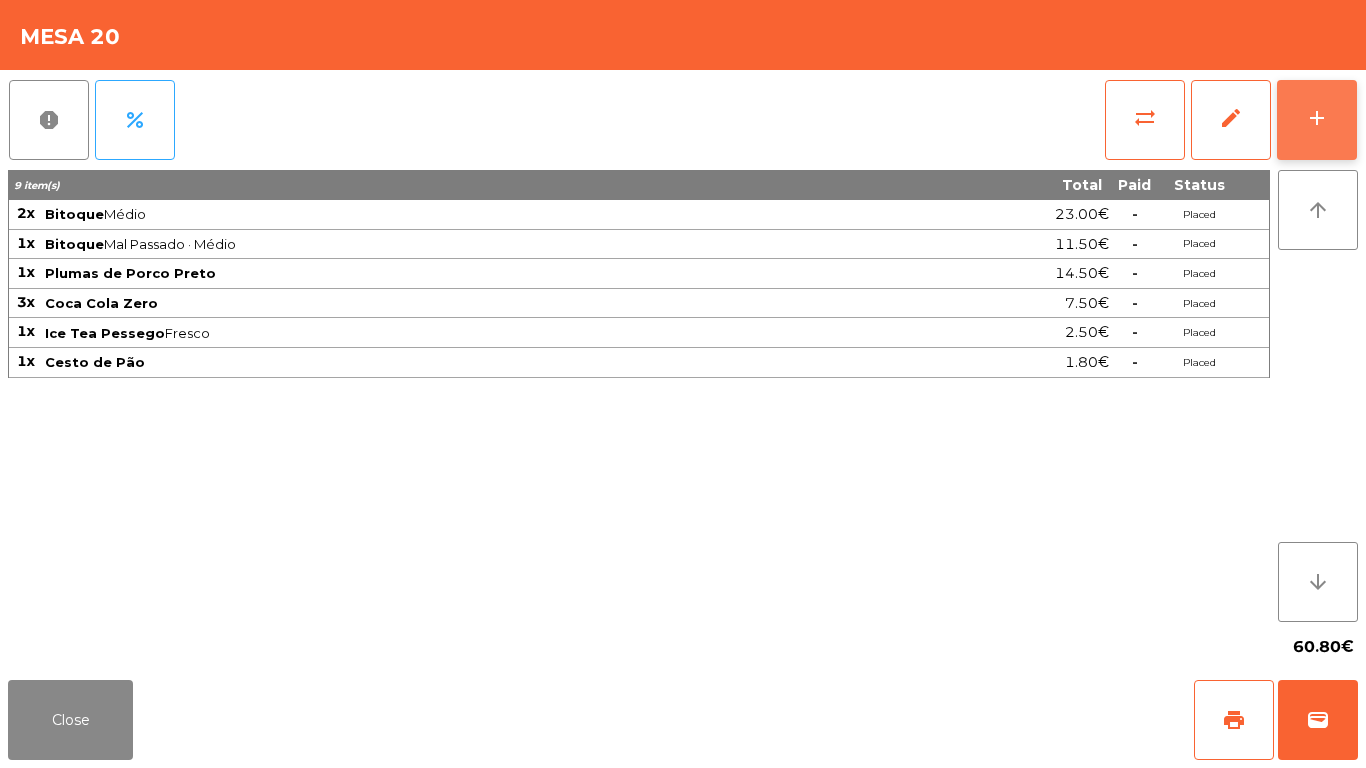 click on "add" 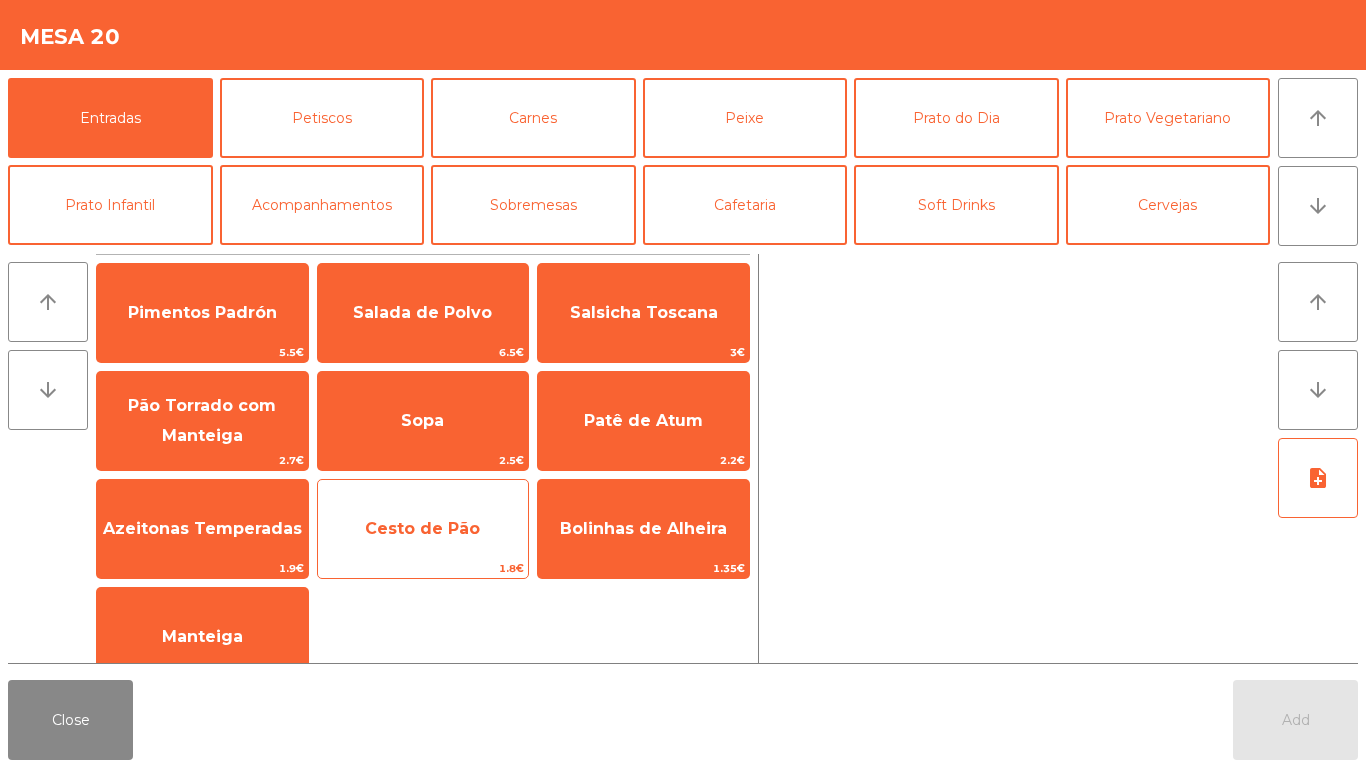 click on "Cesto de Pão" 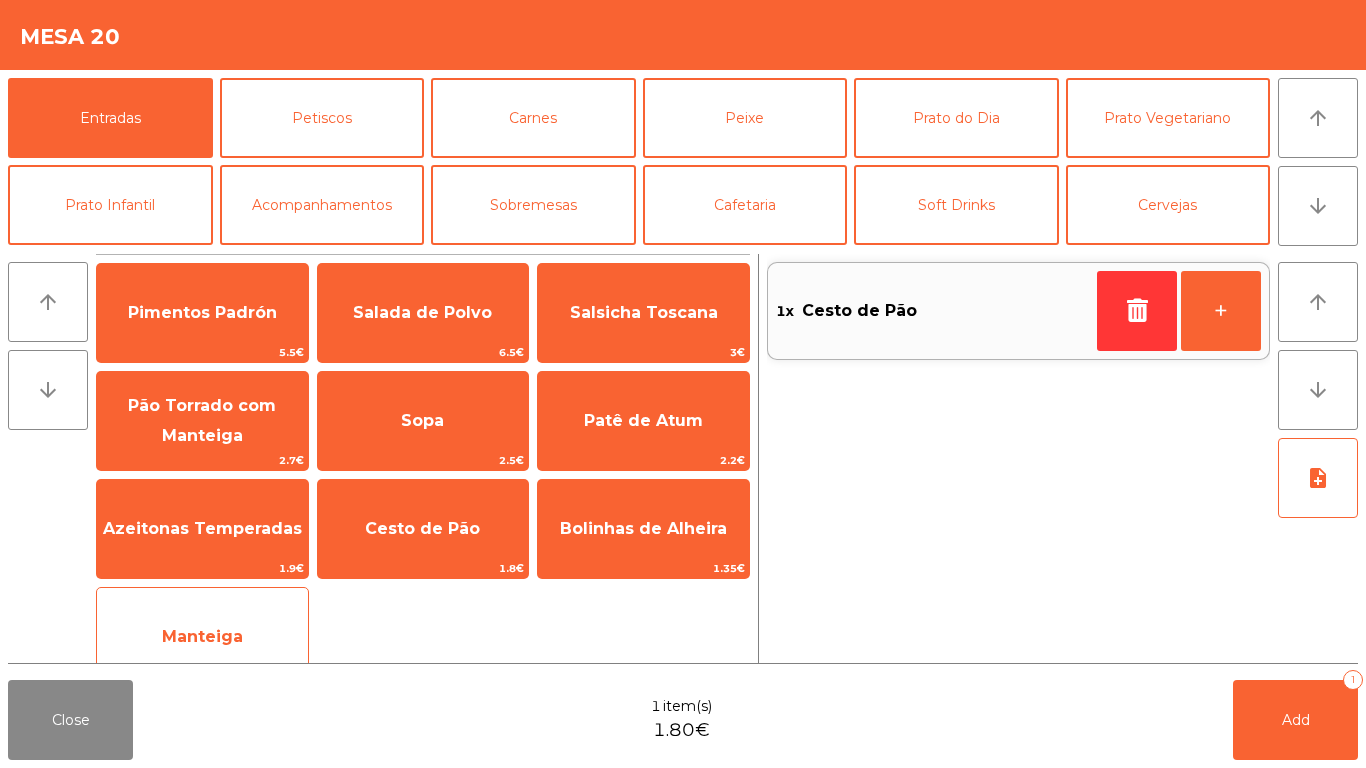 click on "Manteiga" 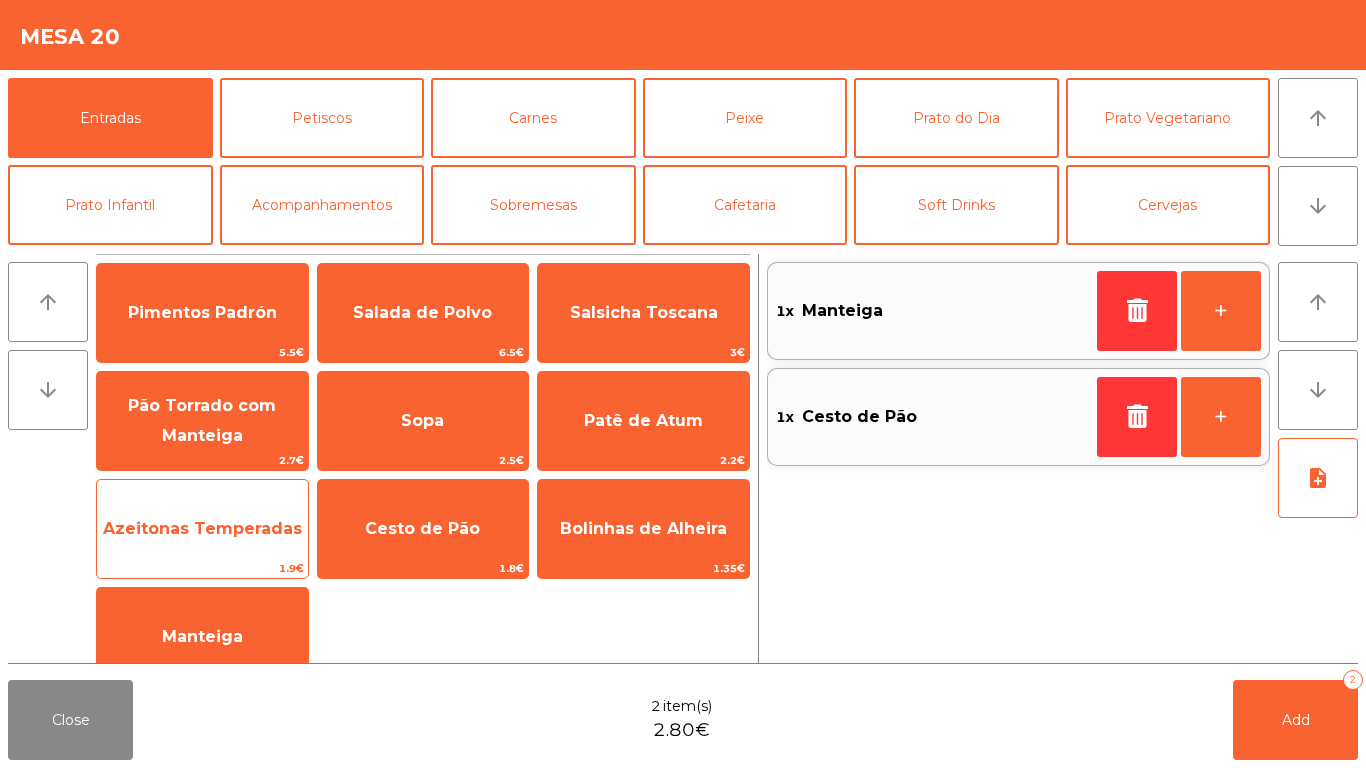 click on "Azeitonas Temperadas" 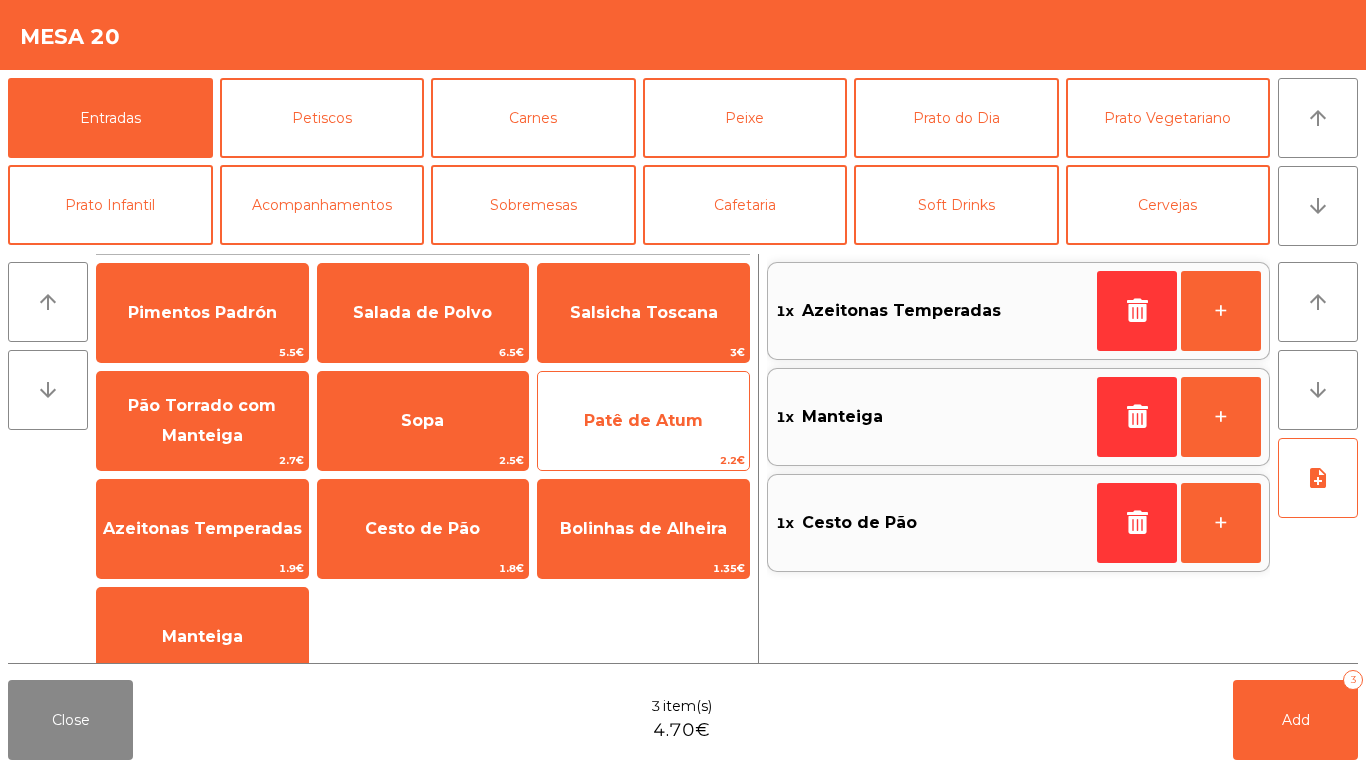 click on "Patê de Atum" 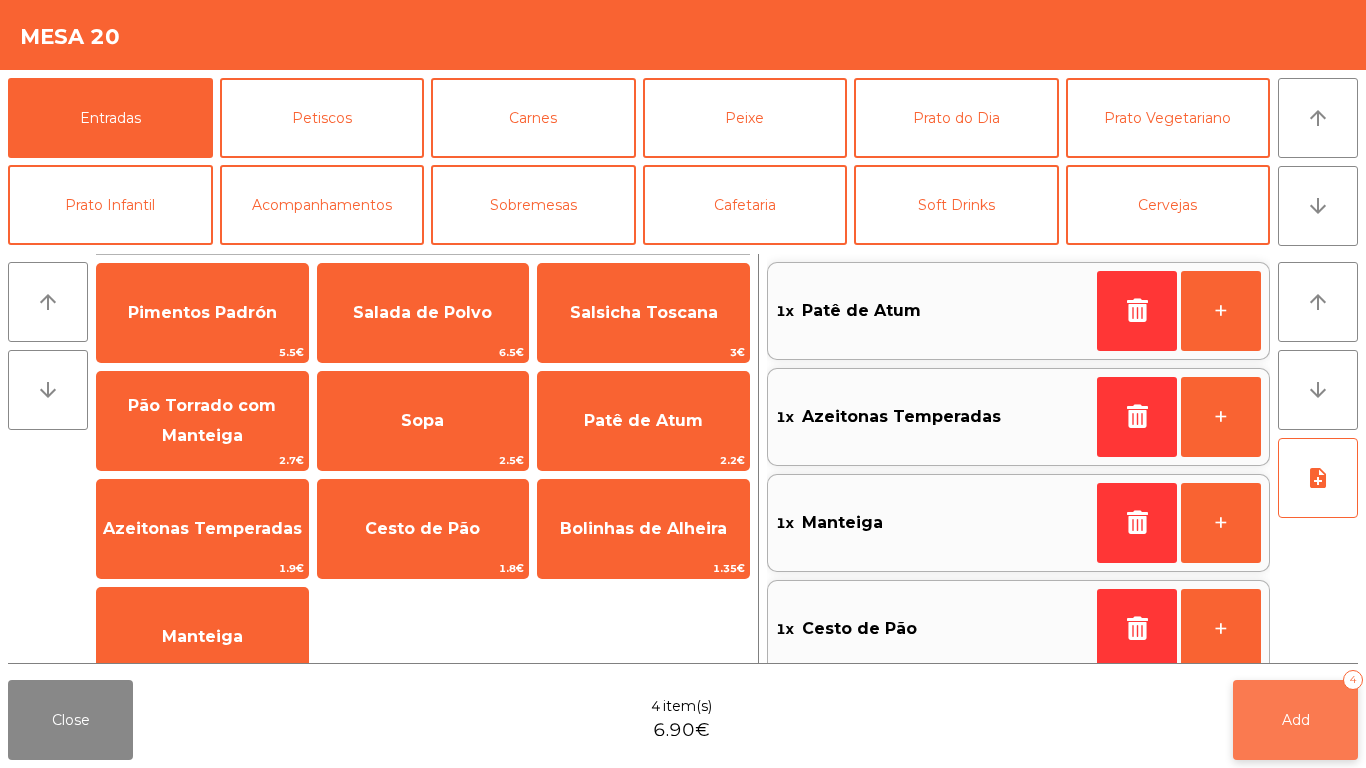click on "Add   4" 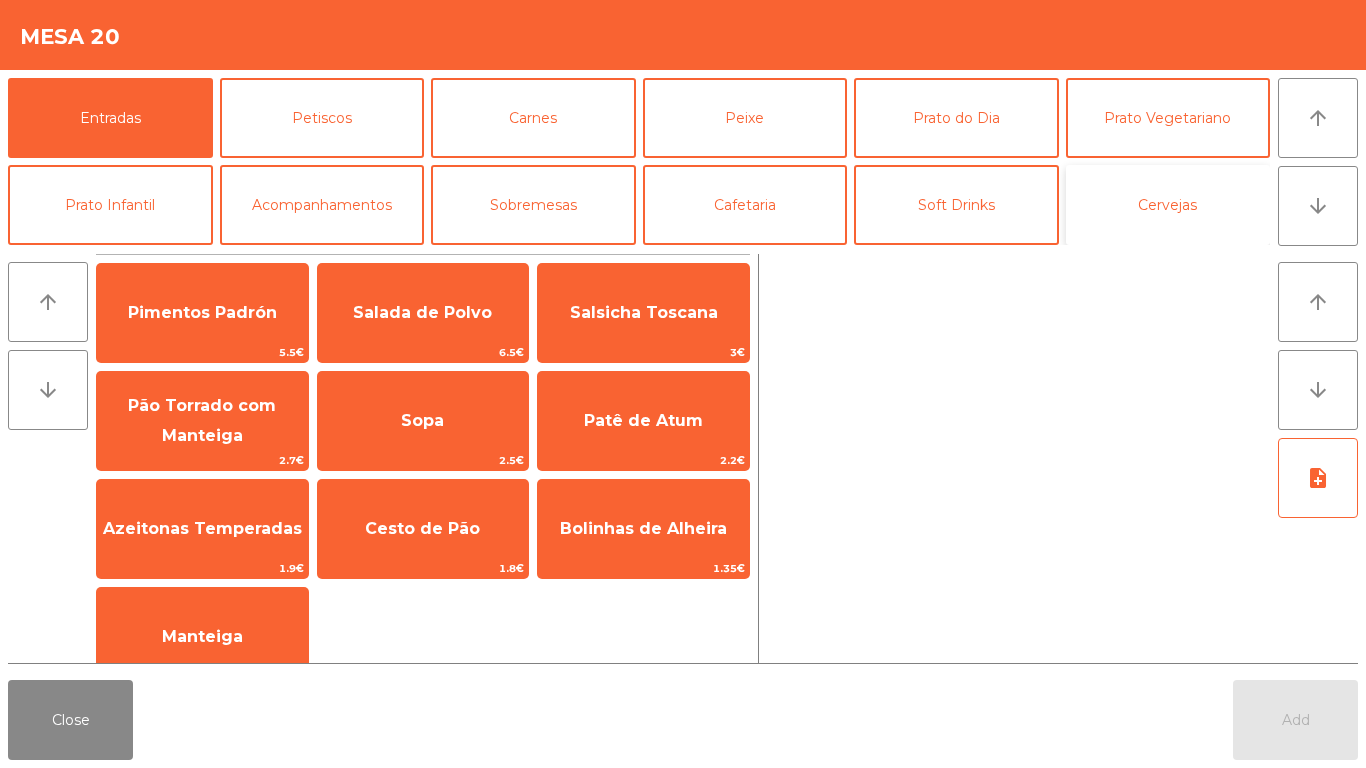 click on "Cervejas" 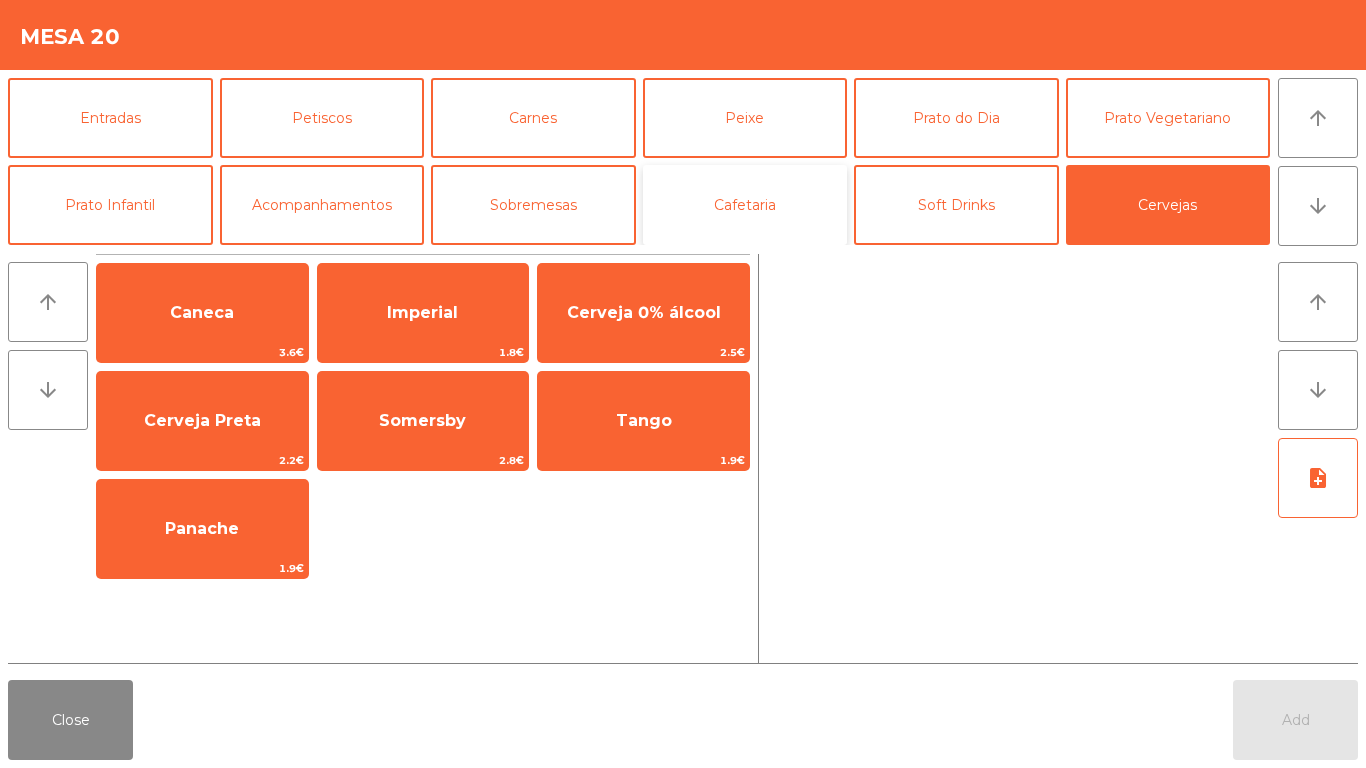 click on "Cafetaria" 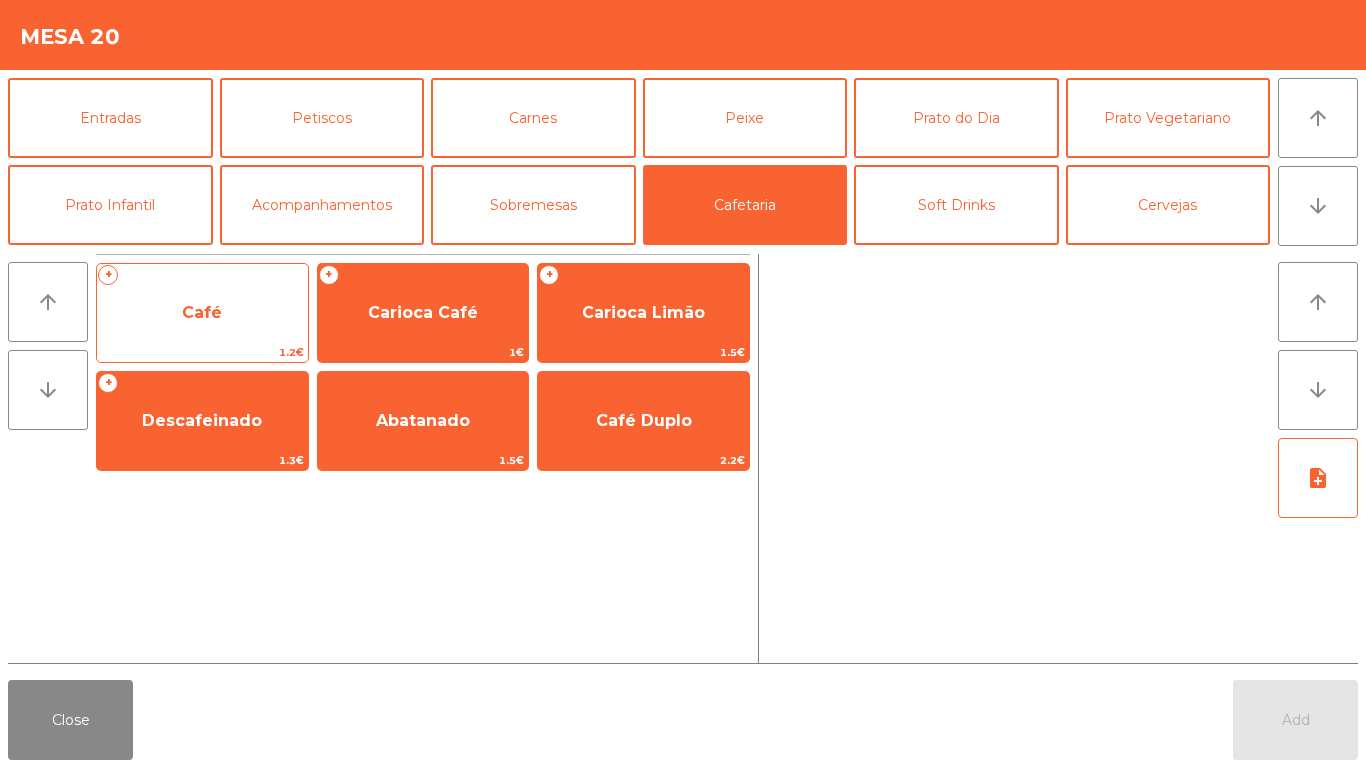click on "Café" 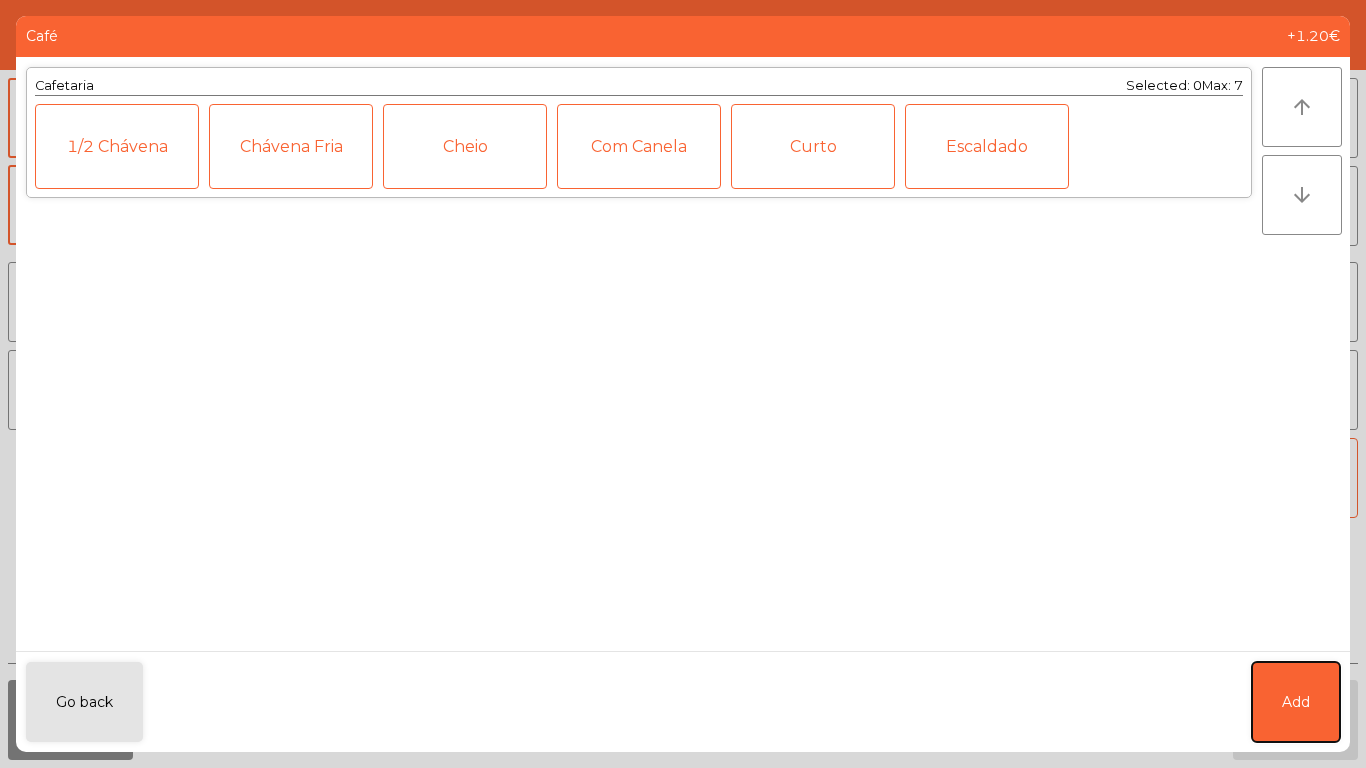 click on "Add" 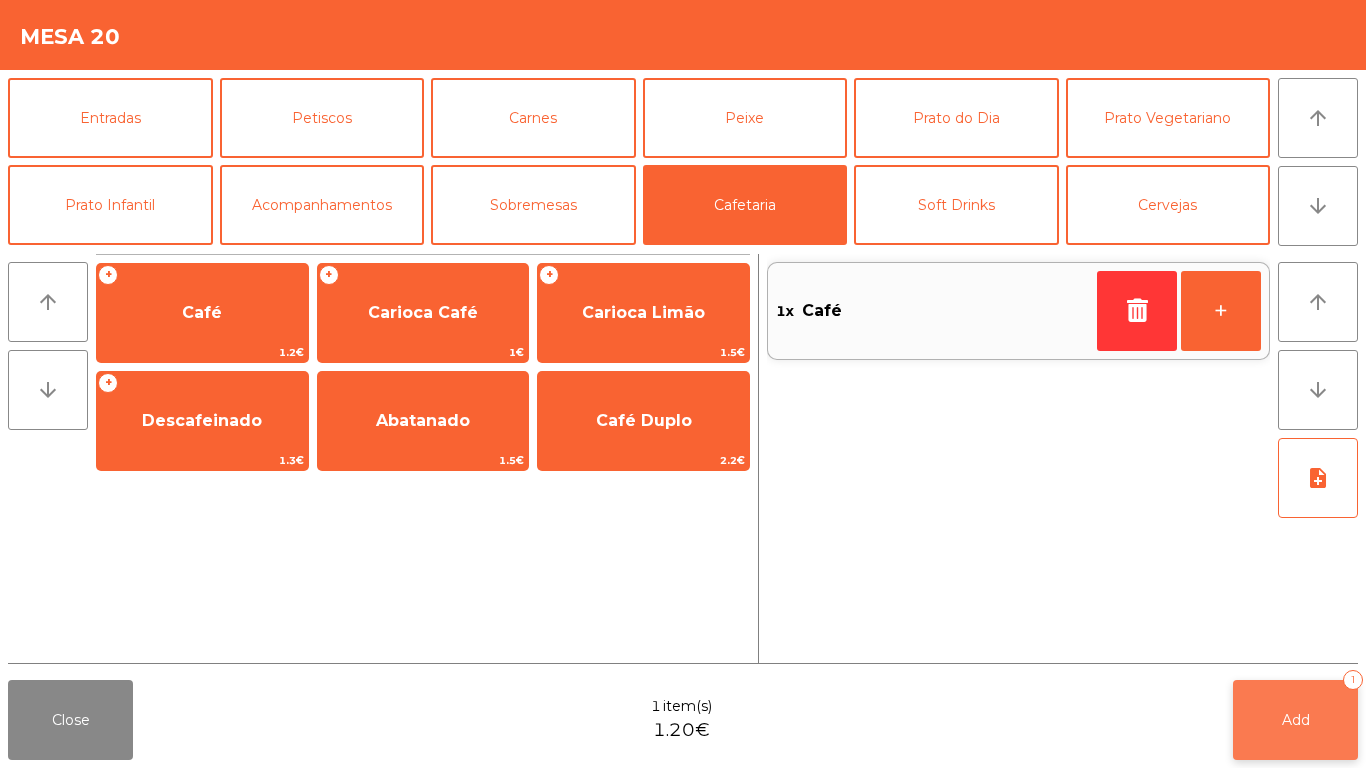 click on "1" 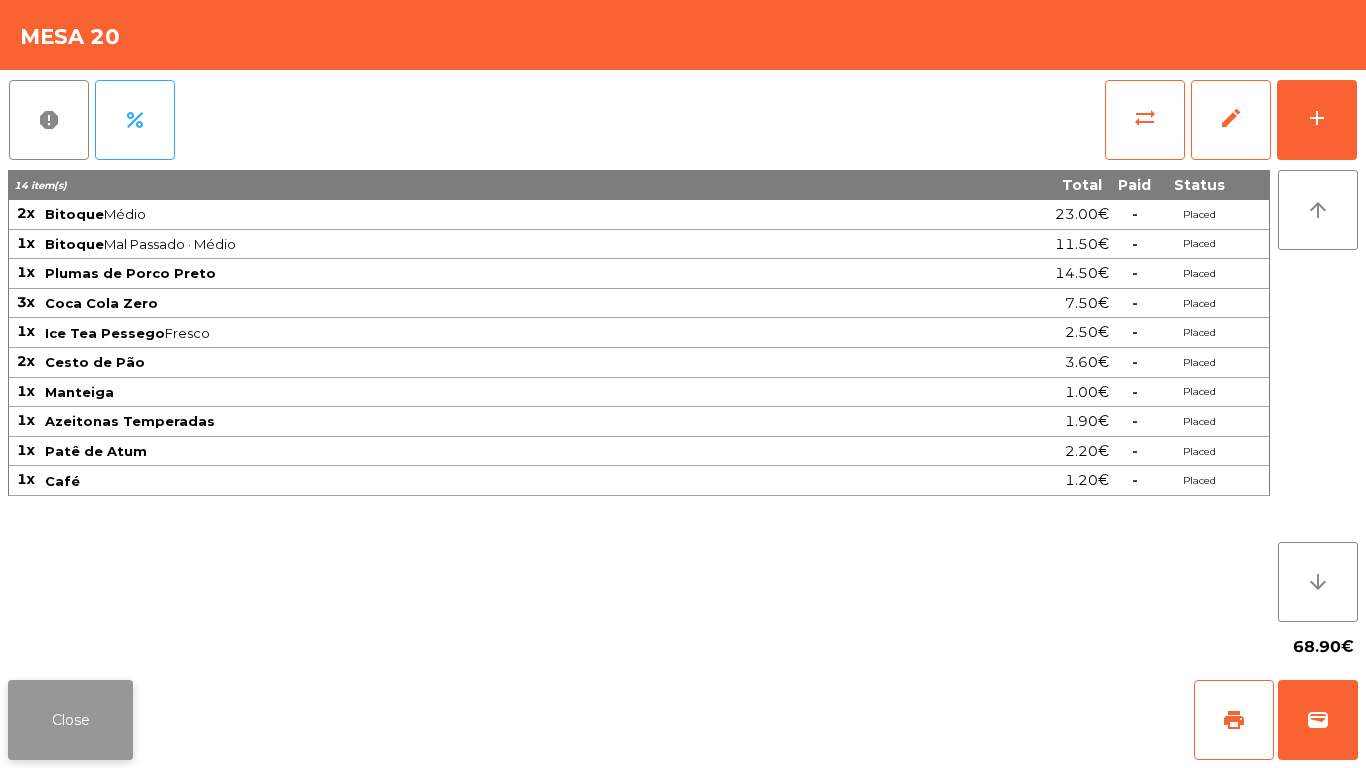 click on "Close" 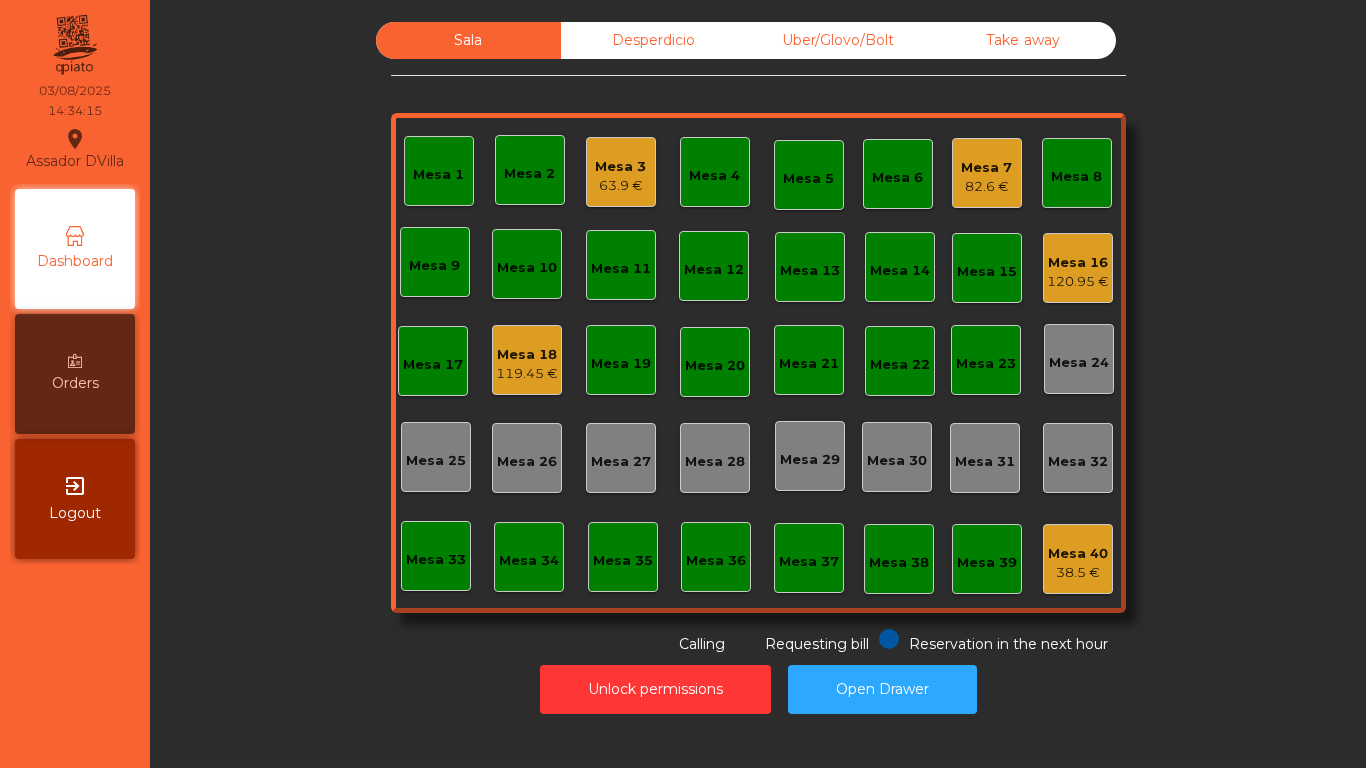 click on "Mesa 16" 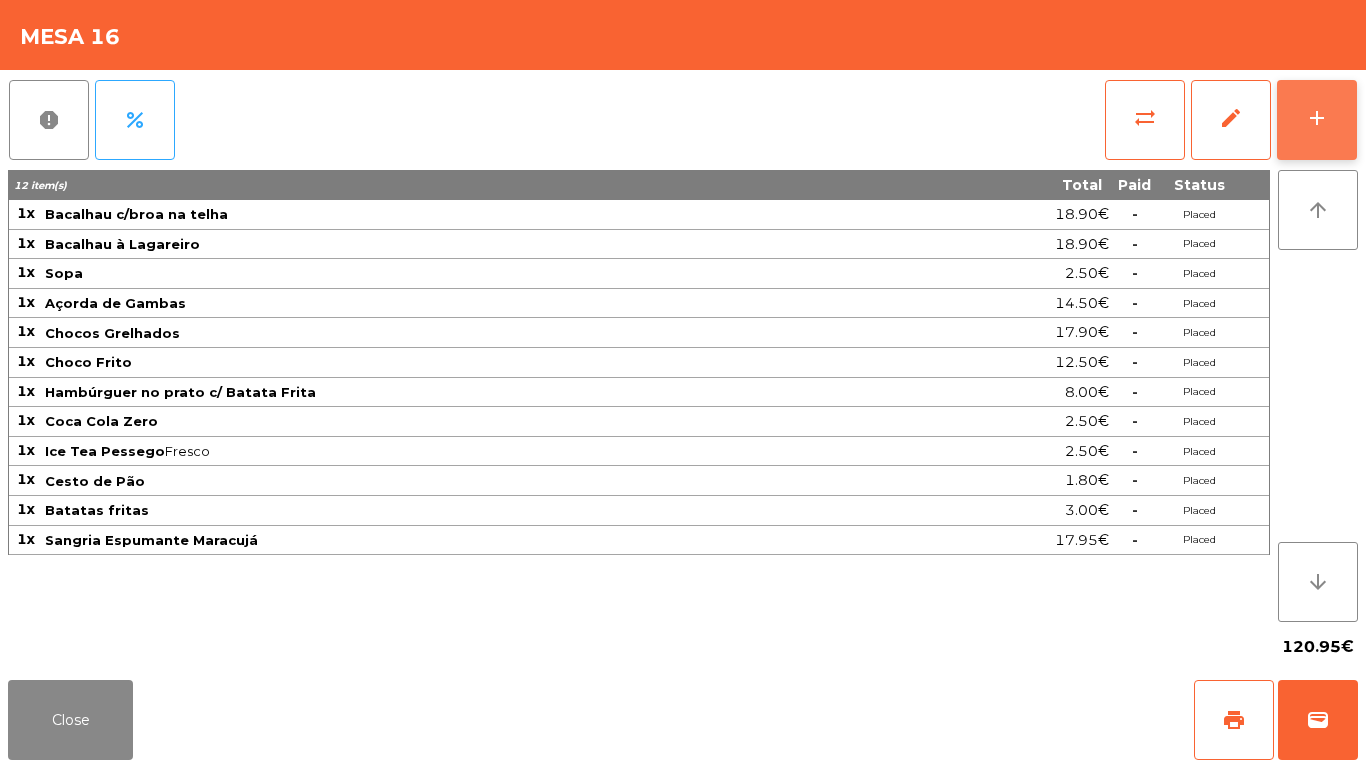 click on "add" 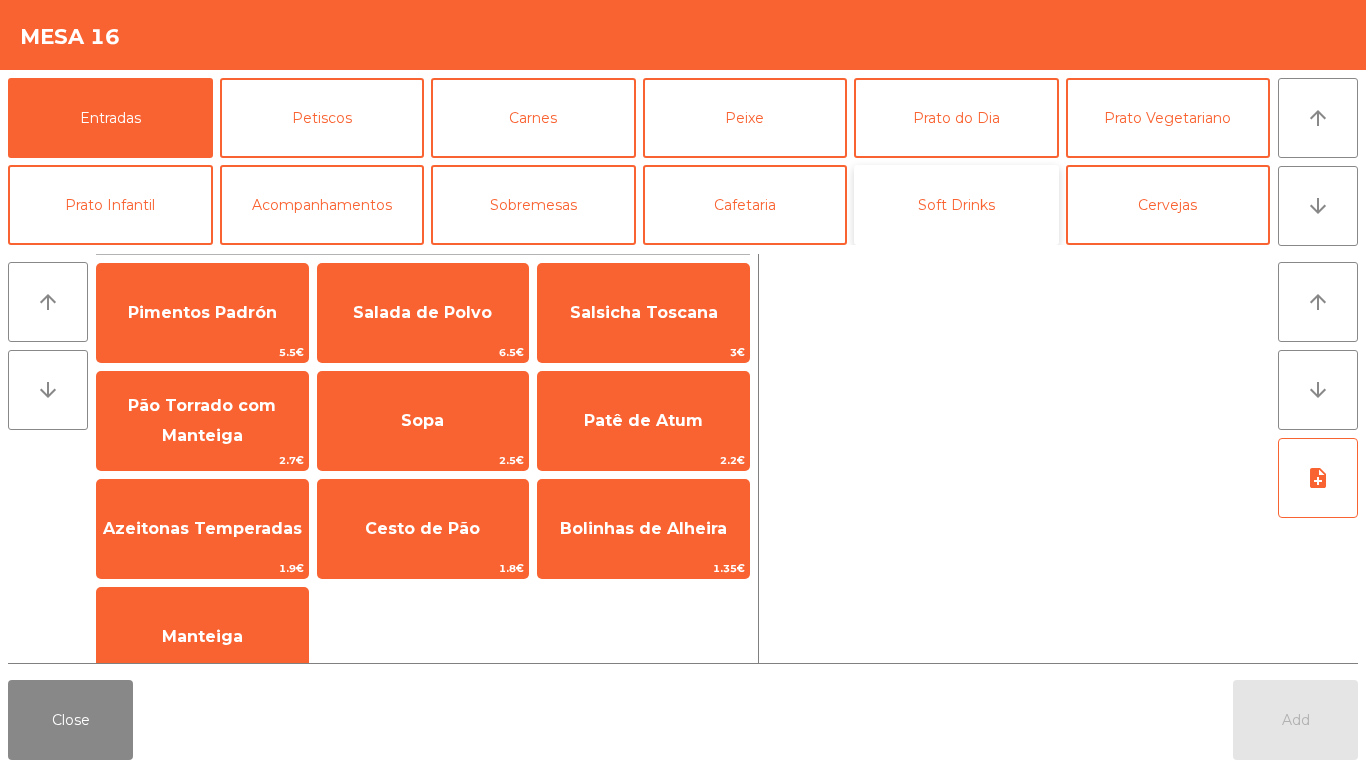 click on "Soft Drinks" 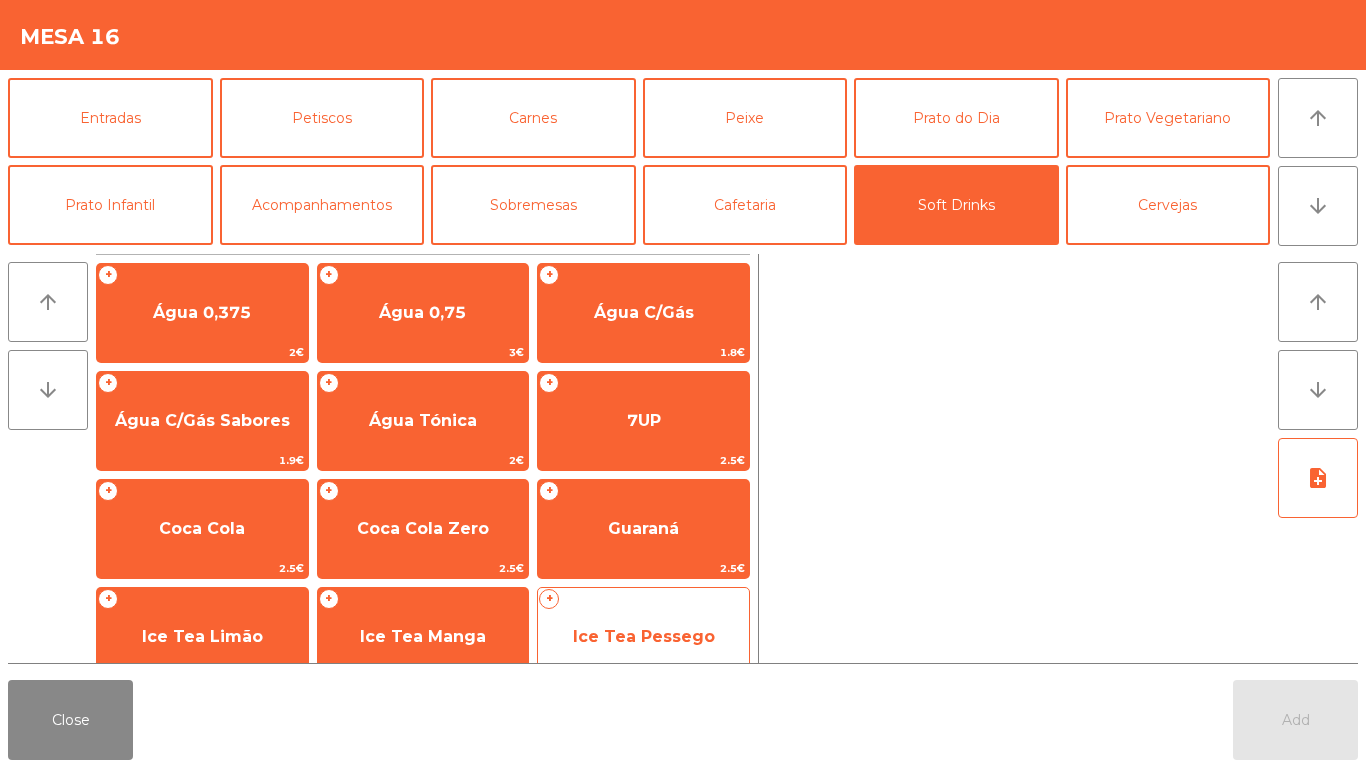click on "Ice Tea Pessego" 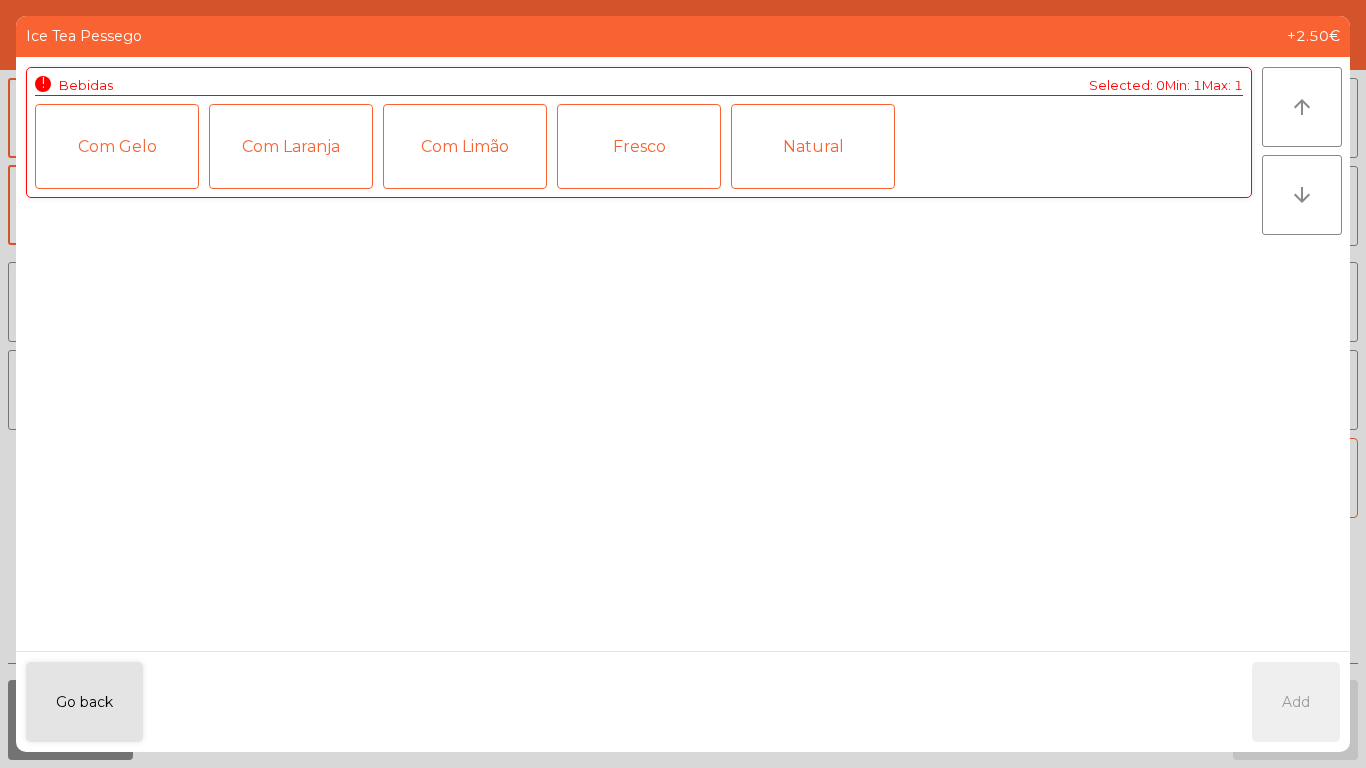 drag, startPoint x: 302, startPoint y: 153, endPoint x: 312, endPoint y: 155, distance: 10.198039 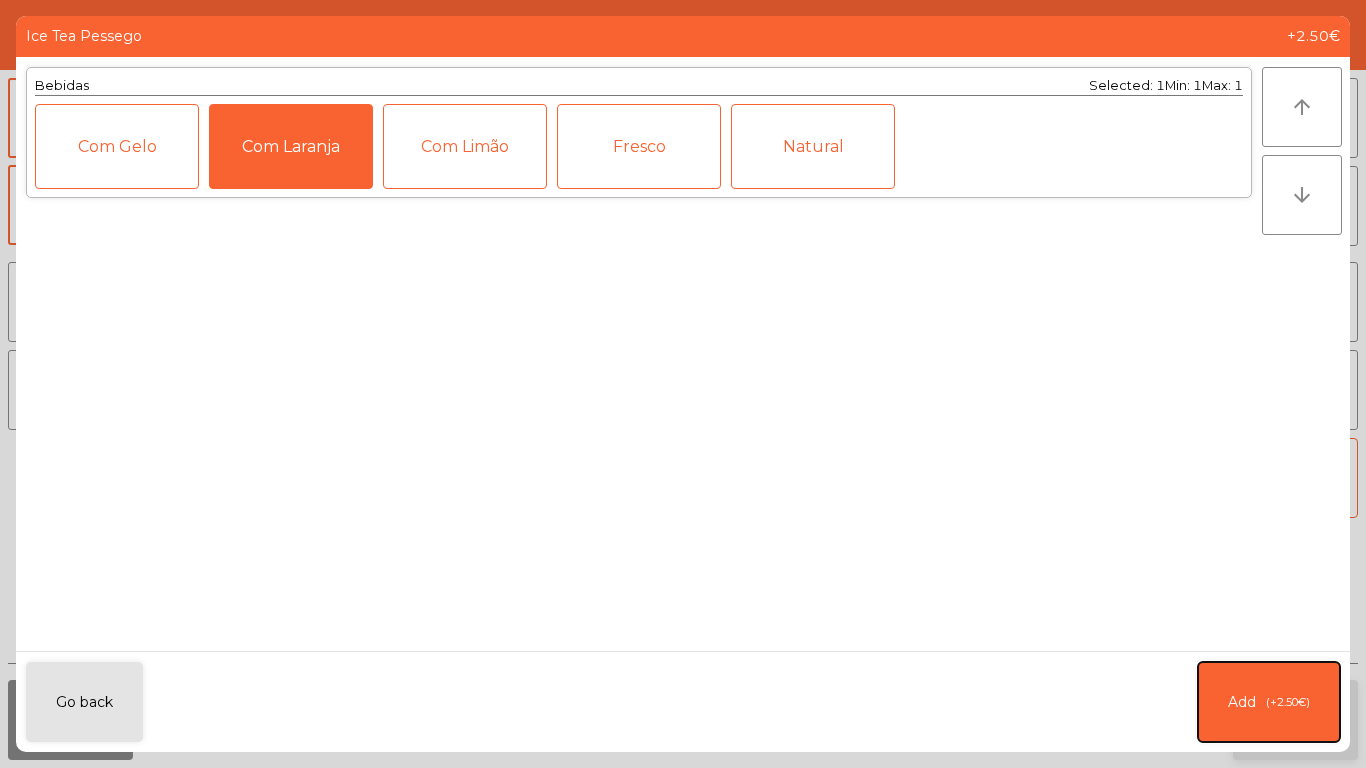 click on "Add" 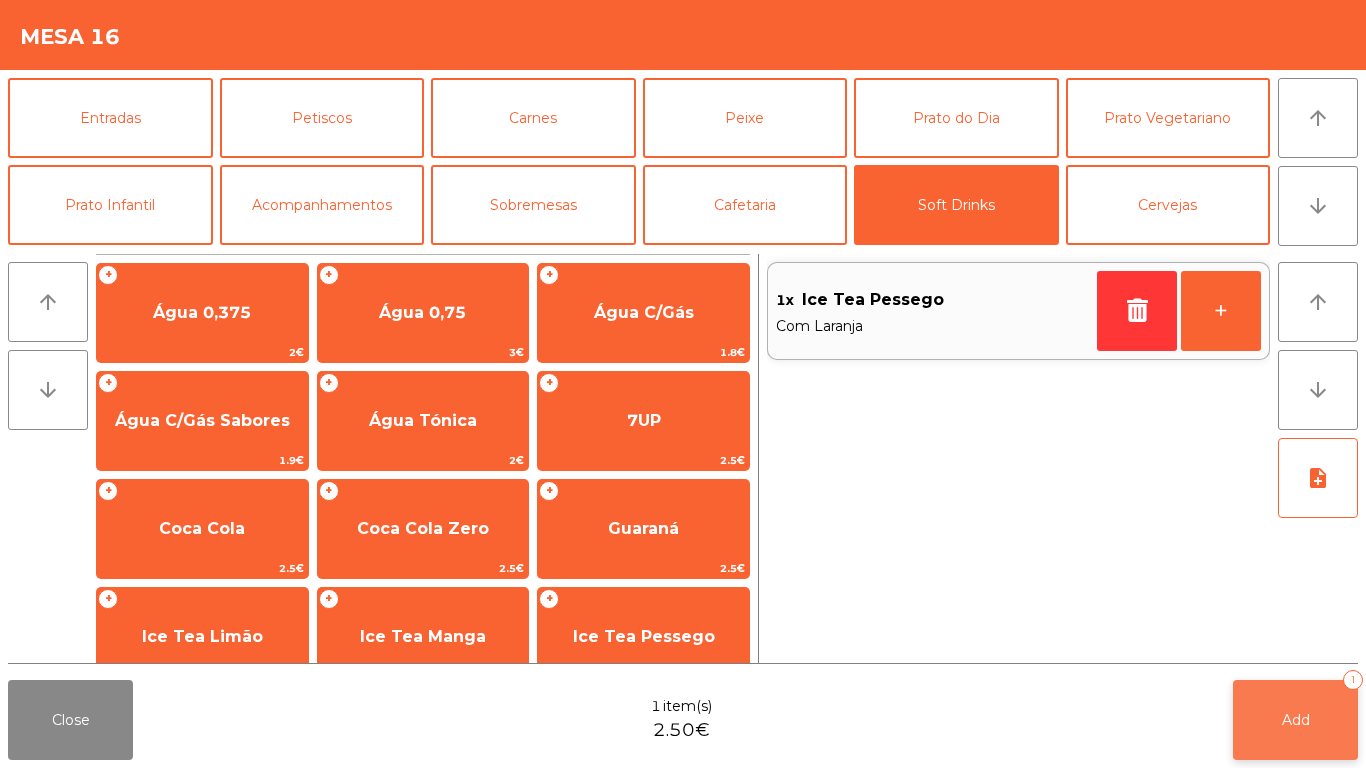 click on "Add   1" 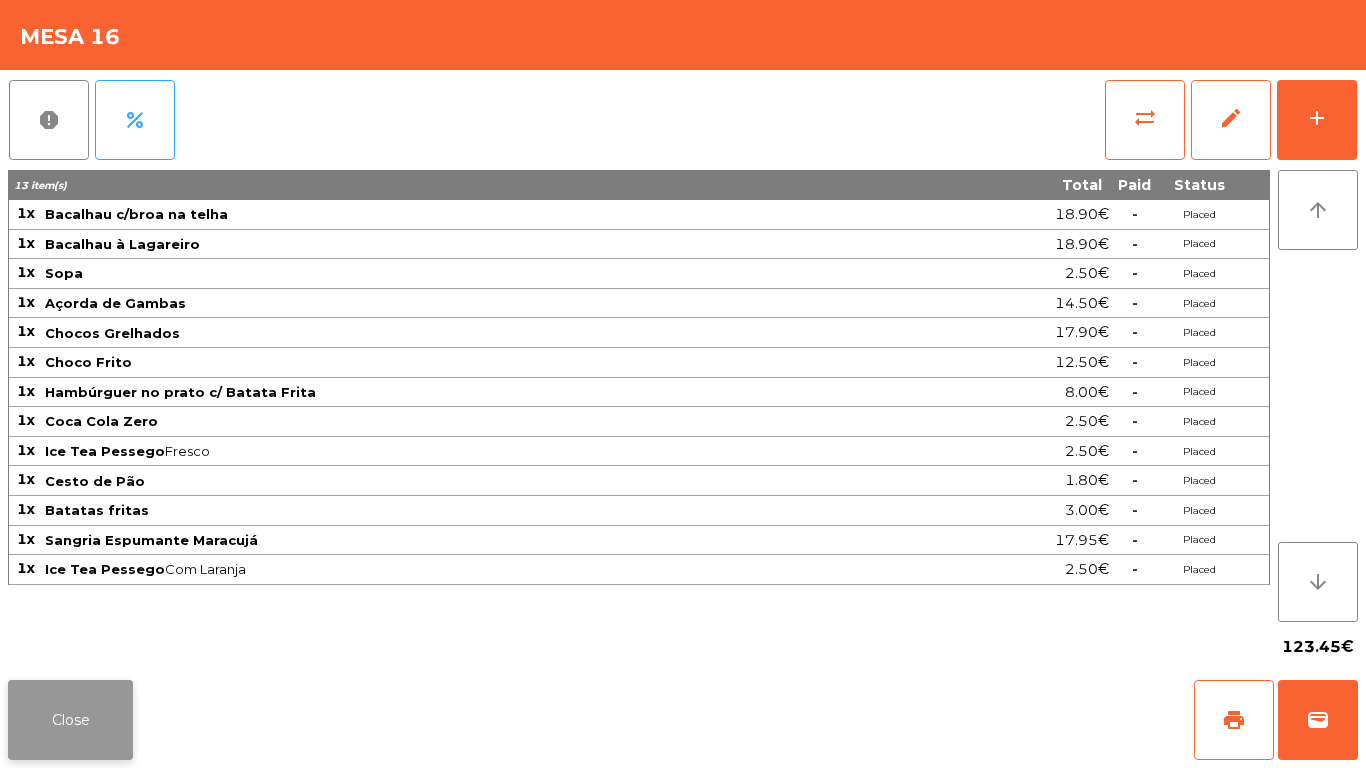 click on "Close" 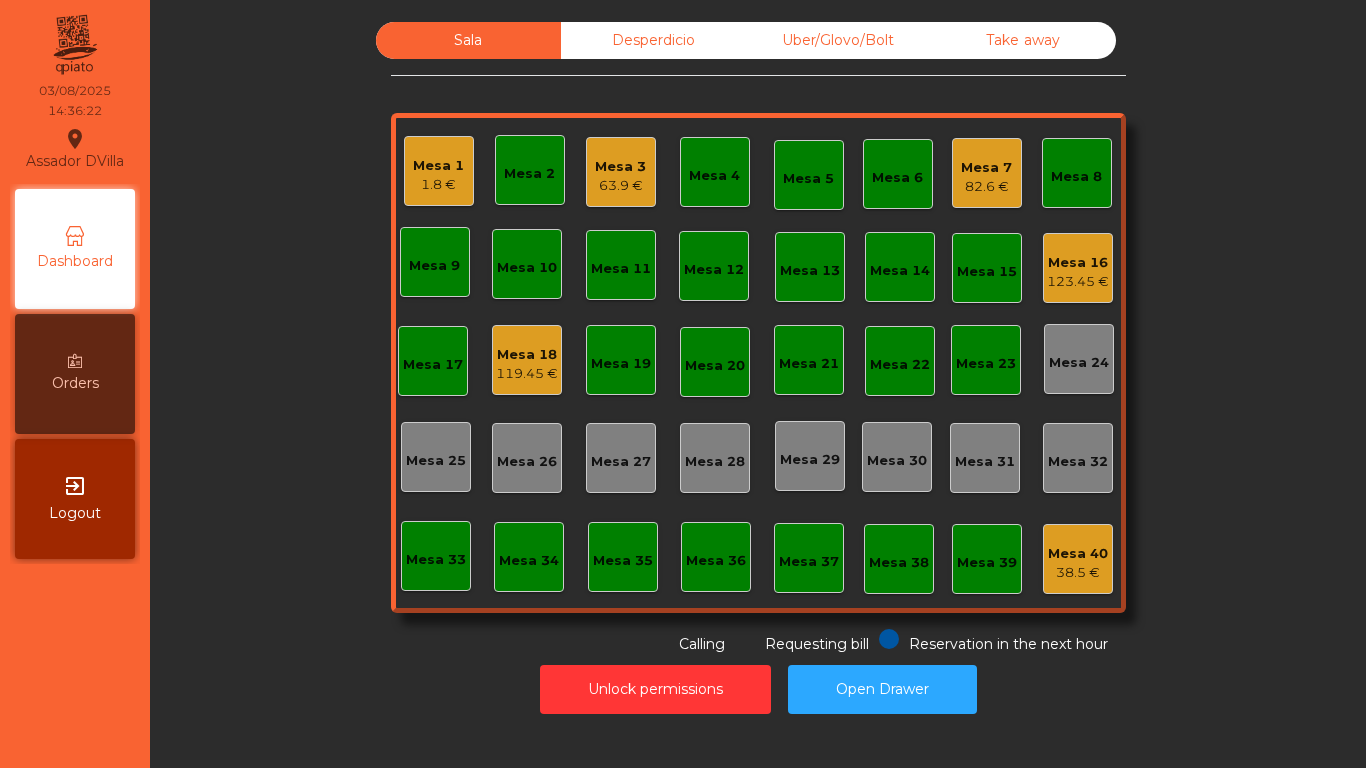 click on "1.8 €" 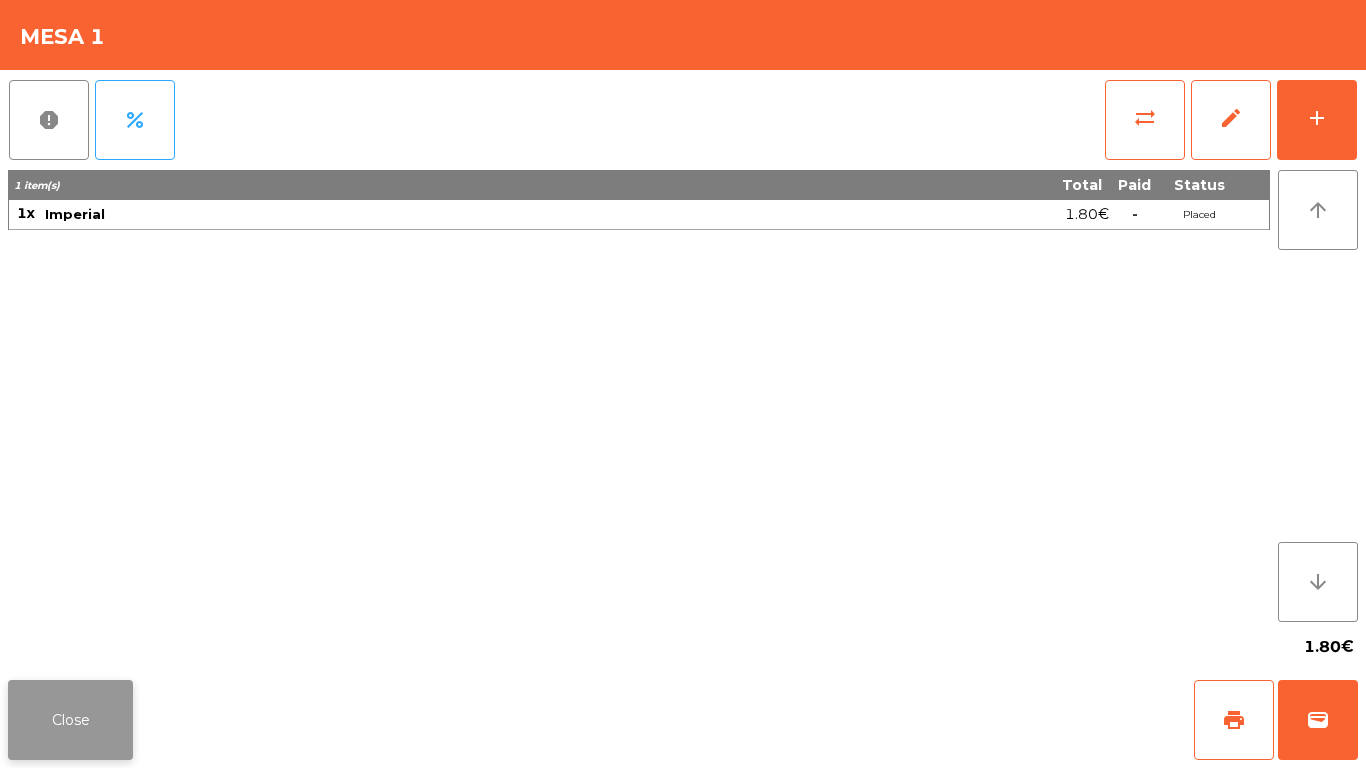 click on "Close" 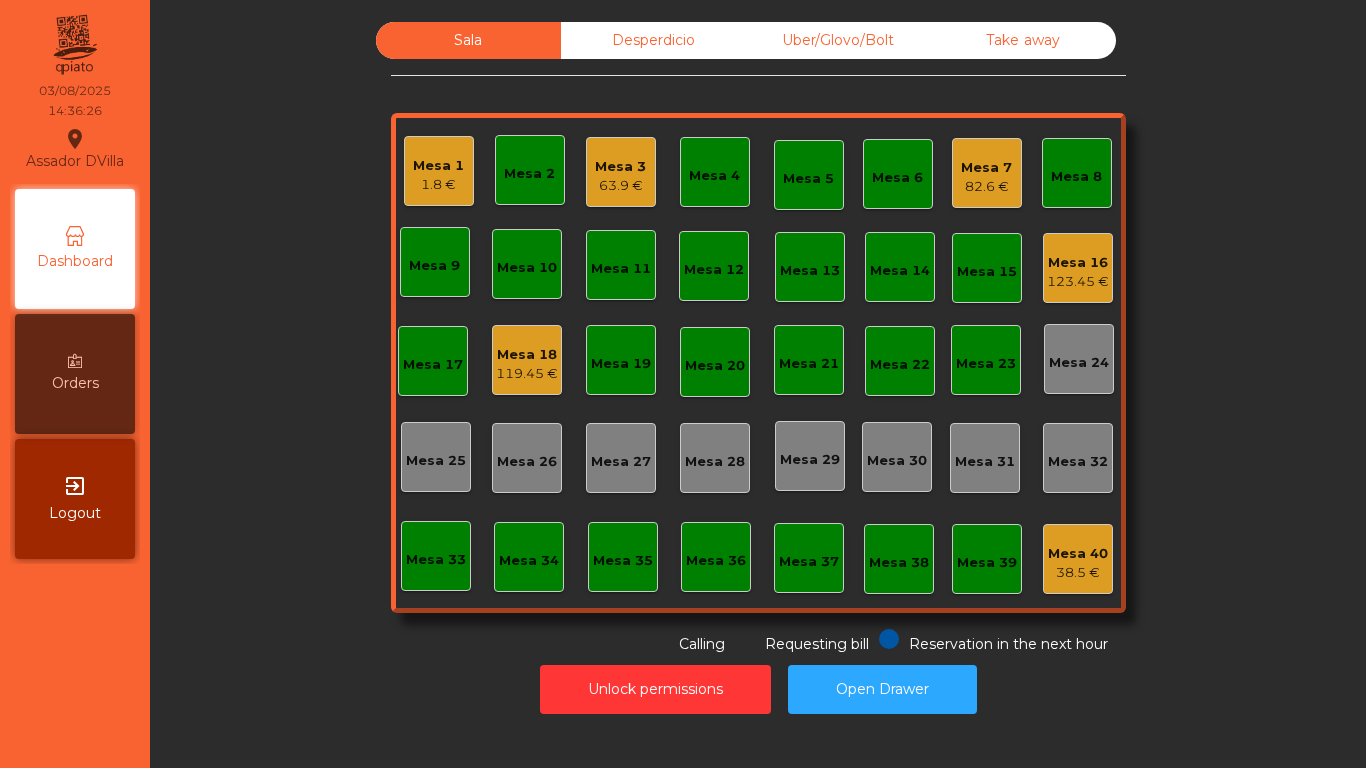click on "Mesa 3" 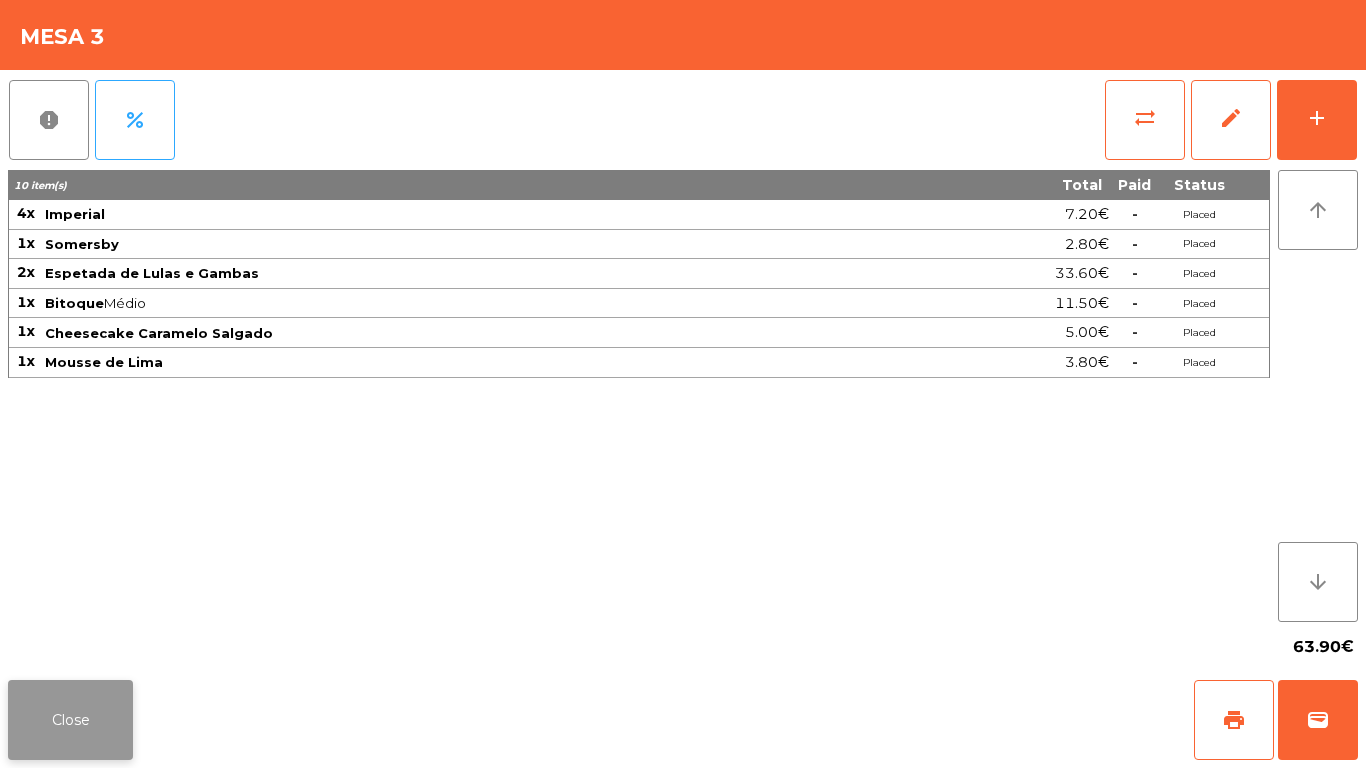 click on "Close" 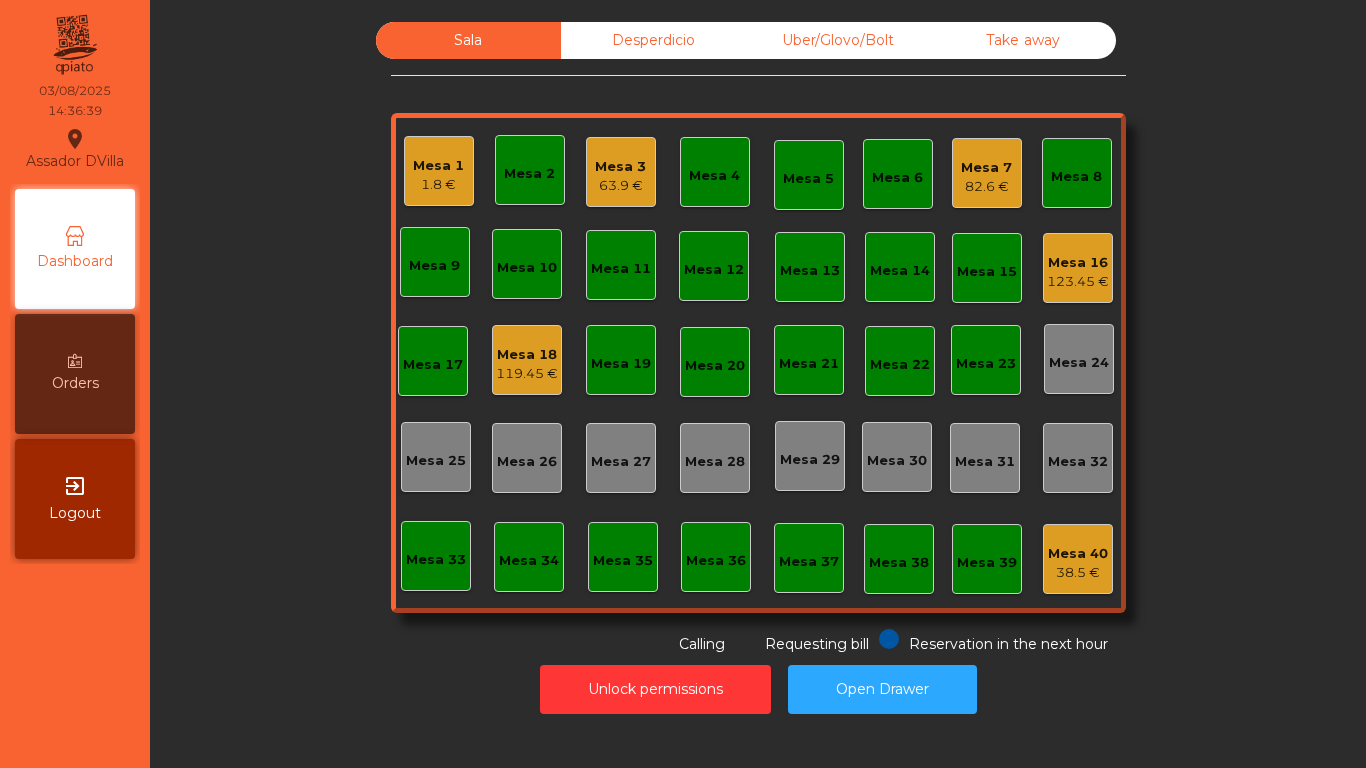 click on "Mesa 7" 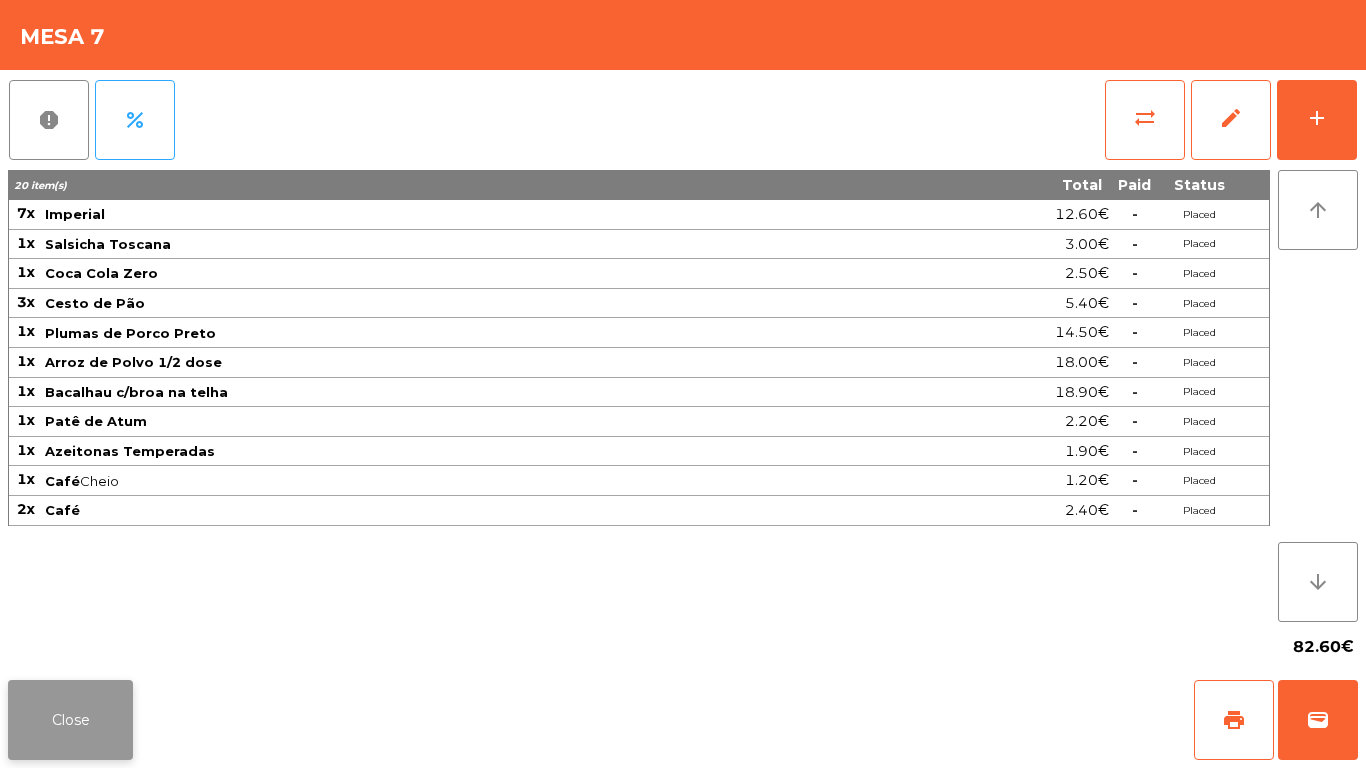 click on "Close" 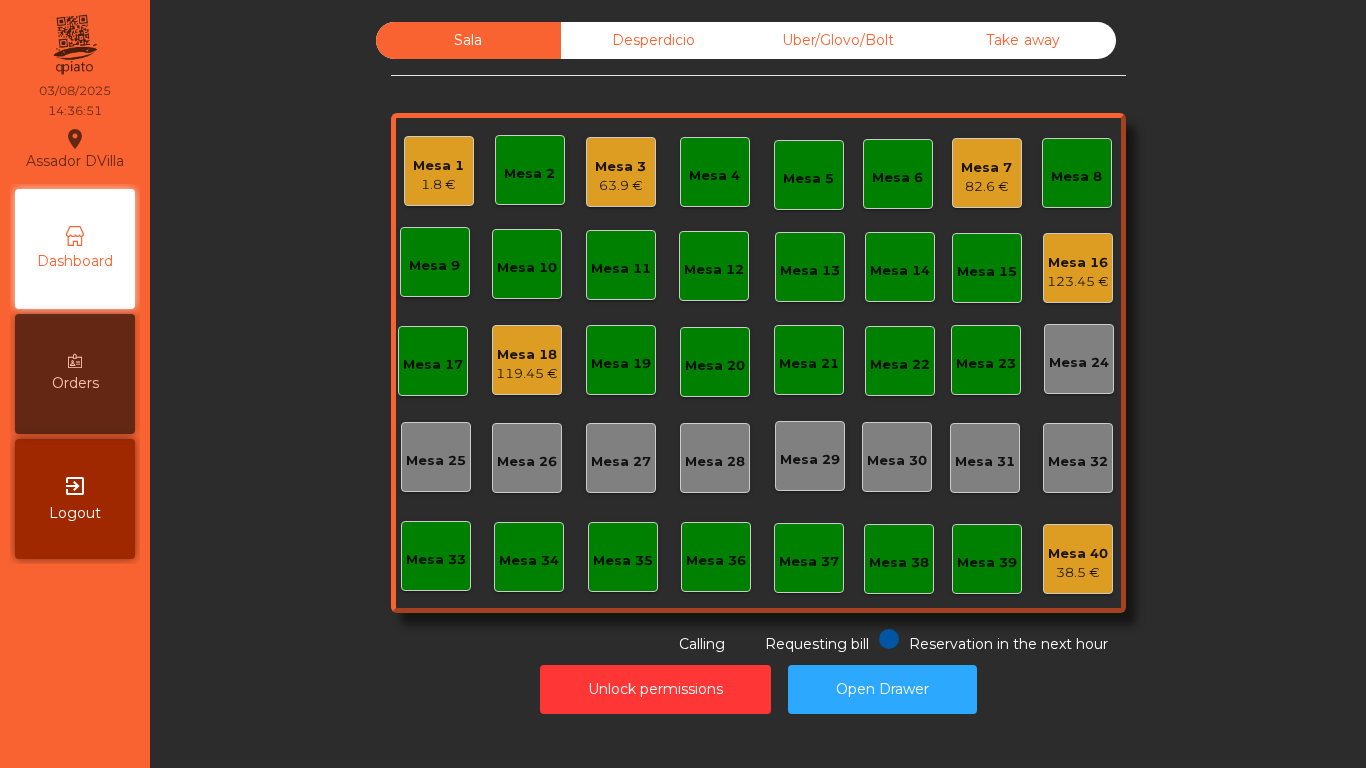 click on "Mesa 16" 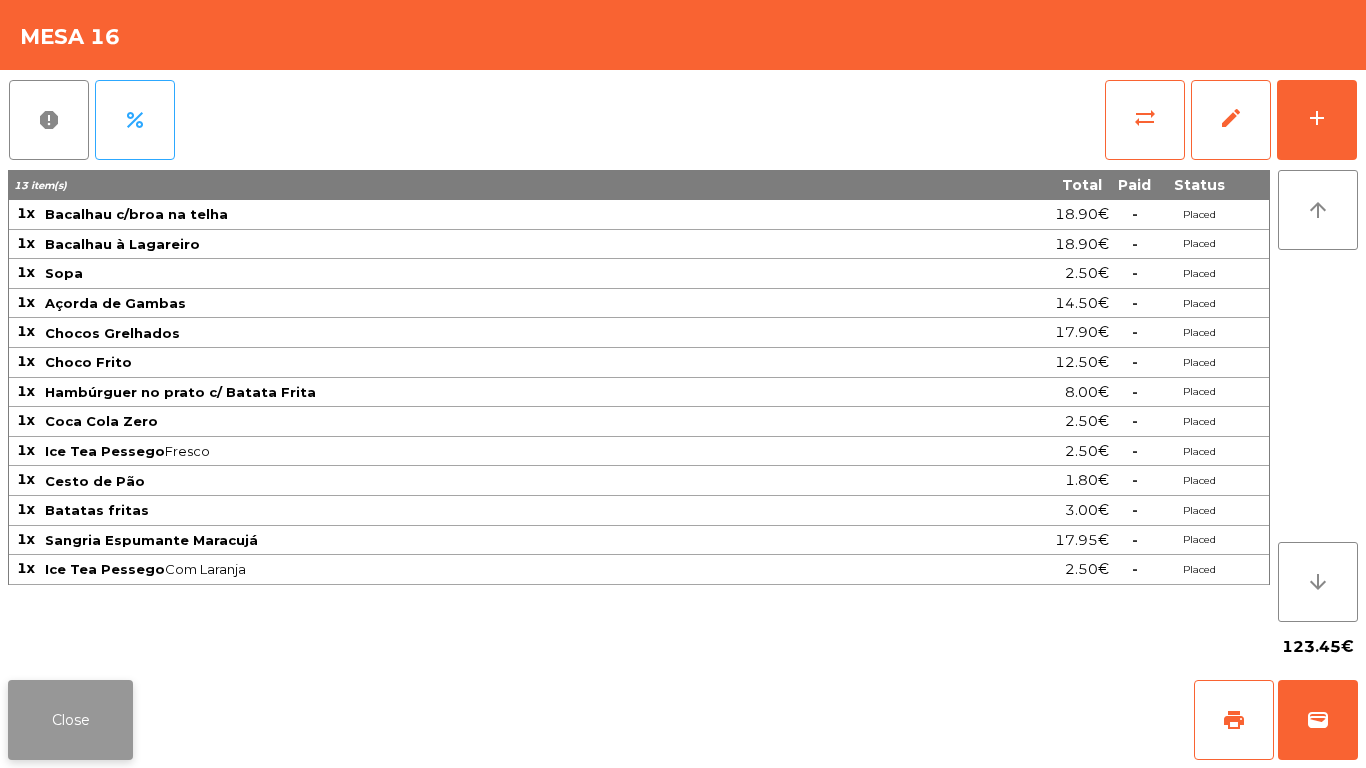 click on "Close" 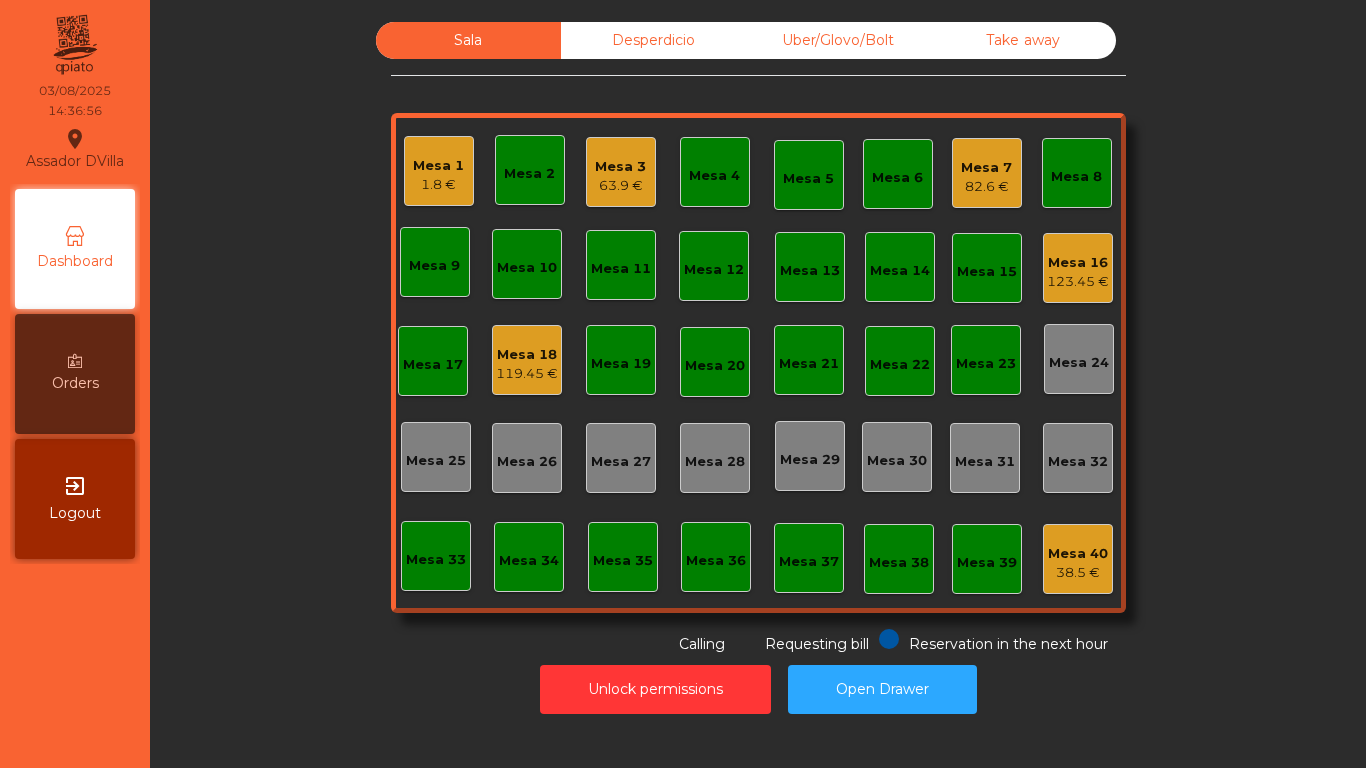 click on "Mesa 16" 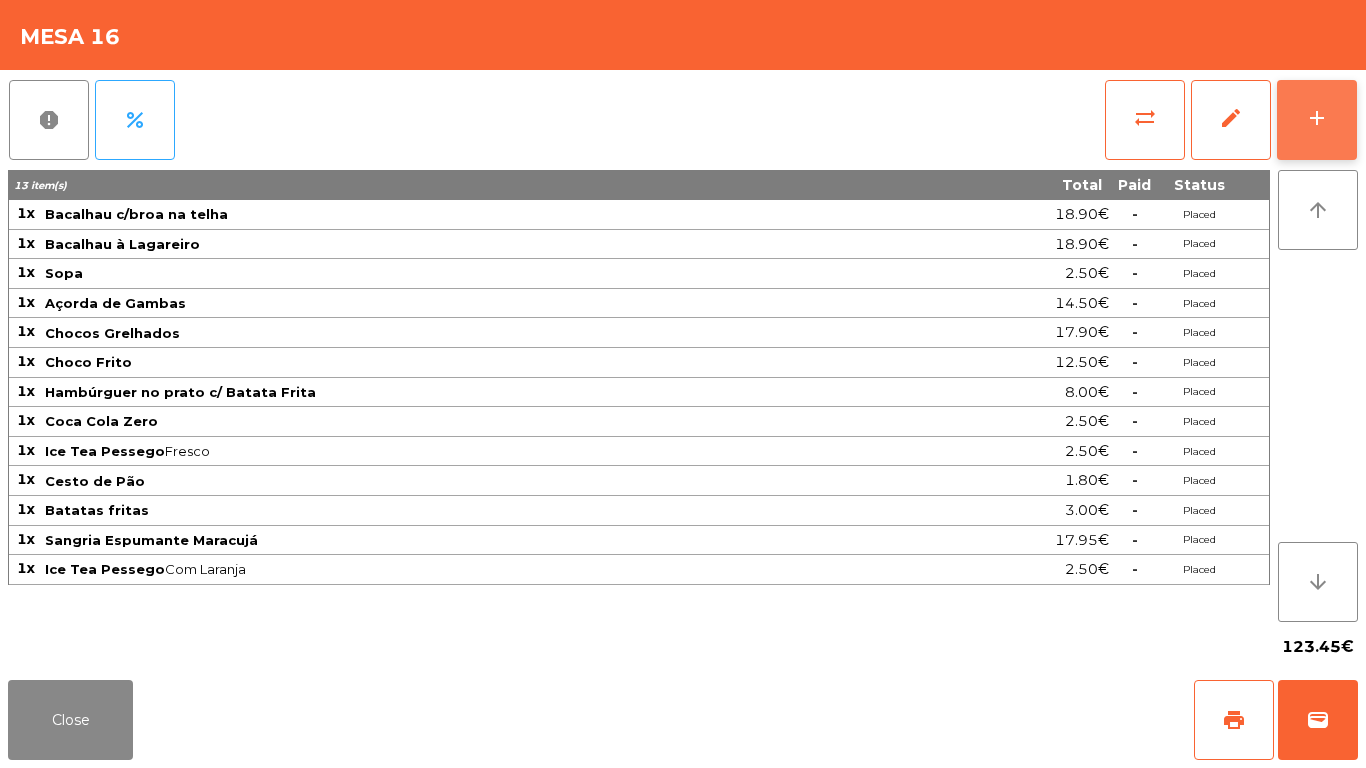 click on "add" 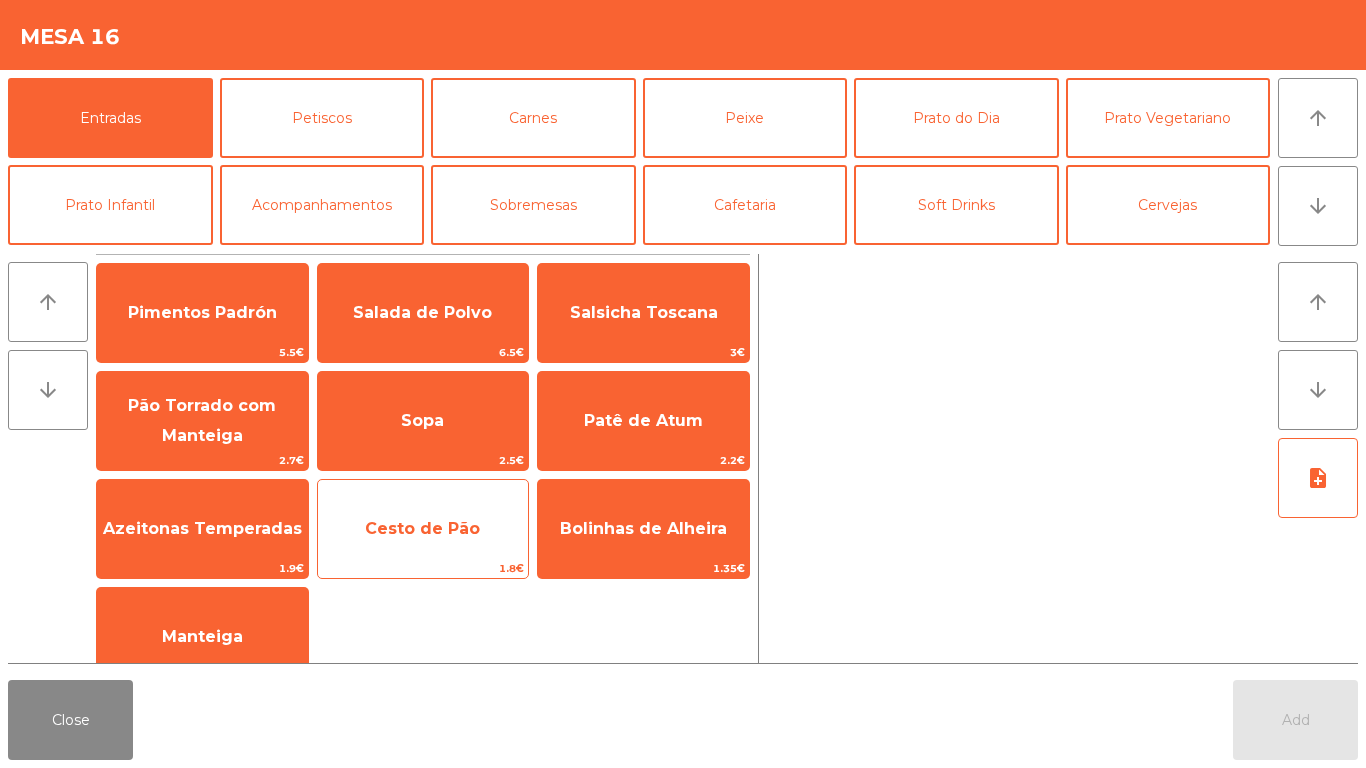 click on "Cesto de Pão" 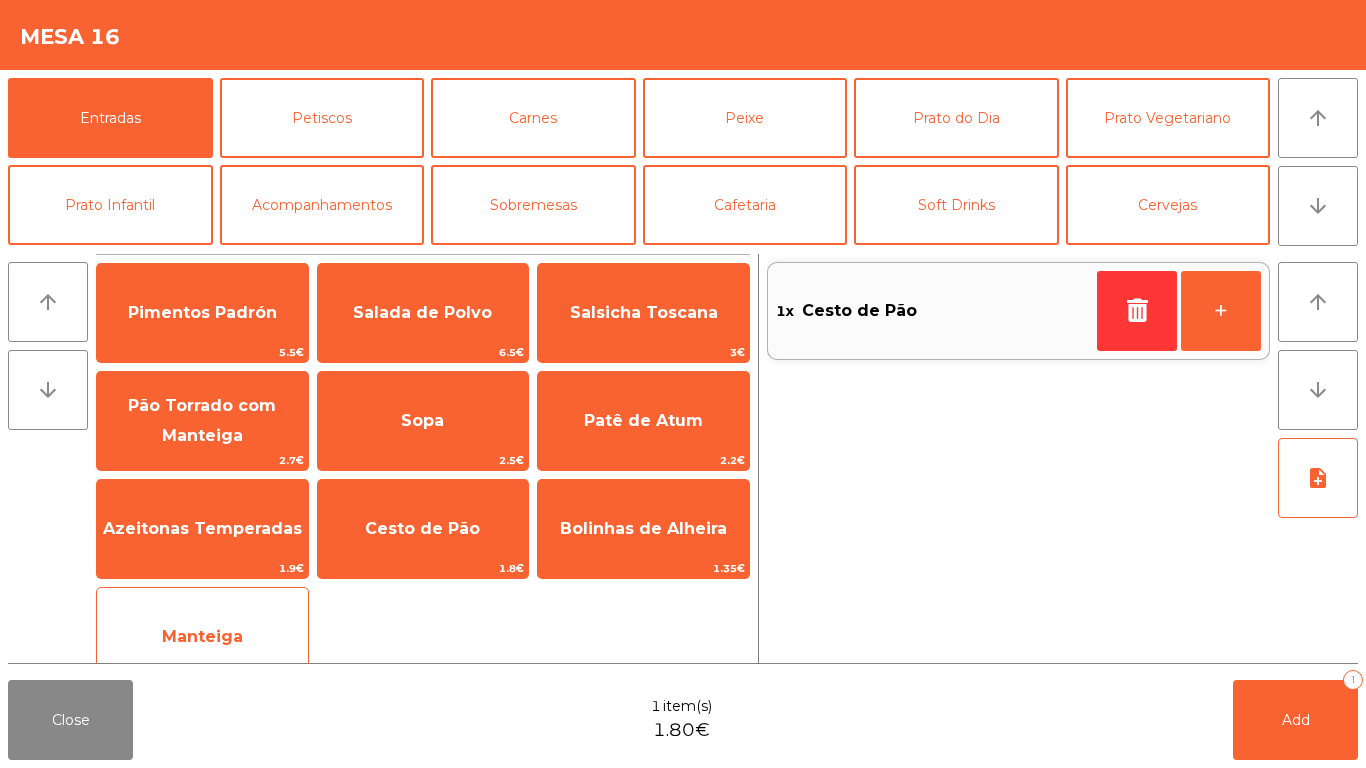 click on "Manteiga" 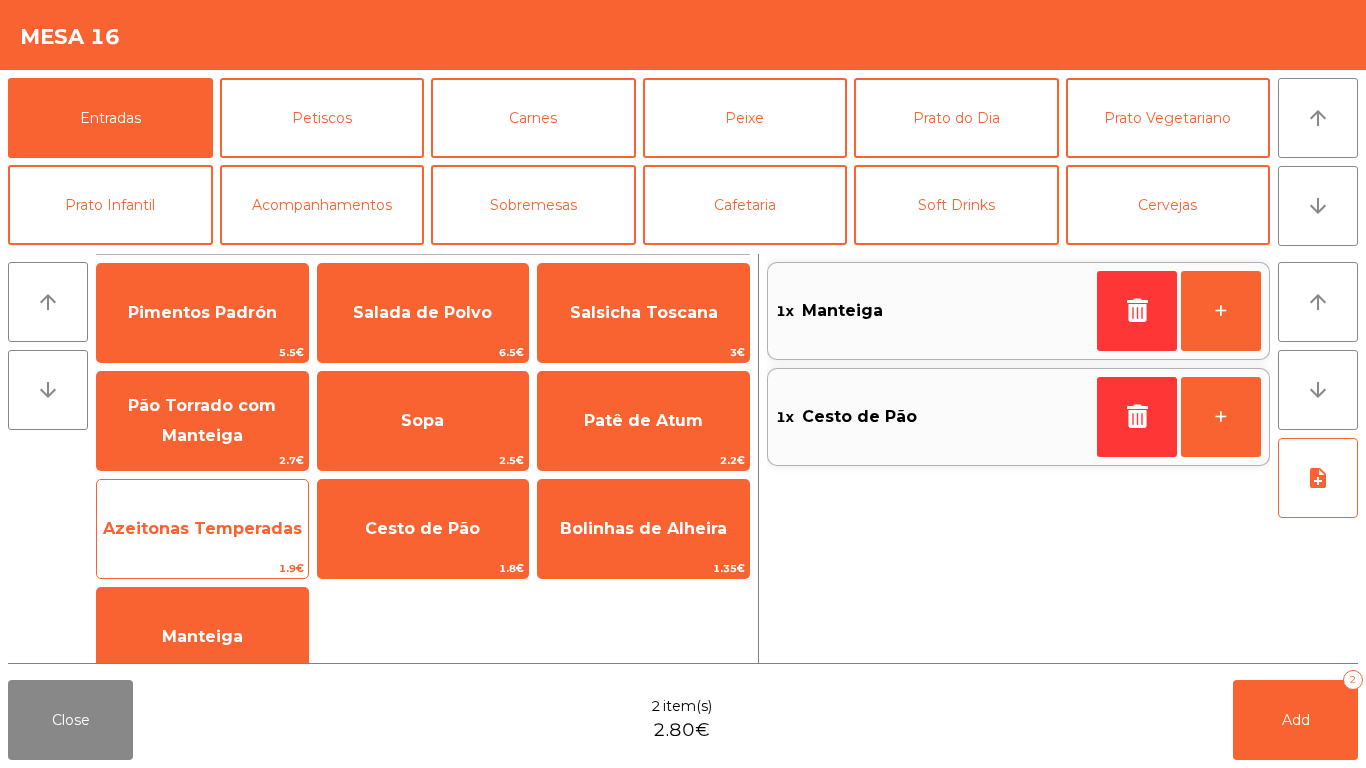 click on "Azeitonas Temperadas" 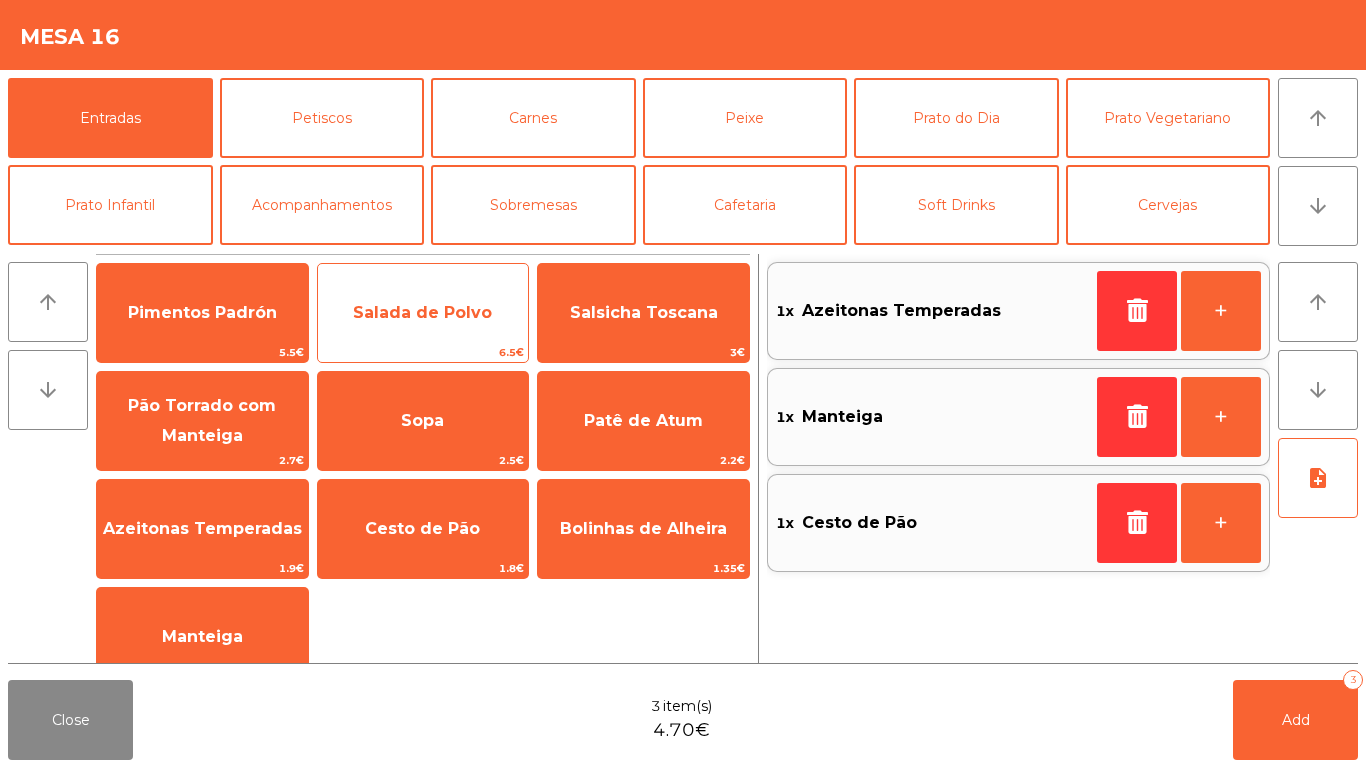 click on "Salada de Polvo" 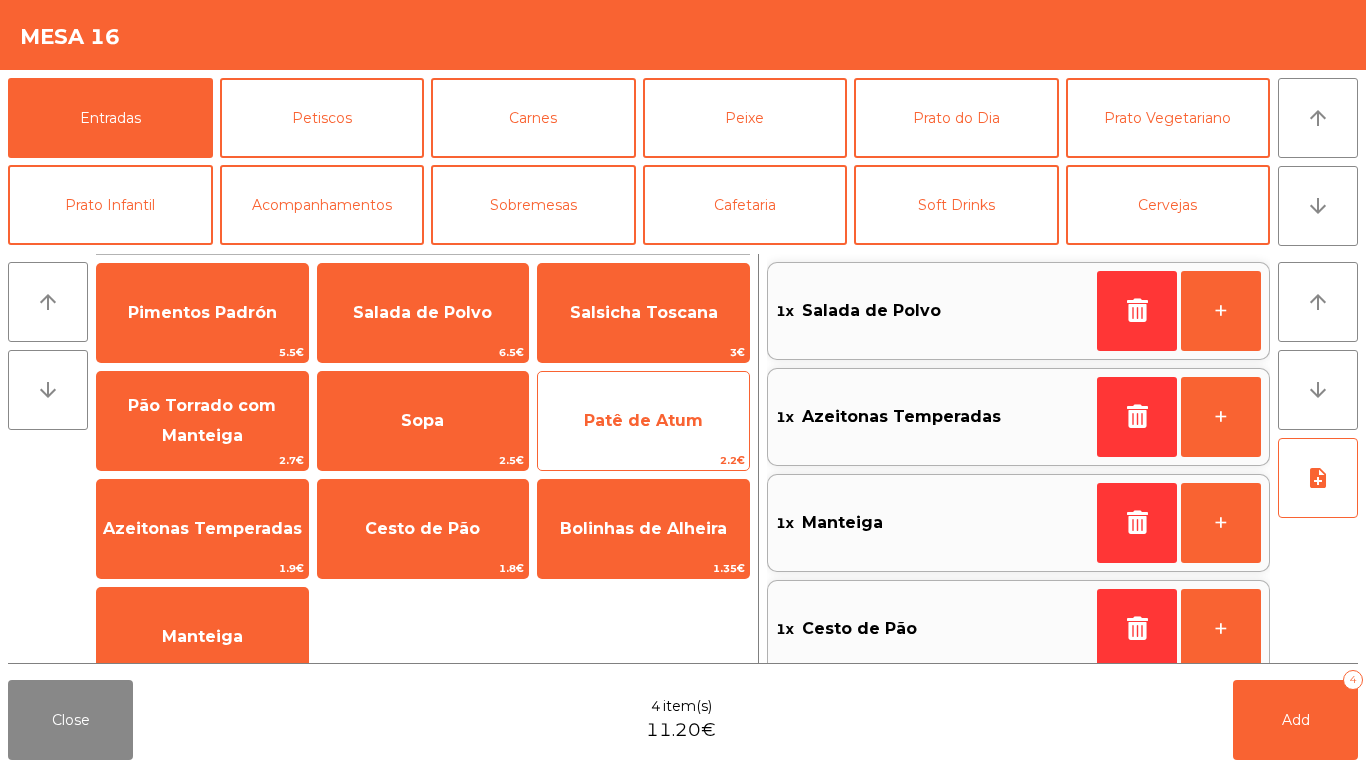 click on "Patê de Atum" 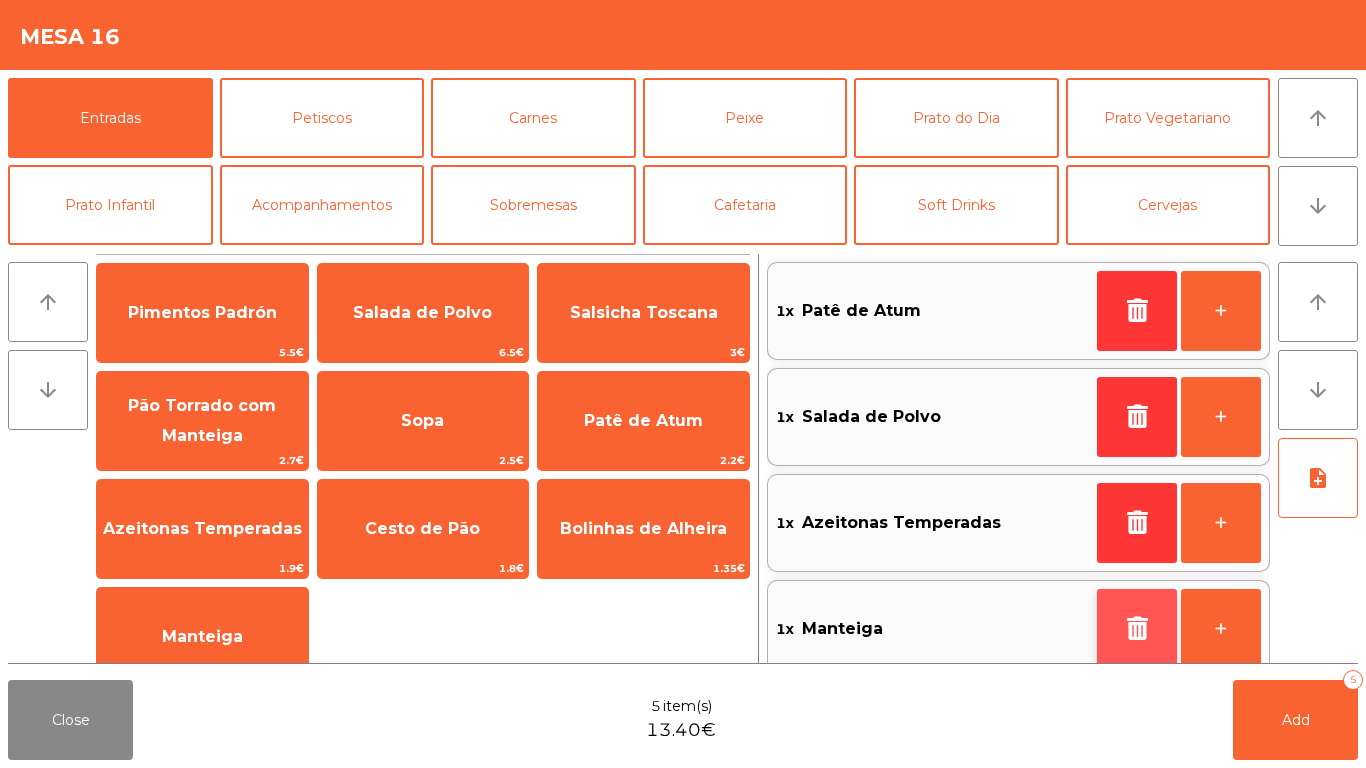 scroll, scrollTop: 8, scrollLeft: 0, axis: vertical 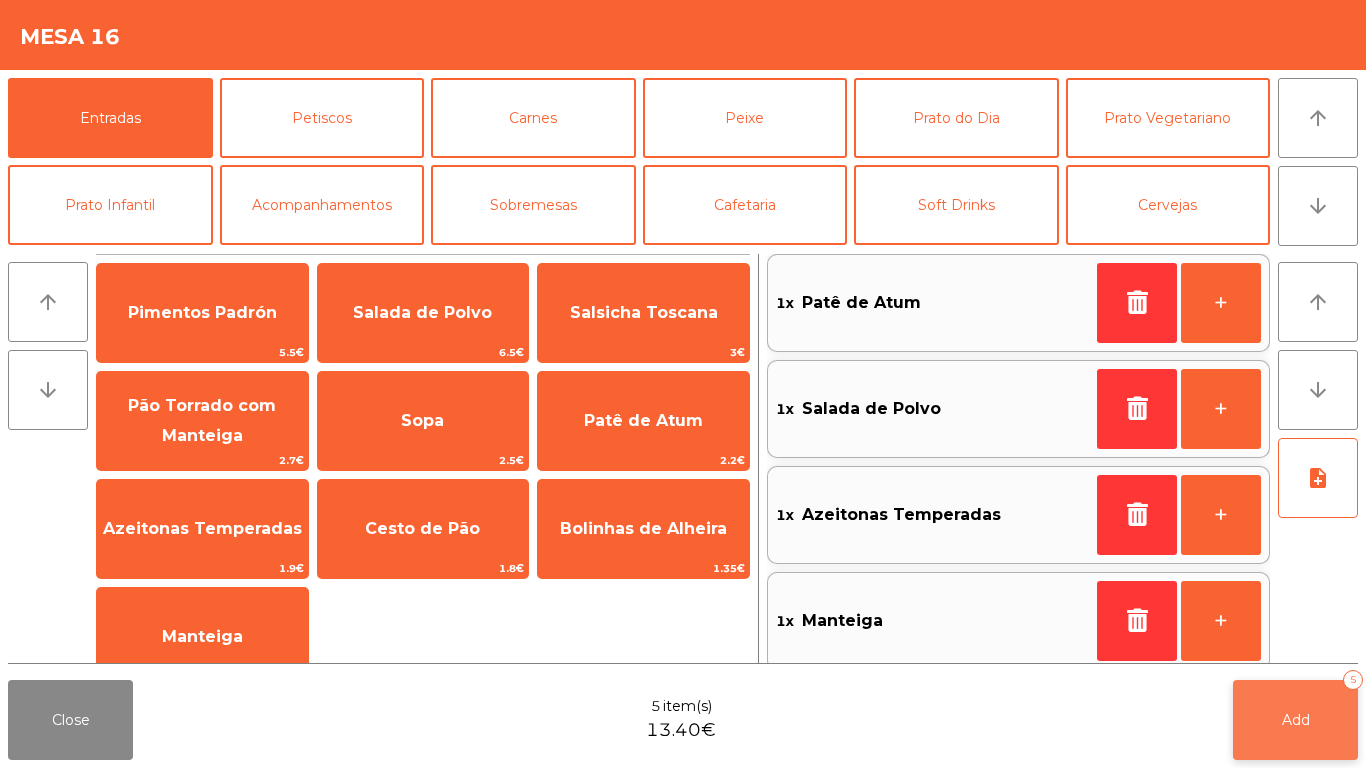 click on "Add   5" 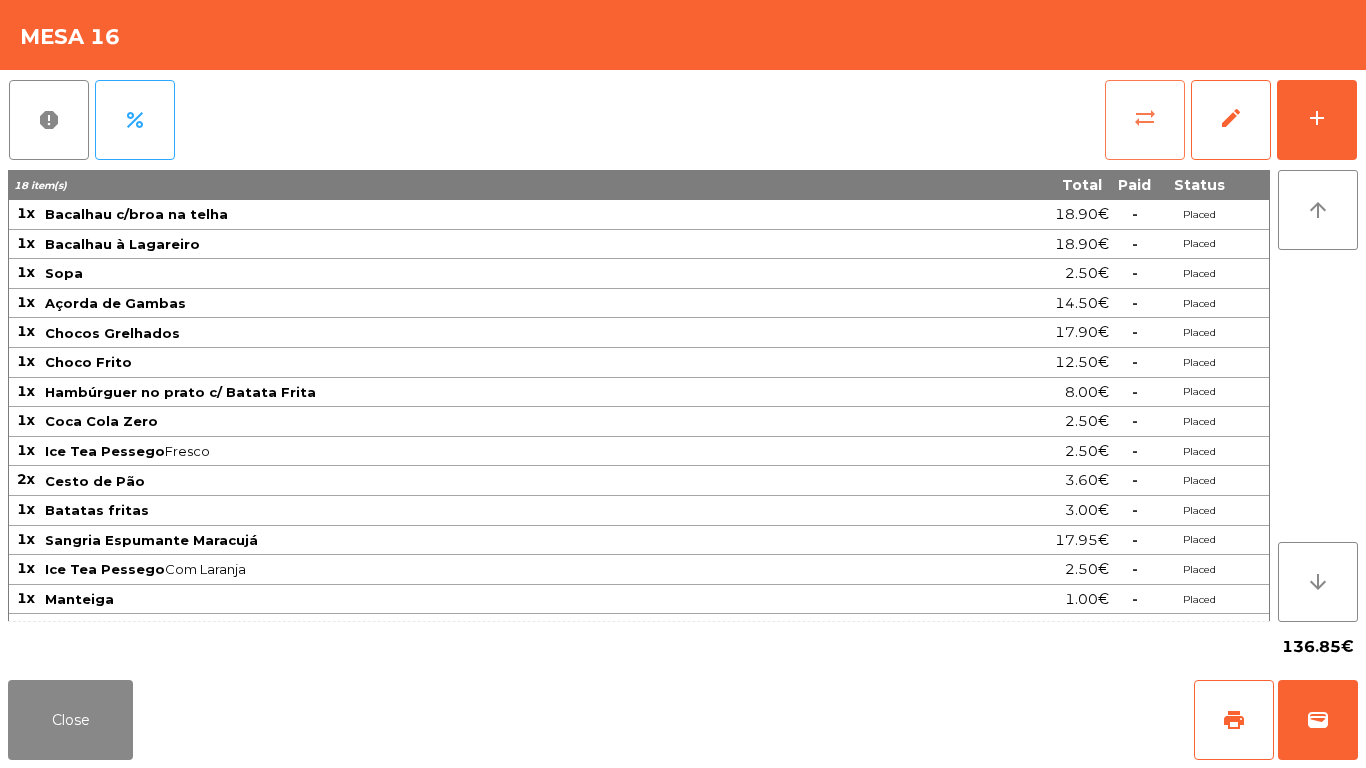 click on "sync_alt" 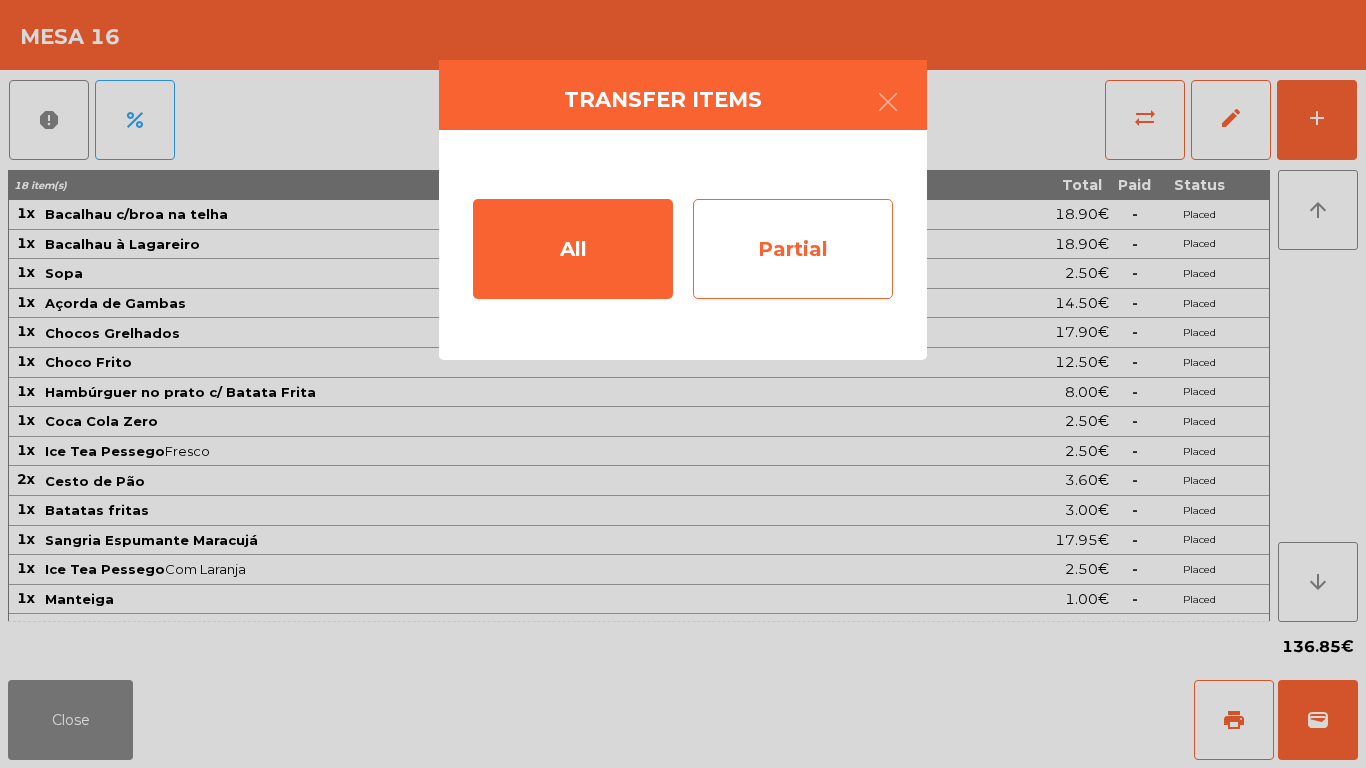 click on "Partial" 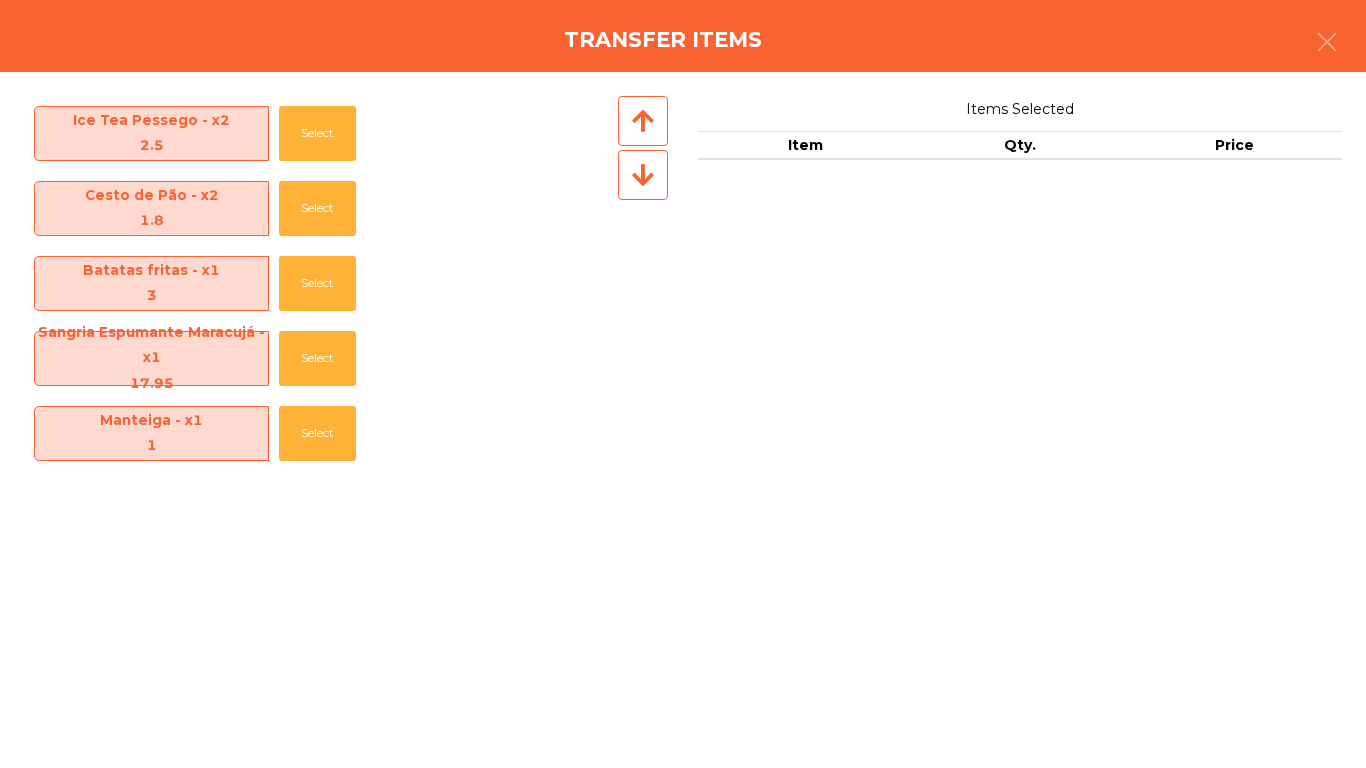 scroll, scrollTop: 820, scrollLeft: 0, axis: vertical 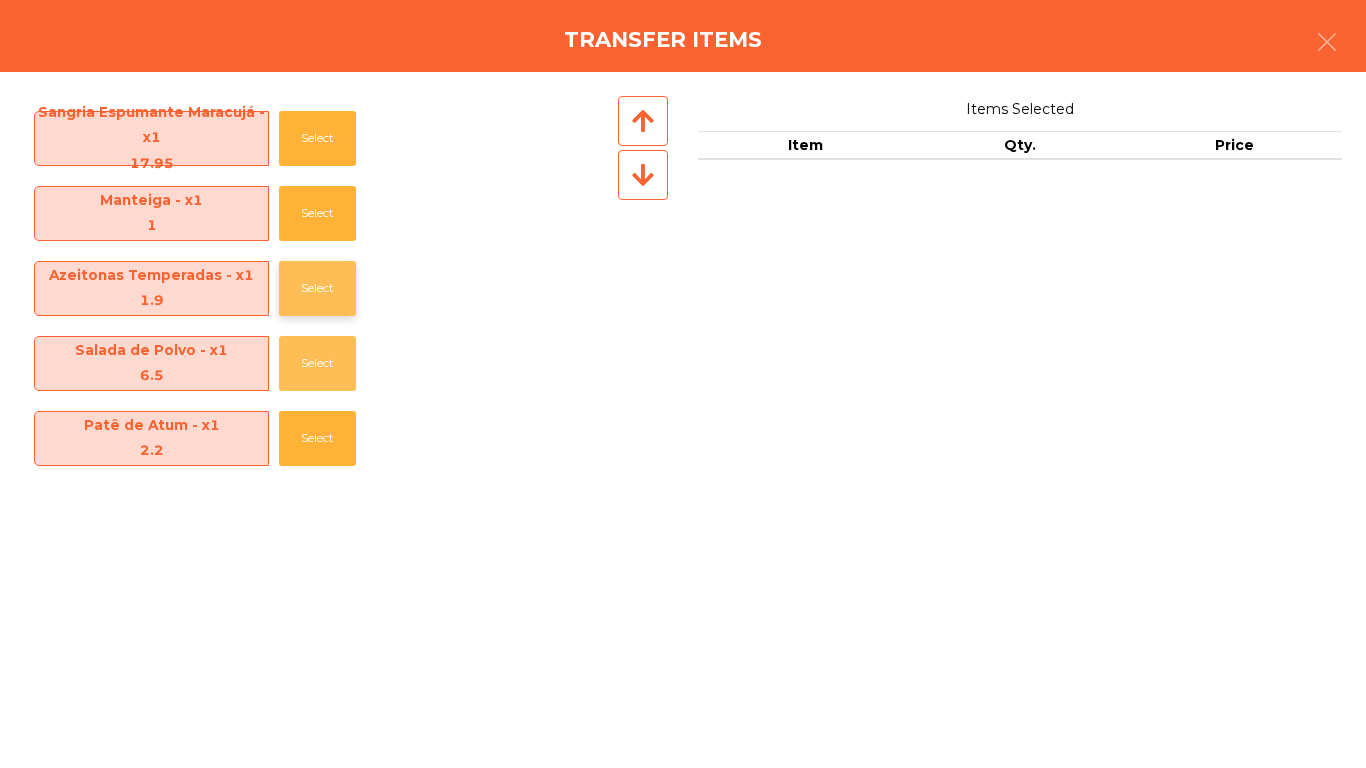 click on "Select" 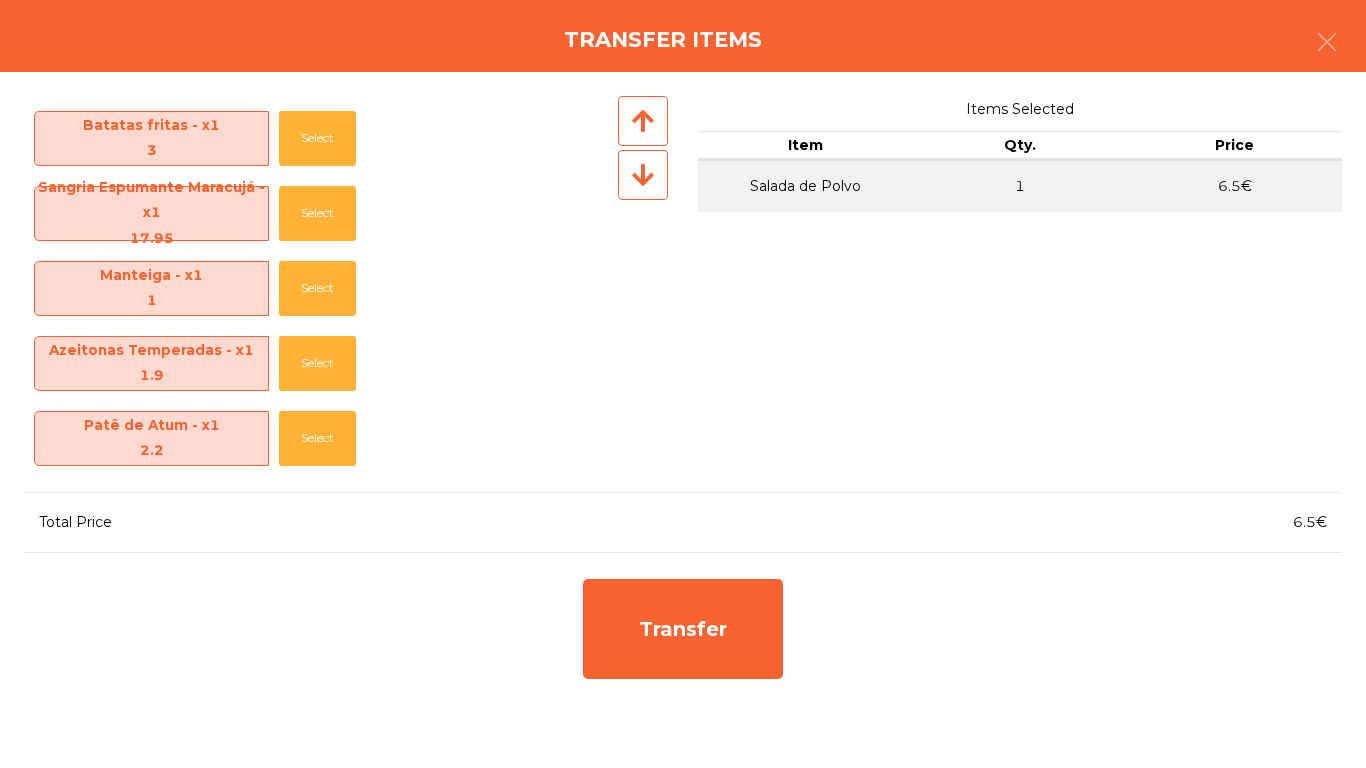 scroll, scrollTop: 745, scrollLeft: 0, axis: vertical 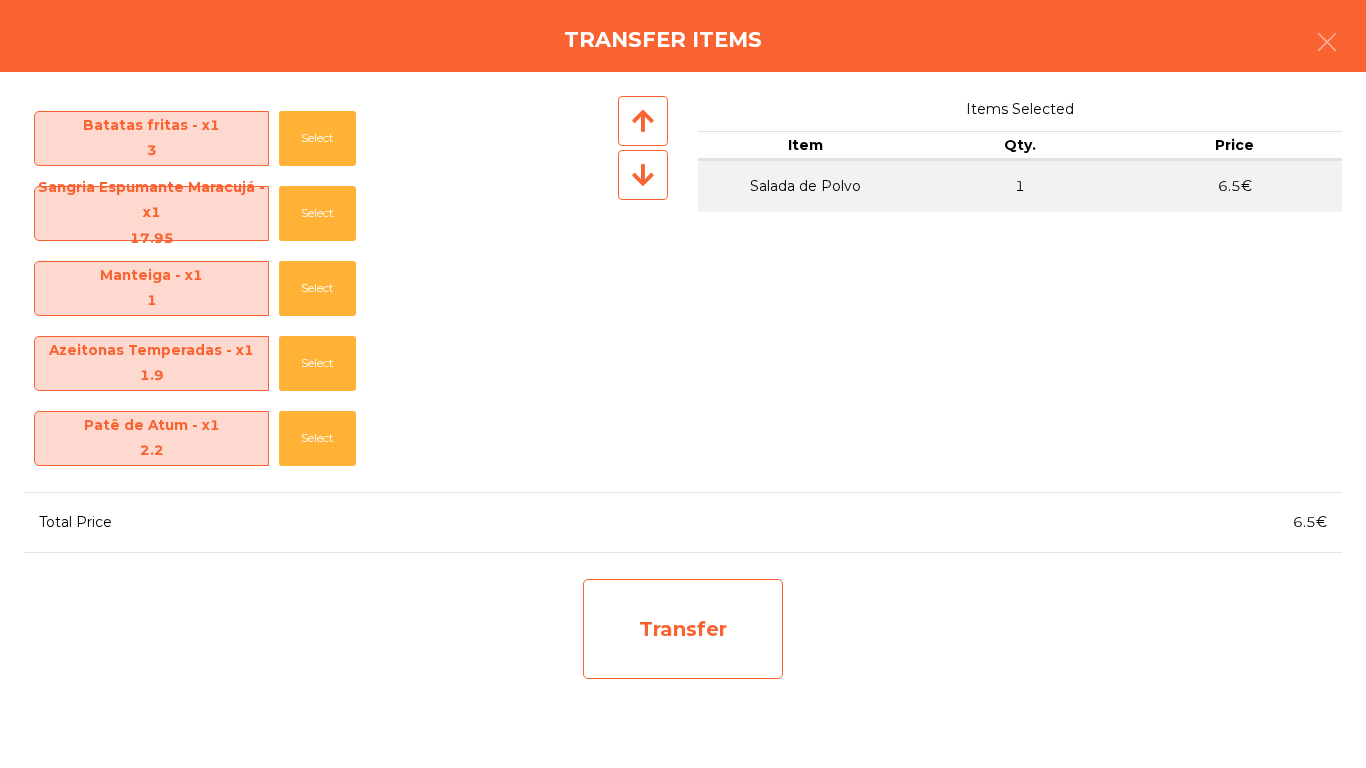 click on "Transfer" 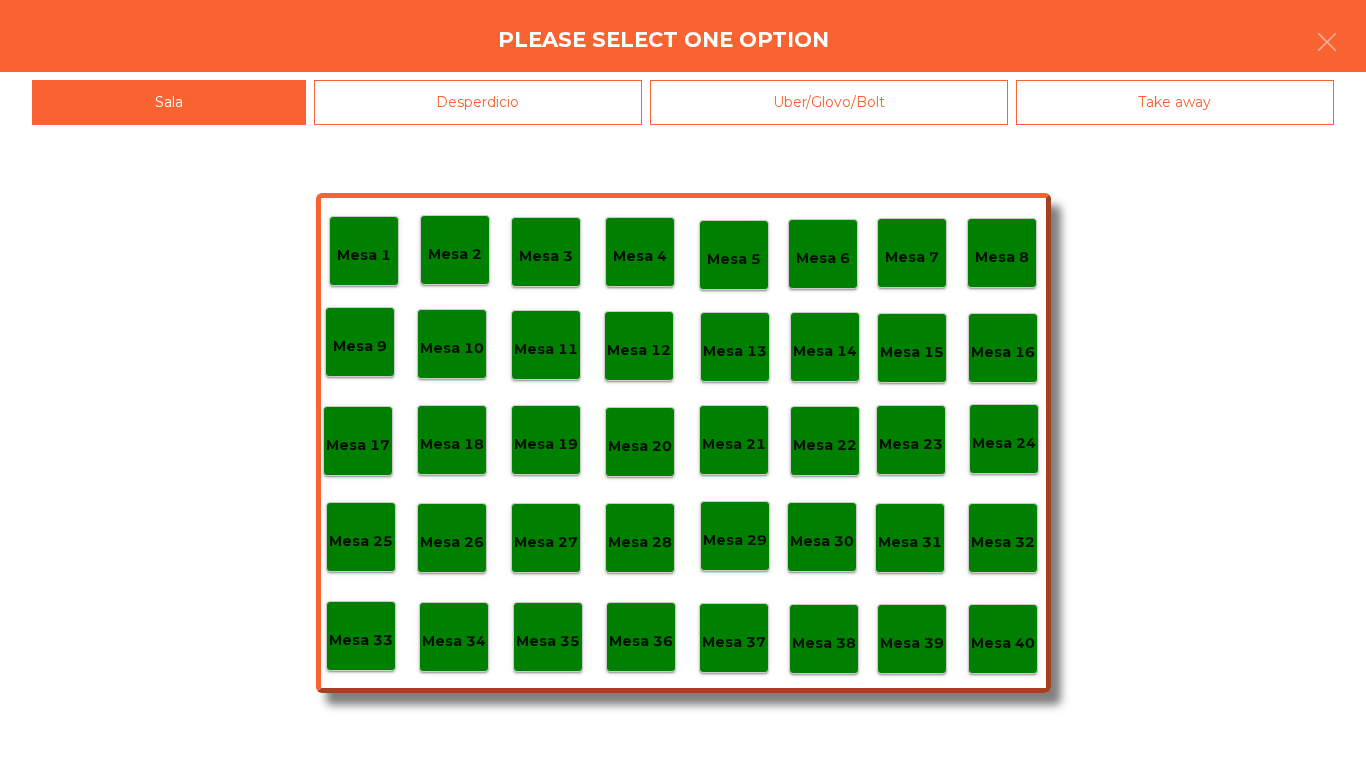 click on "Desperdicio" 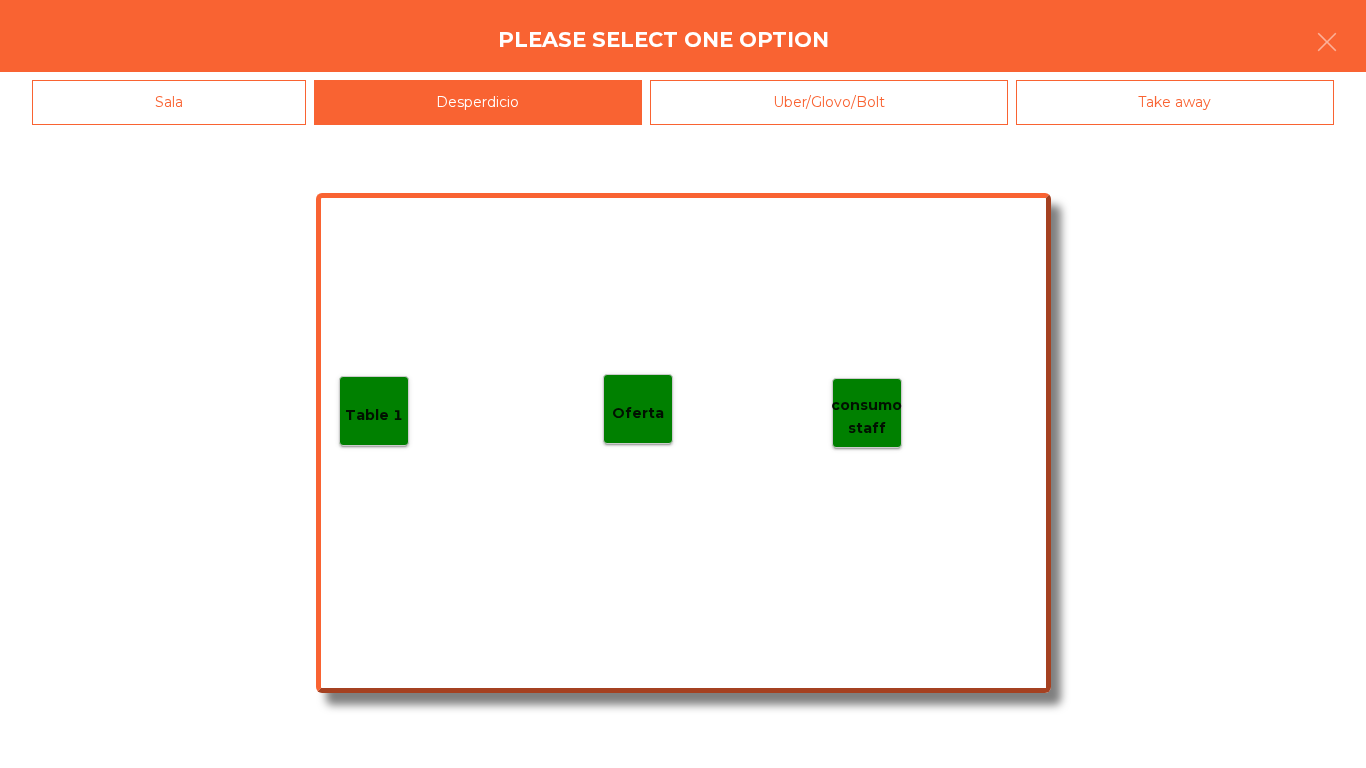 click on "Table 1" 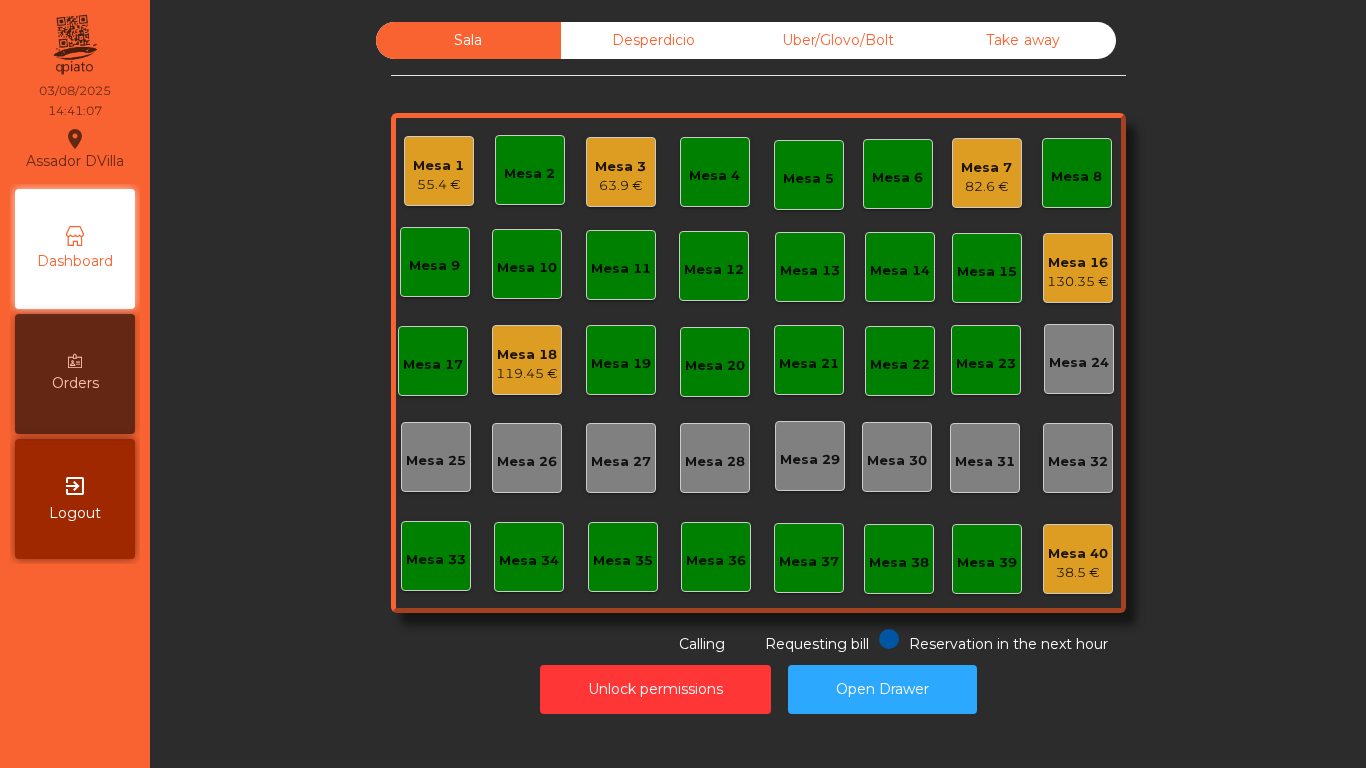 click on "Mesa 16" 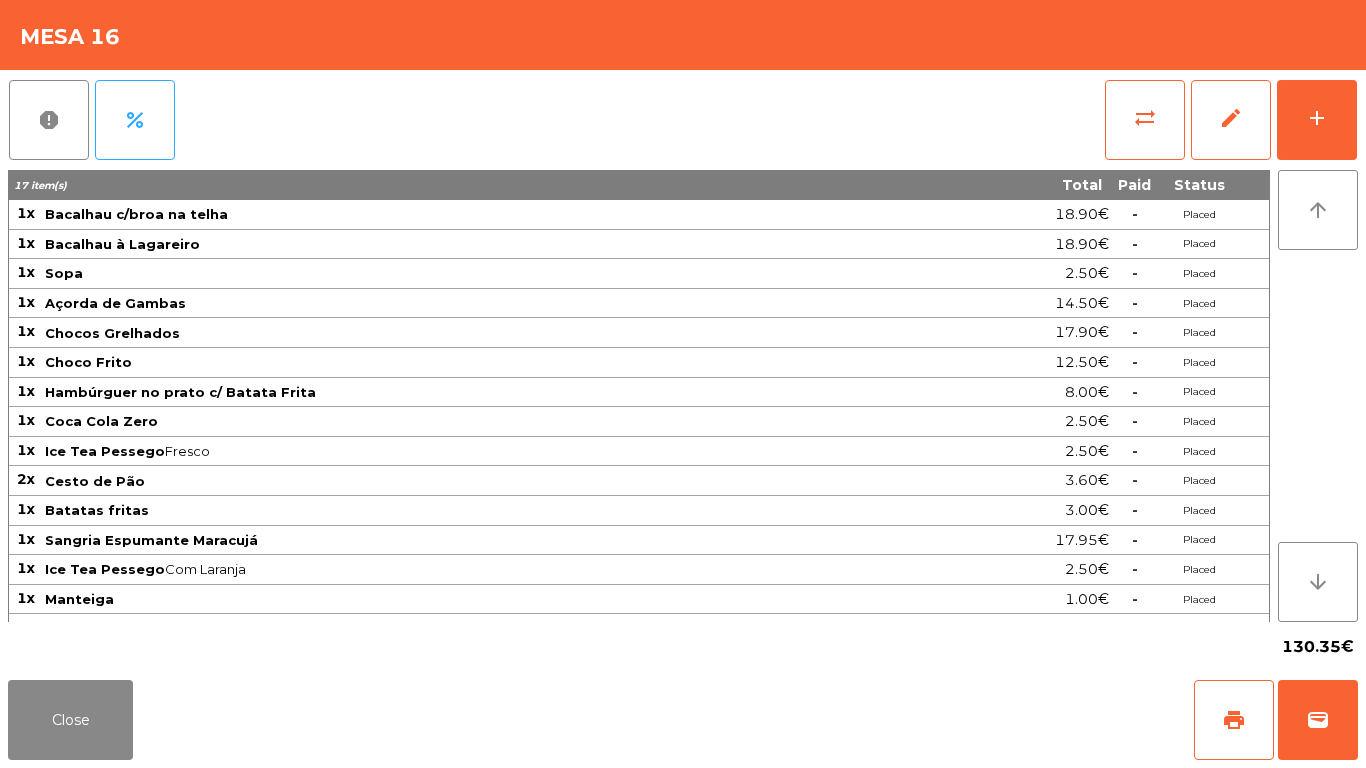 click on "sync_alt   edit   add" 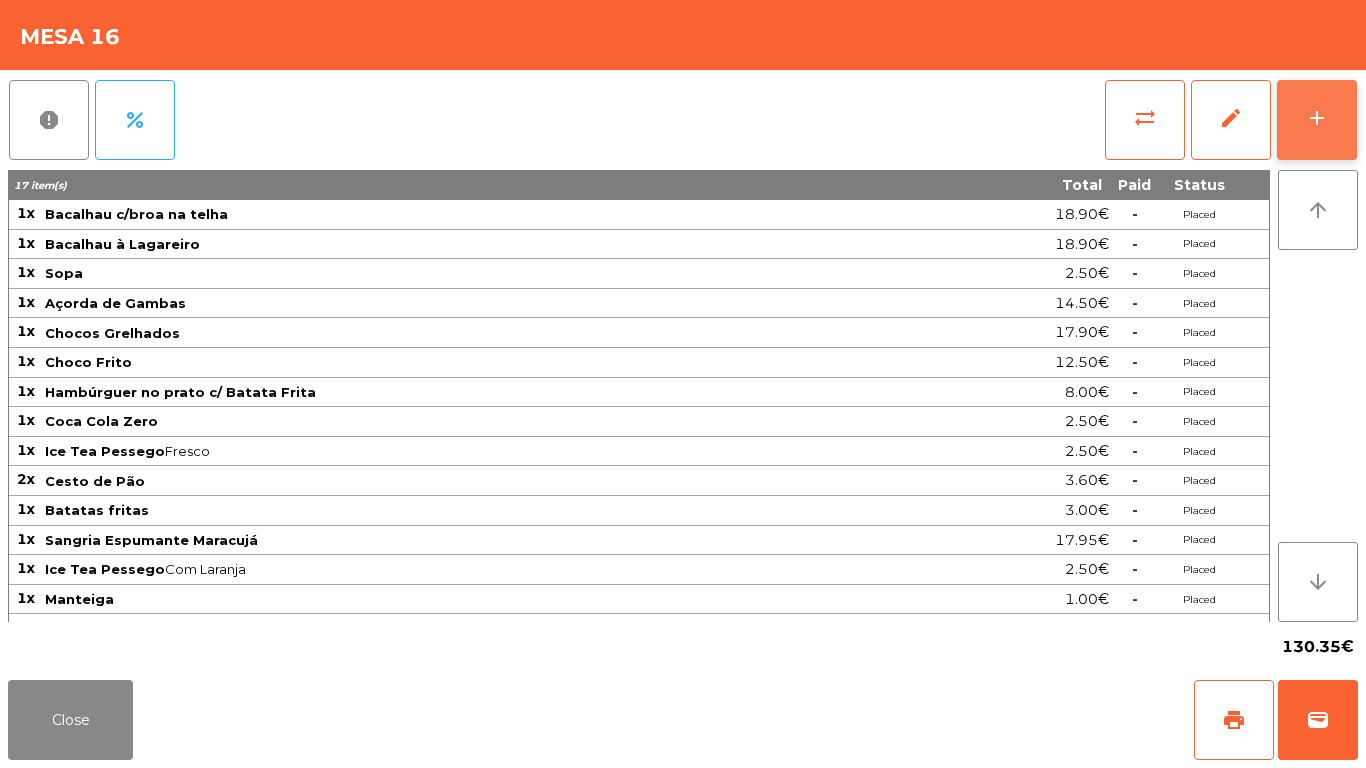 click on "add" 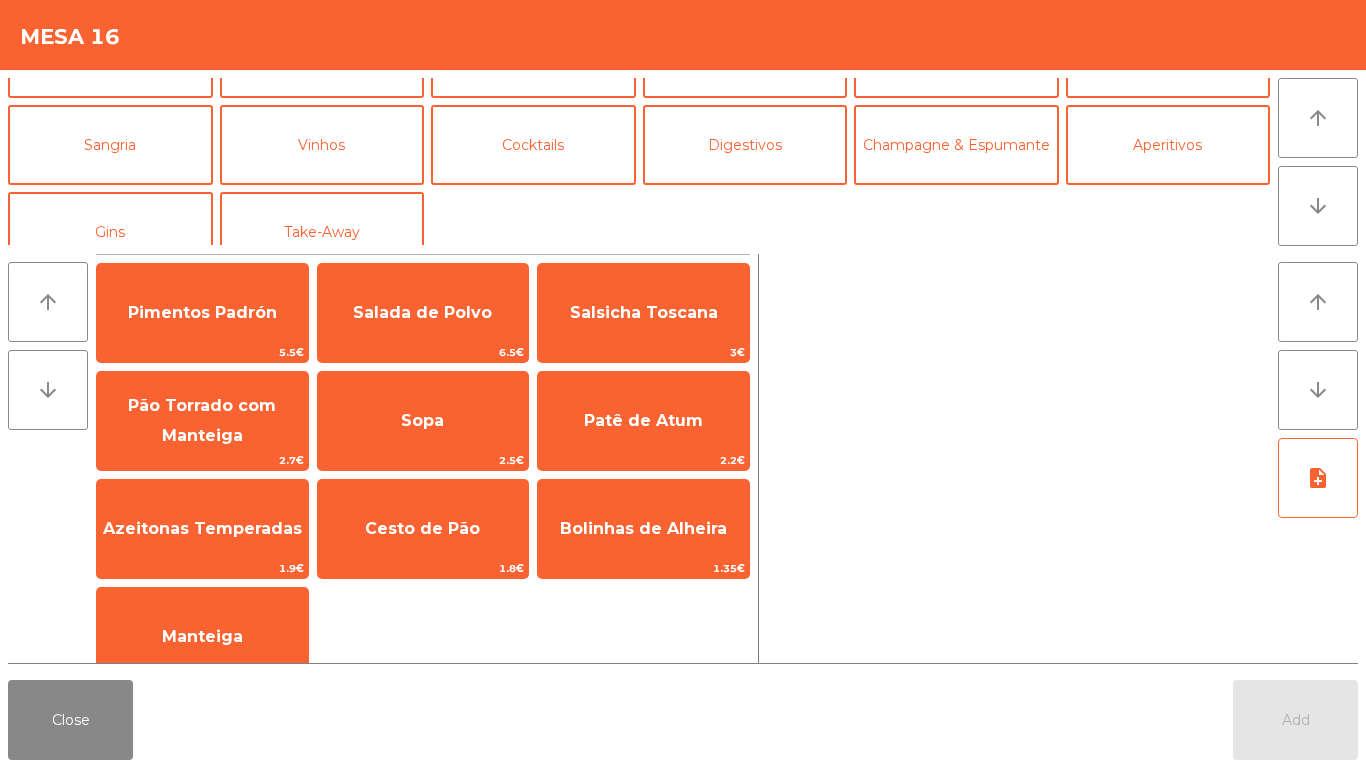 scroll, scrollTop: 143, scrollLeft: 0, axis: vertical 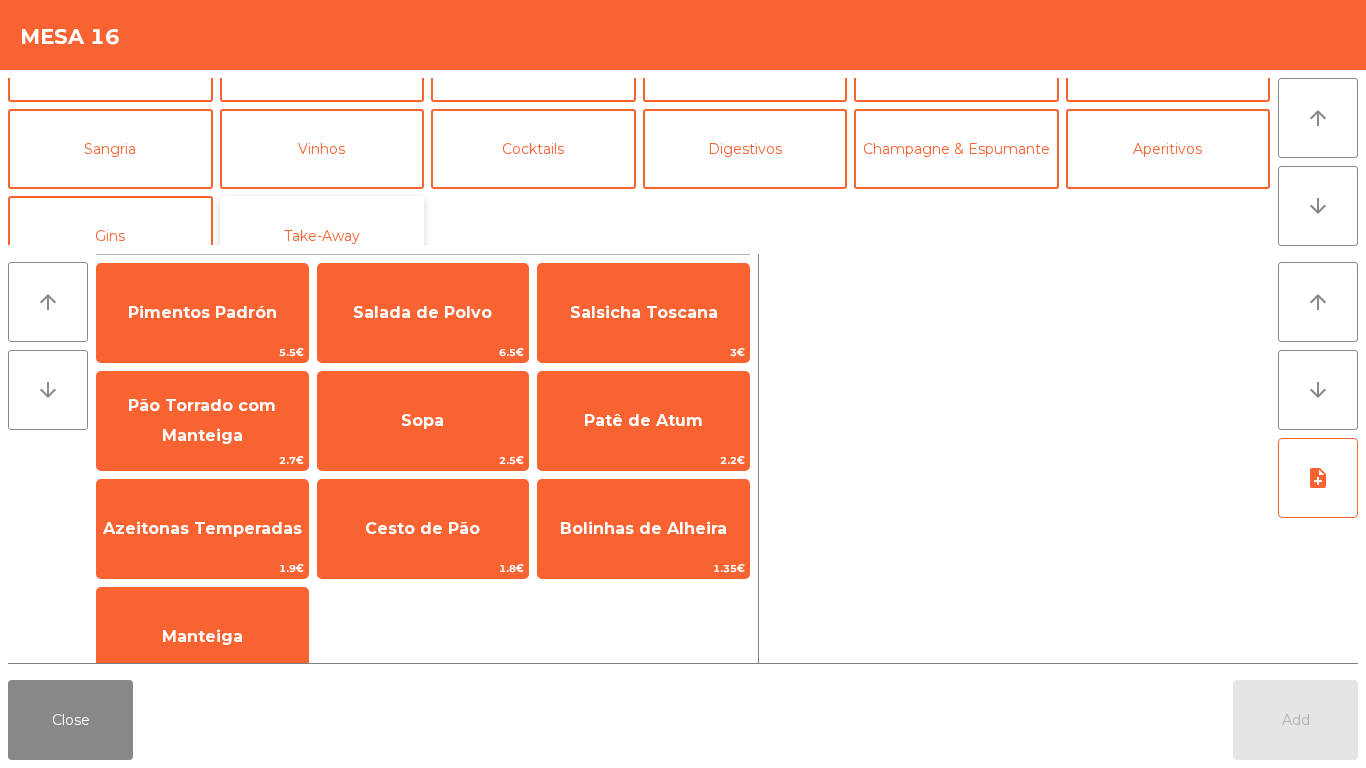 click on "Take-Away" 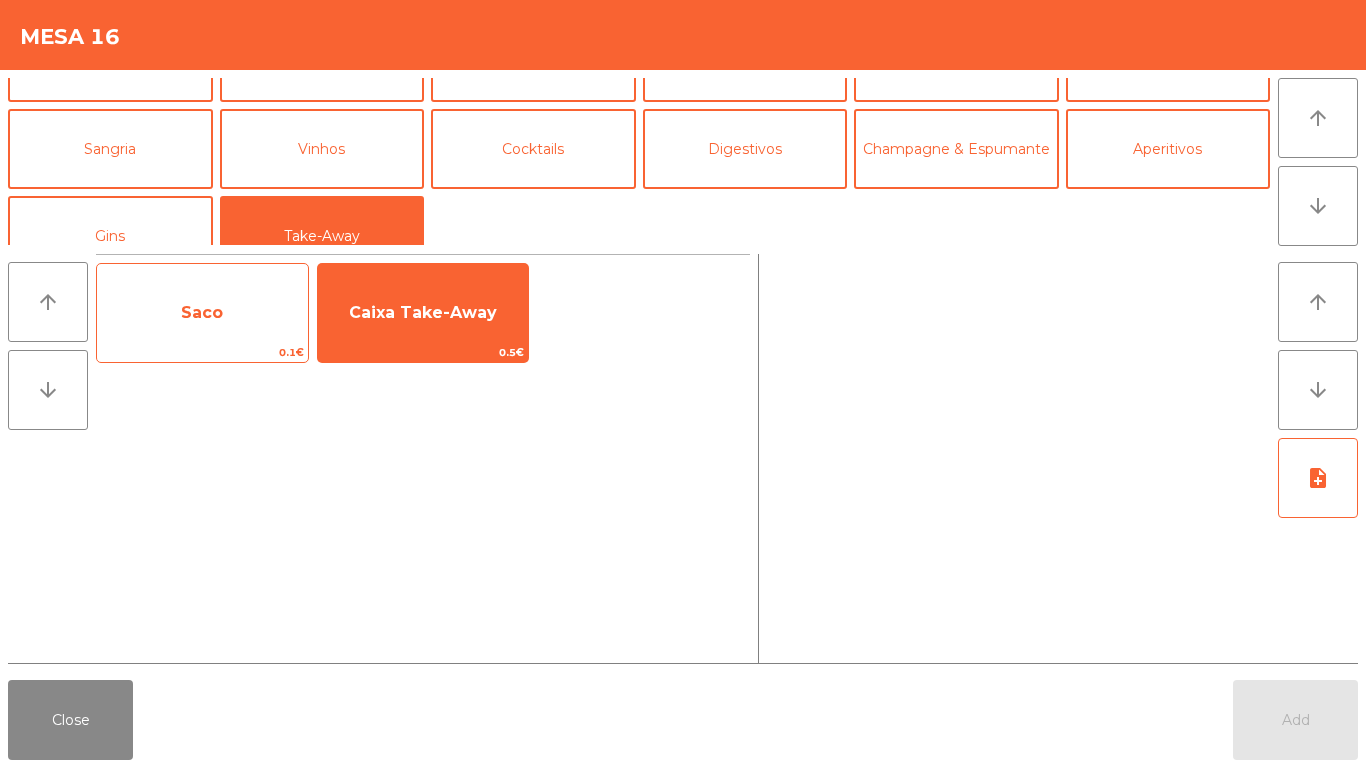 click on "Saco" 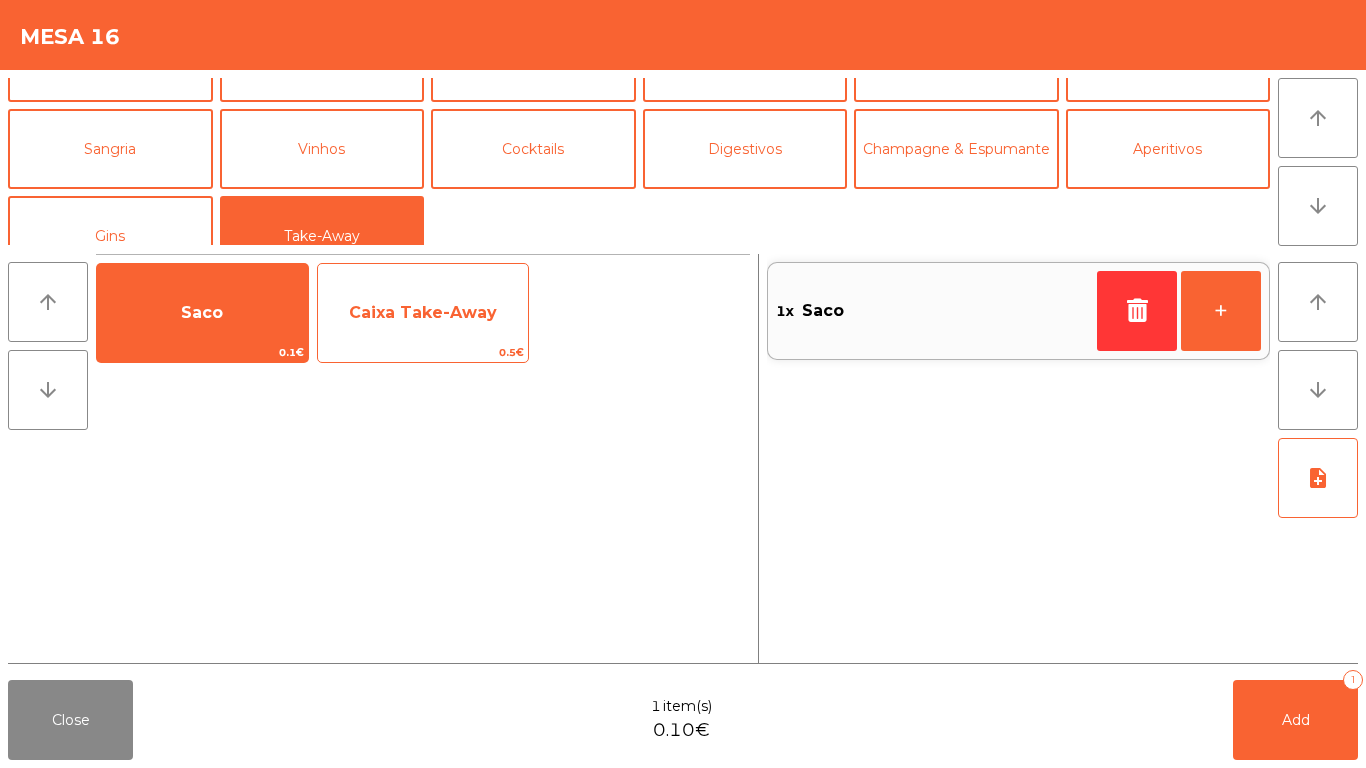 click on "Caixa Take-Away" 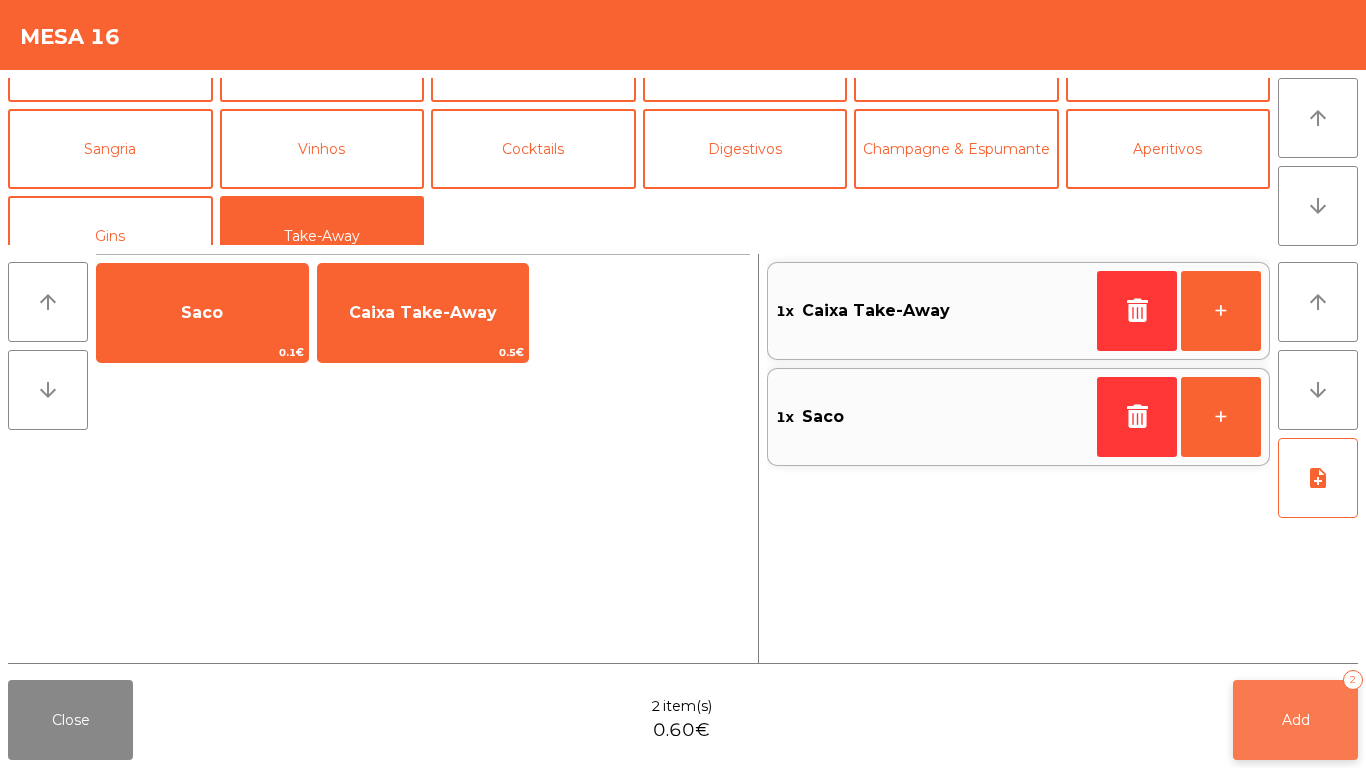 click on "Add   2" 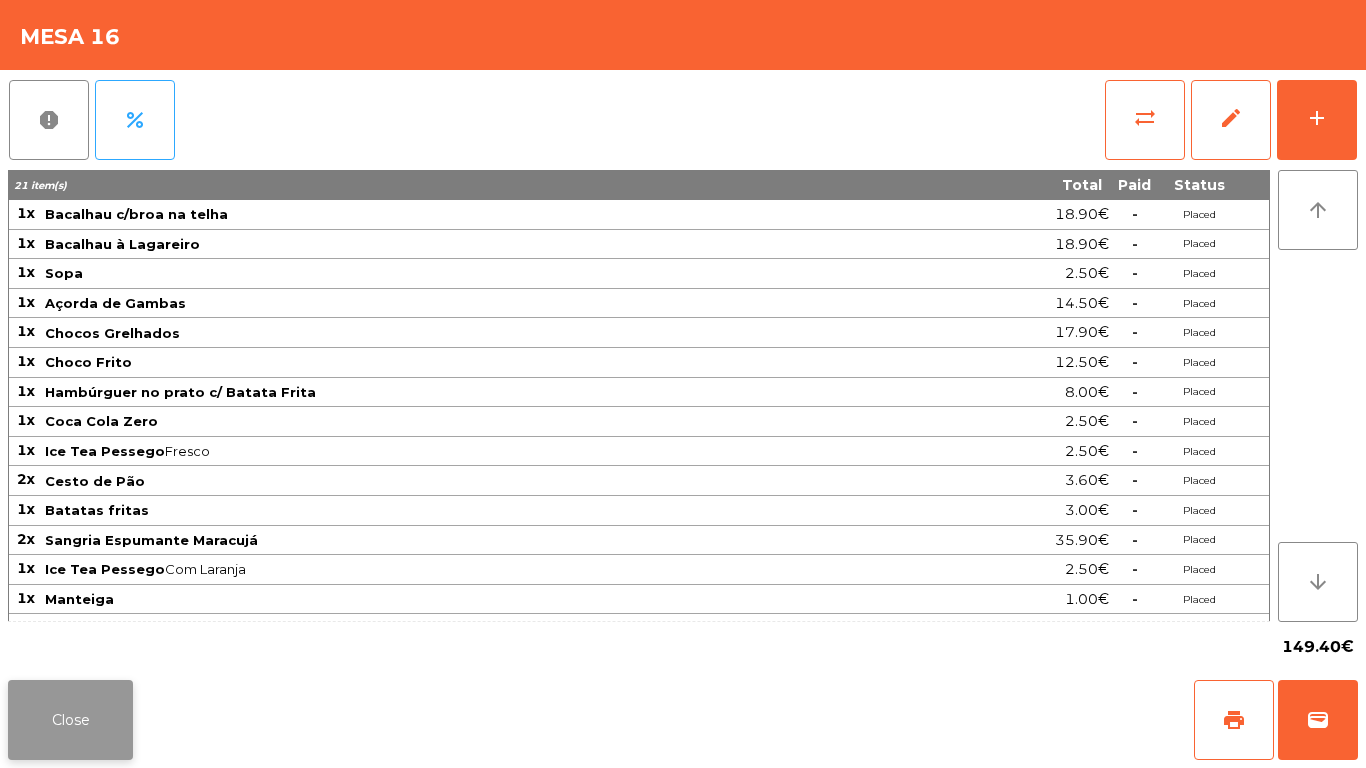 click on "Close" 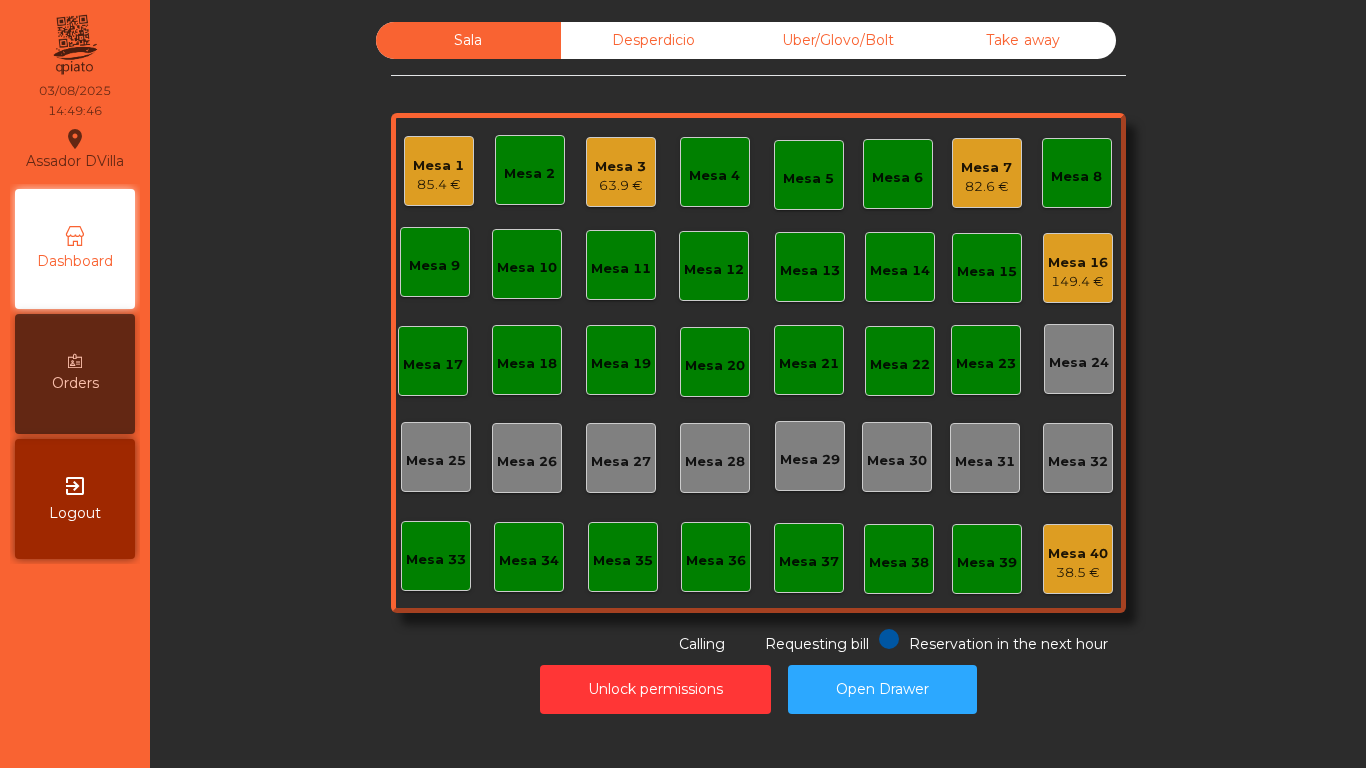 click on "Mesa 1   85.4 €" 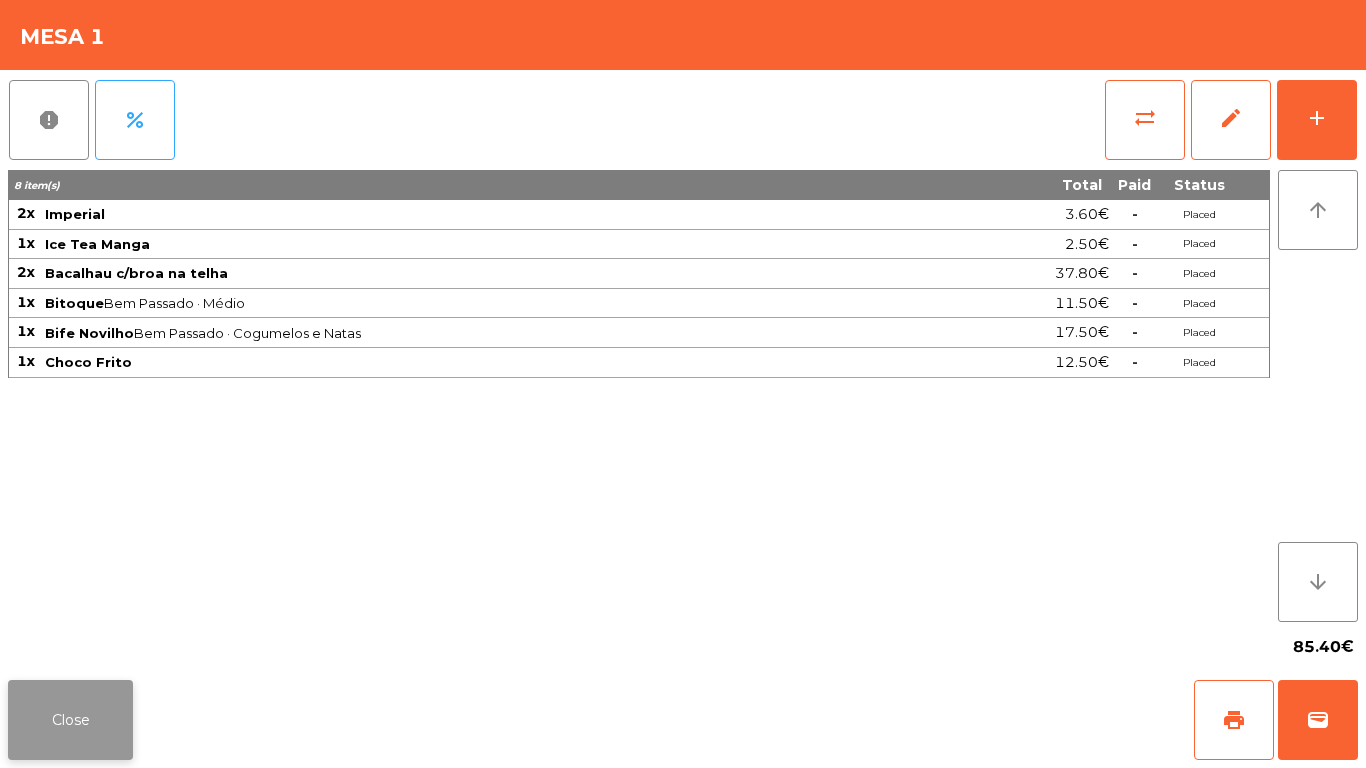 click on "Close" 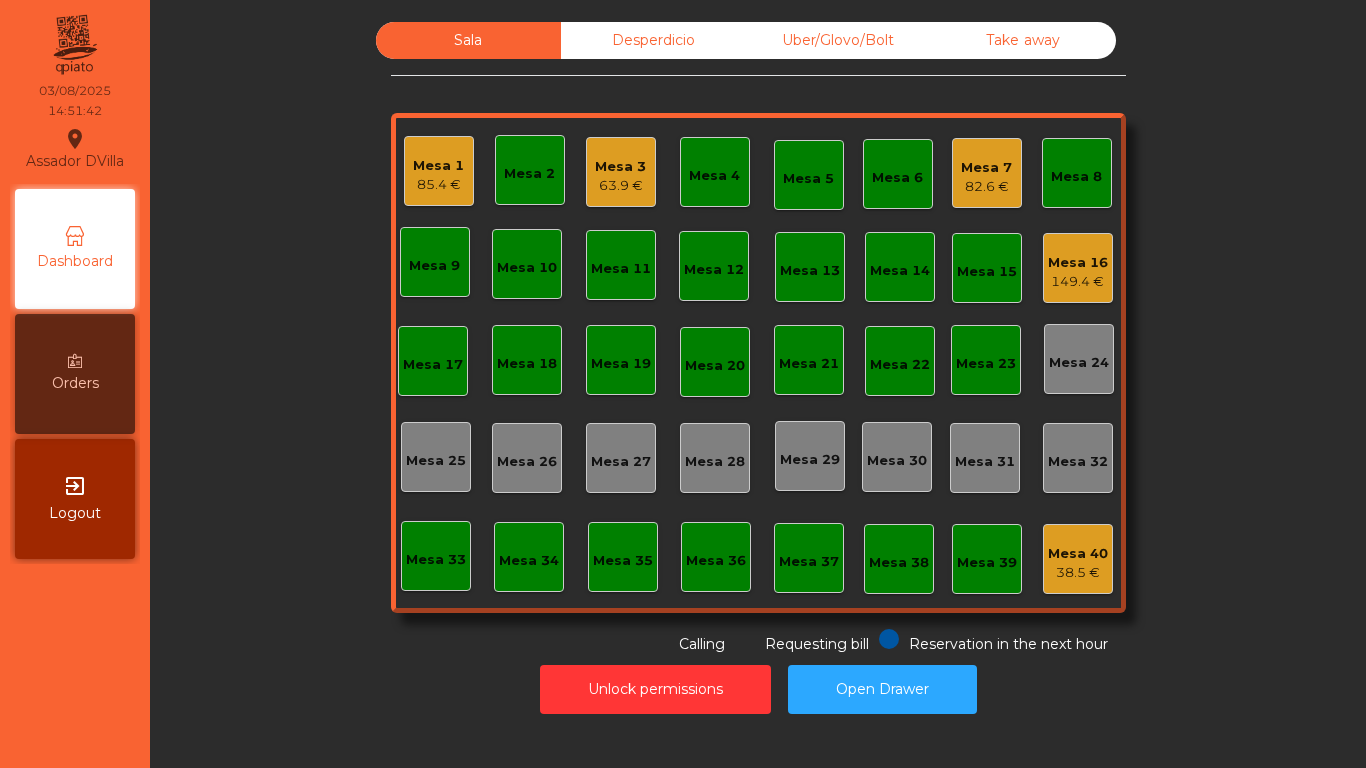 click on "Mesa 7" 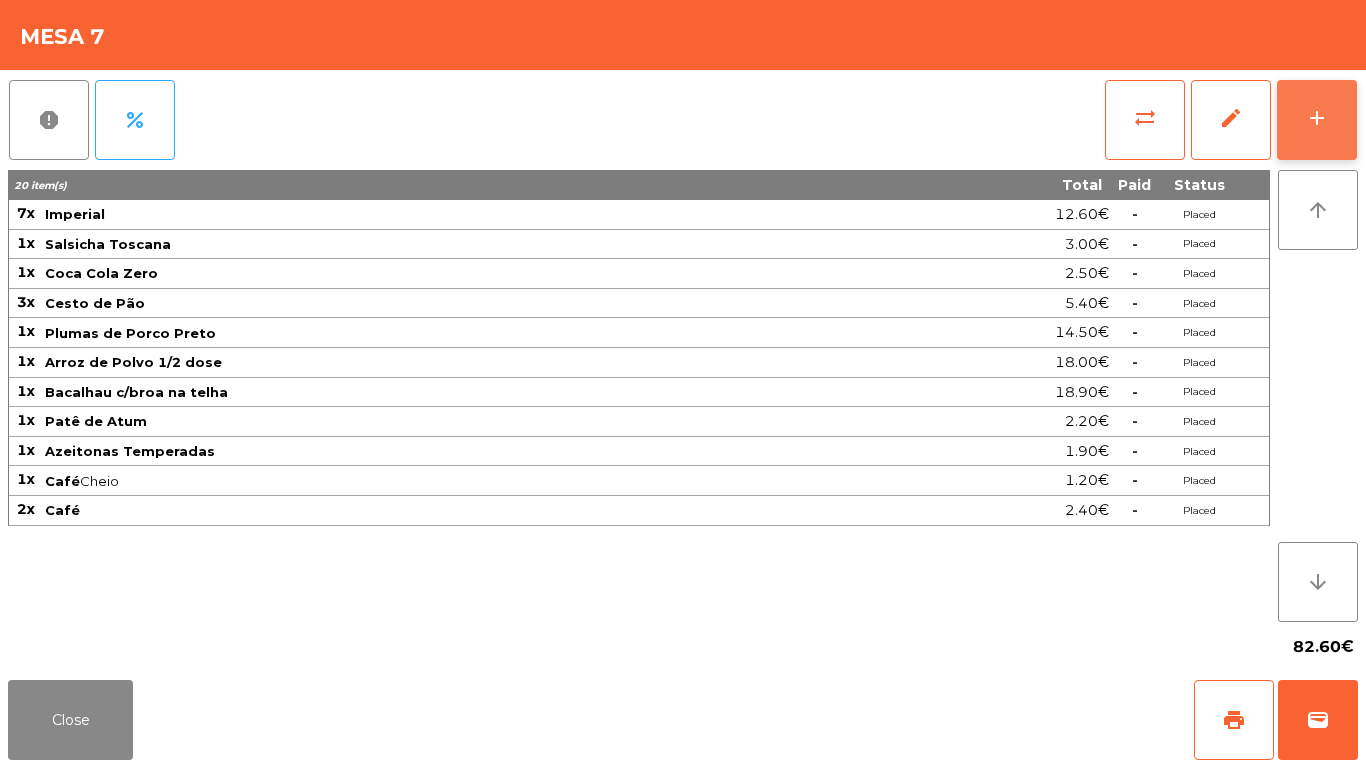 click on "add" 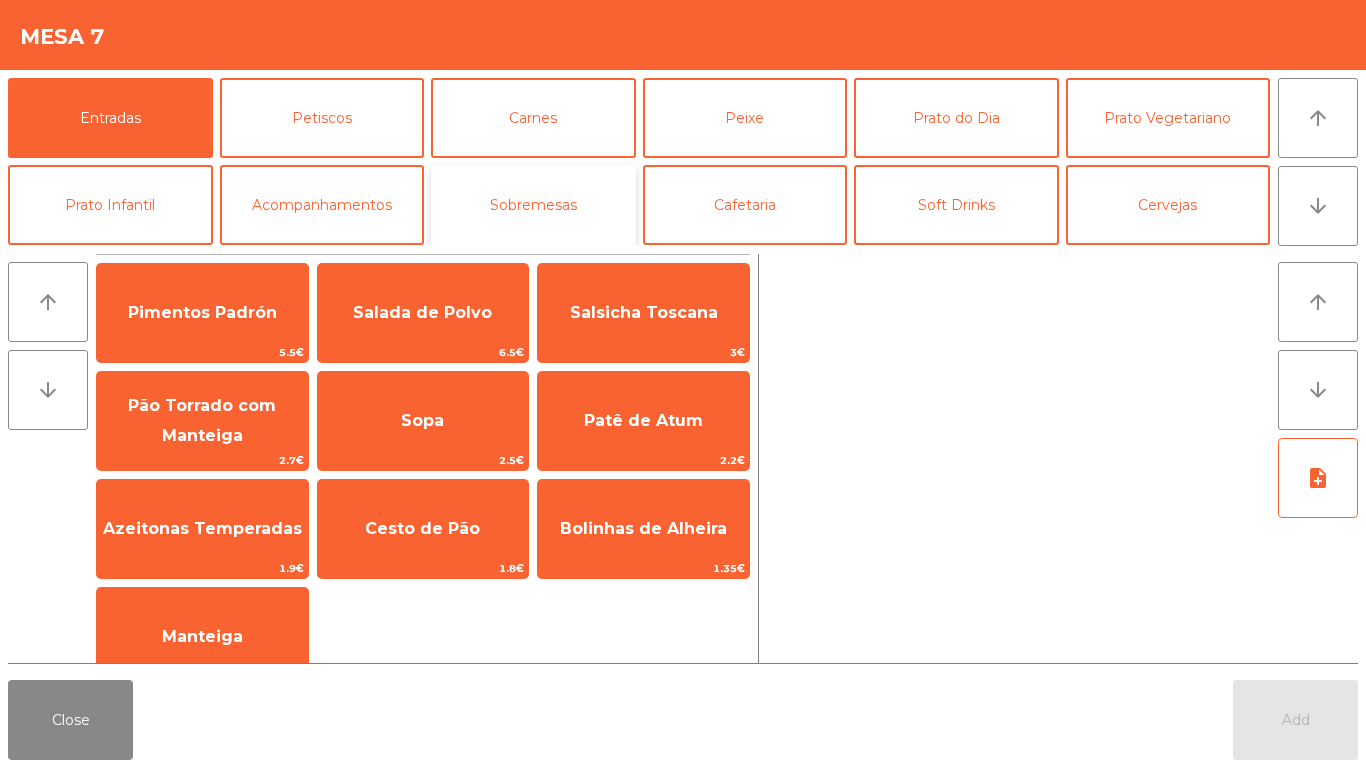 click on "Sobremesas" 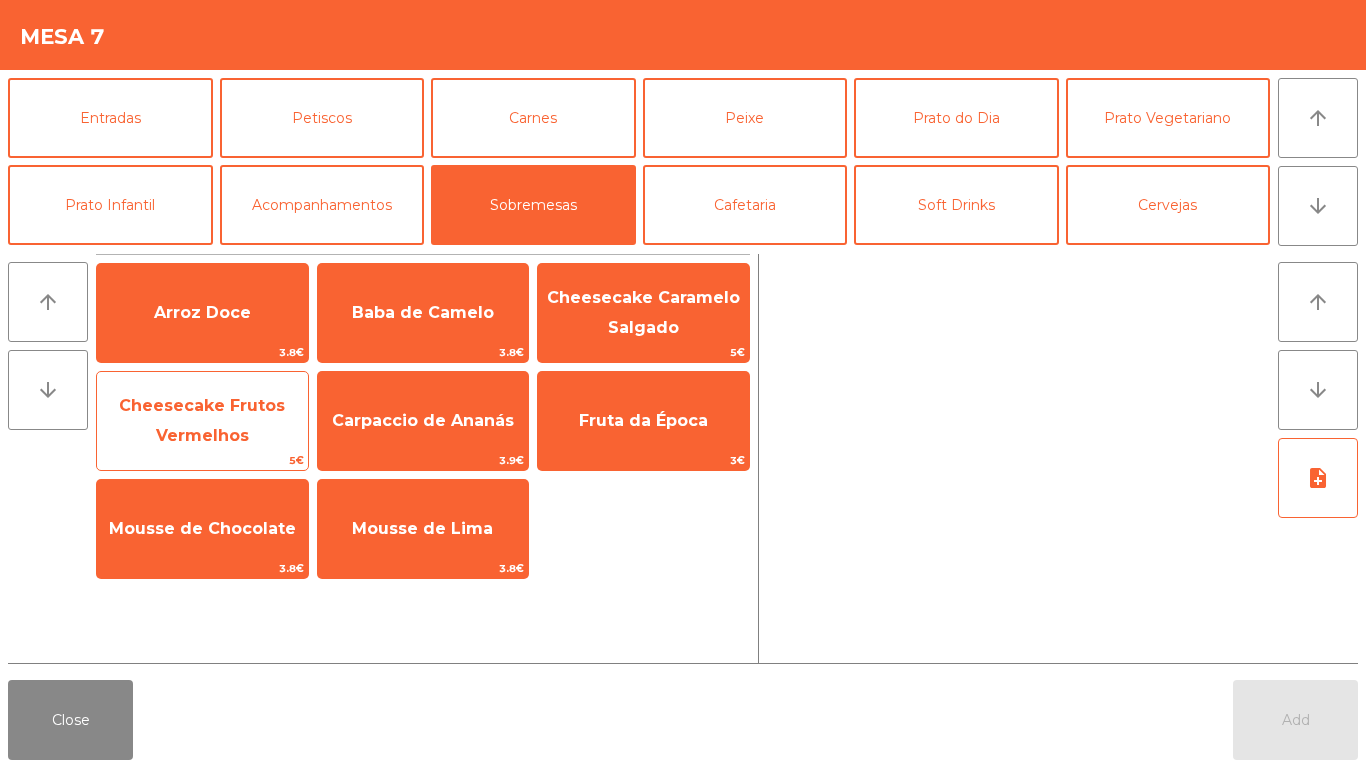 click on "Cheesecake Frutos Vermelhos" 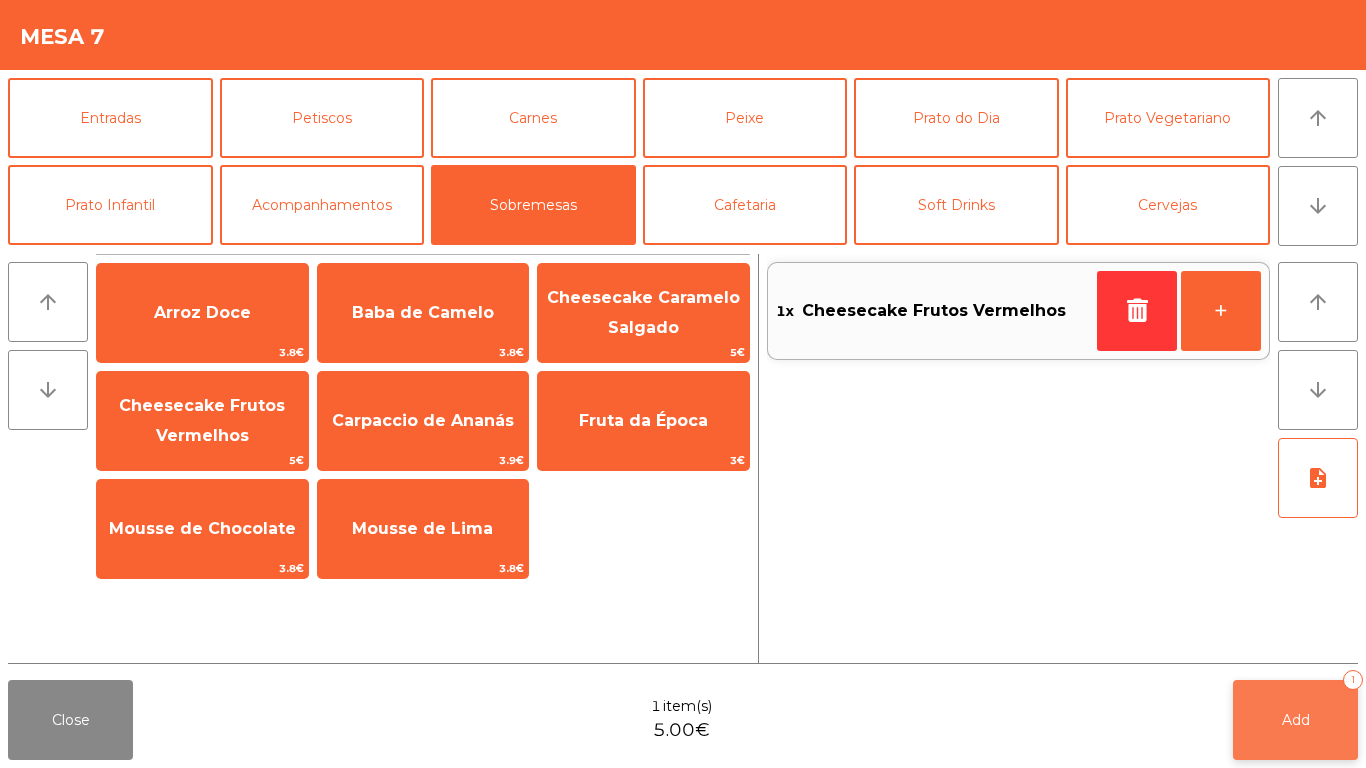 click on "Add   1" 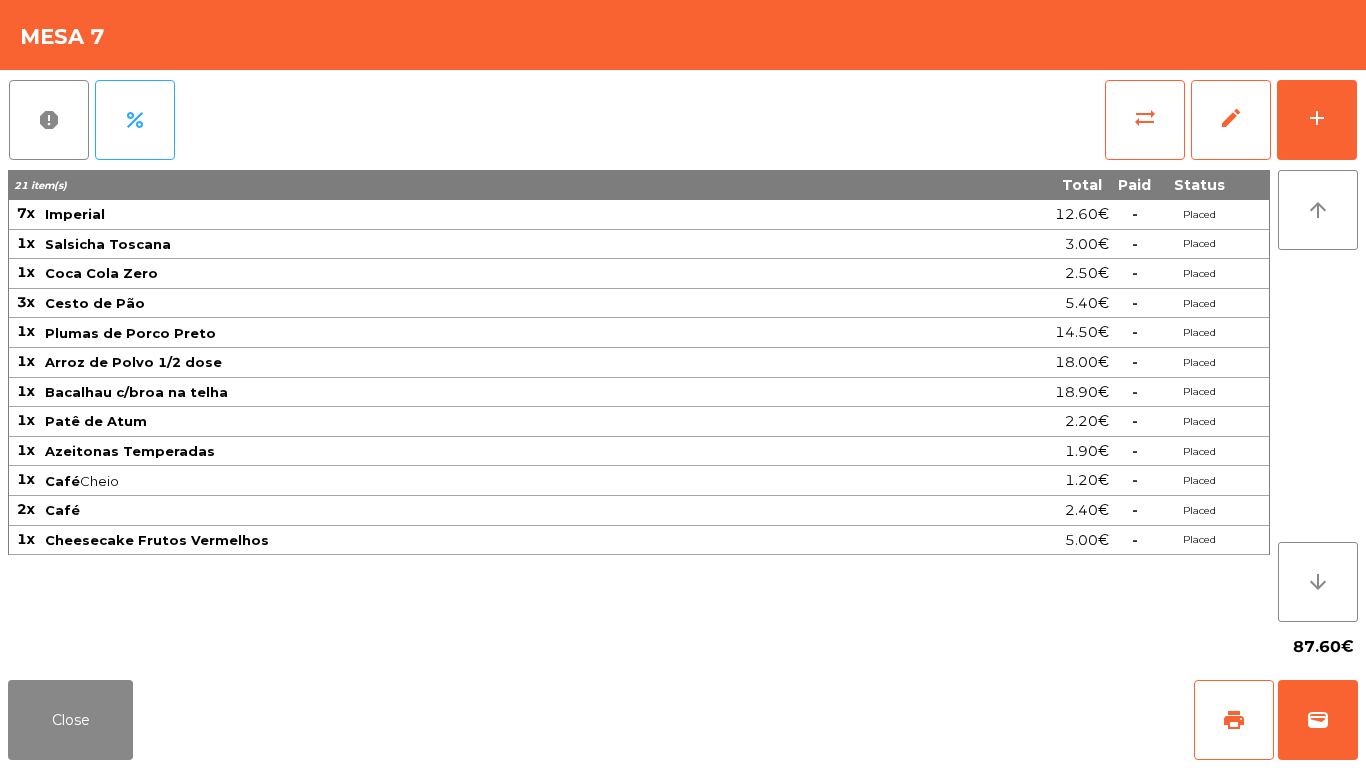 scroll, scrollTop: 0, scrollLeft: 0, axis: both 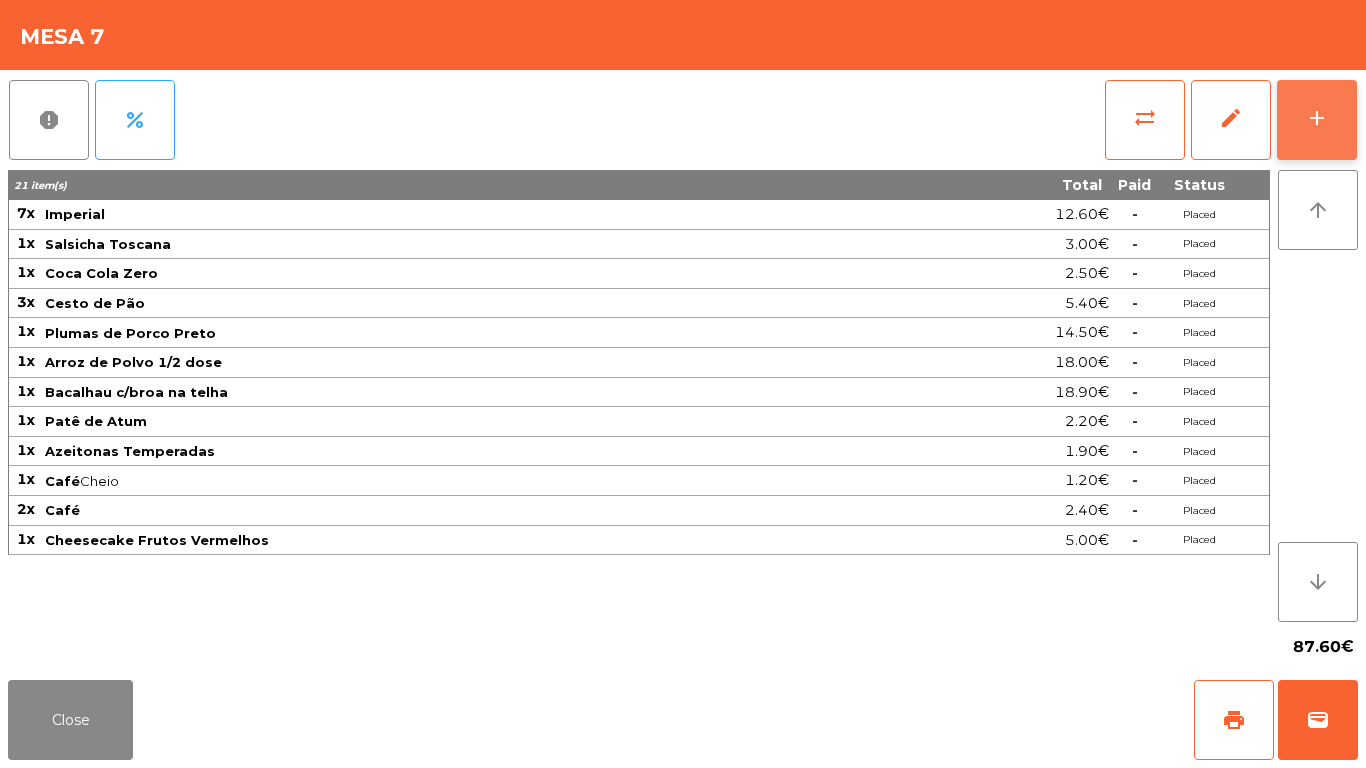 click on "add" 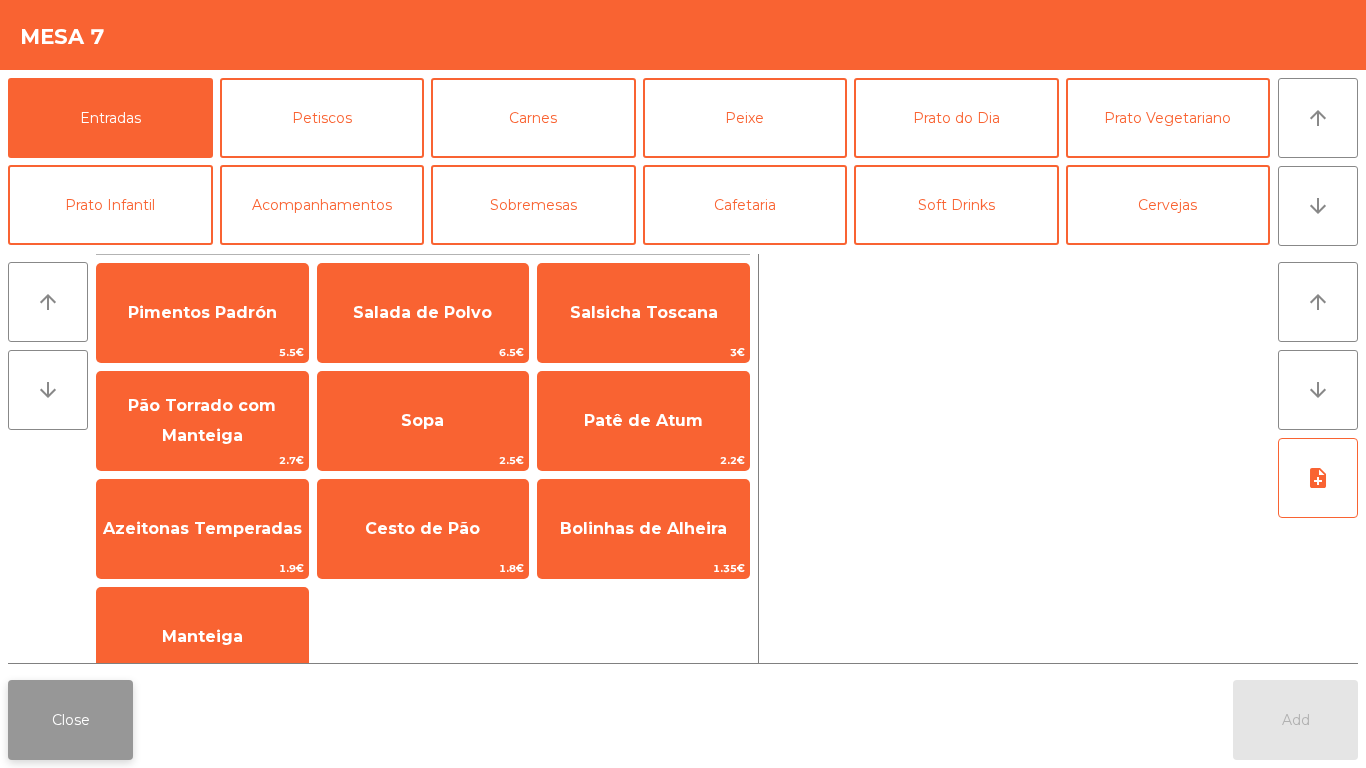 click on "Close" 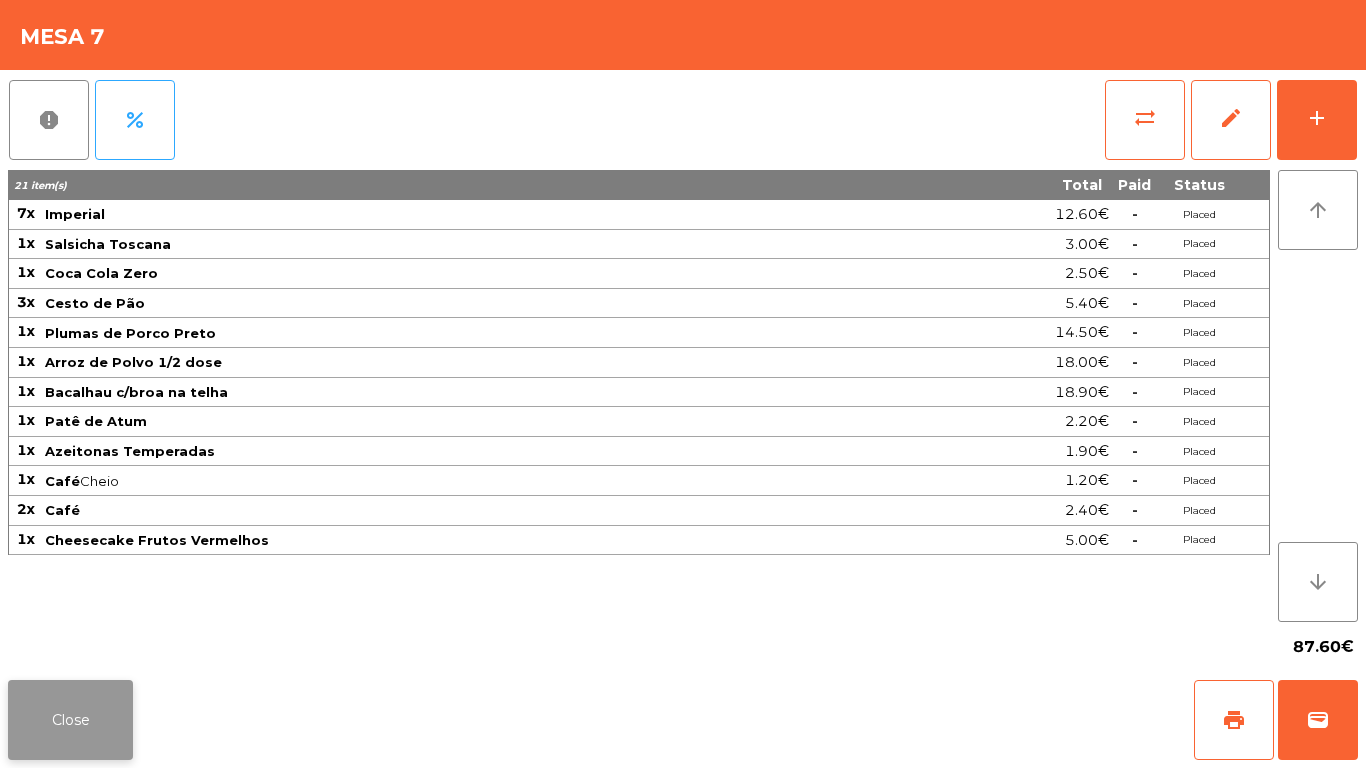 click on "Close" 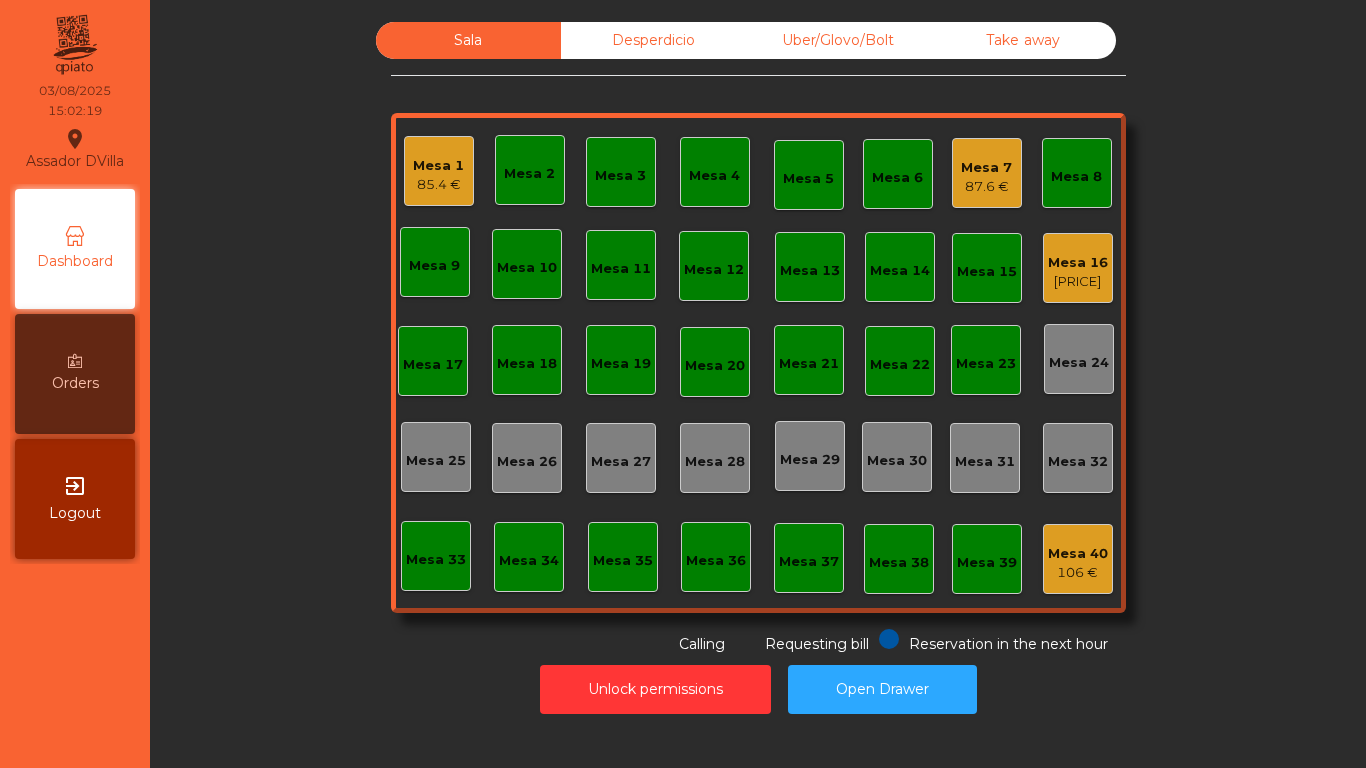 click on "Mesa 16" 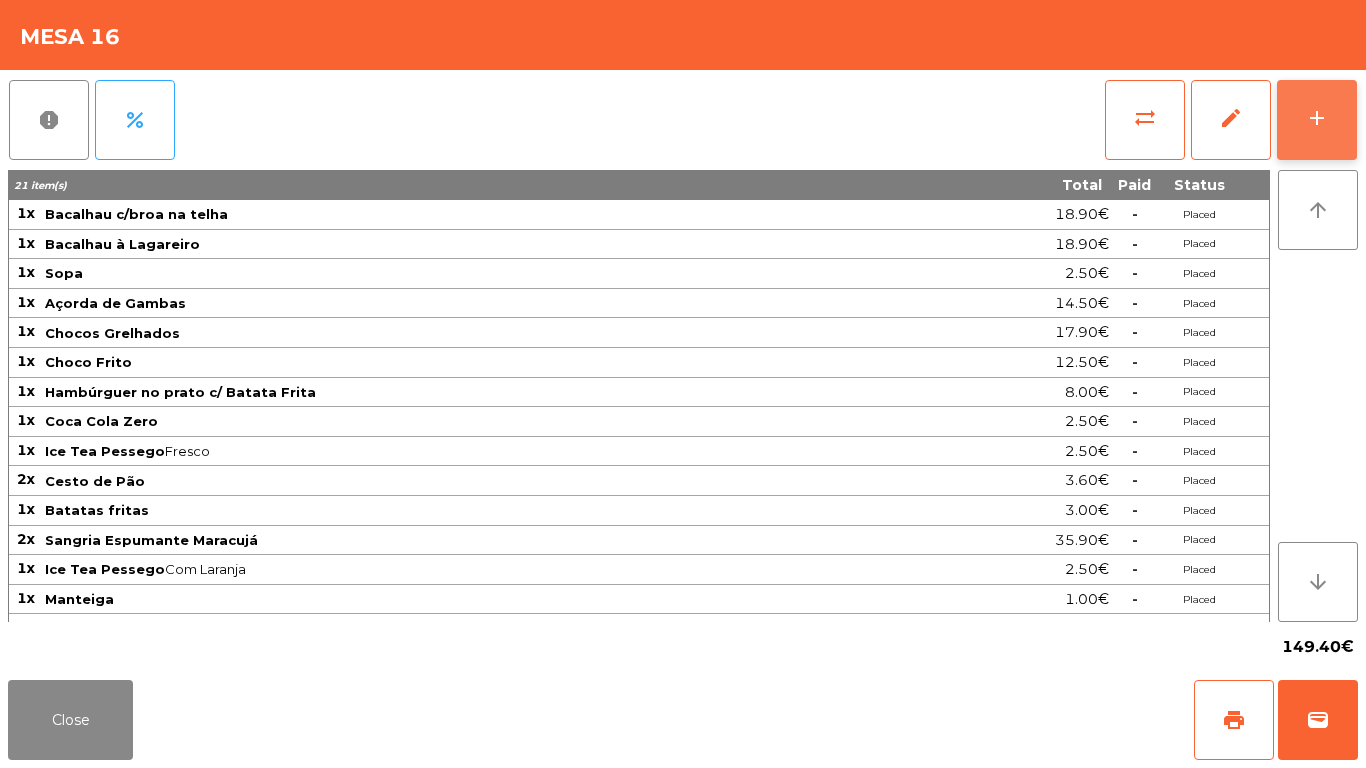 click on "add" 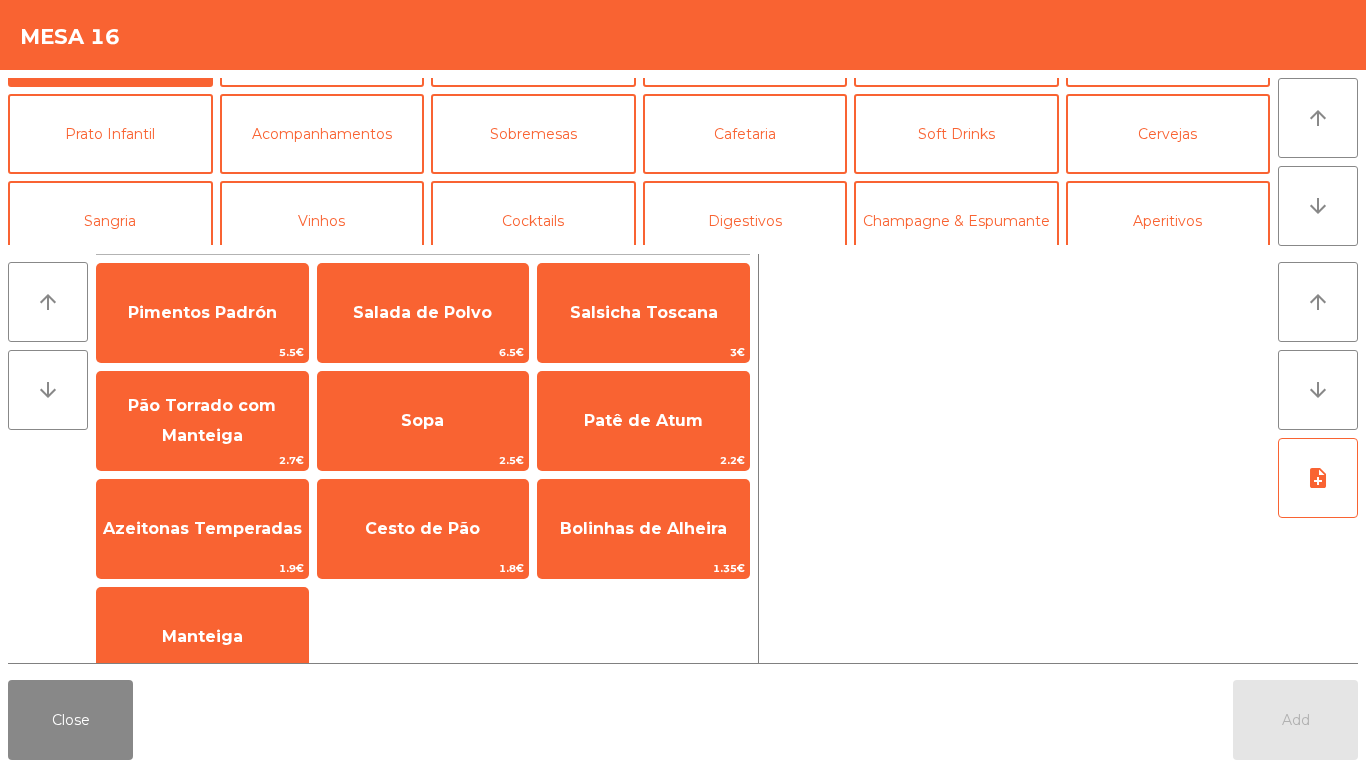 scroll, scrollTop: 174, scrollLeft: 0, axis: vertical 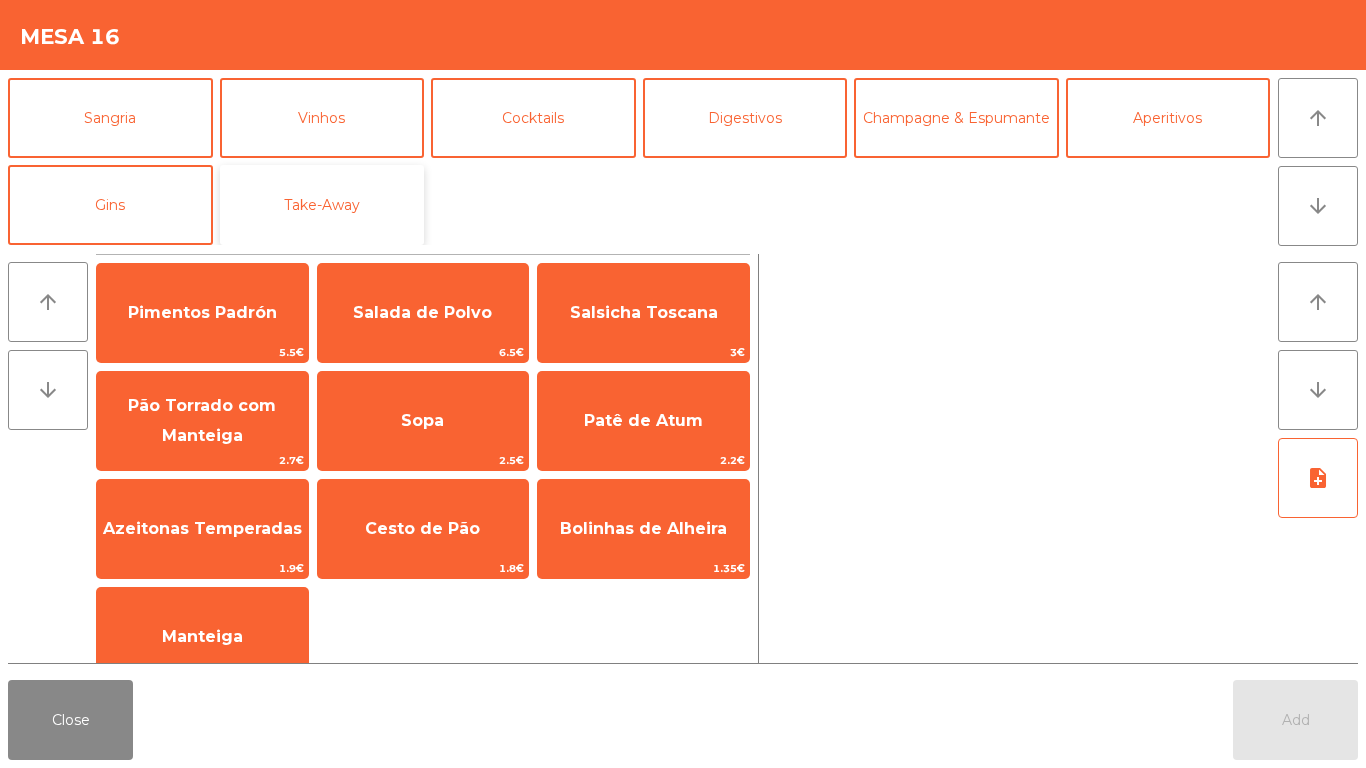 click on "Take-Away" 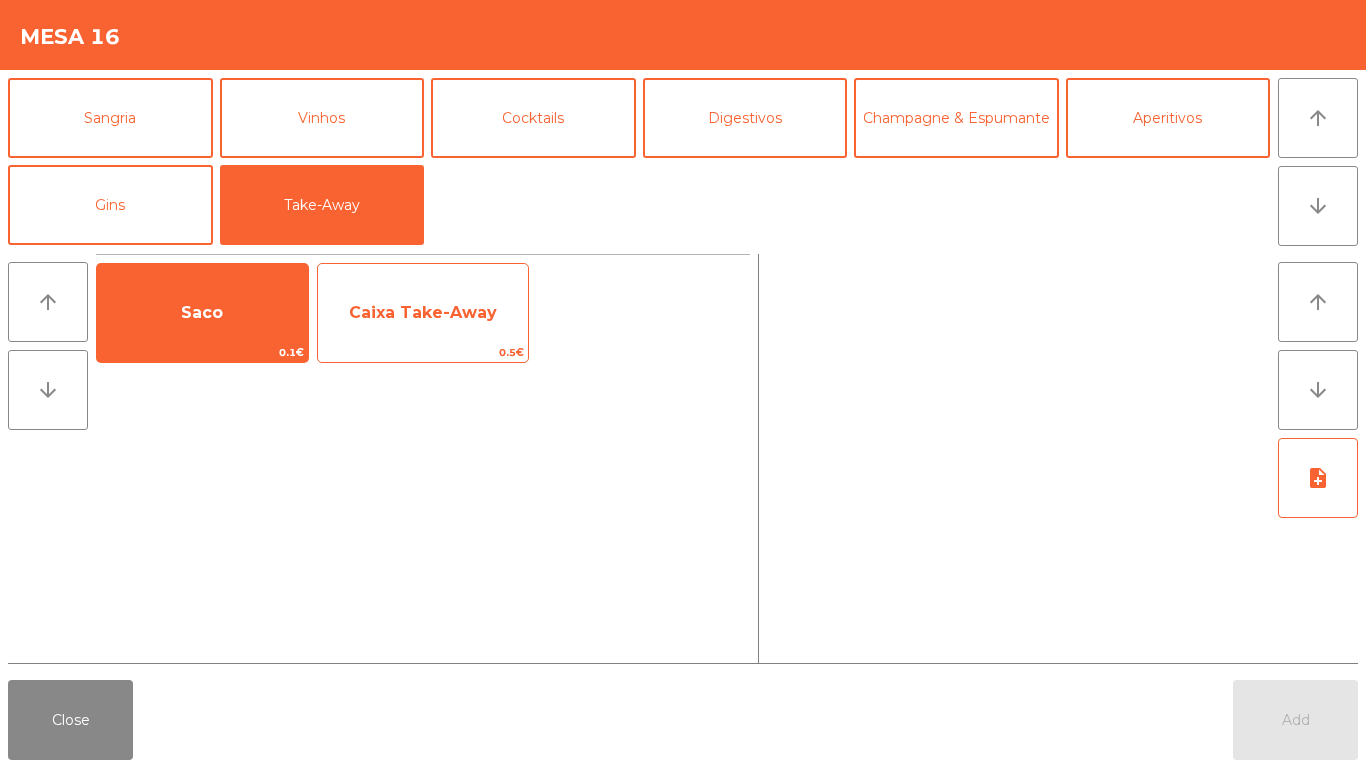 click on "Caixa Take-Away" 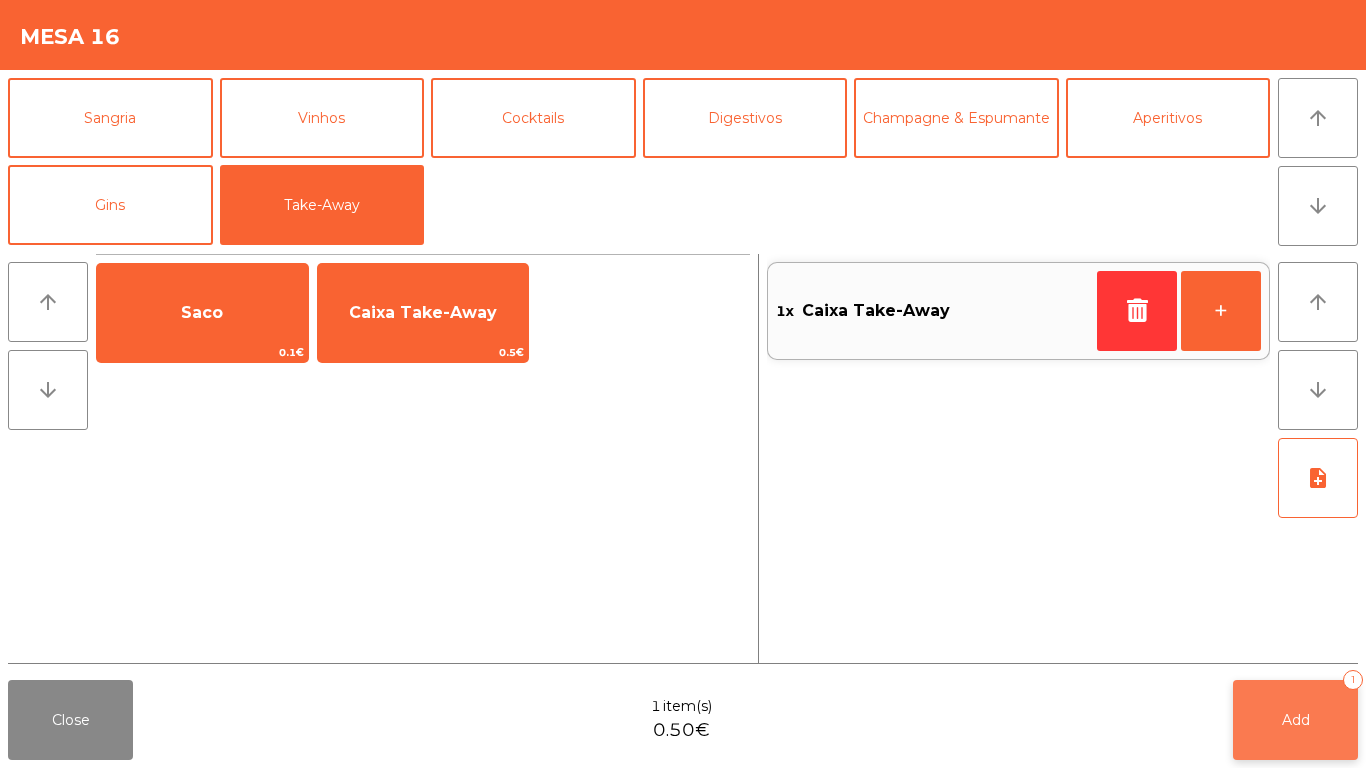 click on "Add   1" 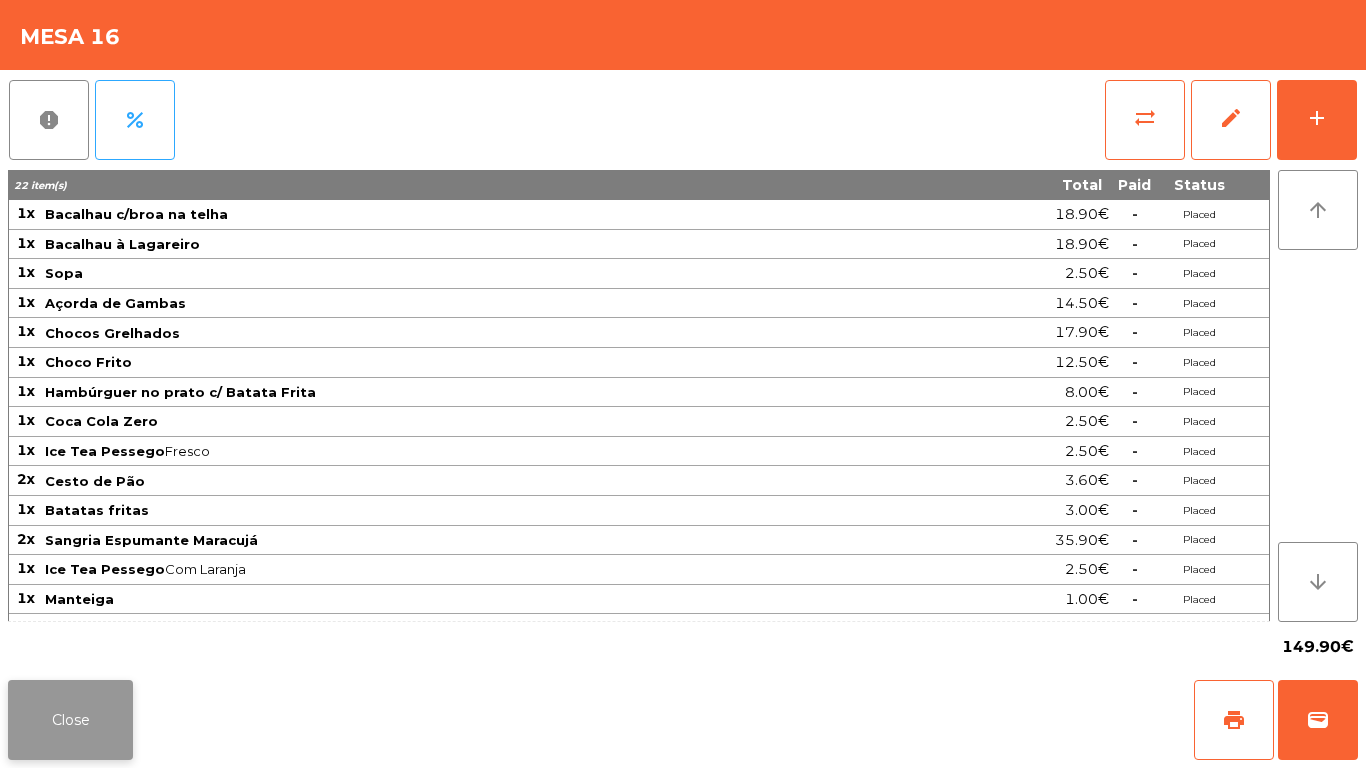 click on "Close" 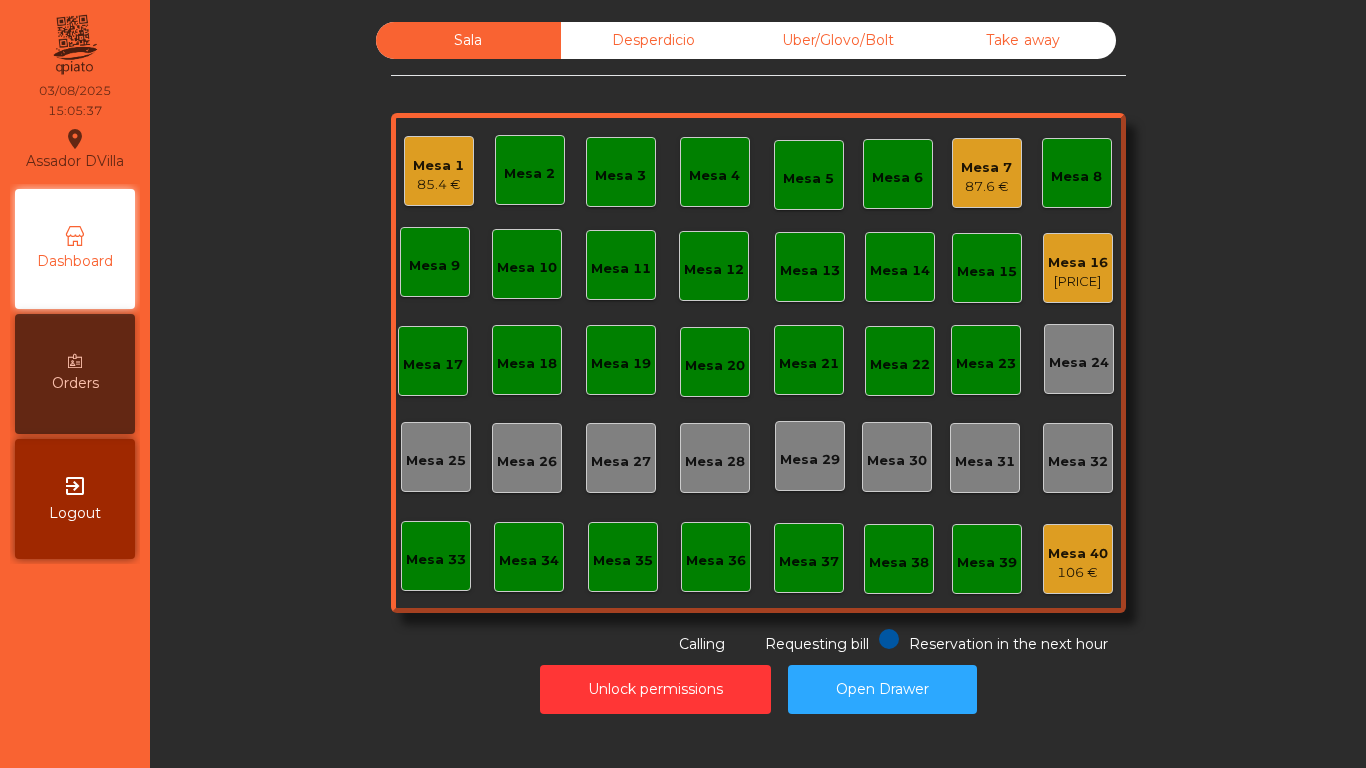 click on "Mesa 1" 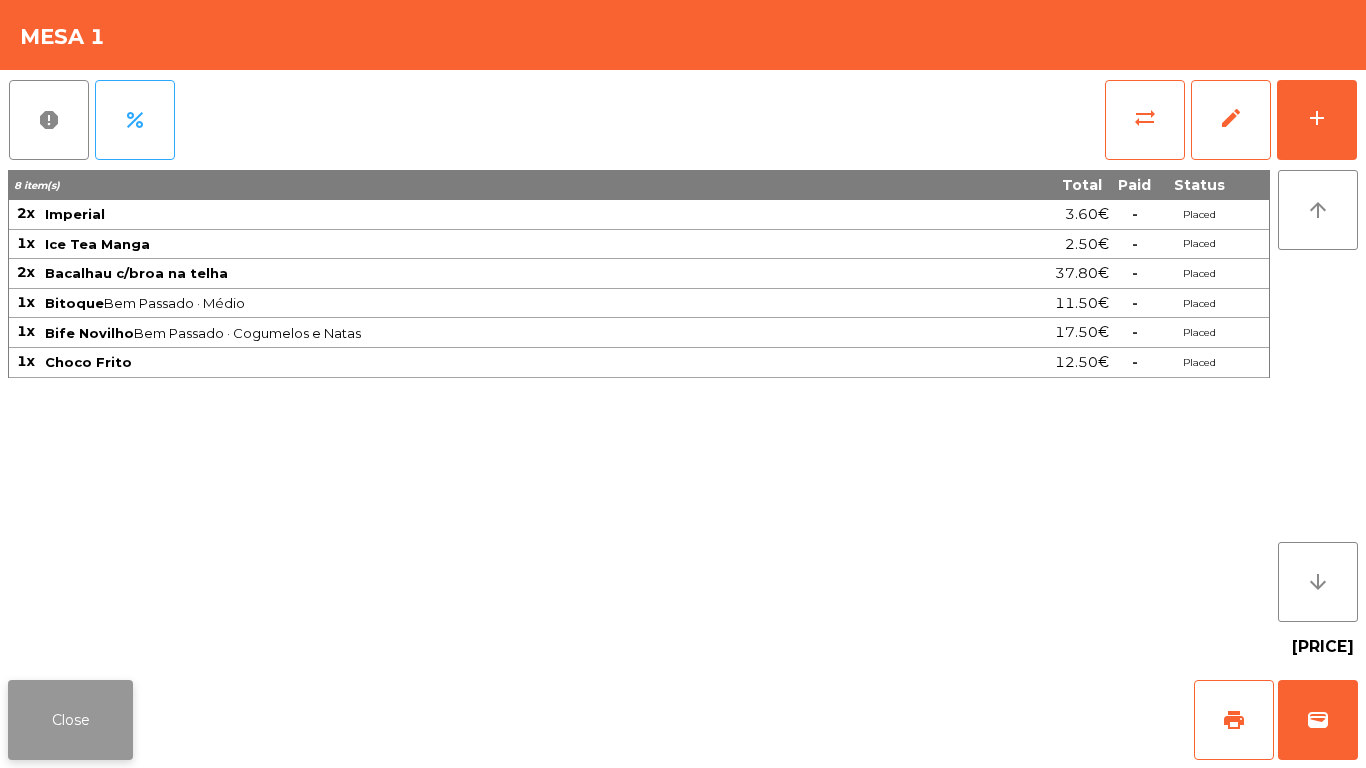 click on "Close" 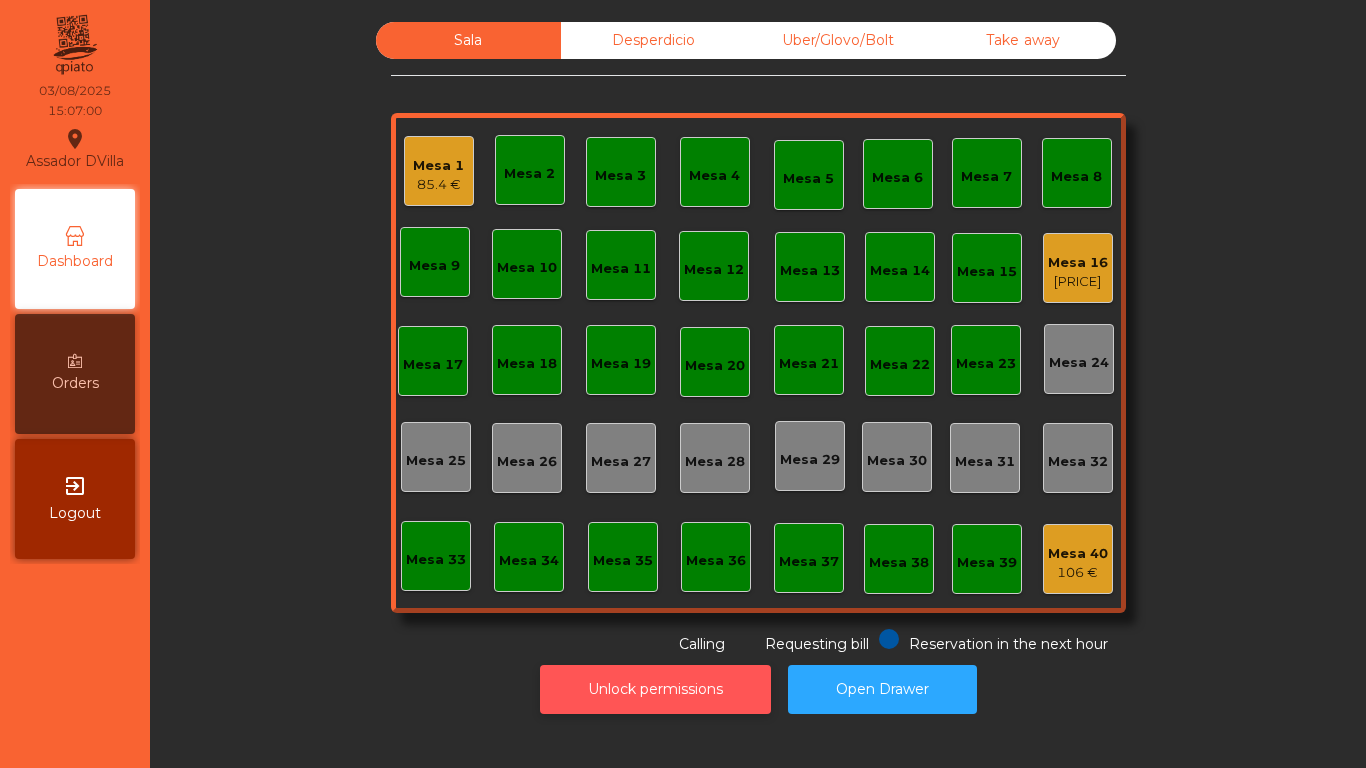 click on "Unlock permissions" 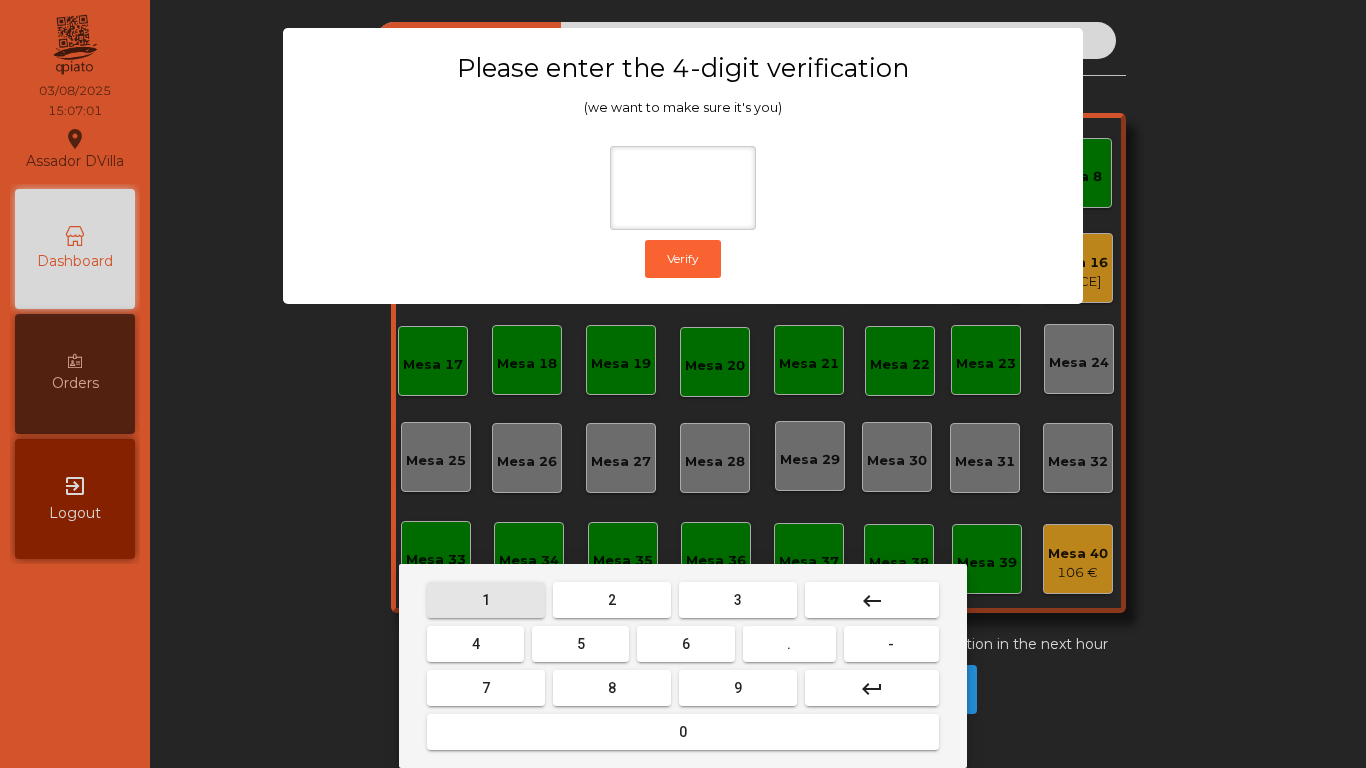 click on "1" at bounding box center (486, 600) 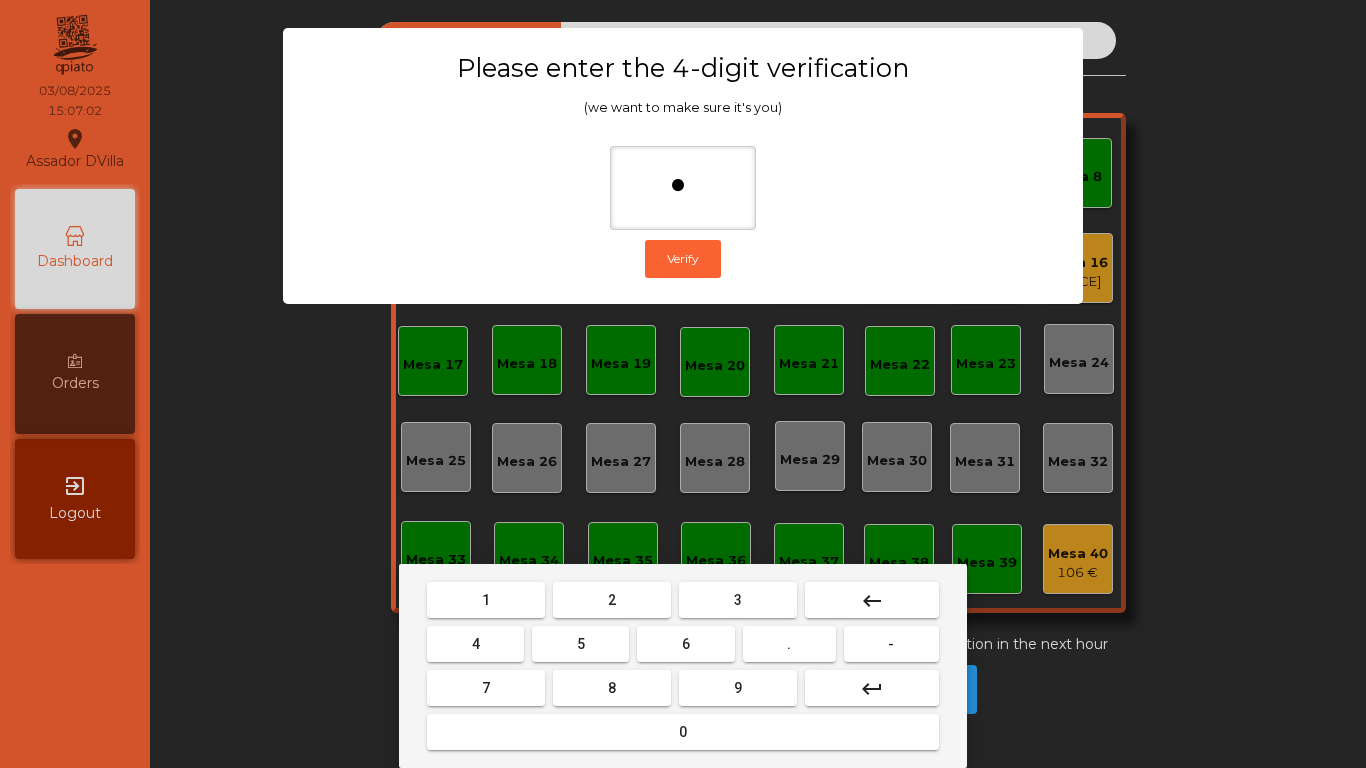 click on "9" at bounding box center (738, 688) 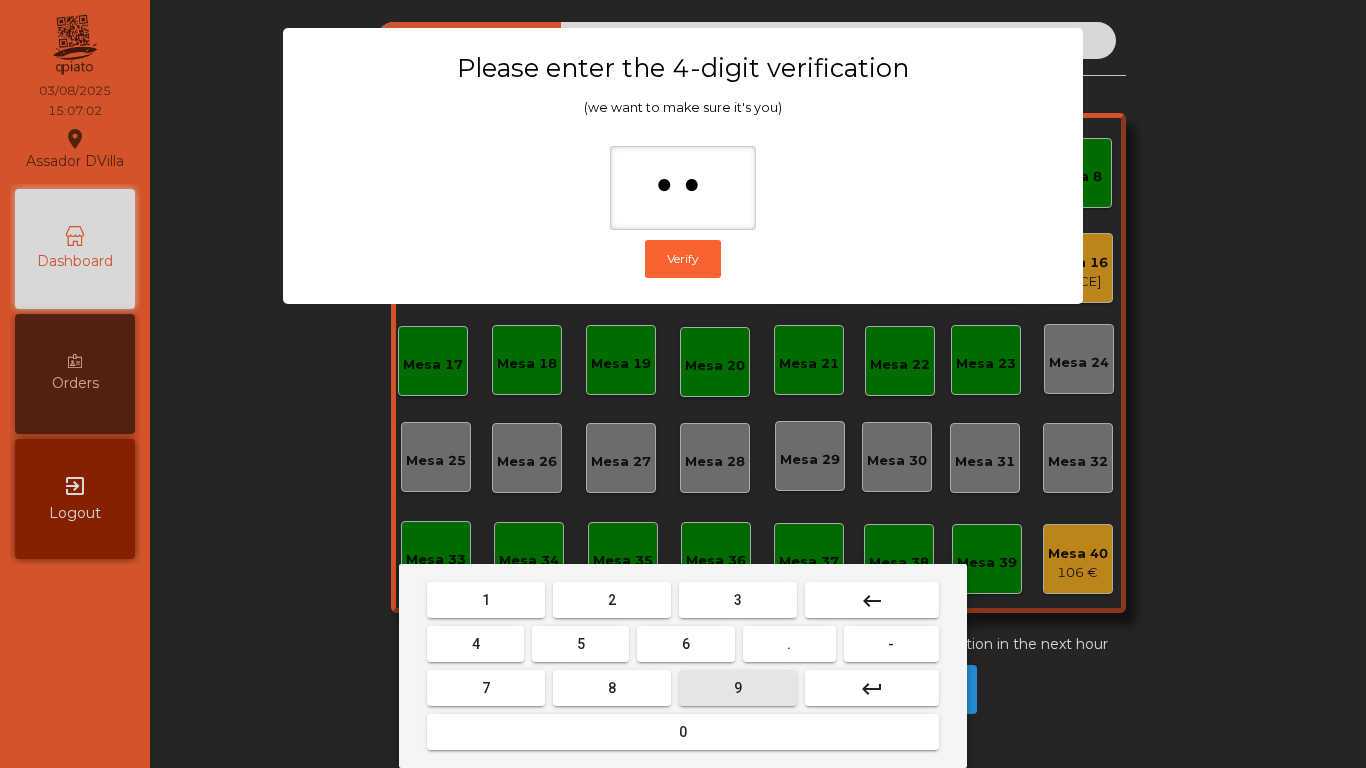 click on "4" at bounding box center [476, 644] 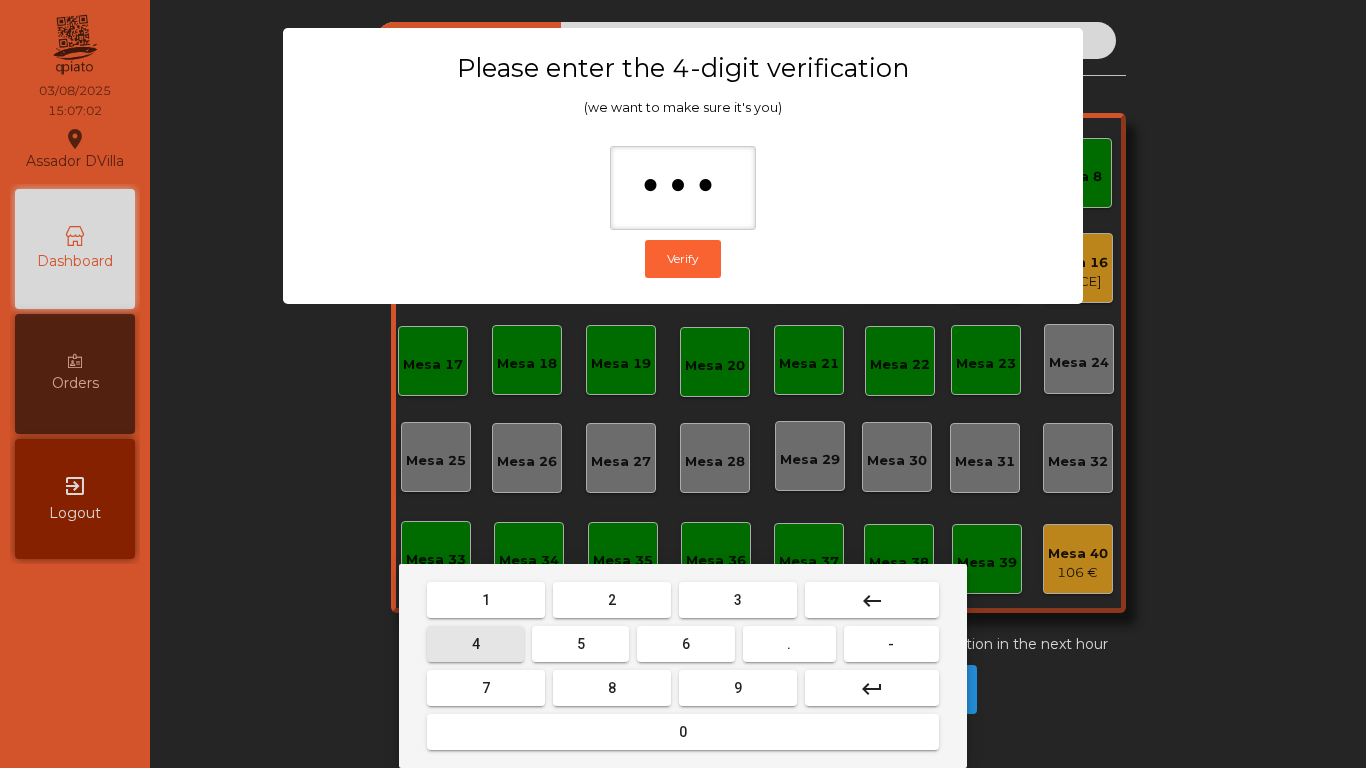 click on "0" at bounding box center [683, 732] 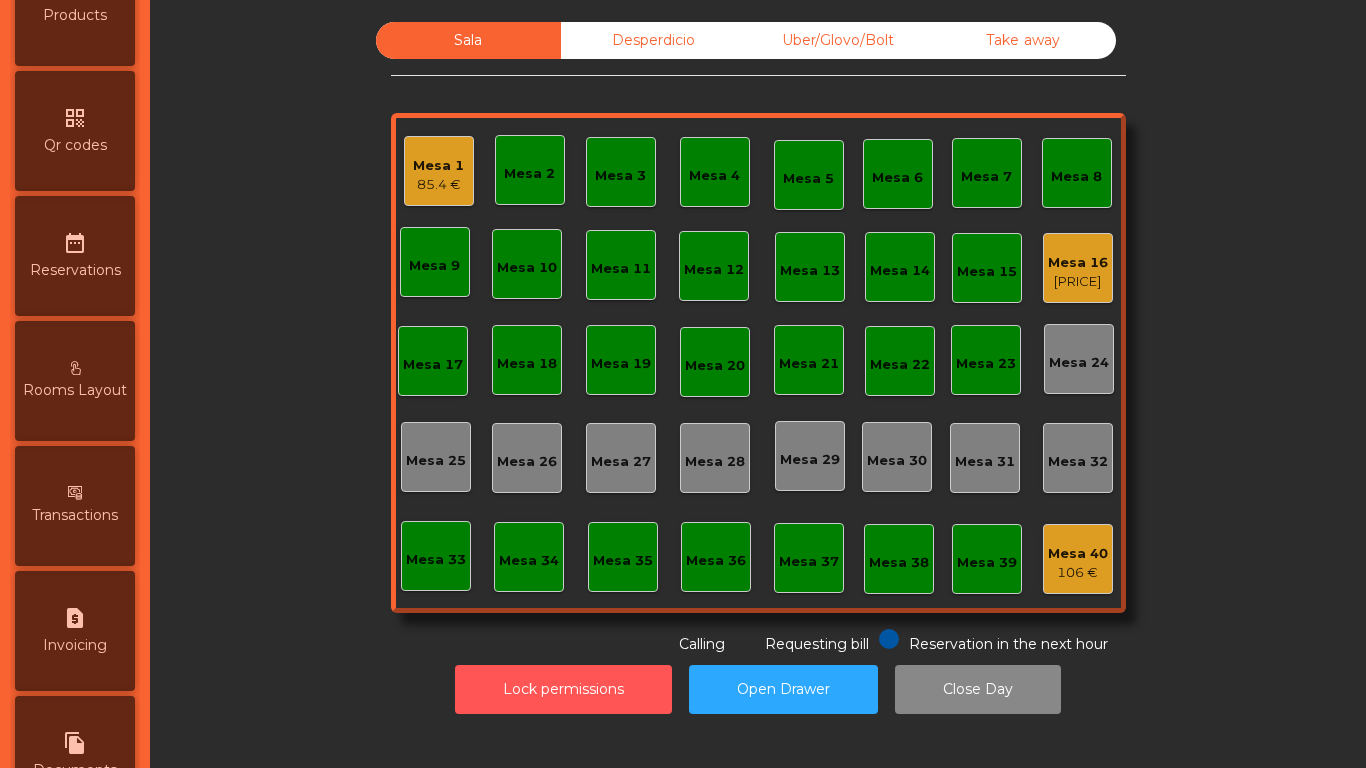 scroll, scrollTop: 615, scrollLeft: 0, axis: vertical 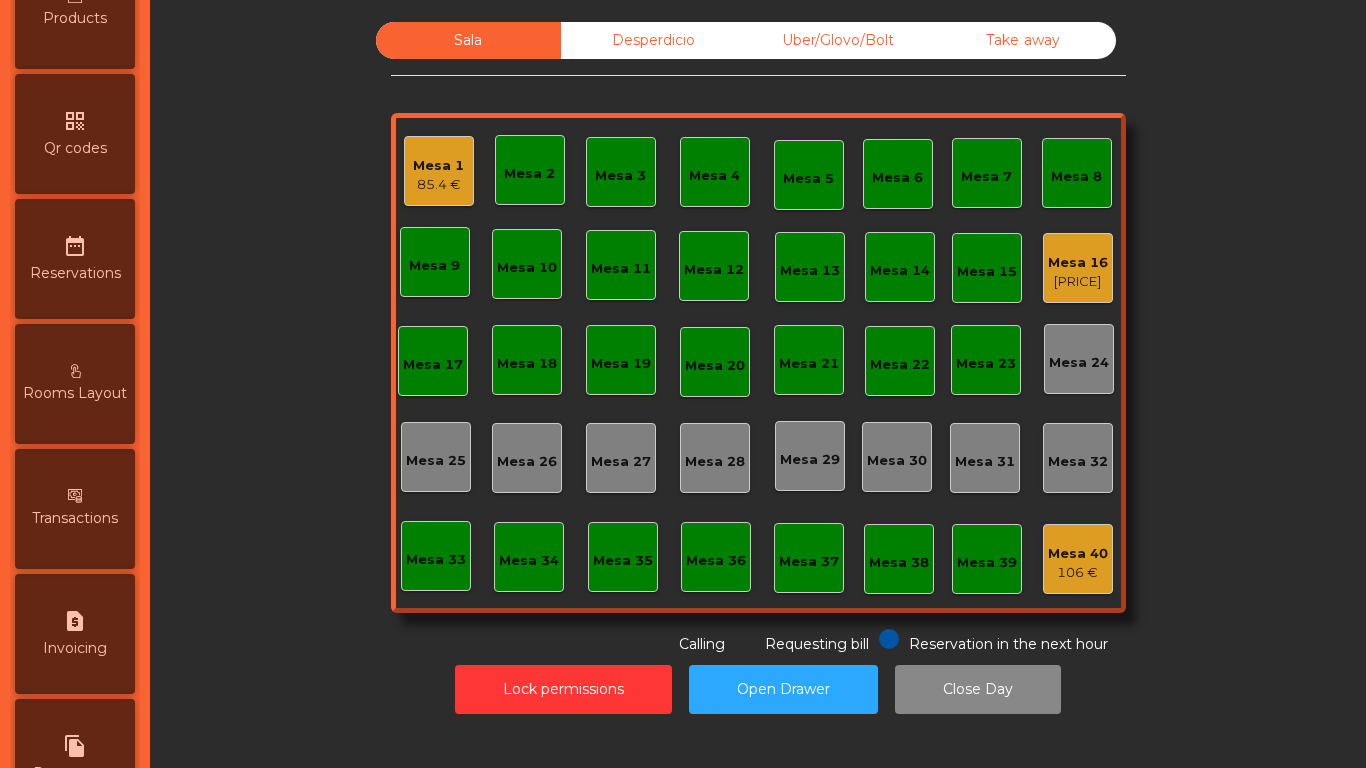 click on "request_page  Invoicing" at bounding box center [75, 634] 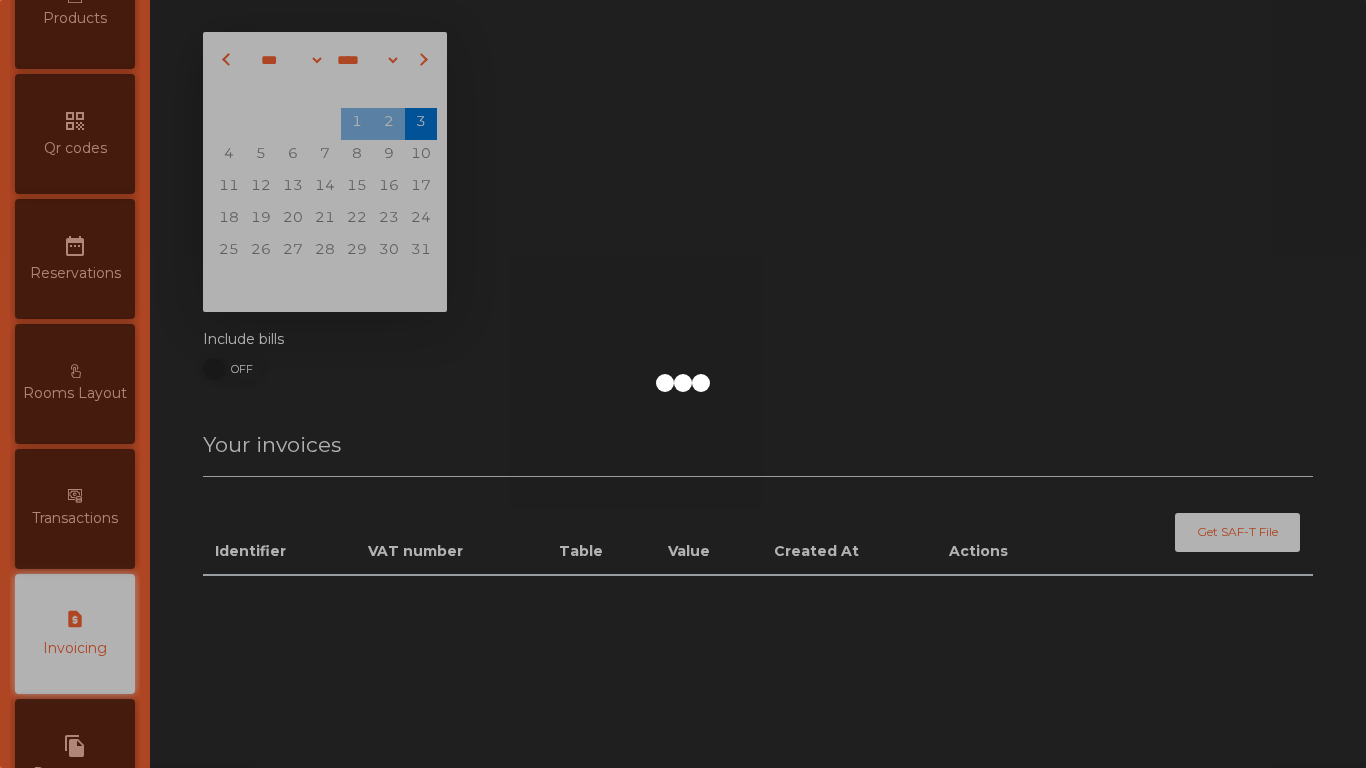 scroll, scrollTop: 865, scrollLeft: 0, axis: vertical 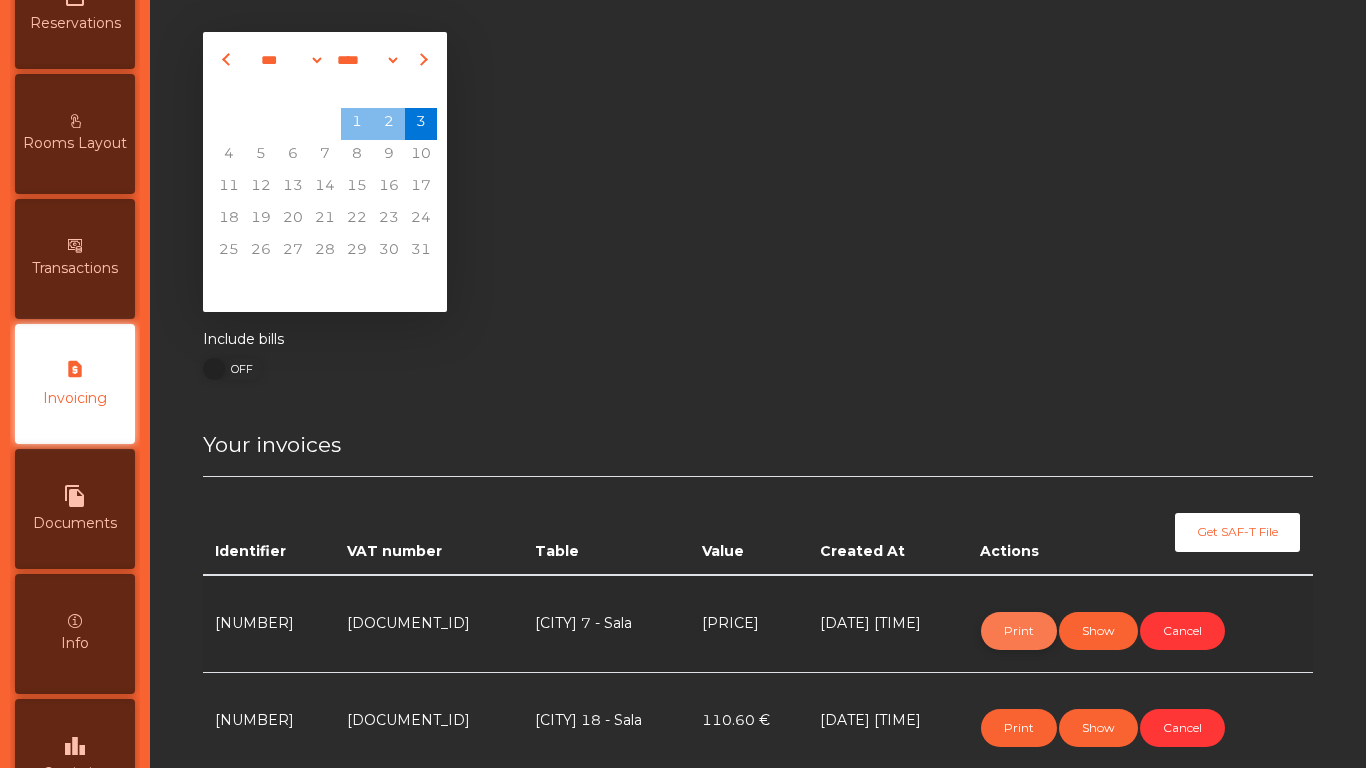 click on "Print" 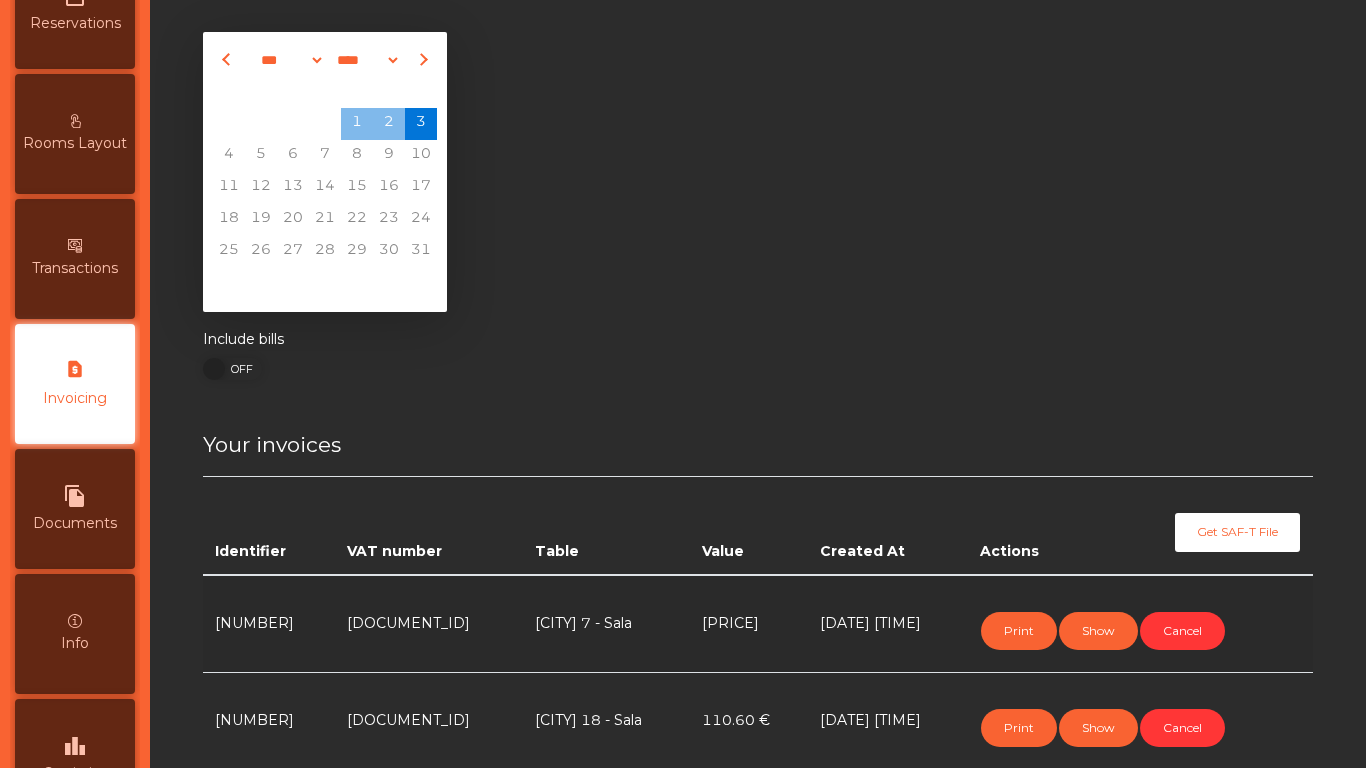 click on "Rooms Layout" at bounding box center [75, 134] 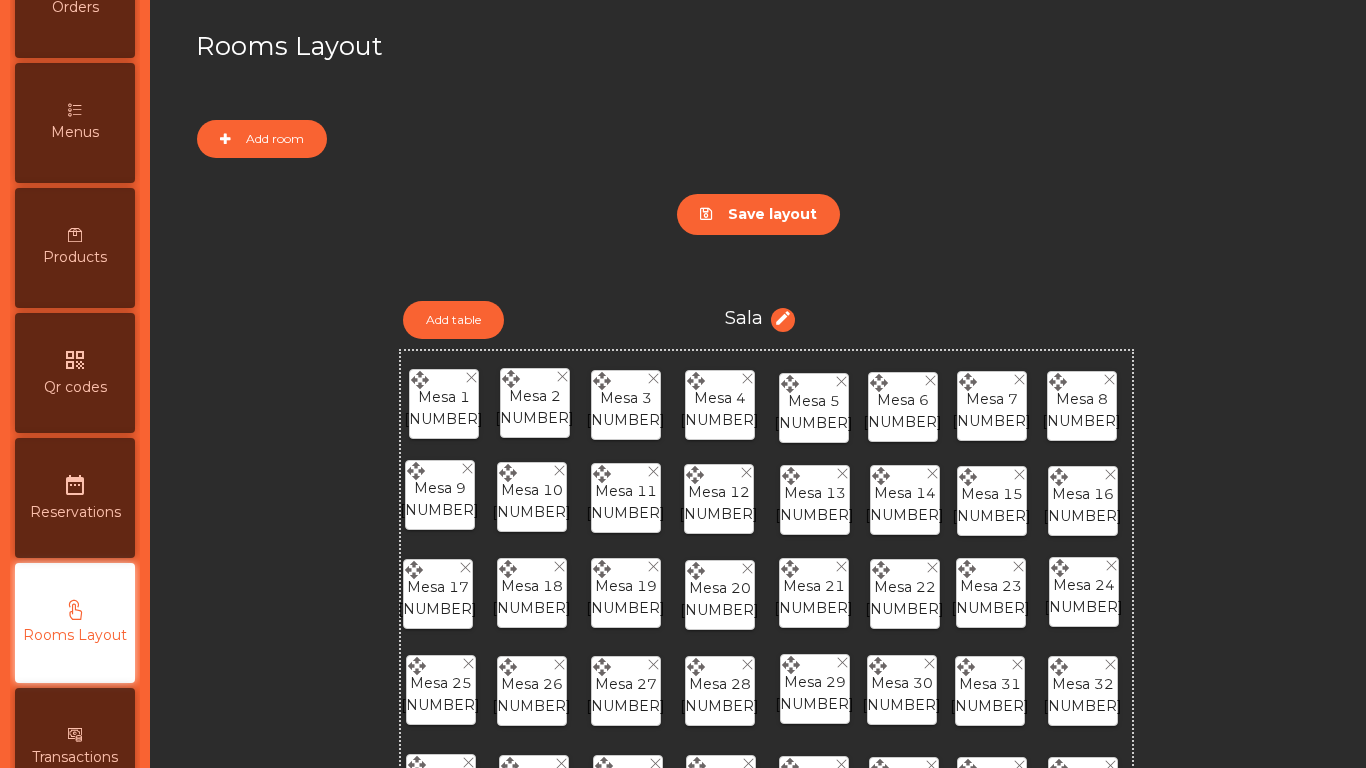 scroll, scrollTop: 354, scrollLeft: 0, axis: vertical 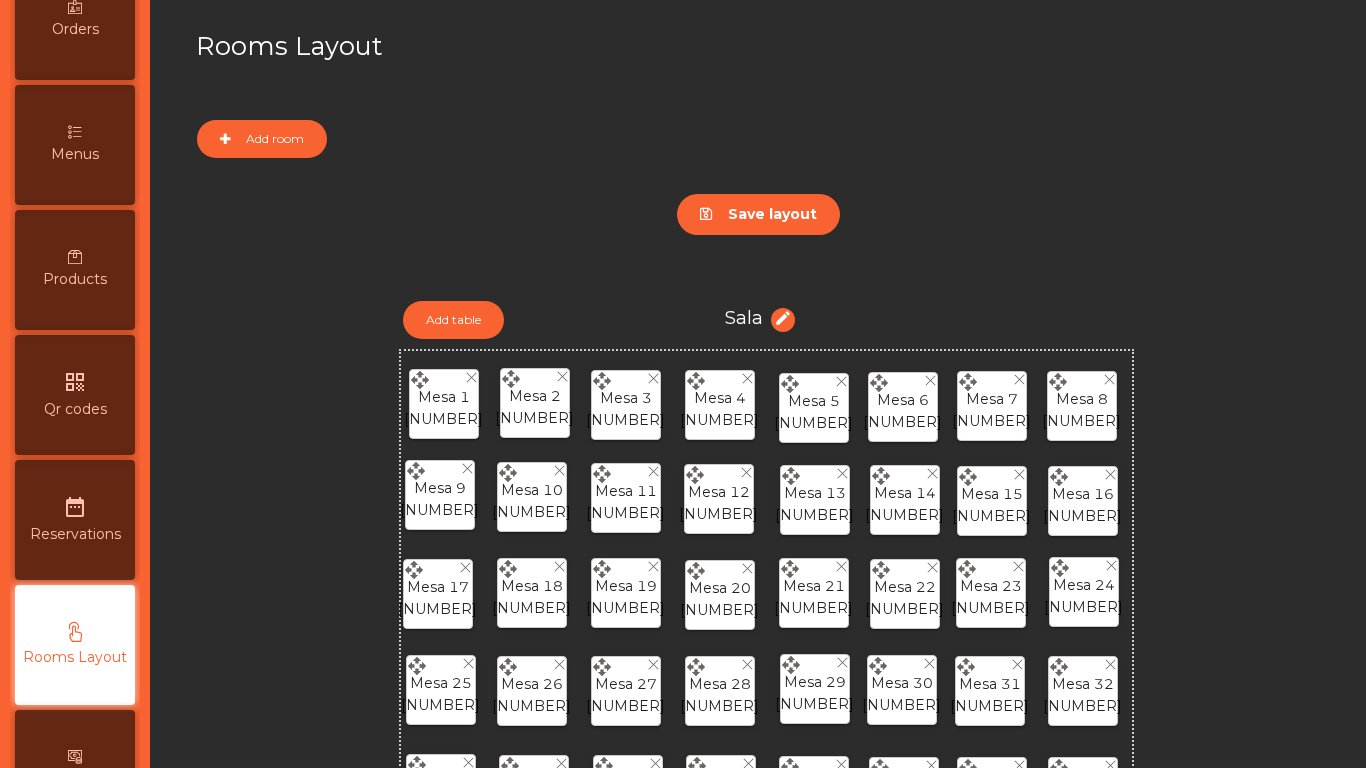 click on "qr_code  Qr codes" at bounding box center (75, 395) 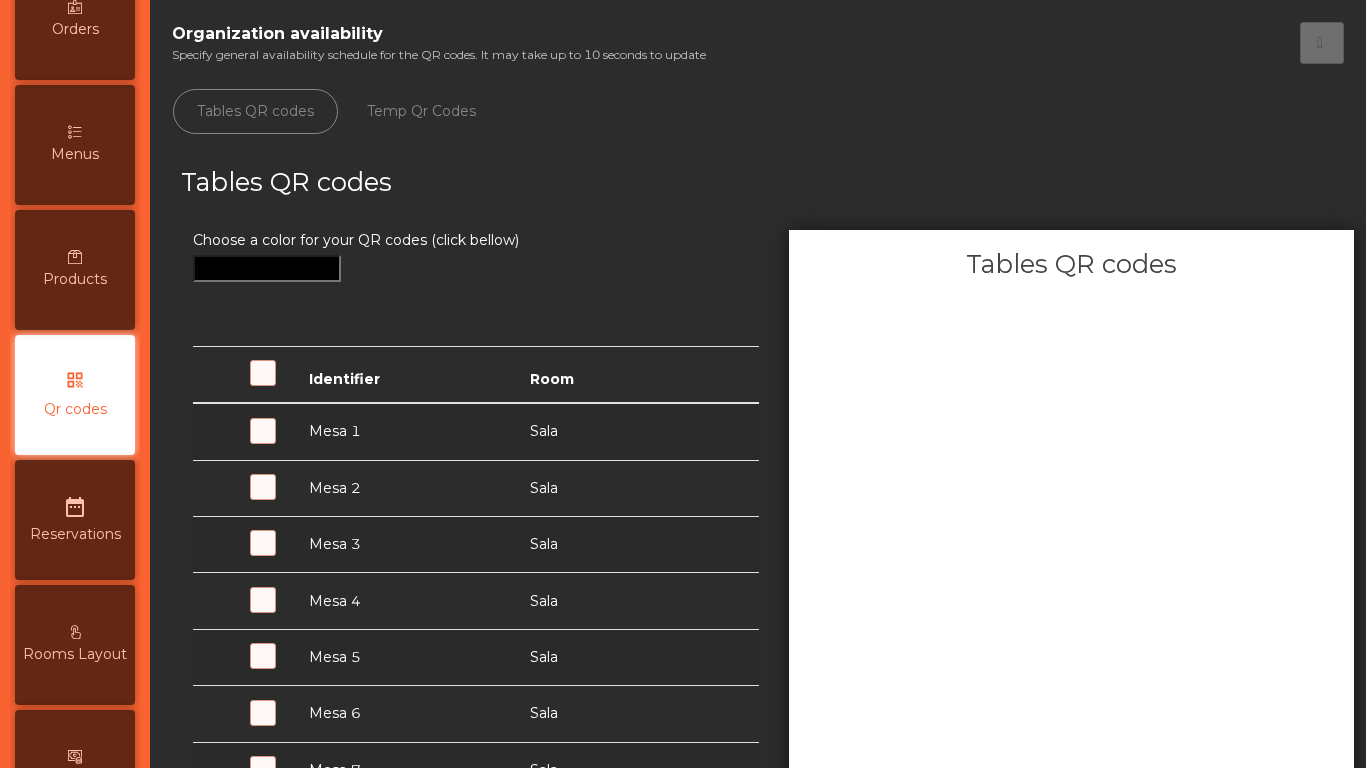 click on "Menus" at bounding box center [75, 145] 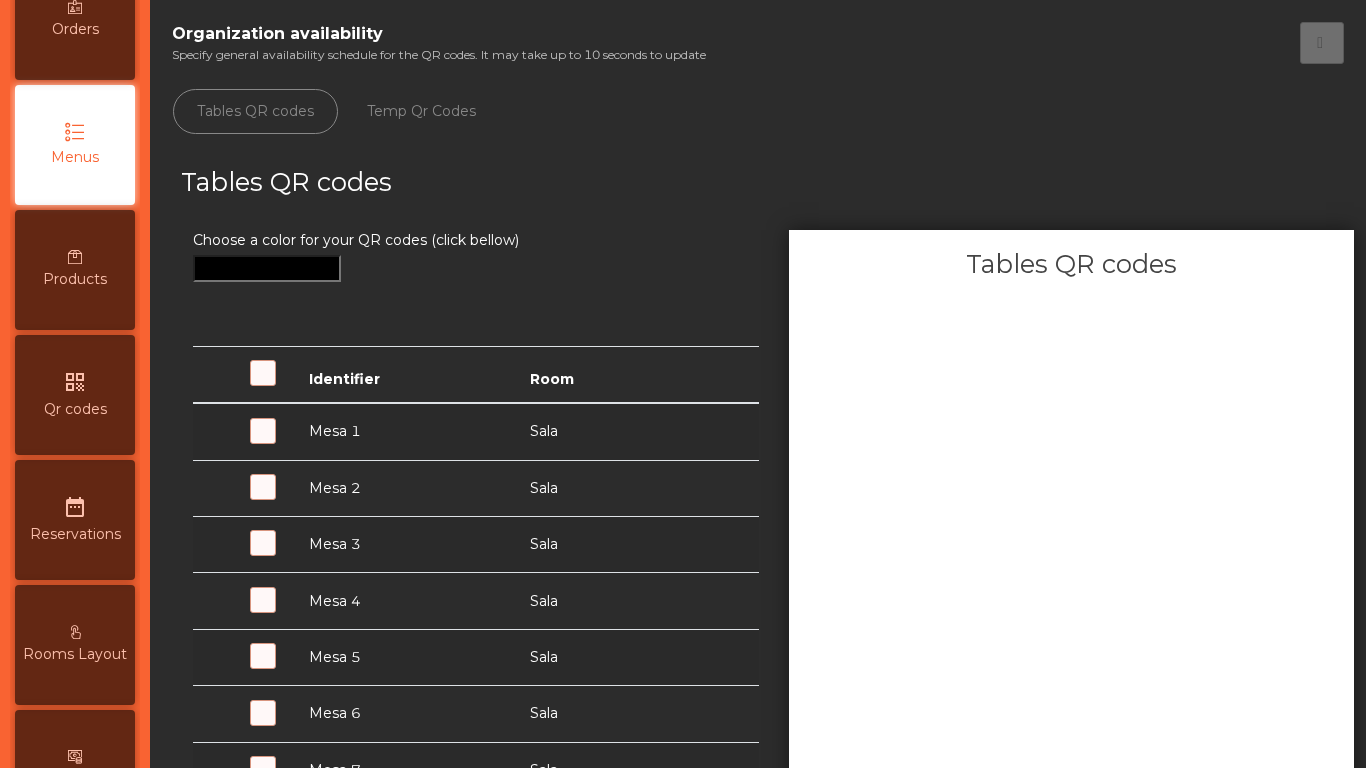 scroll, scrollTop: 115, scrollLeft: 0, axis: vertical 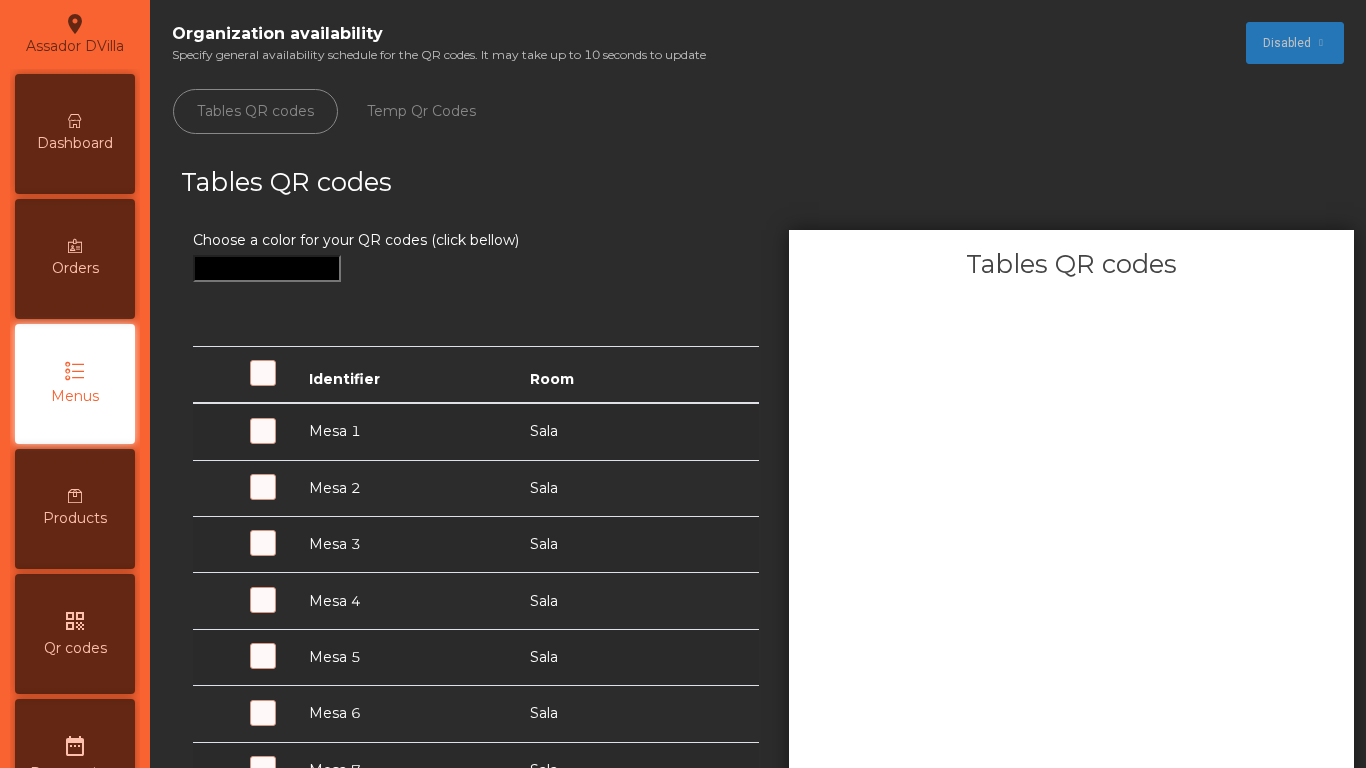 click on "Dashboard" at bounding box center [75, 134] 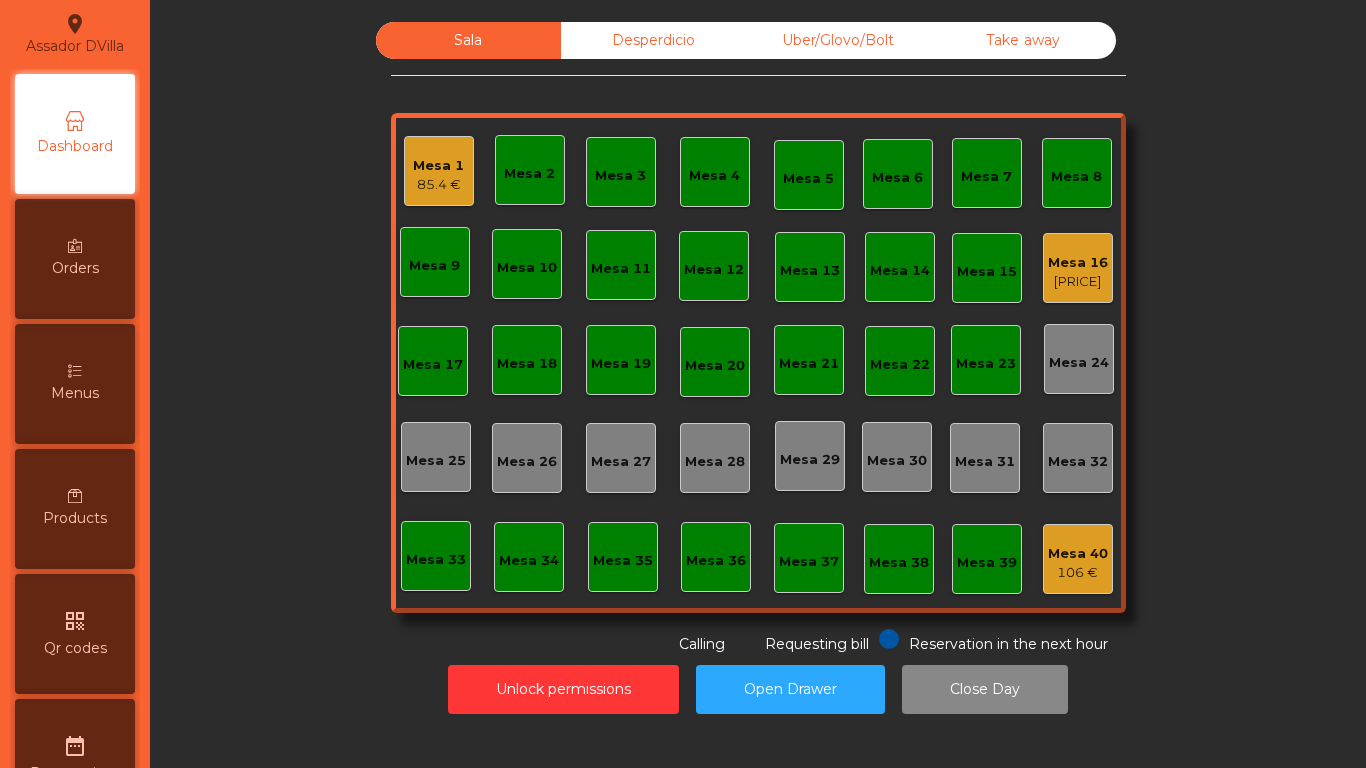 scroll, scrollTop: 0, scrollLeft: 0, axis: both 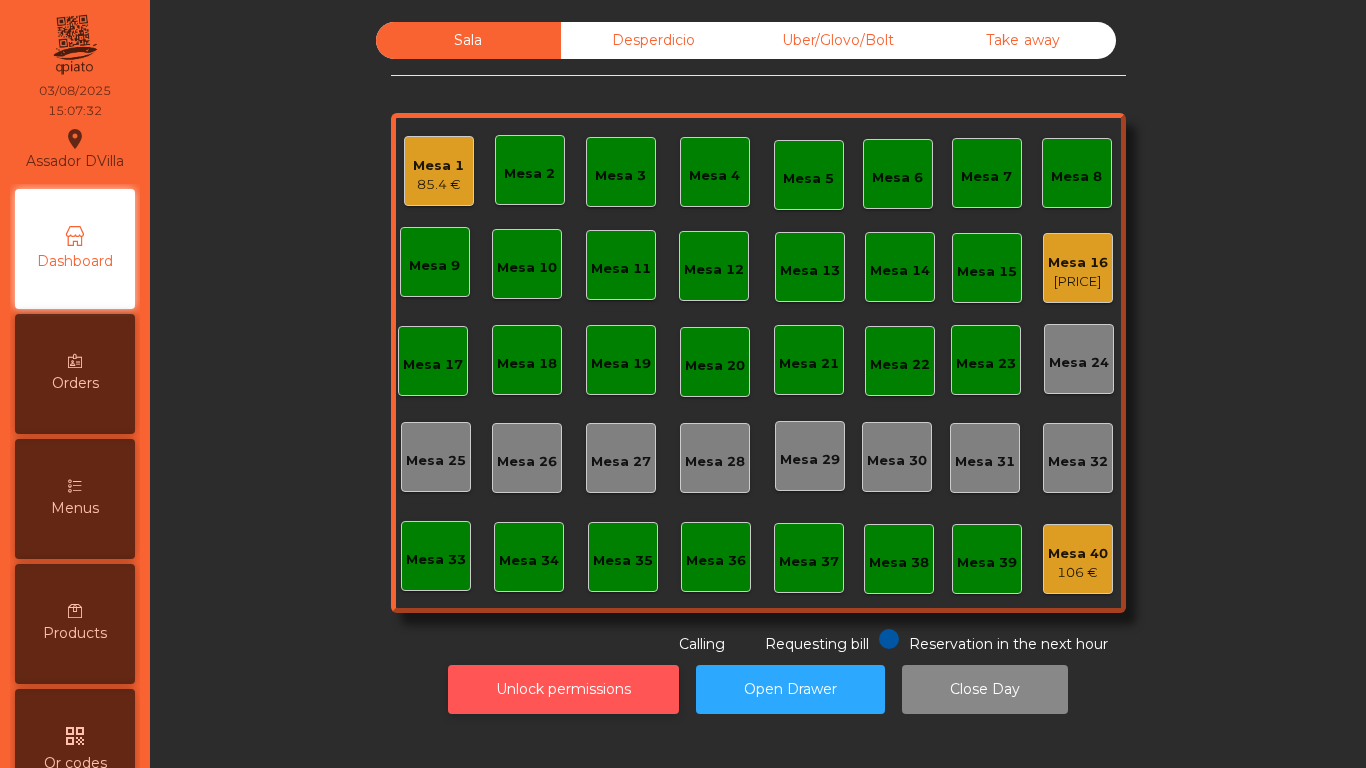 click on "Unlock permissions" 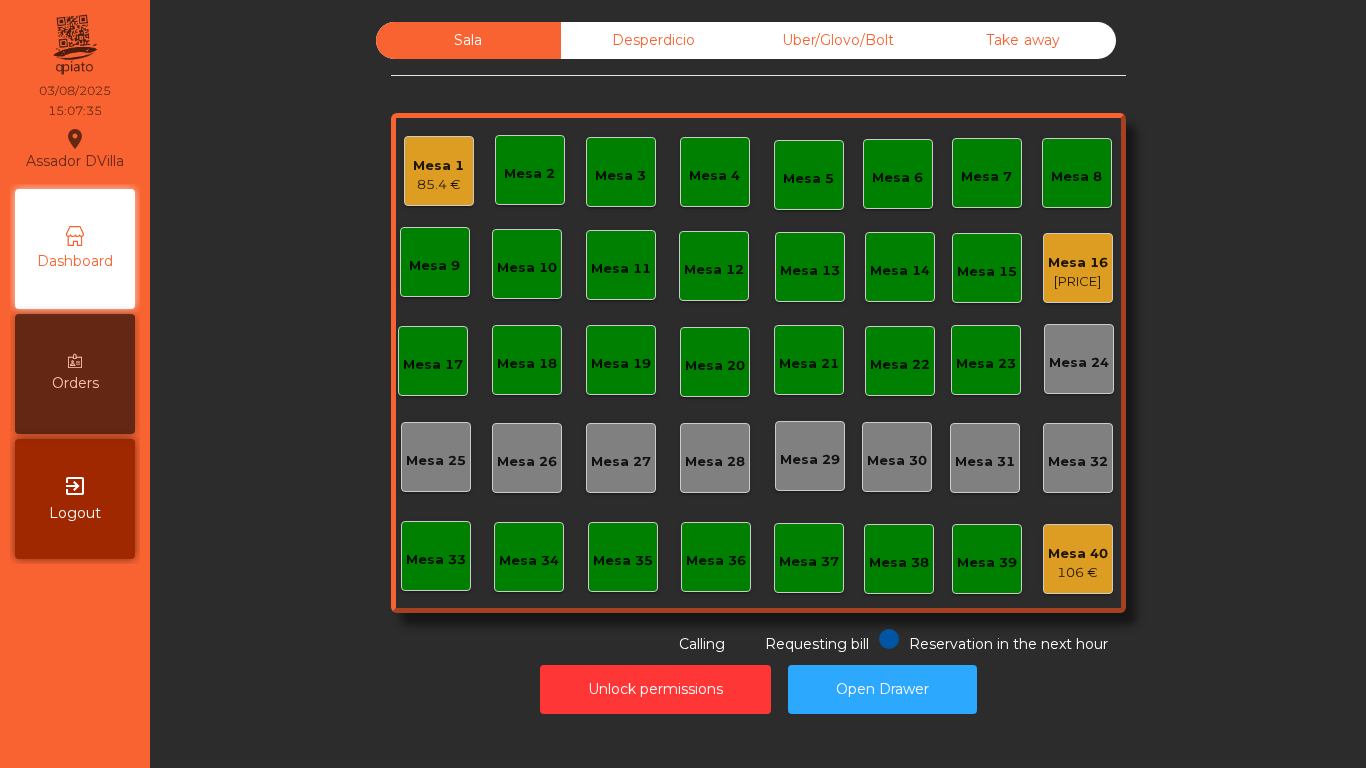 click on "Mesa 1   85.4 €" 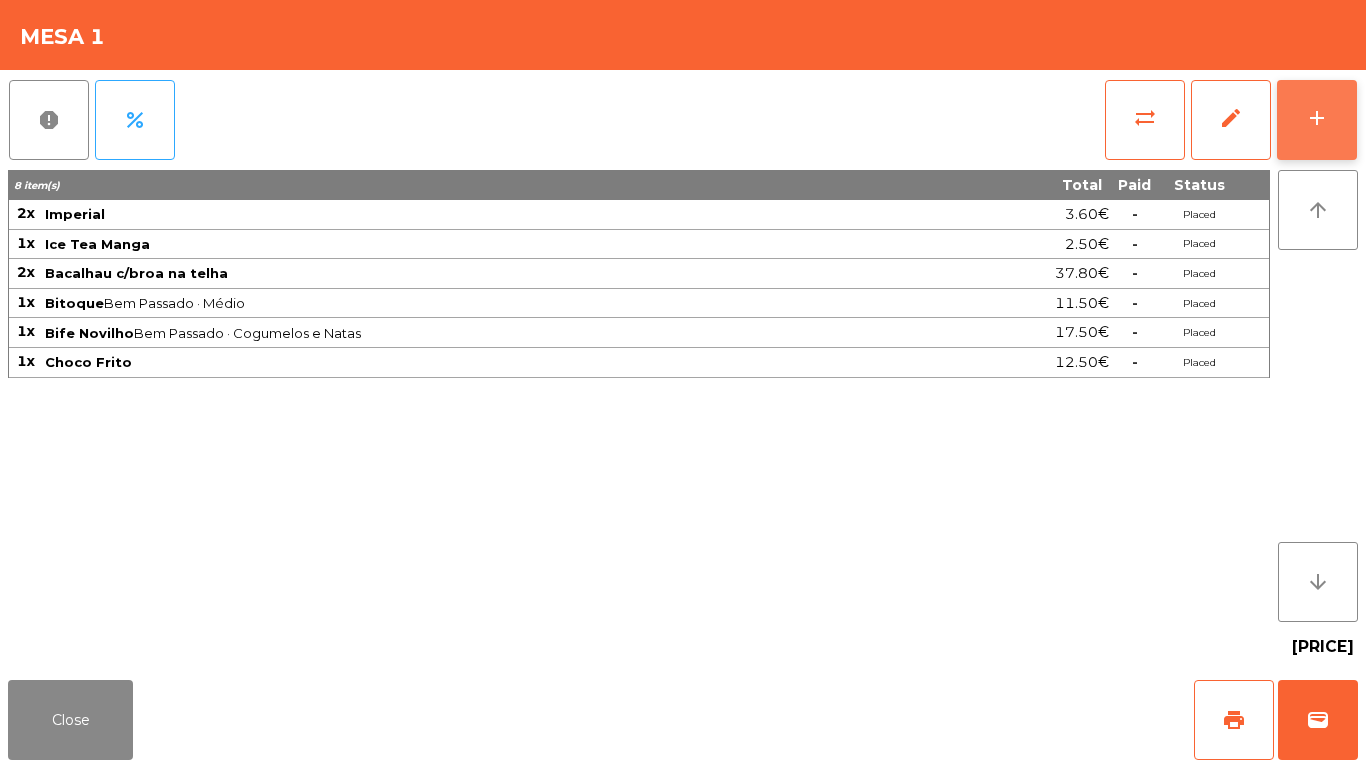 click on "add" 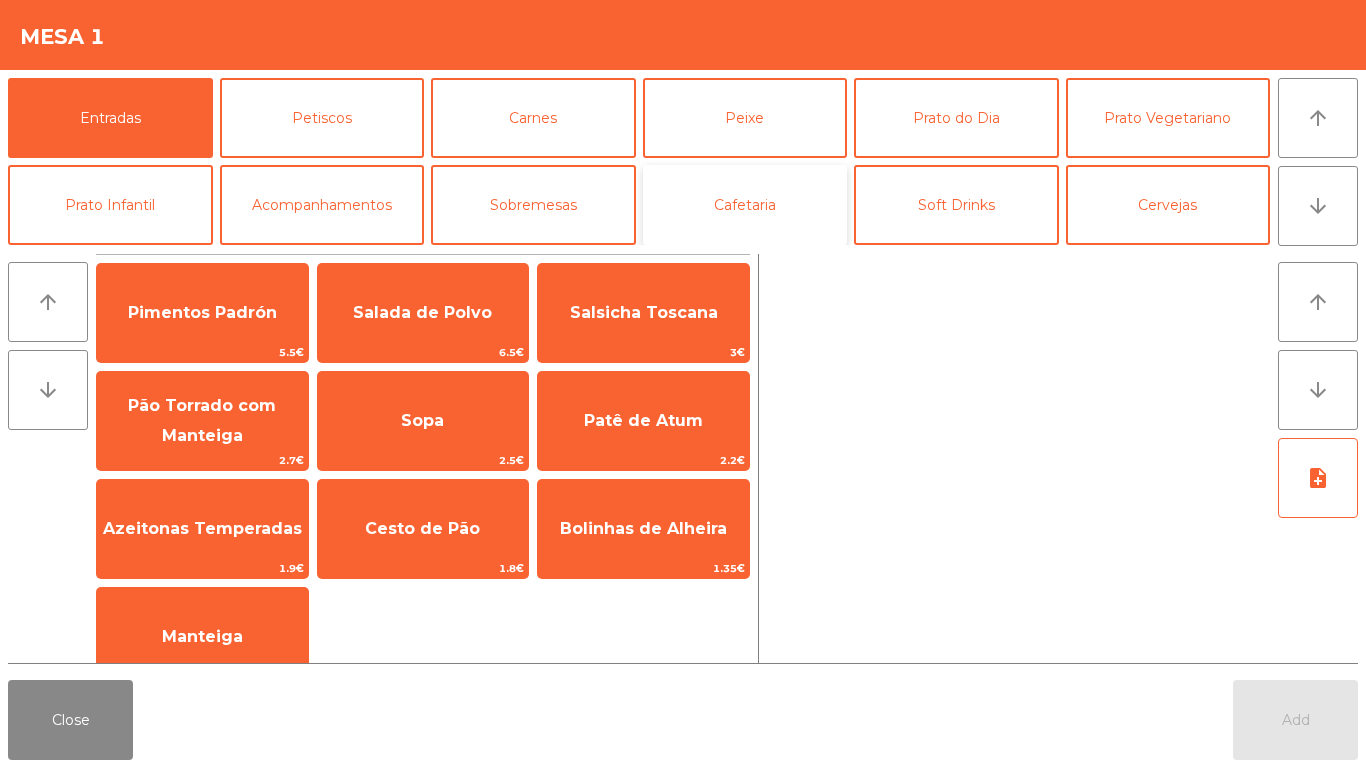 click on "Cafetaria" 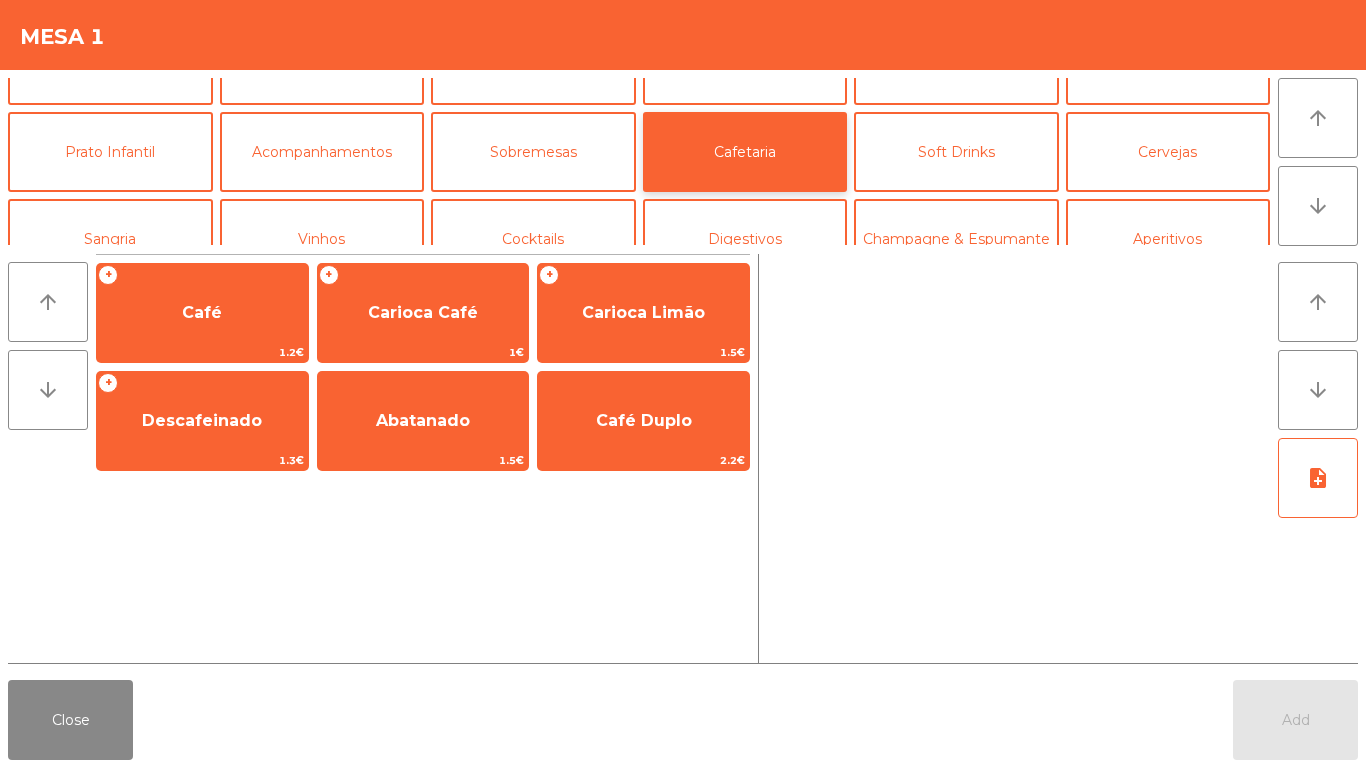 scroll, scrollTop: 59, scrollLeft: 0, axis: vertical 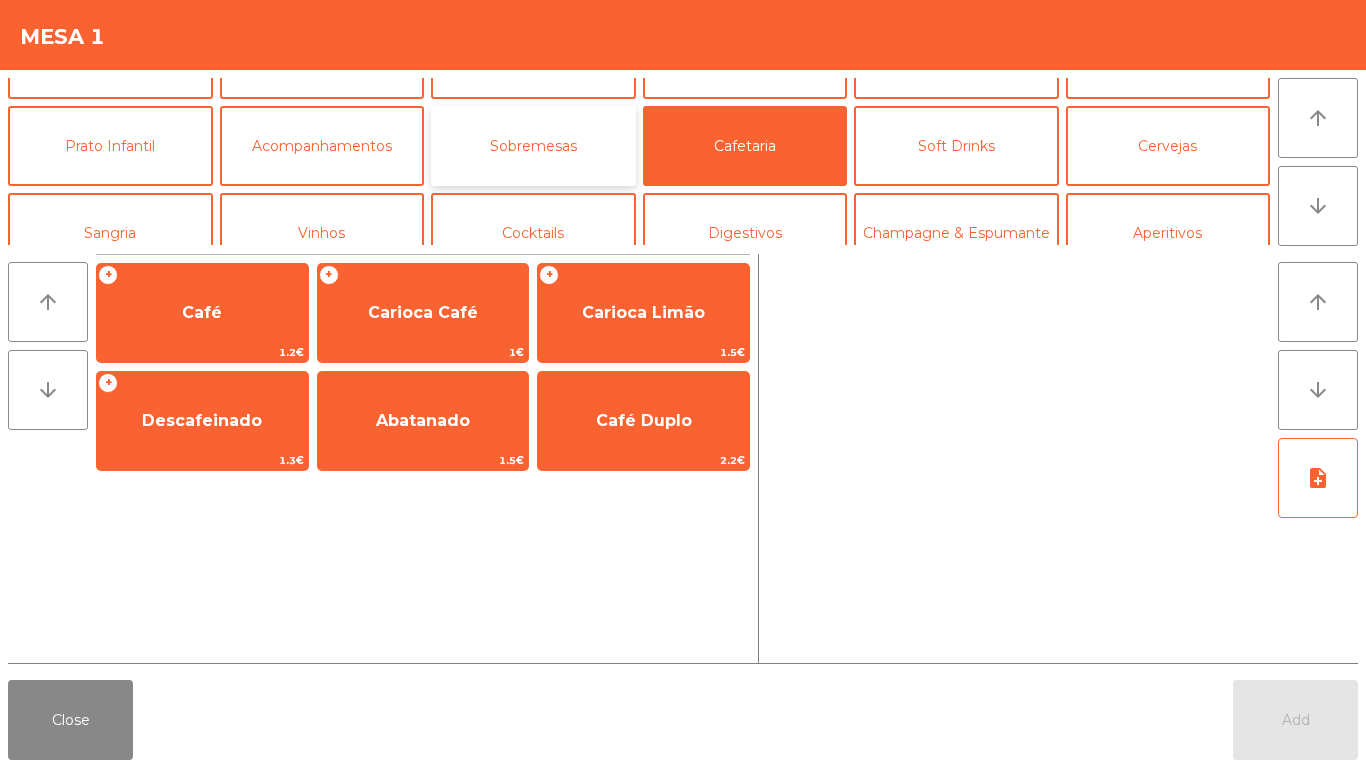 click on "Sobremesas" 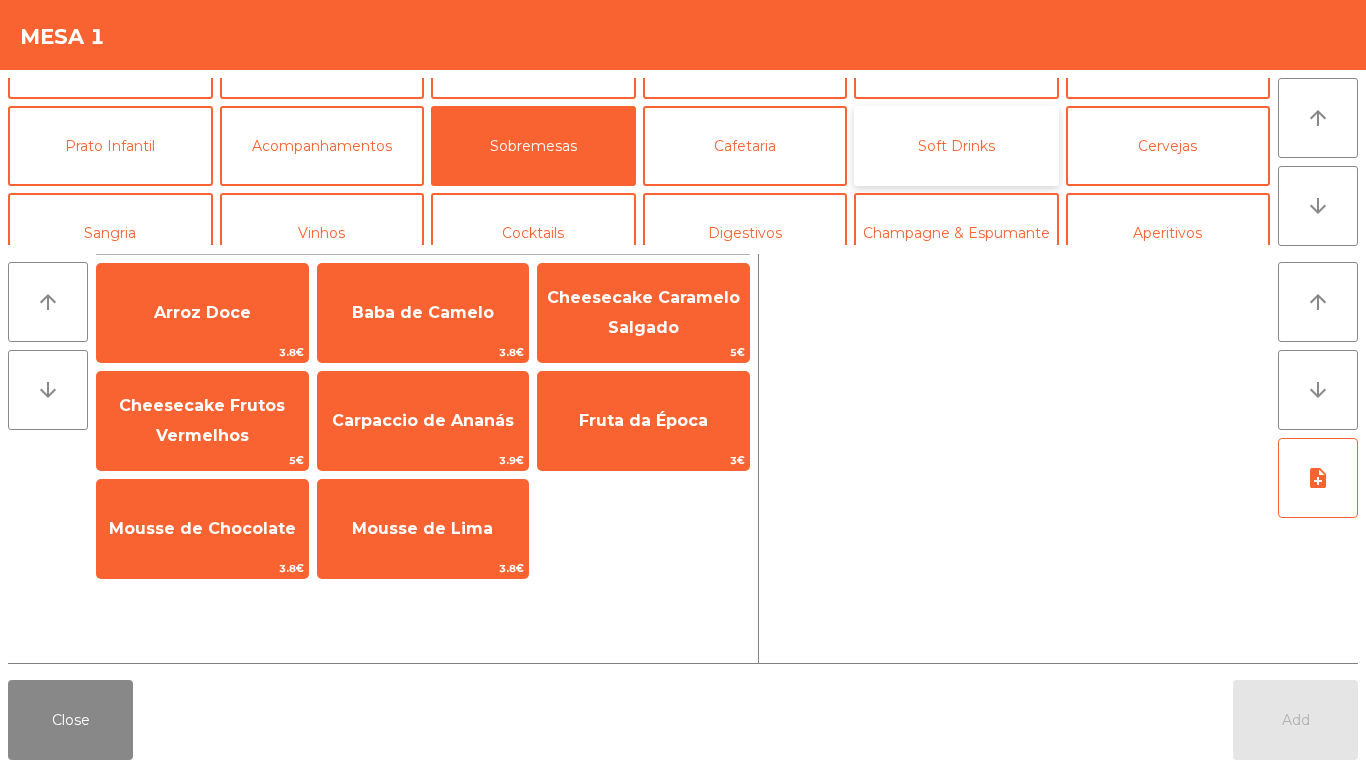 click on "Soft Drinks" 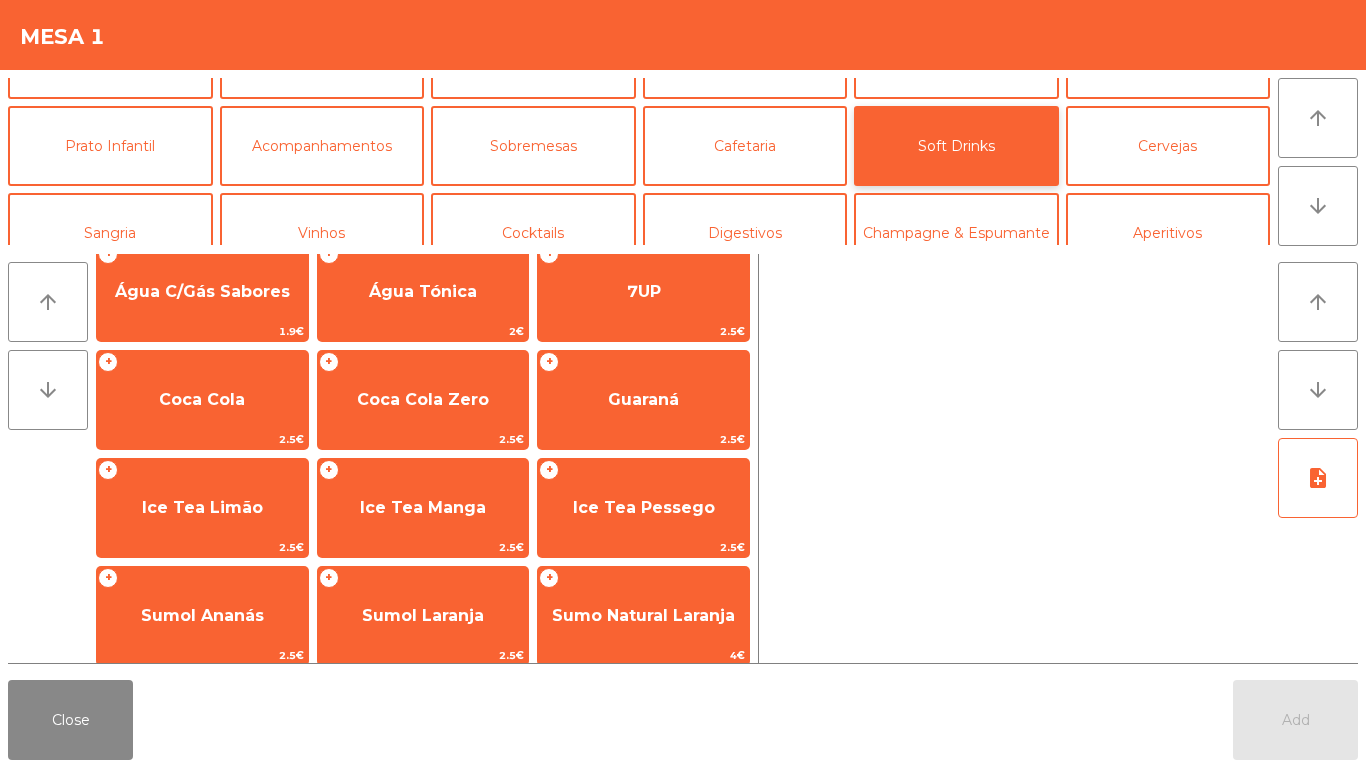 scroll, scrollTop: 163, scrollLeft: 0, axis: vertical 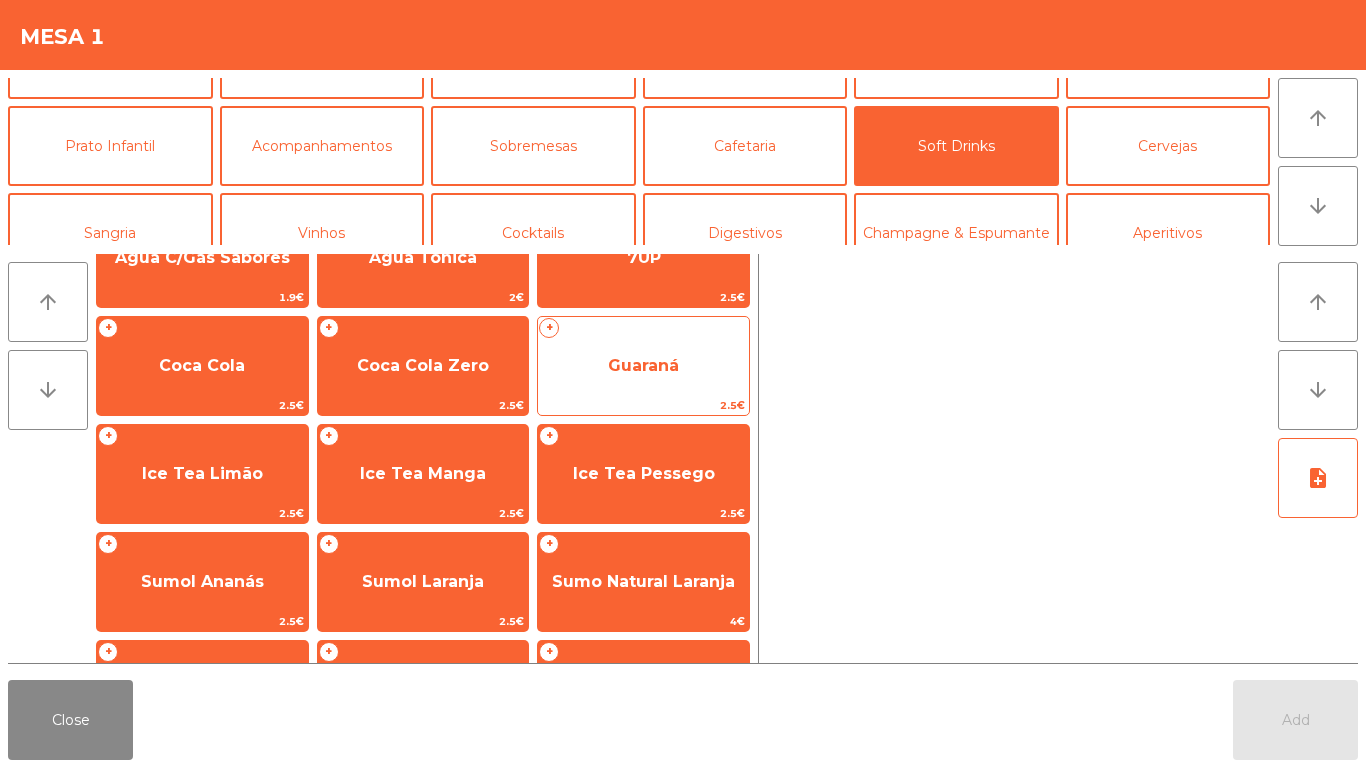 click on "Guaraná" 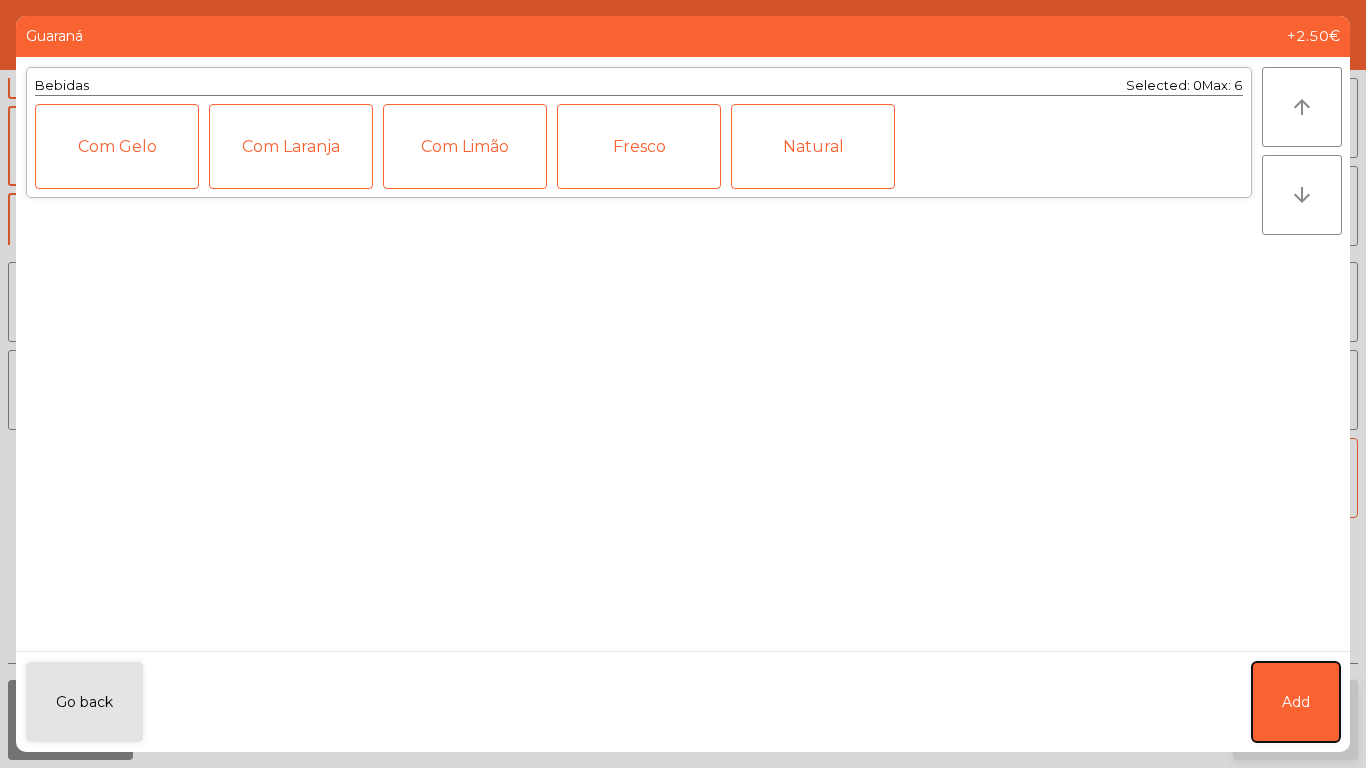 click on "Add" 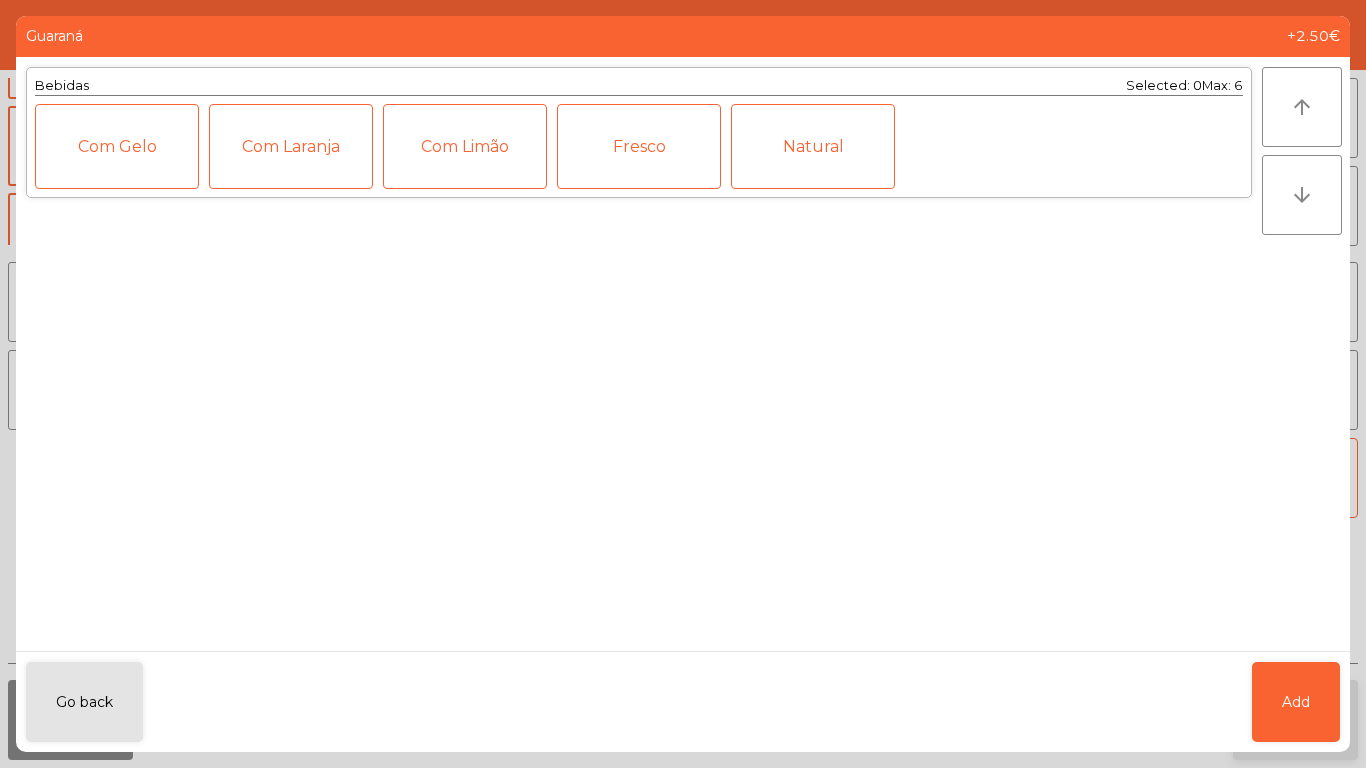 click on "Add" 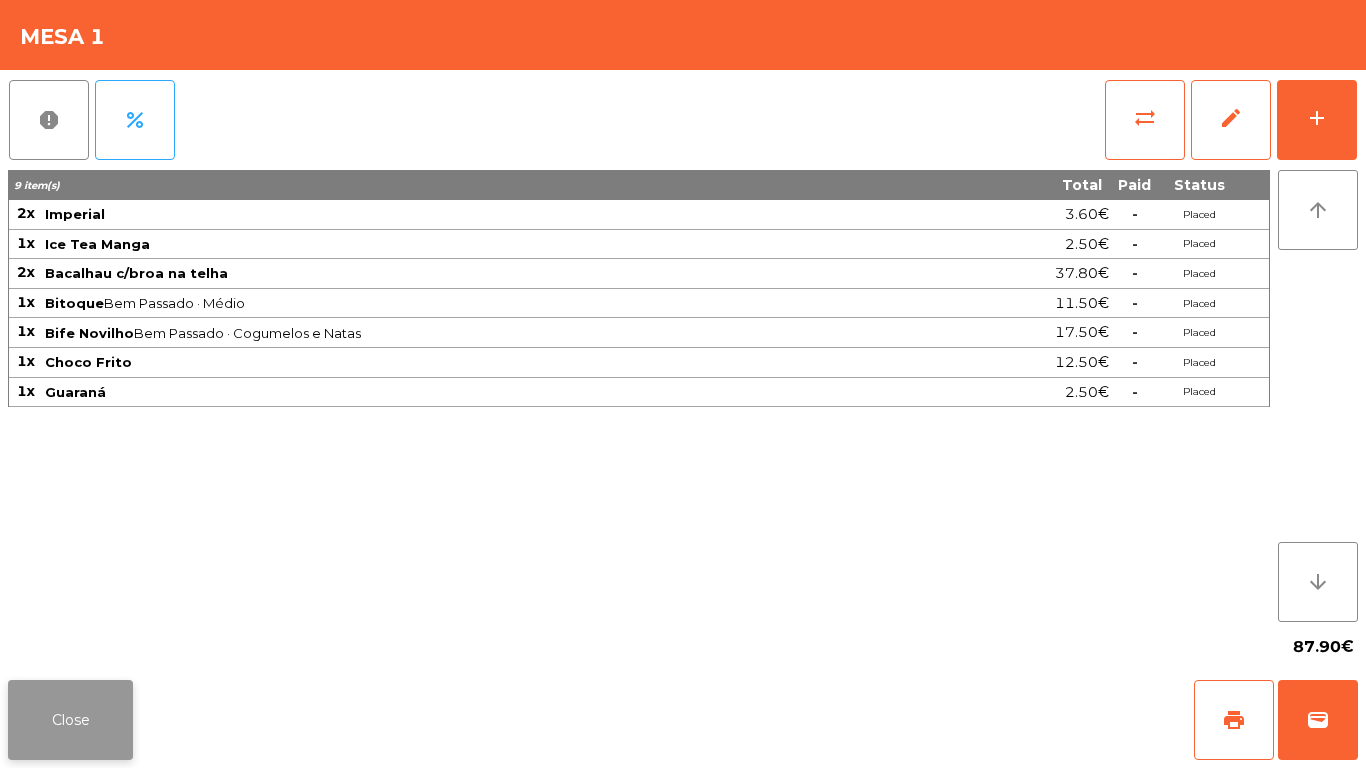 click on "Close" 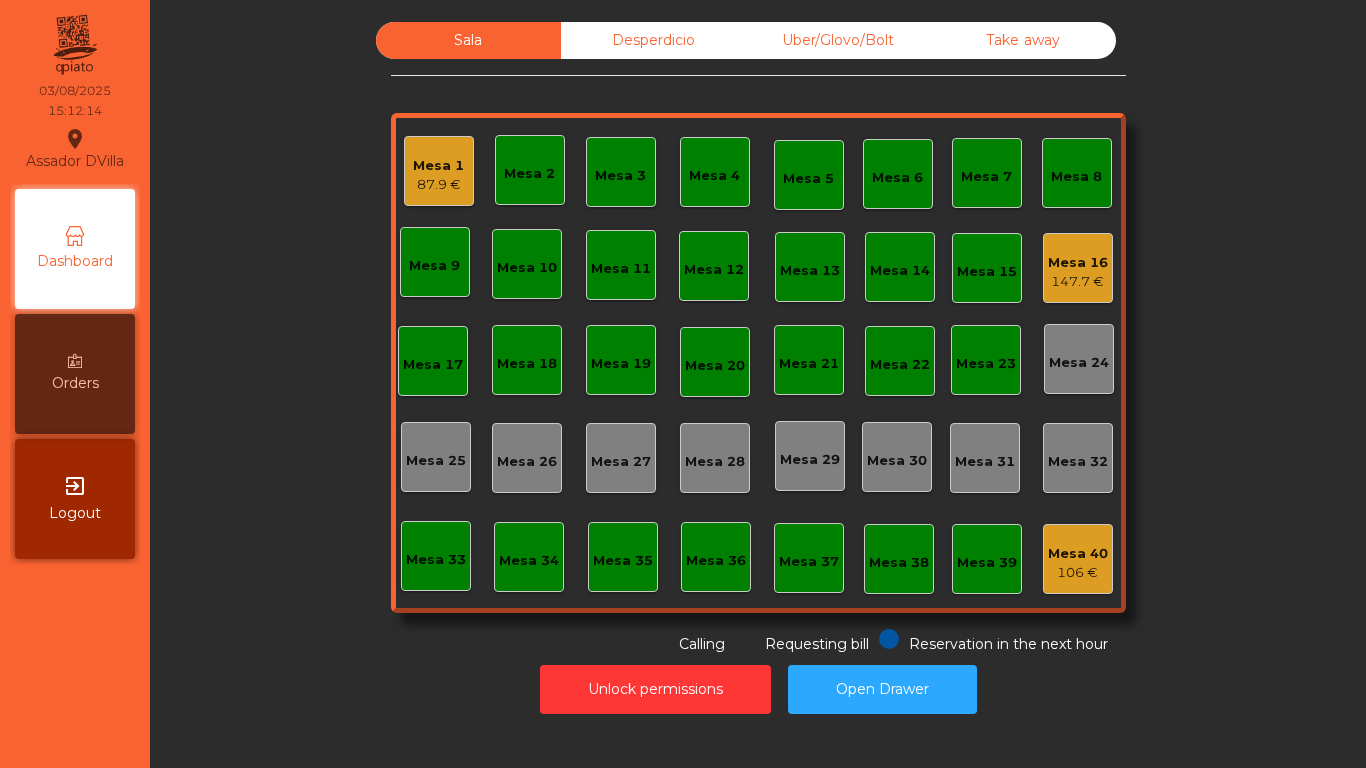 click on "87.9 €" 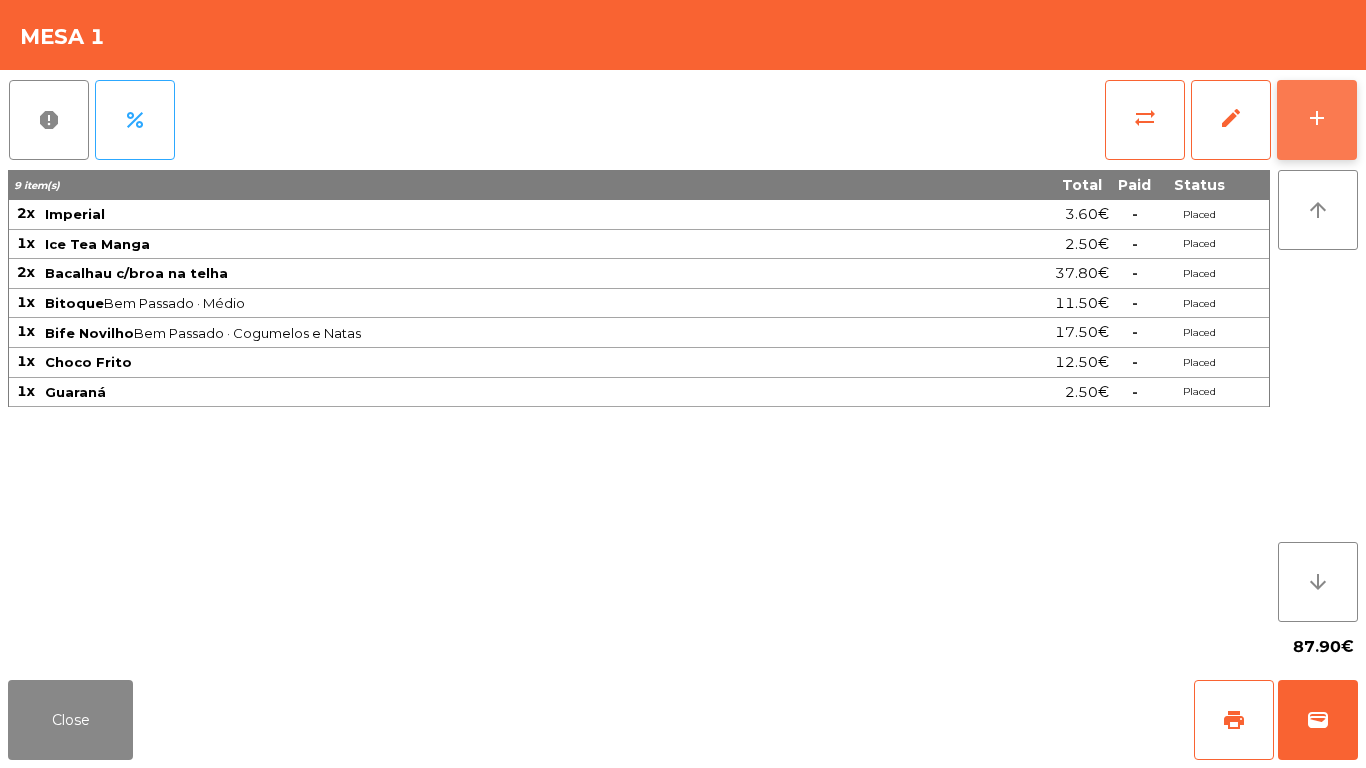 click on "add" 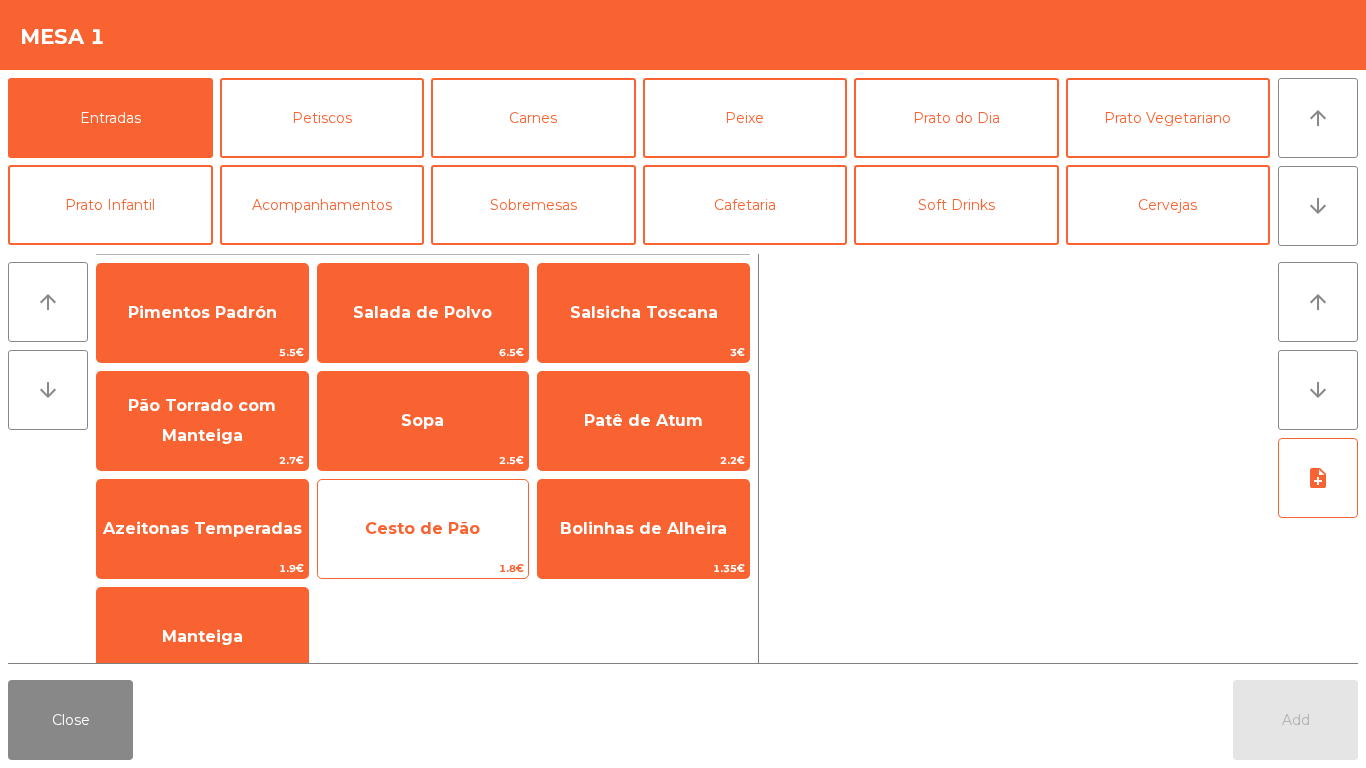 click on "Cesto de Pão" 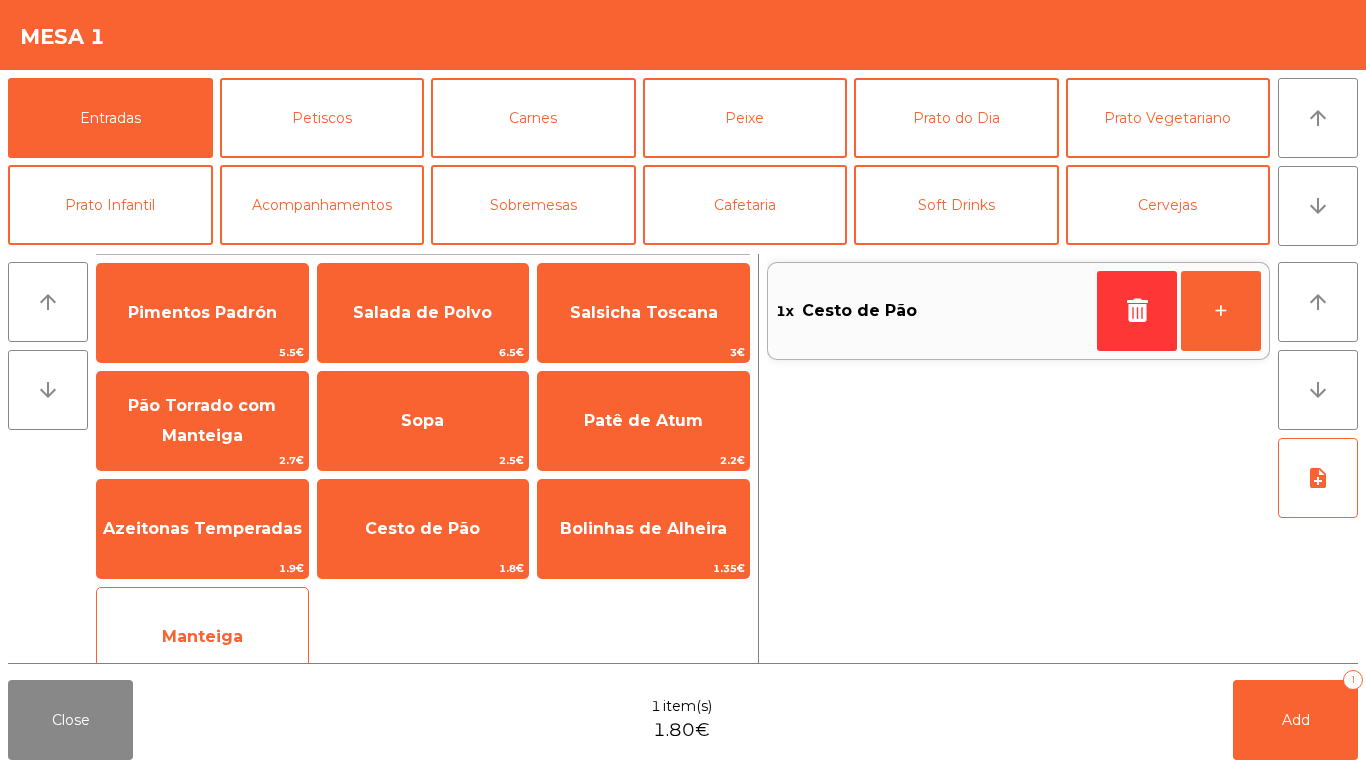 click on "Manteiga   [PRICE]" 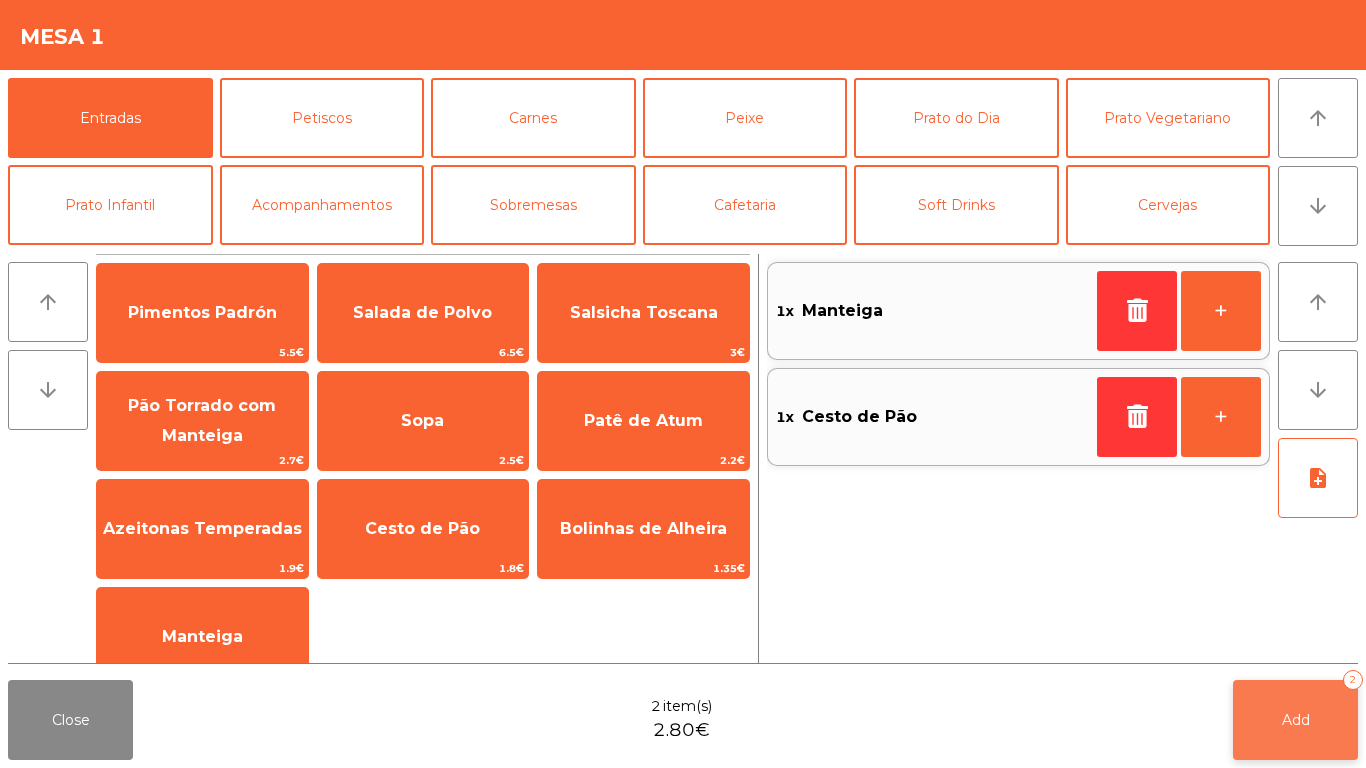 click on "Add   2" 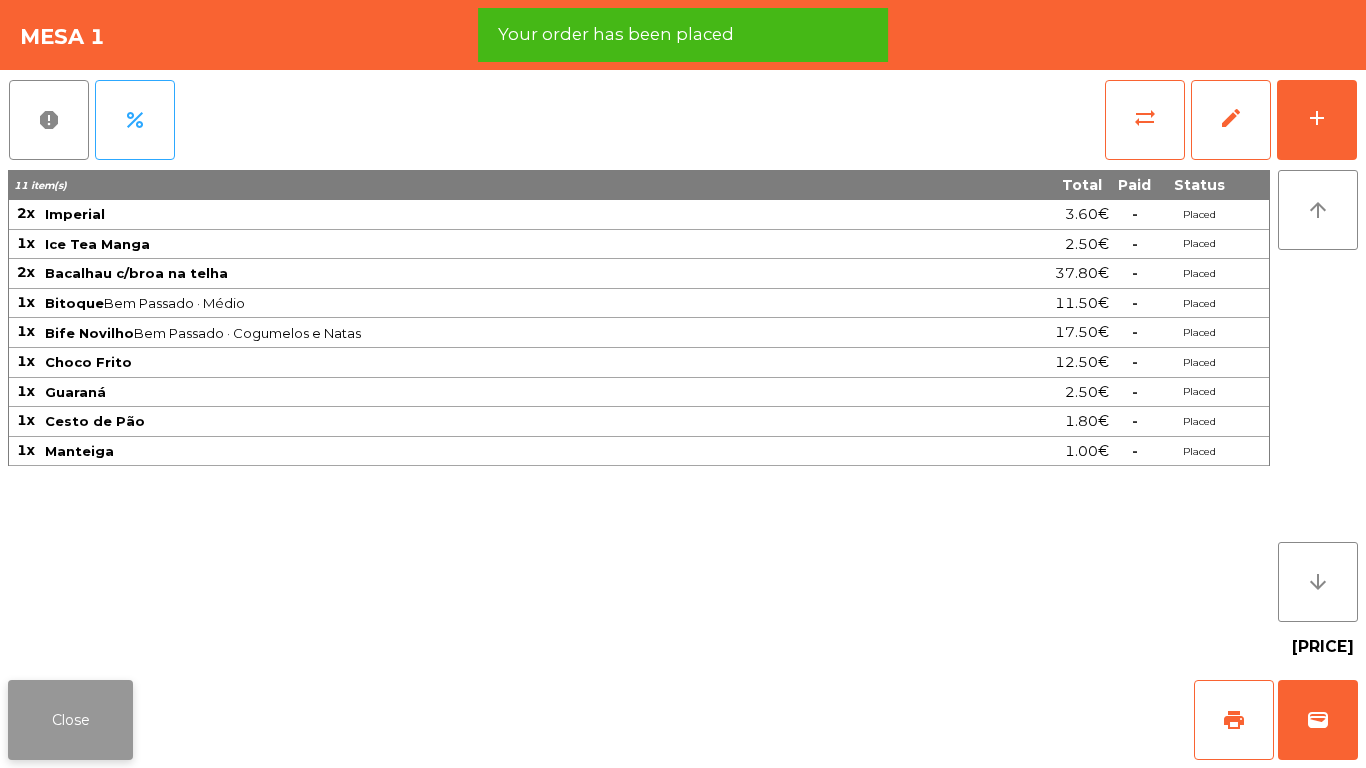 click on "Close" 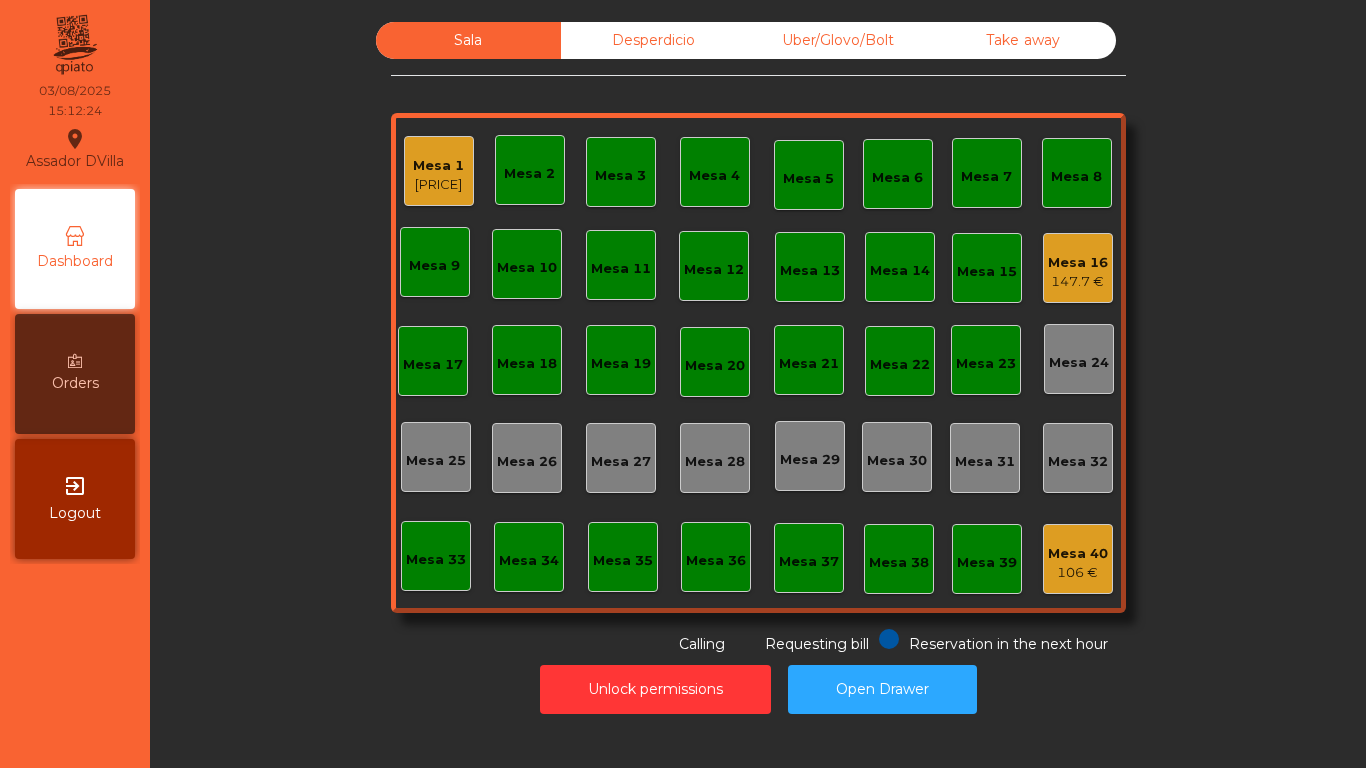 click on "Mesa 1" 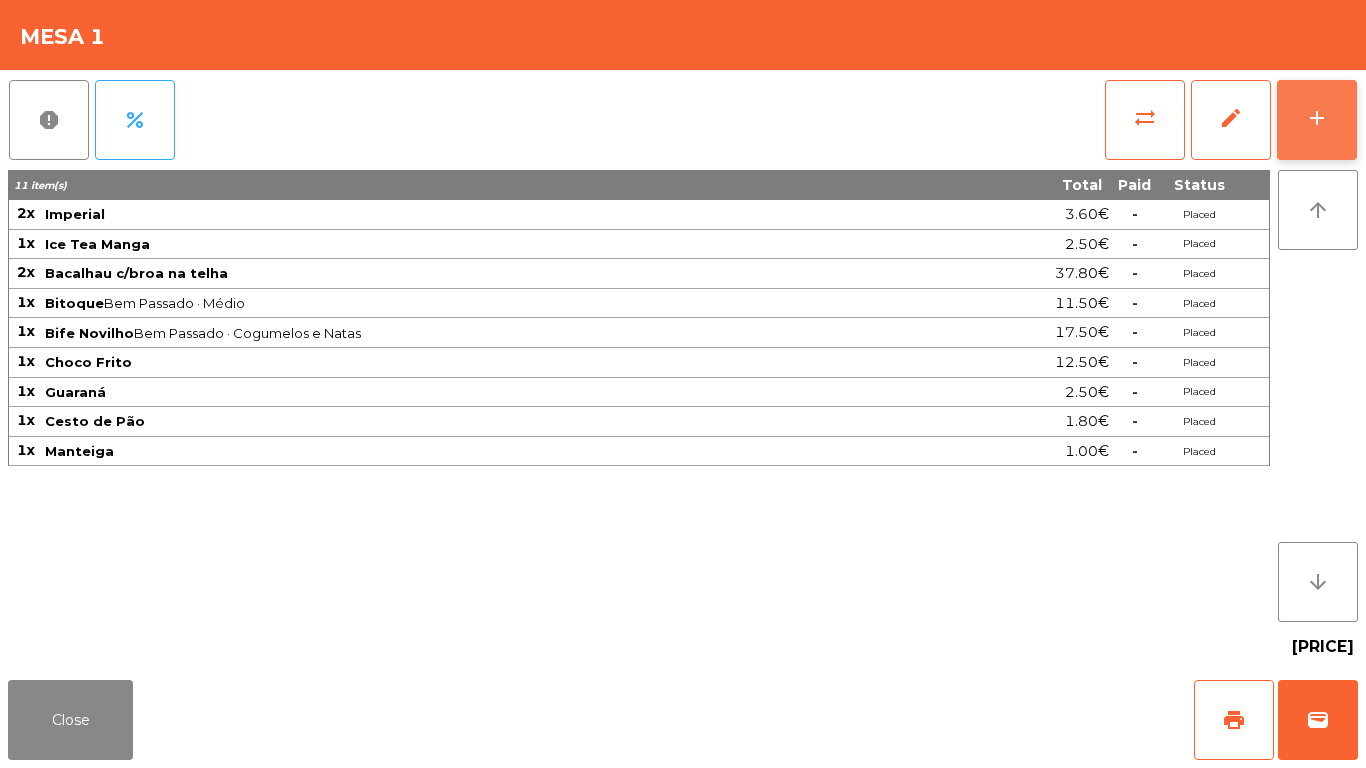 click on "add" 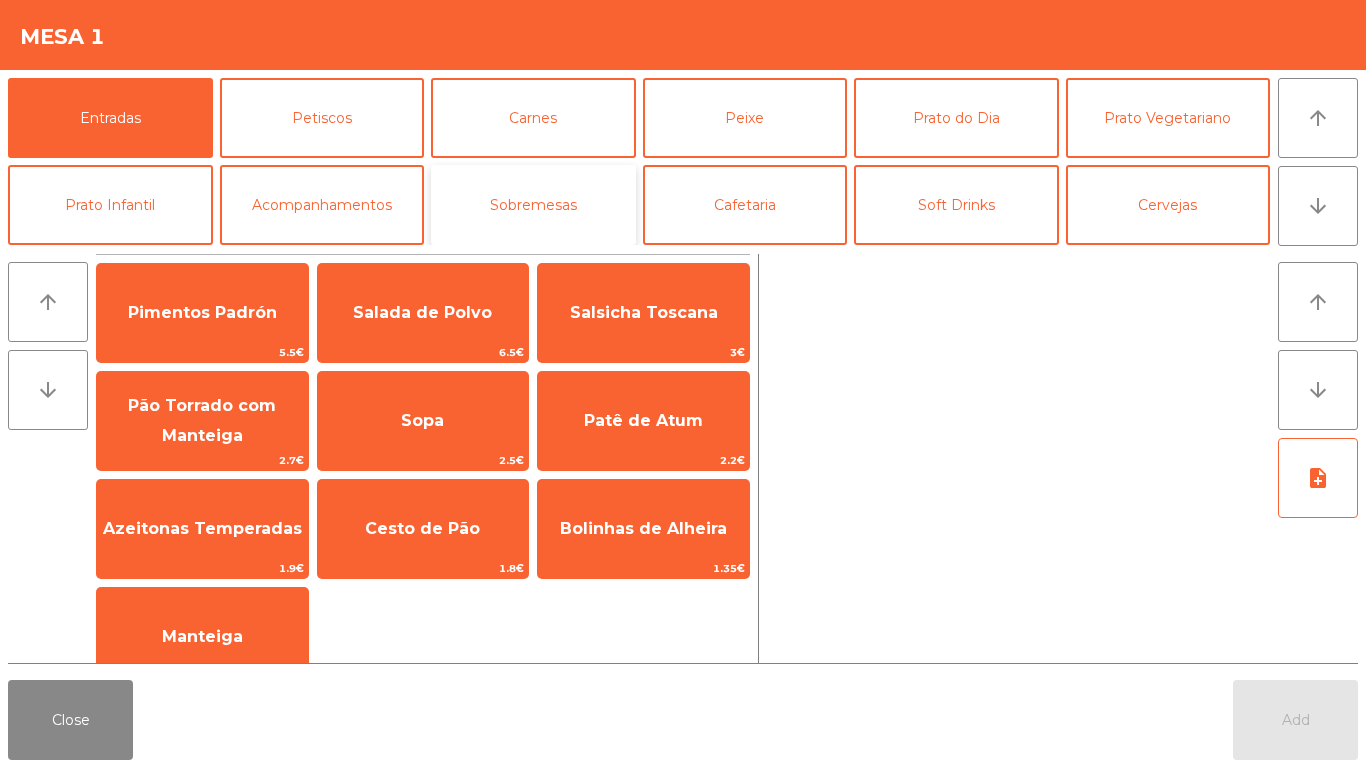 click on "Sobremesas" 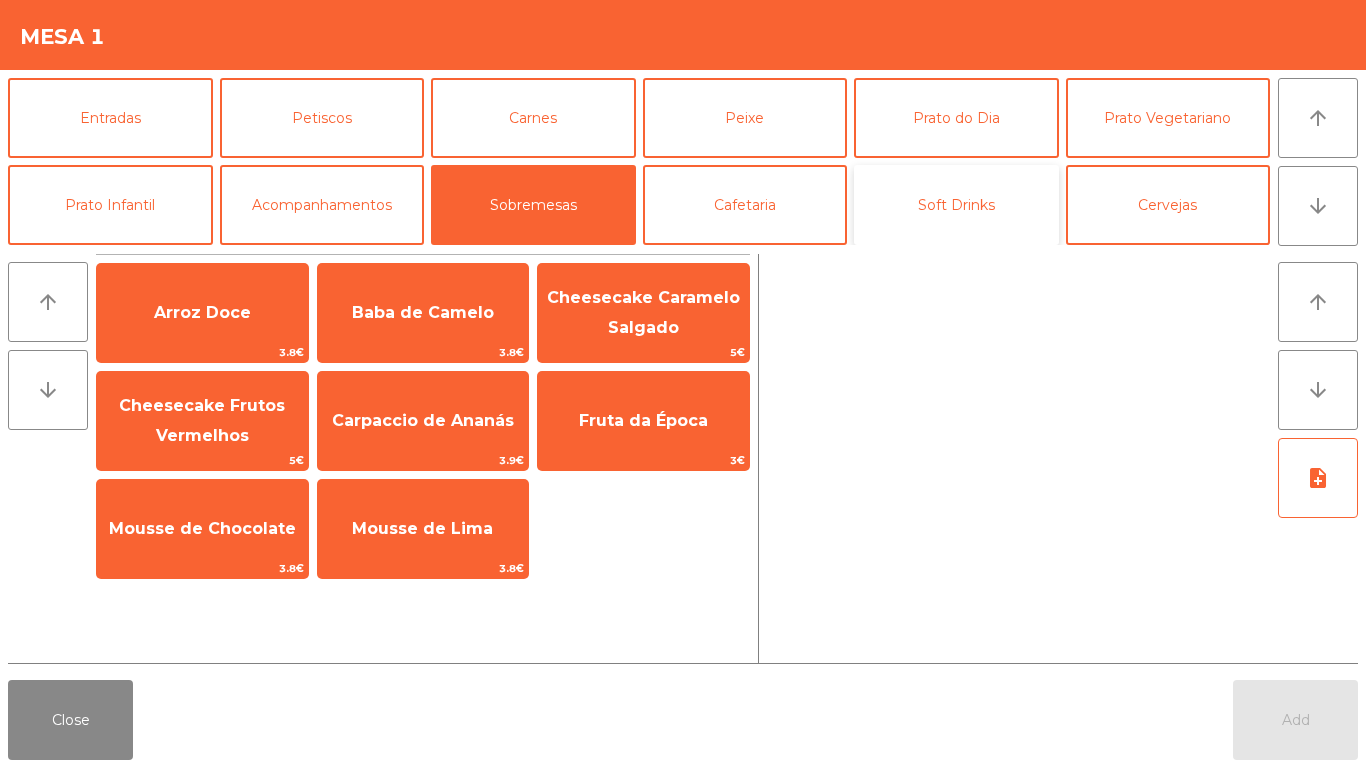 click on "Soft Drinks" 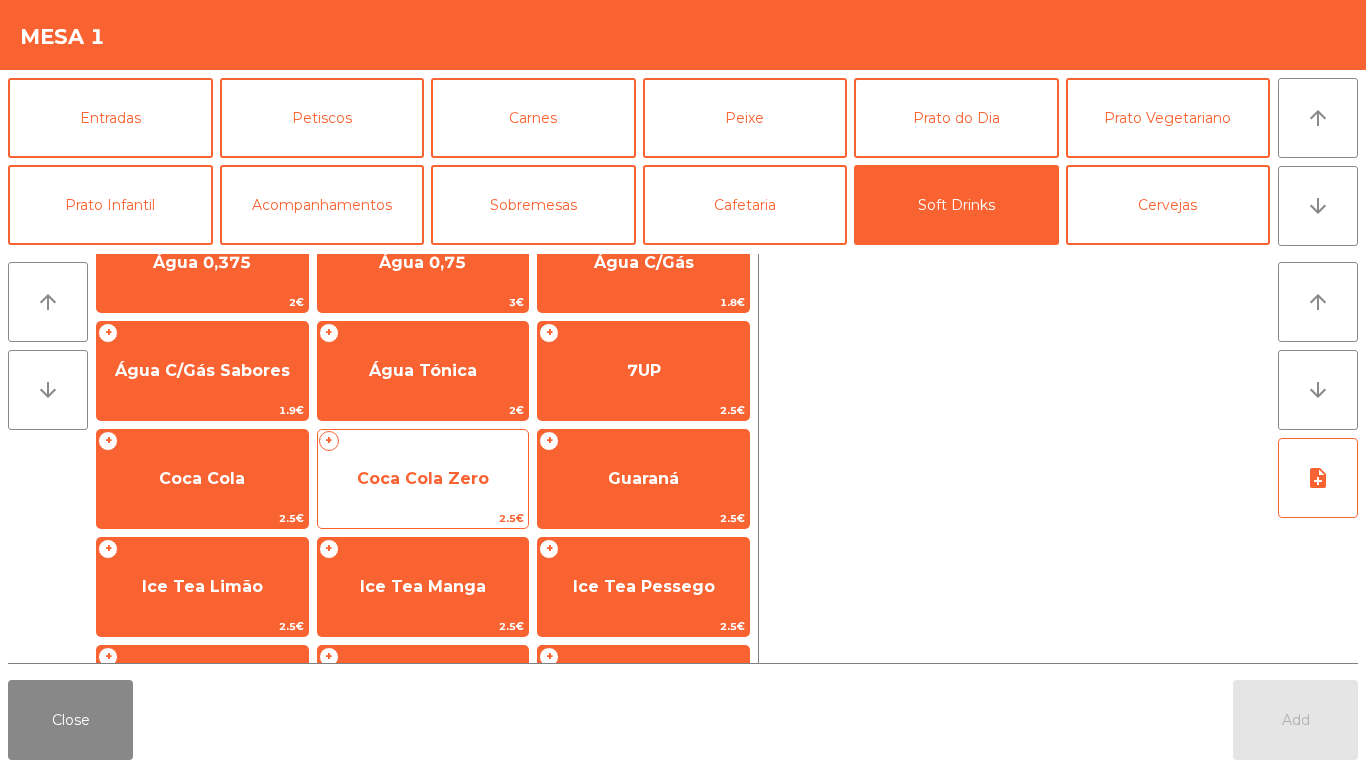 scroll, scrollTop: 100, scrollLeft: 0, axis: vertical 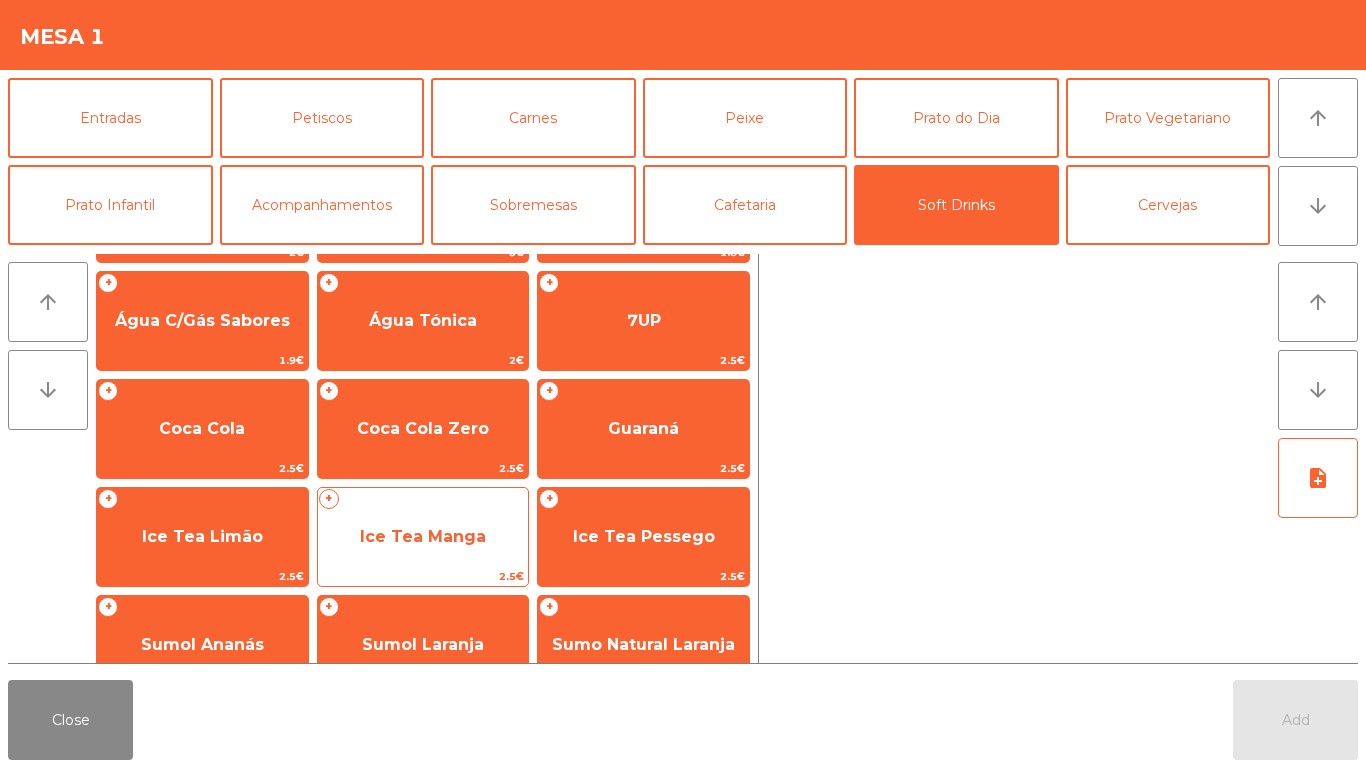click on "Ice Tea Manga" 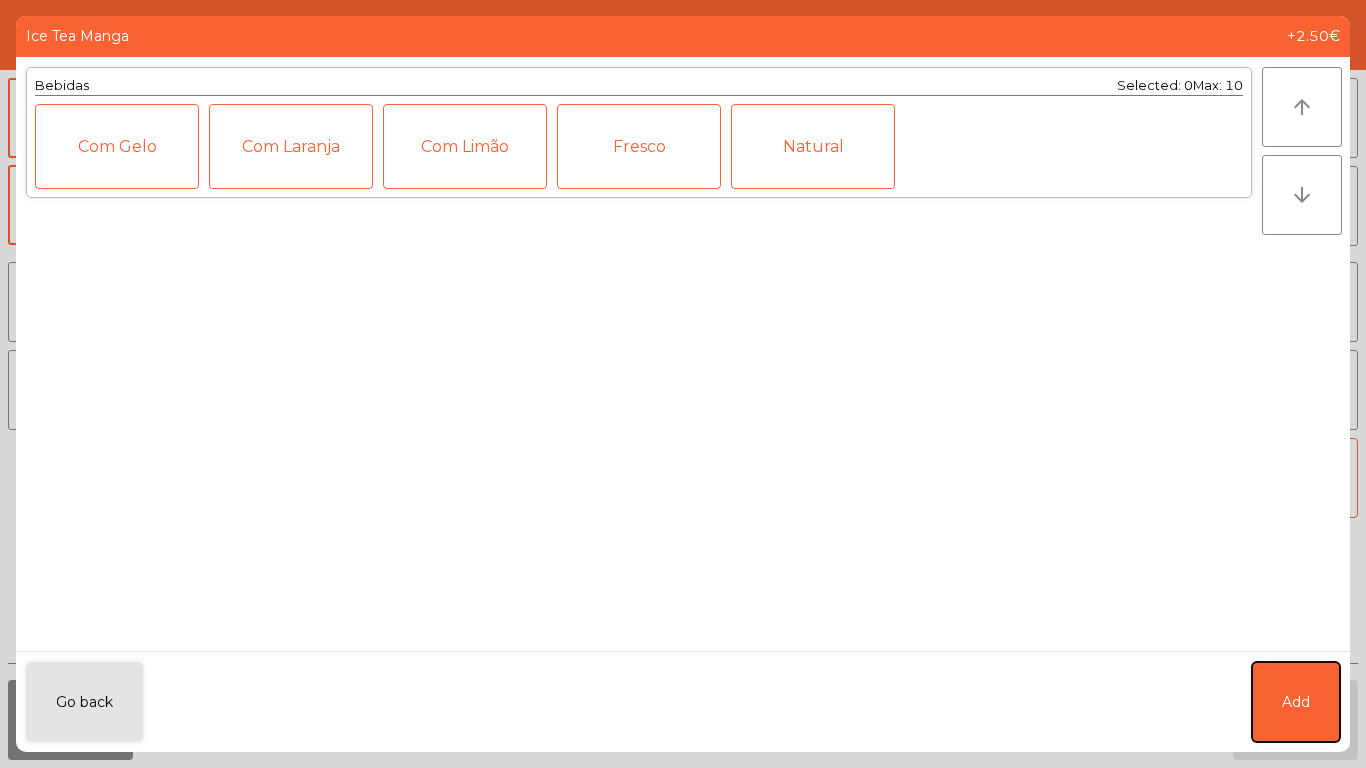 drag, startPoint x: 1271, startPoint y: 703, endPoint x: 1240, endPoint y: 57, distance: 646.7434 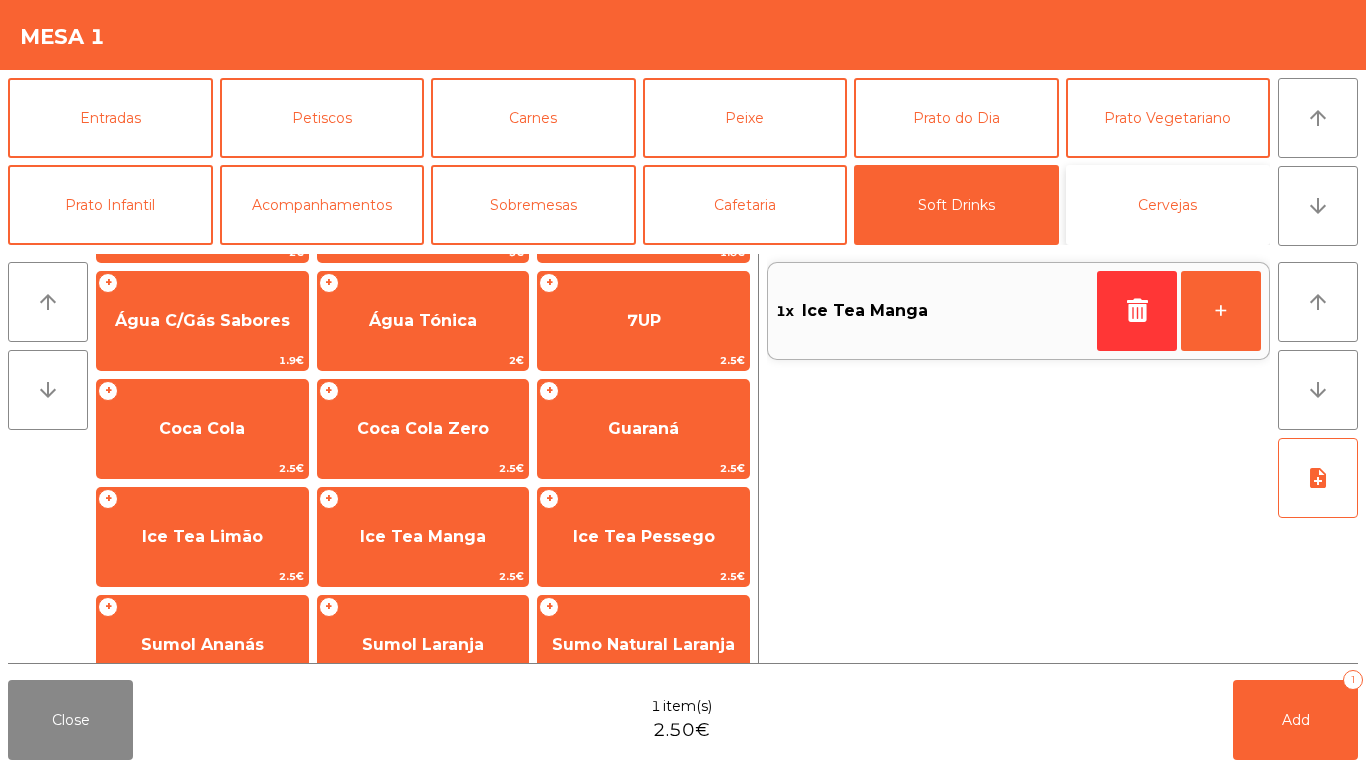 click on "Cervejas" 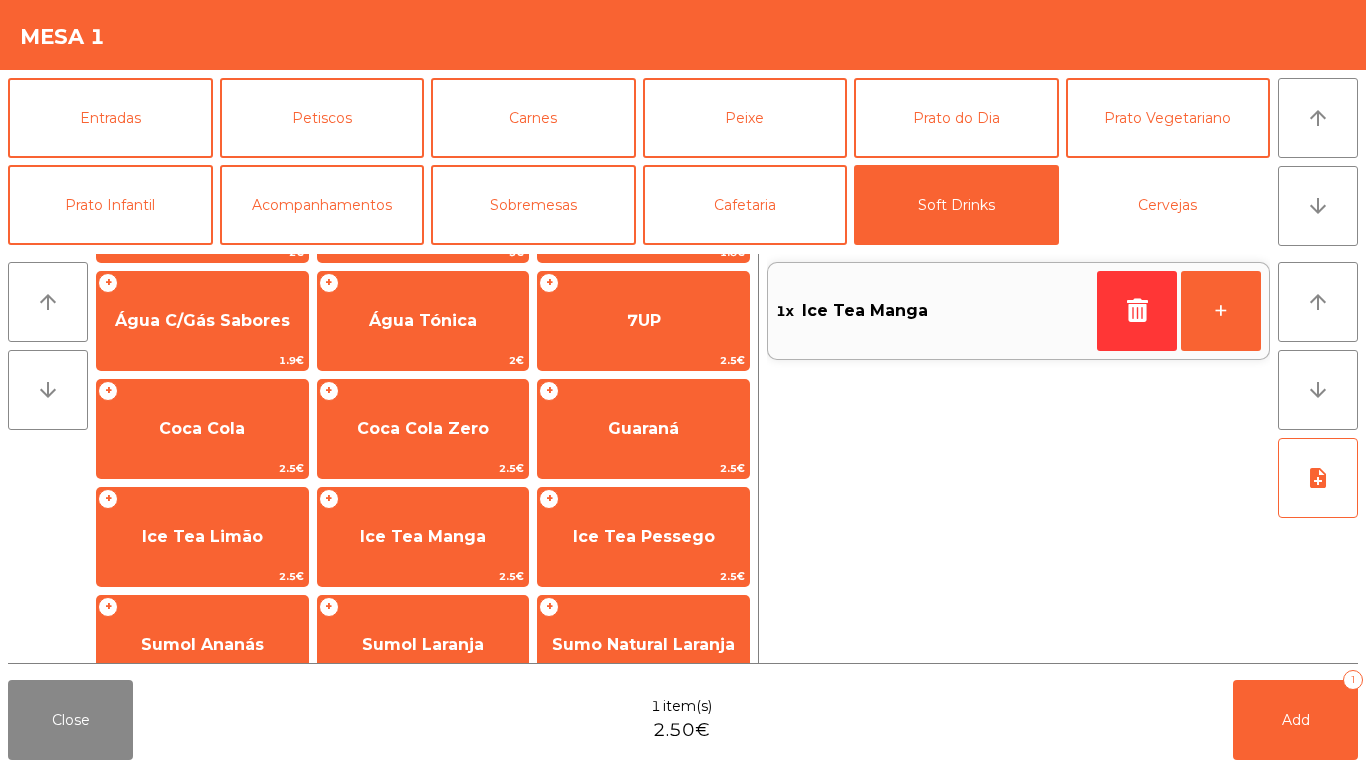 scroll, scrollTop: 0, scrollLeft: 0, axis: both 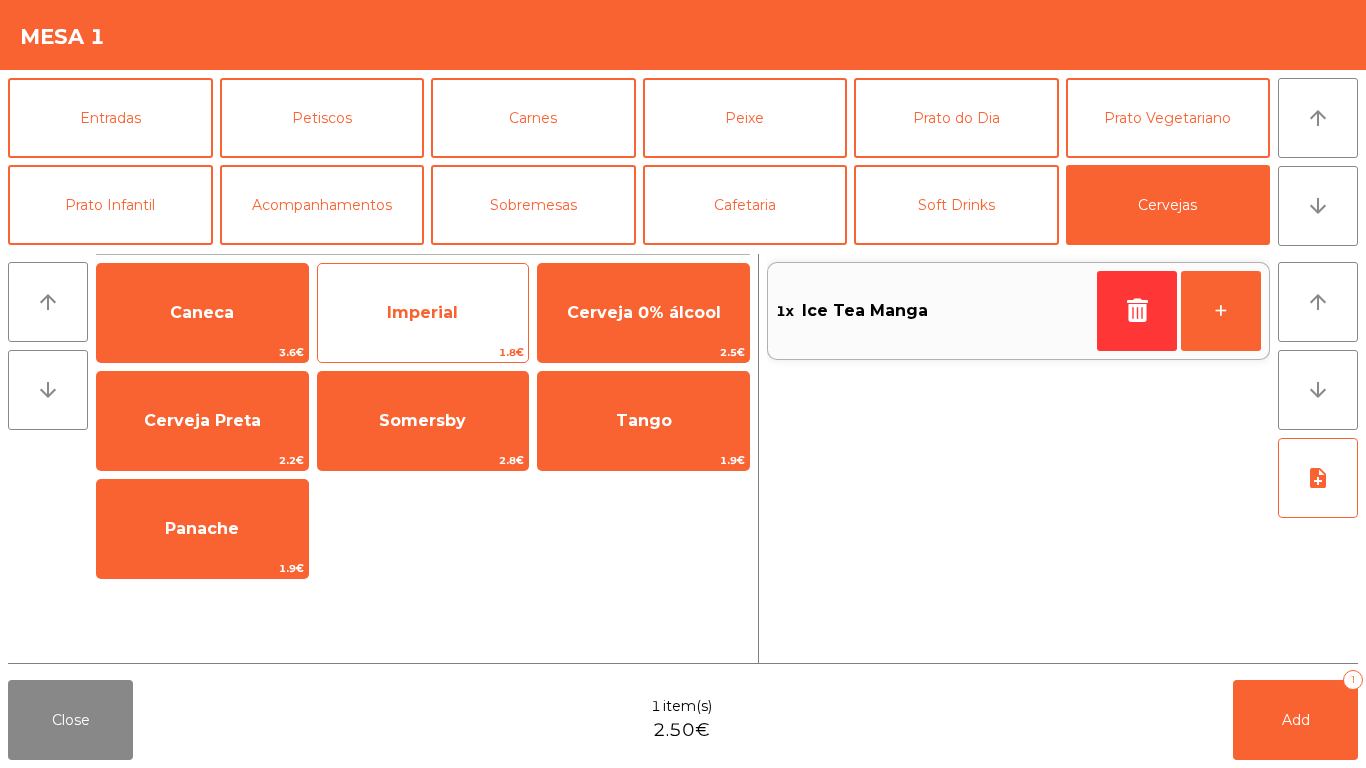 click on "Imperial" 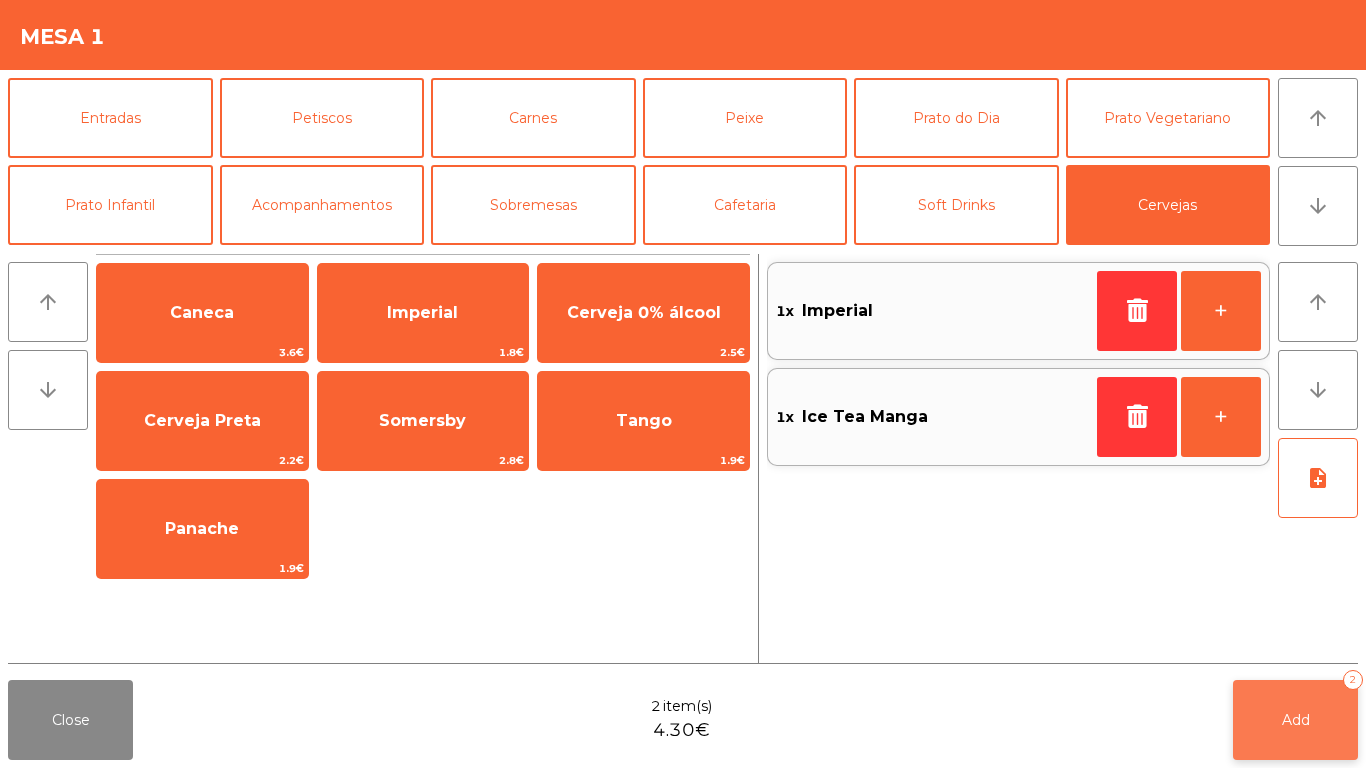 click on "Add   2" 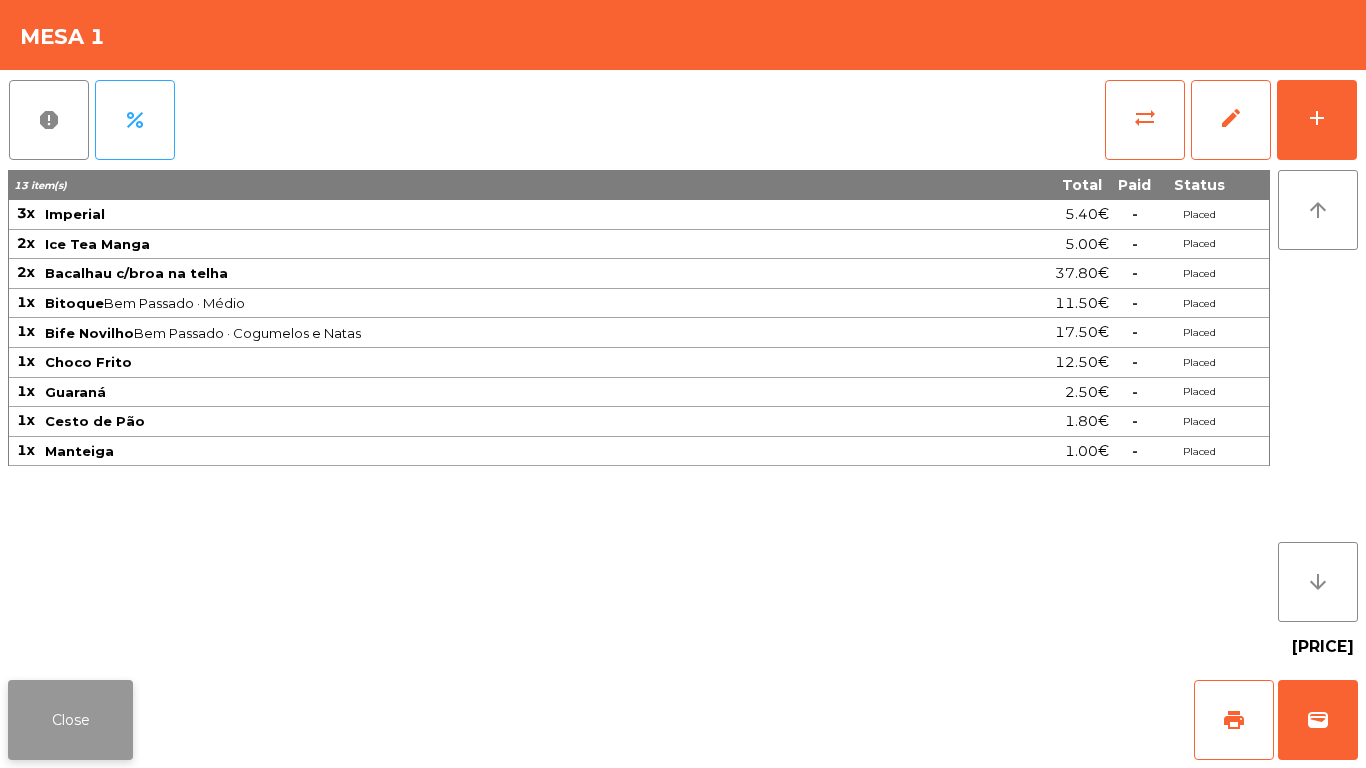click on "Close" 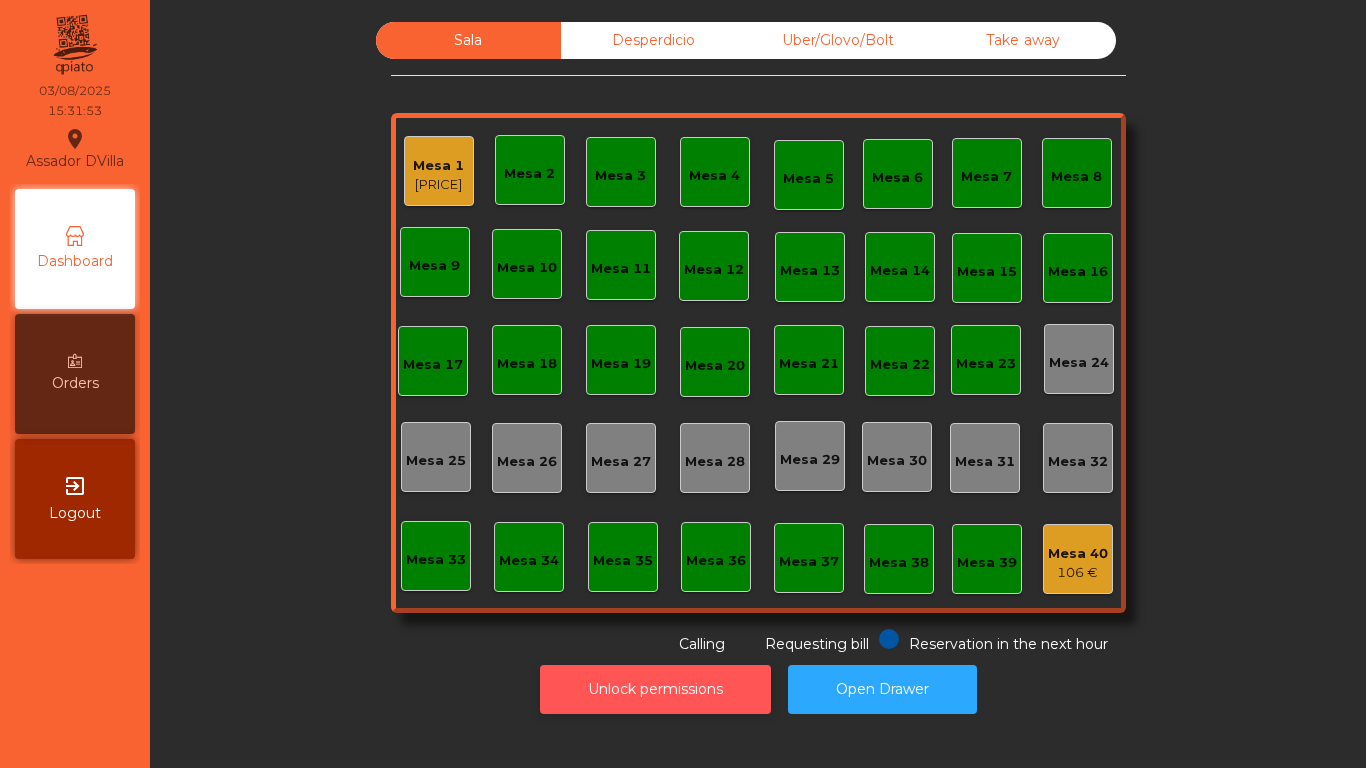 click on "Unlock permissions" 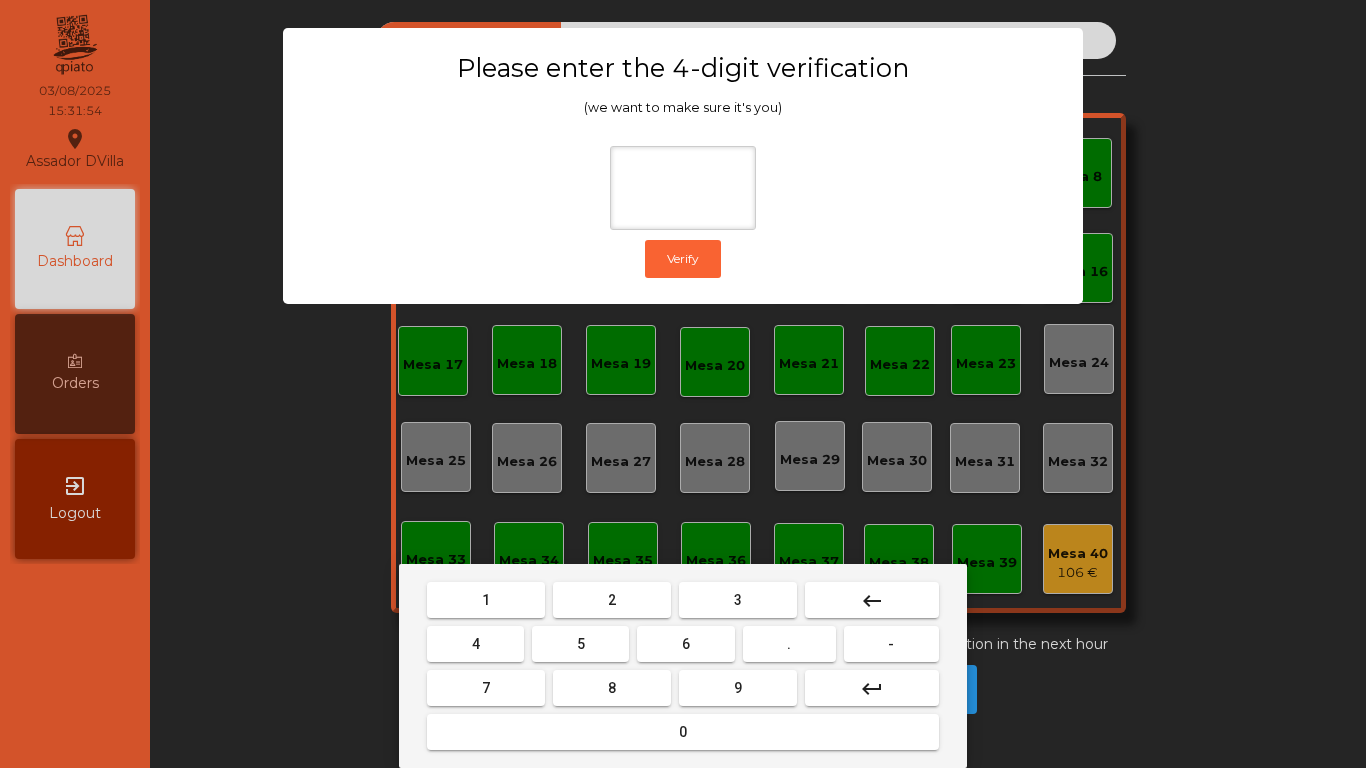 click on "1 2 3 keyboard_backspace 4 5 6 . - 7 8 9 keyboard_return 0" at bounding box center (683, 666) 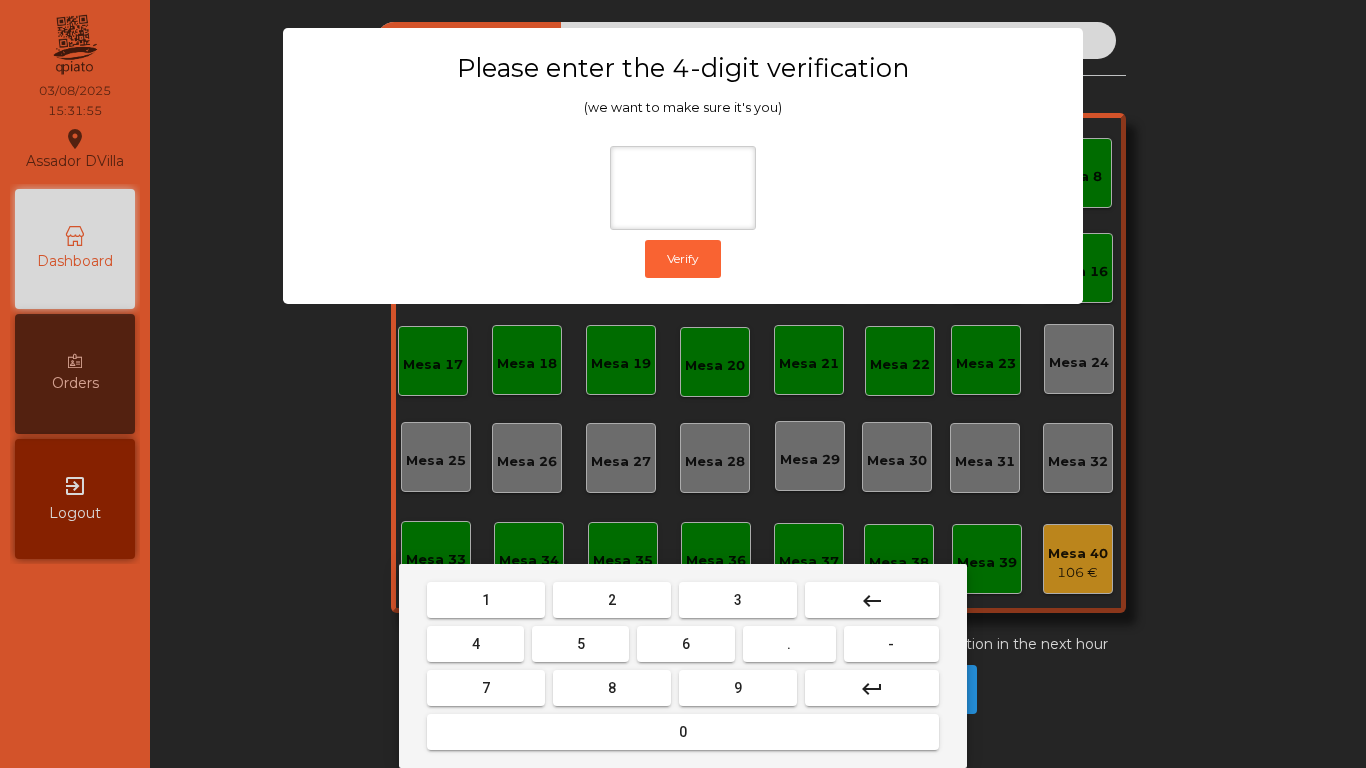 click on "9" at bounding box center [738, 688] 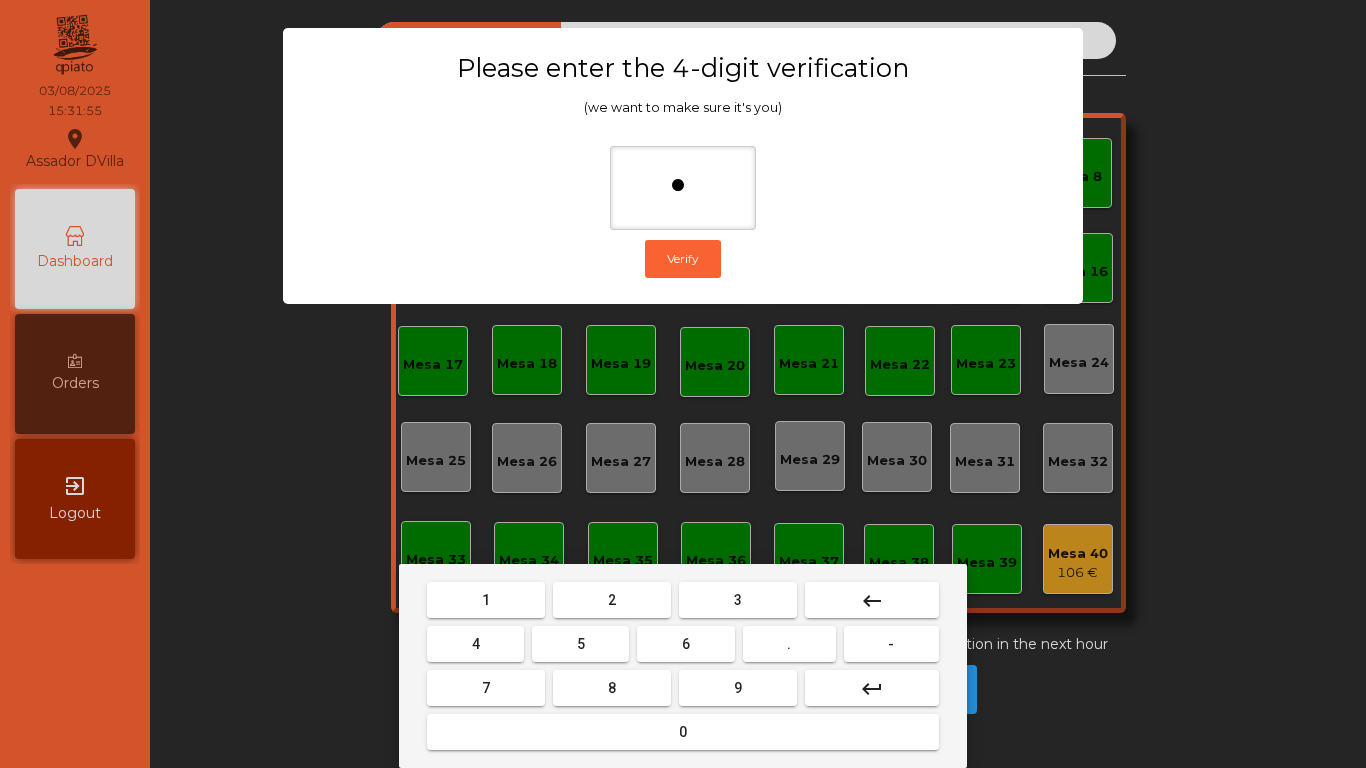 click on "4" at bounding box center (476, 644) 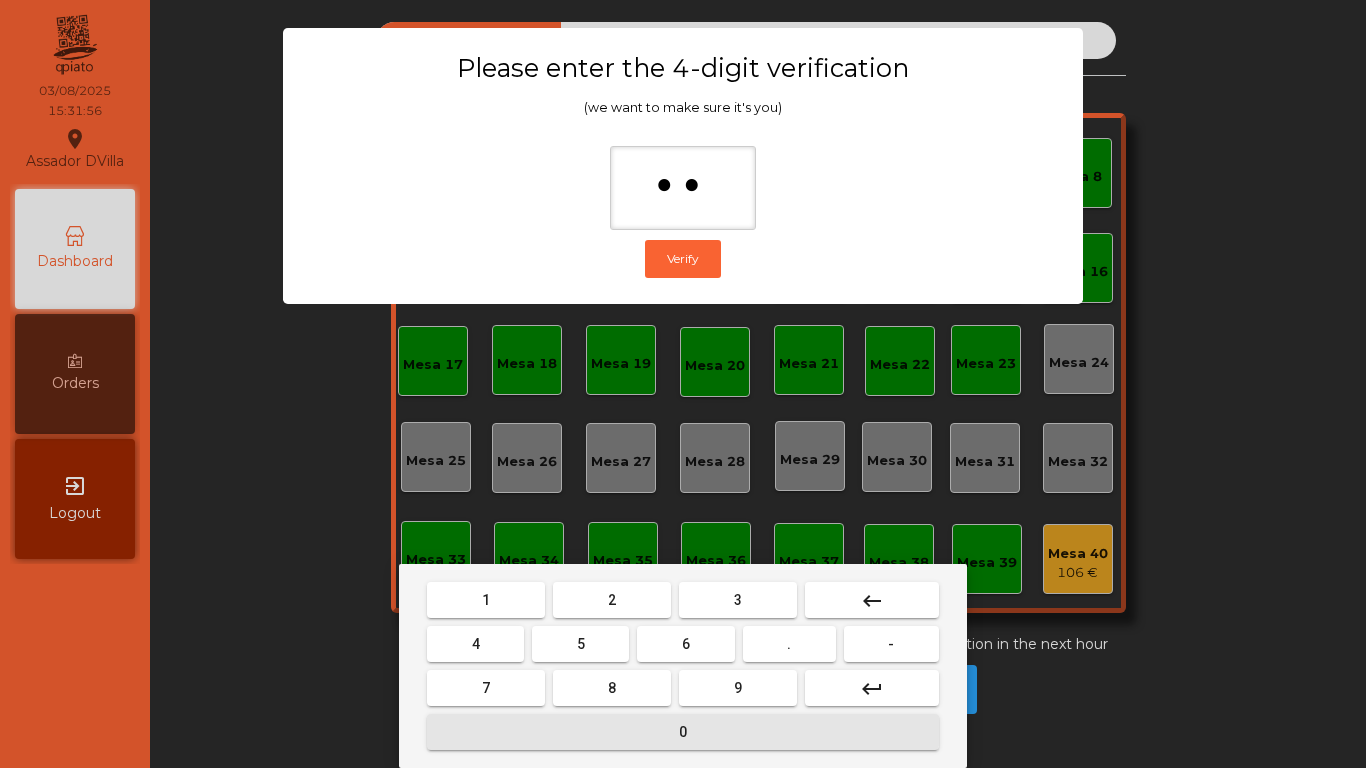click on "0" at bounding box center [683, 732] 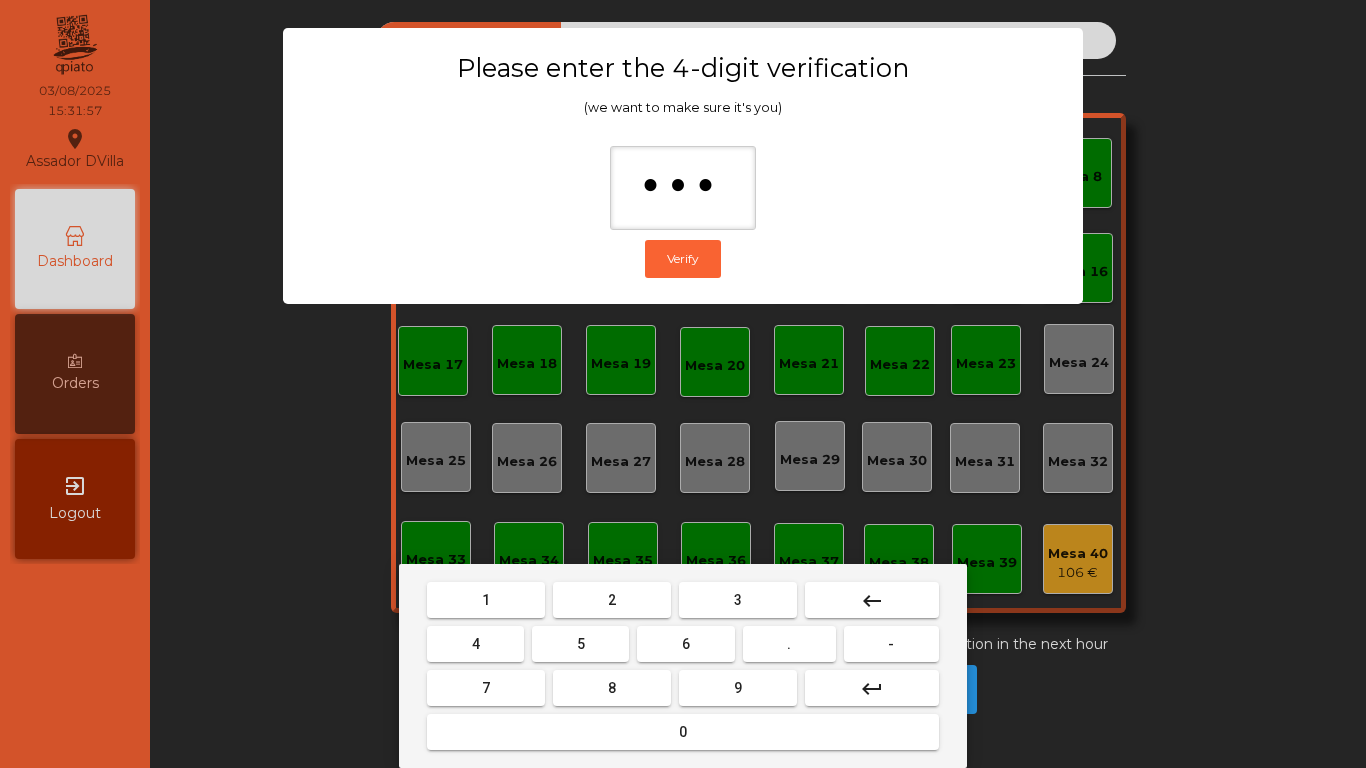 click on "keyboard_backspace" at bounding box center (872, 600) 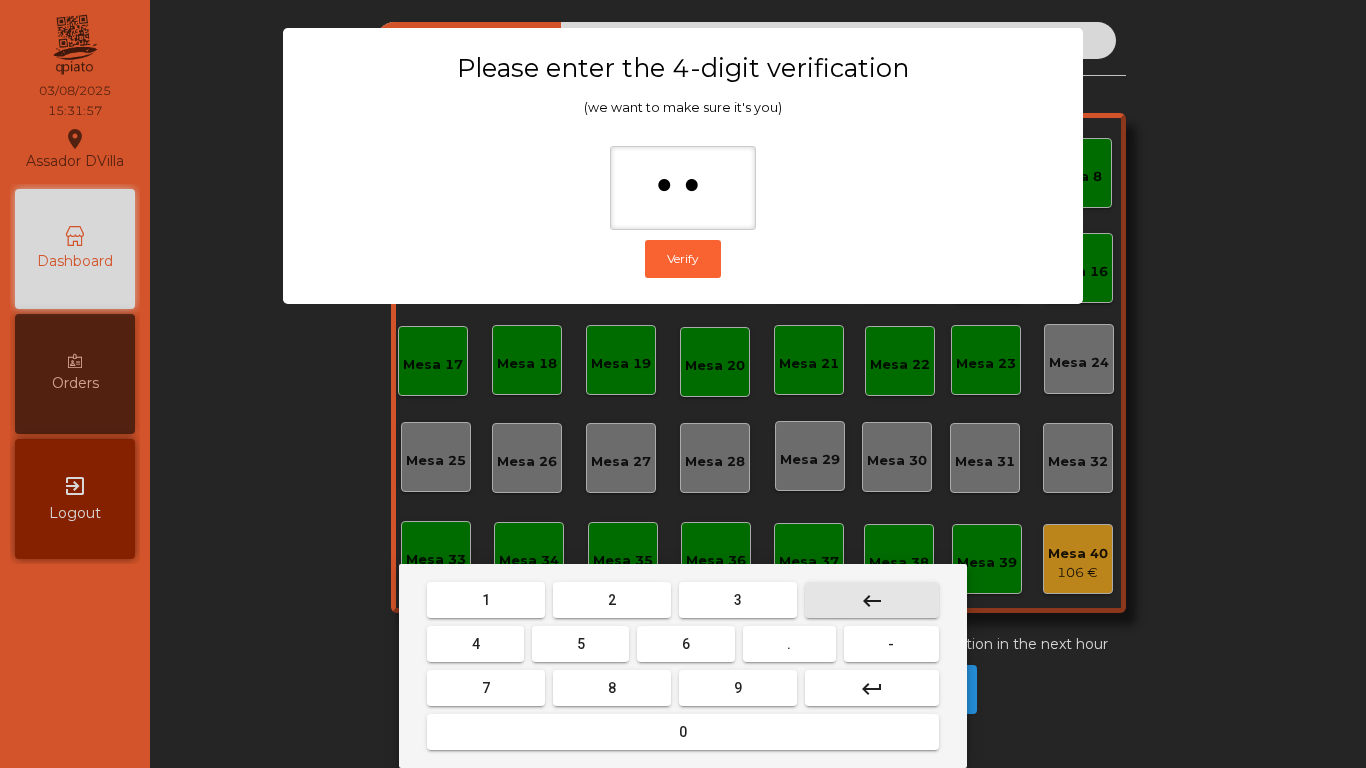 click on "keyboard_backspace" at bounding box center [872, 600] 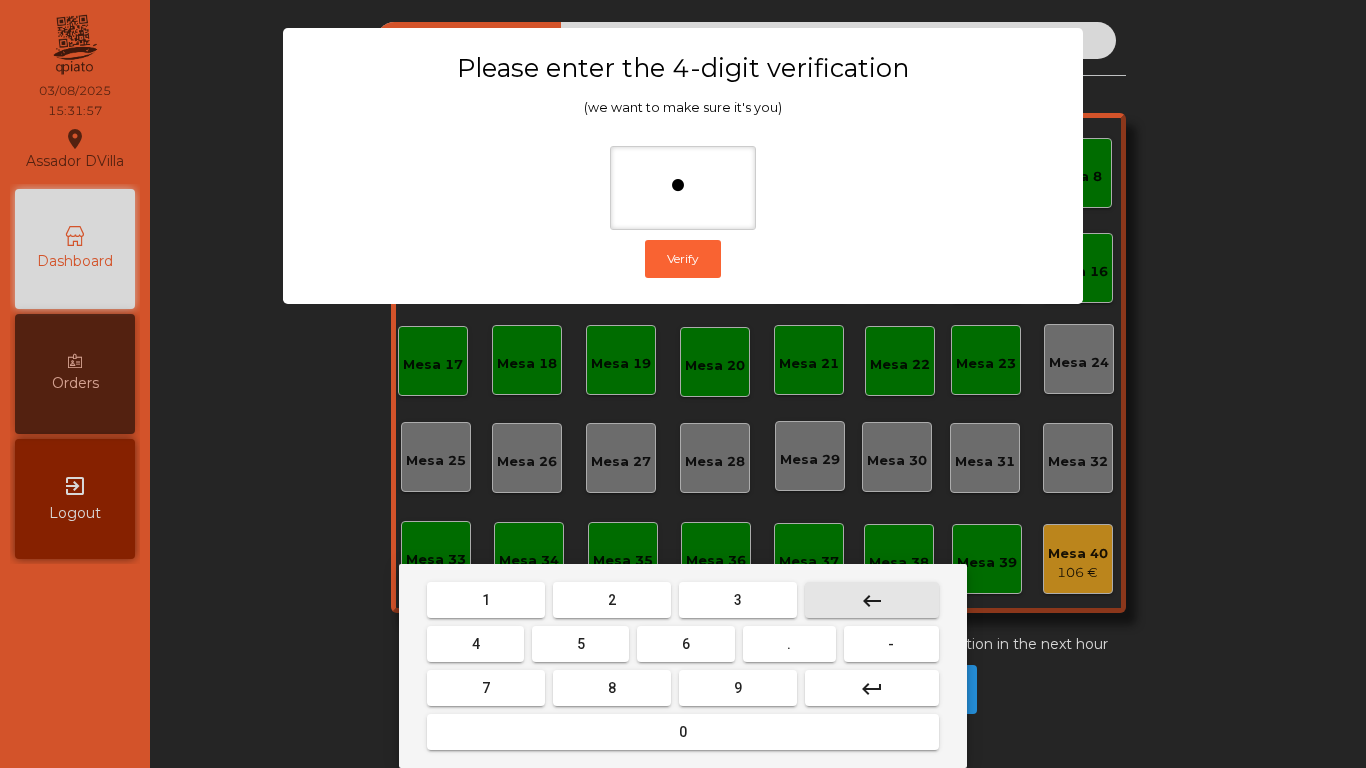 click on "1 2 3 keyboard_backspace 4 5 6 . - 7 8 9 keyboard_return 0" at bounding box center (683, 666) 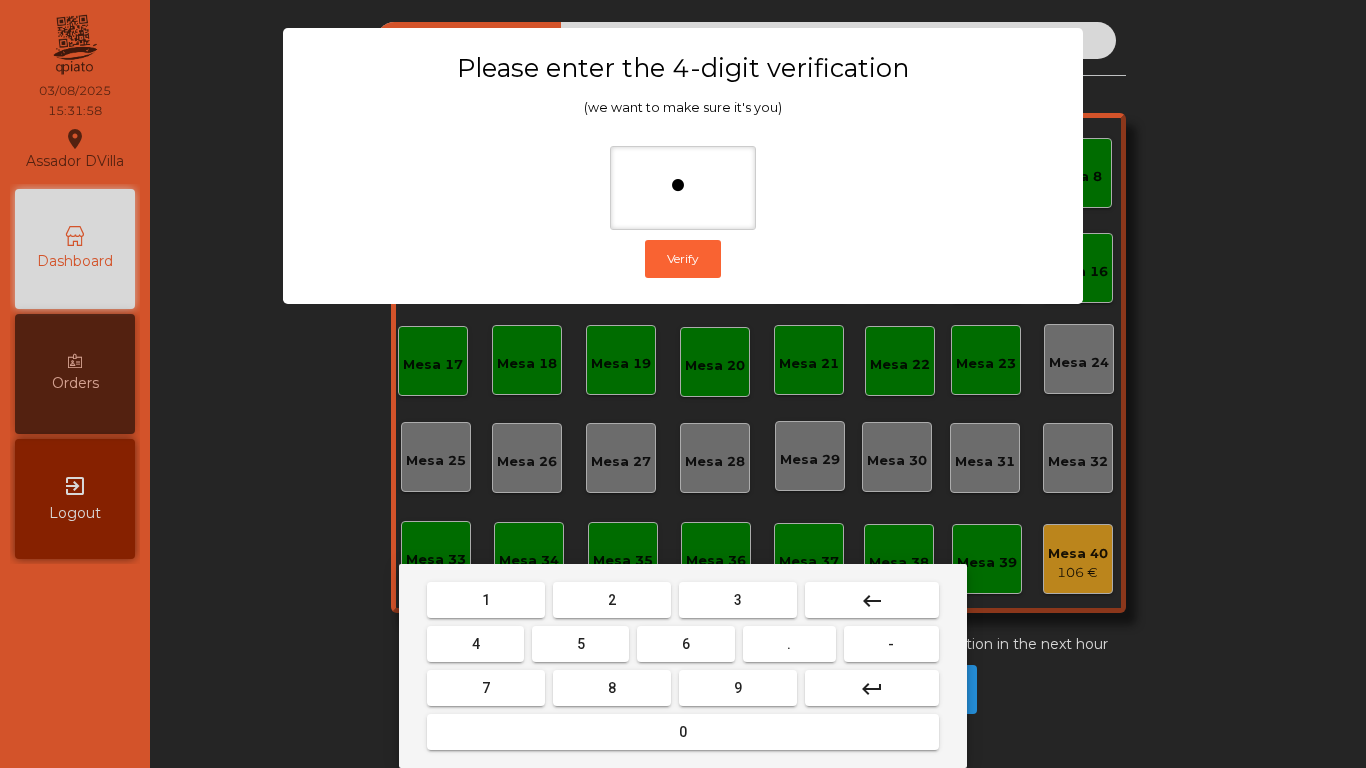 click on "9" at bounding box center [738, 688] 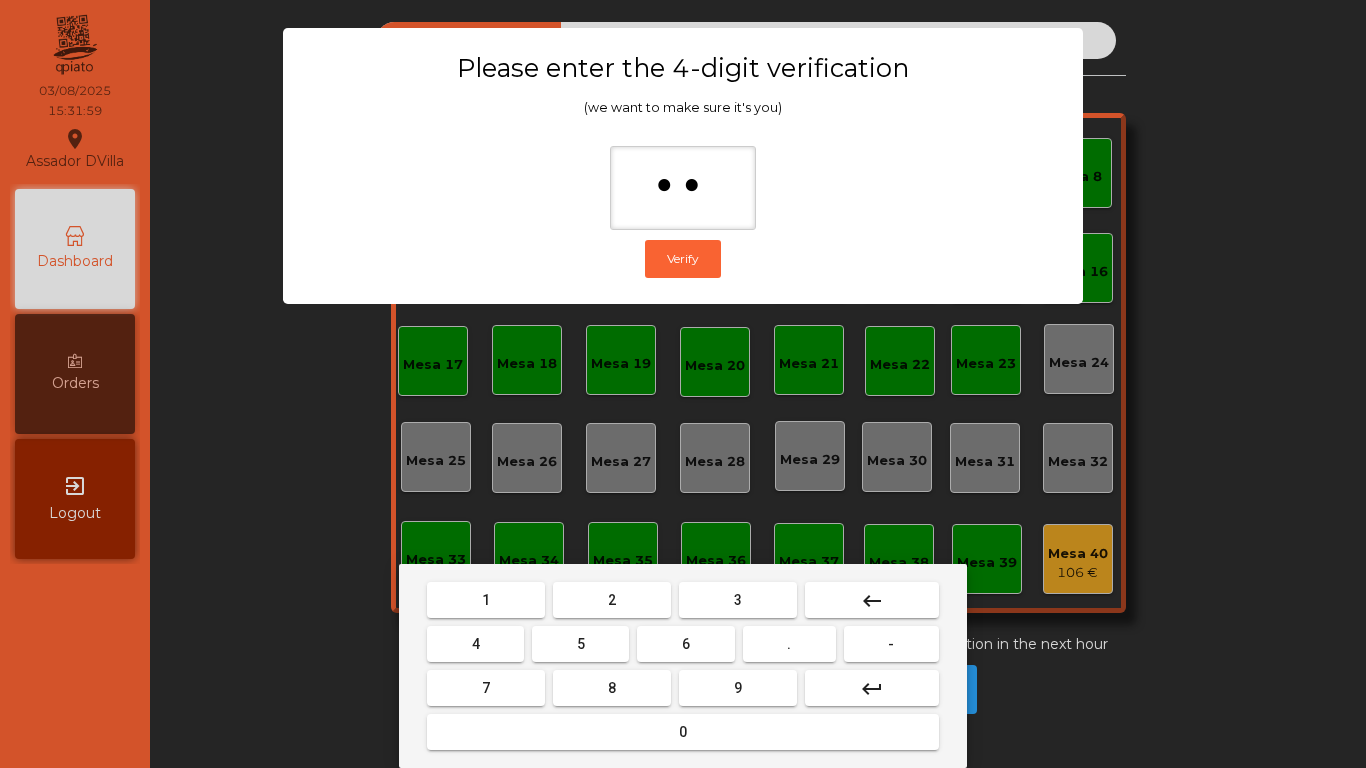 click on "4" at bounding box center [475, 644] 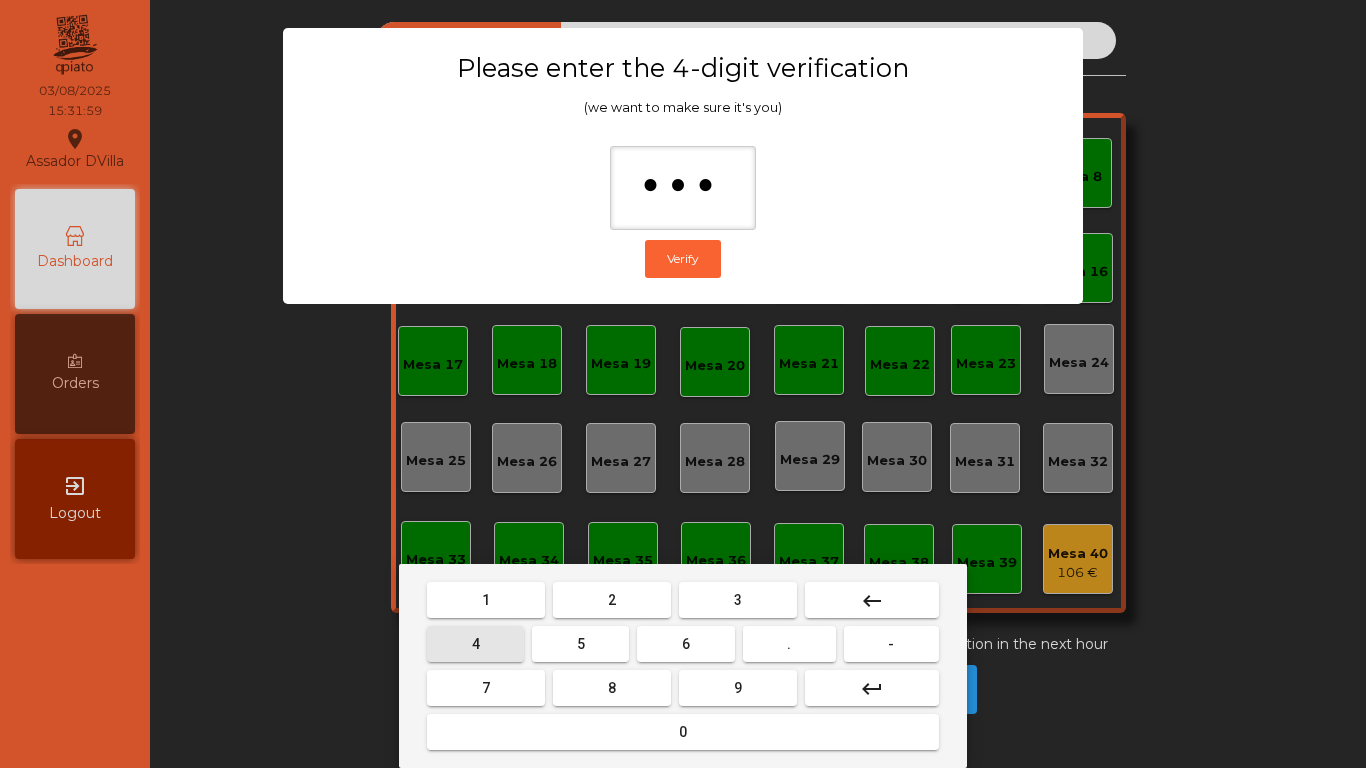 click on "0" at bounding box center [683, 732] 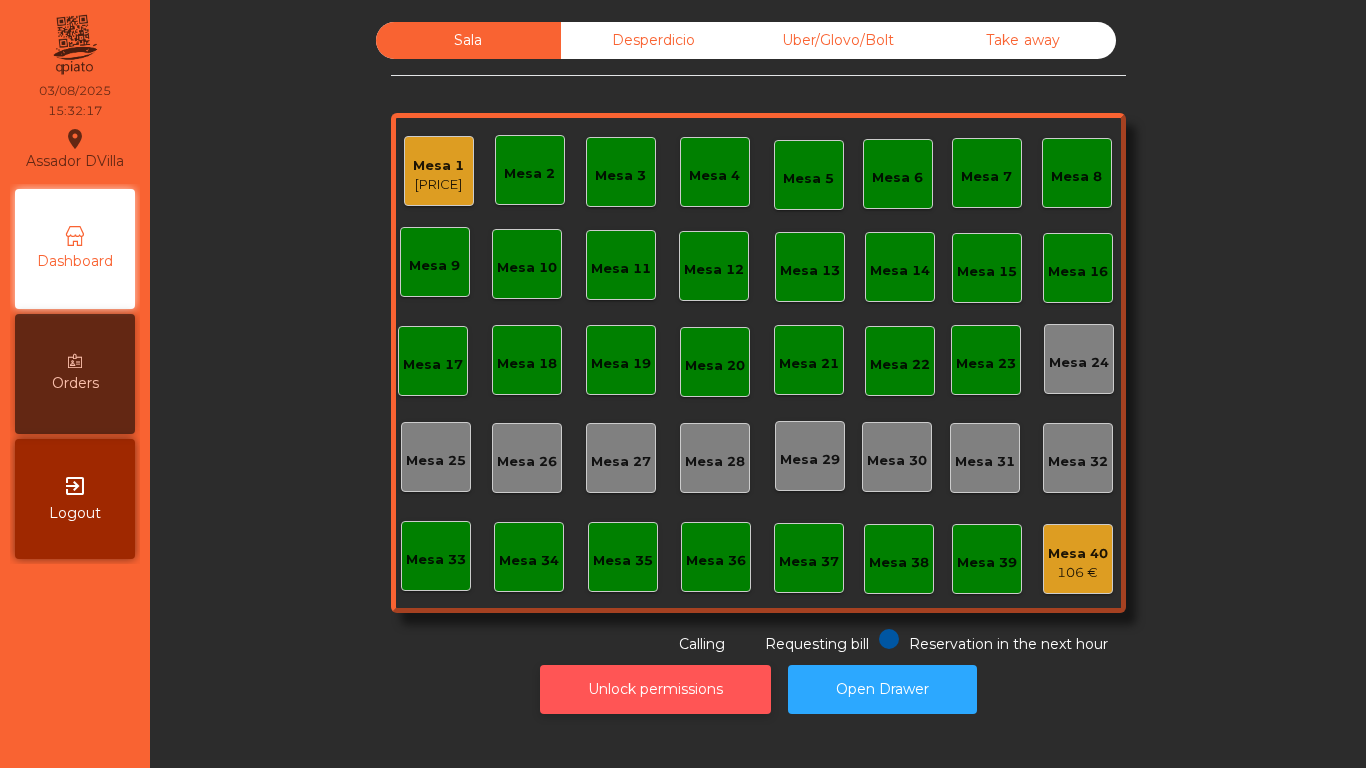 click on "Unlock permissions" 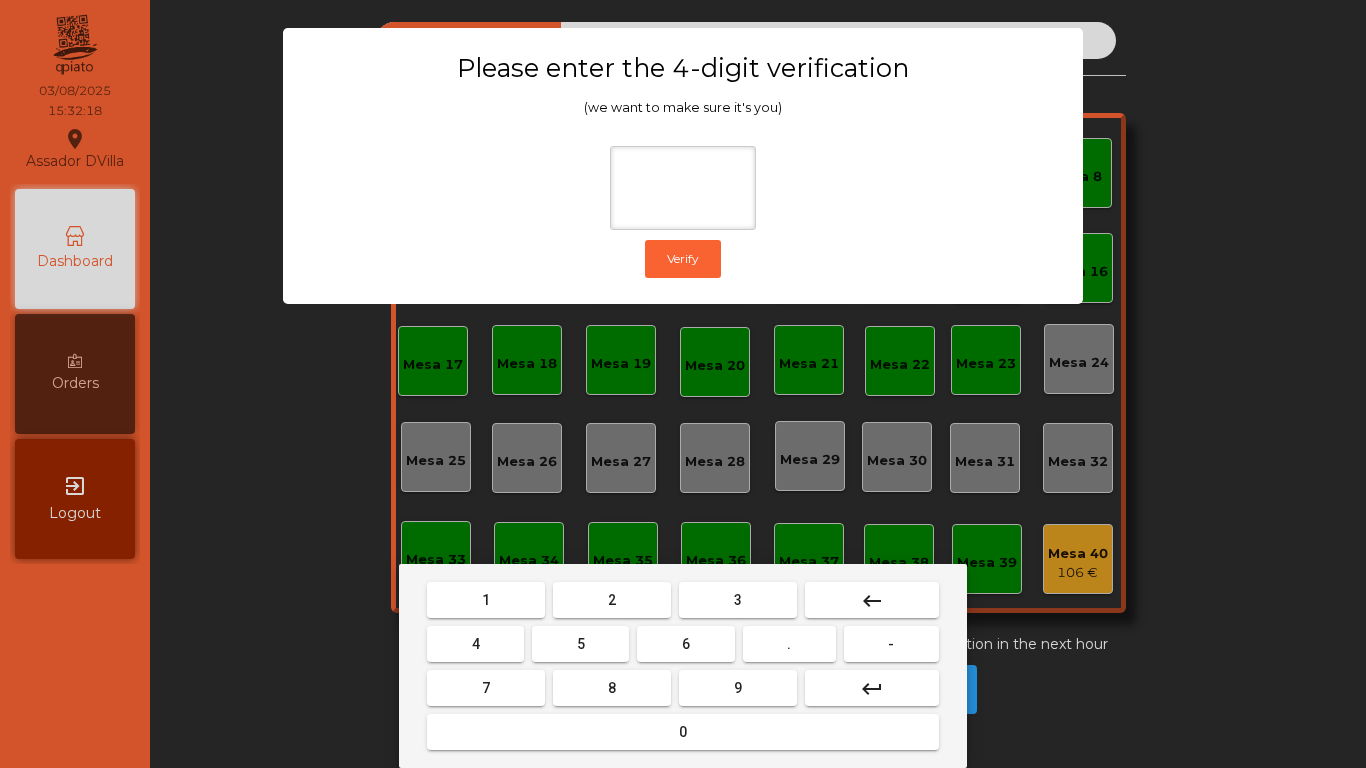 click on "1" at bounding box center (486, 600) 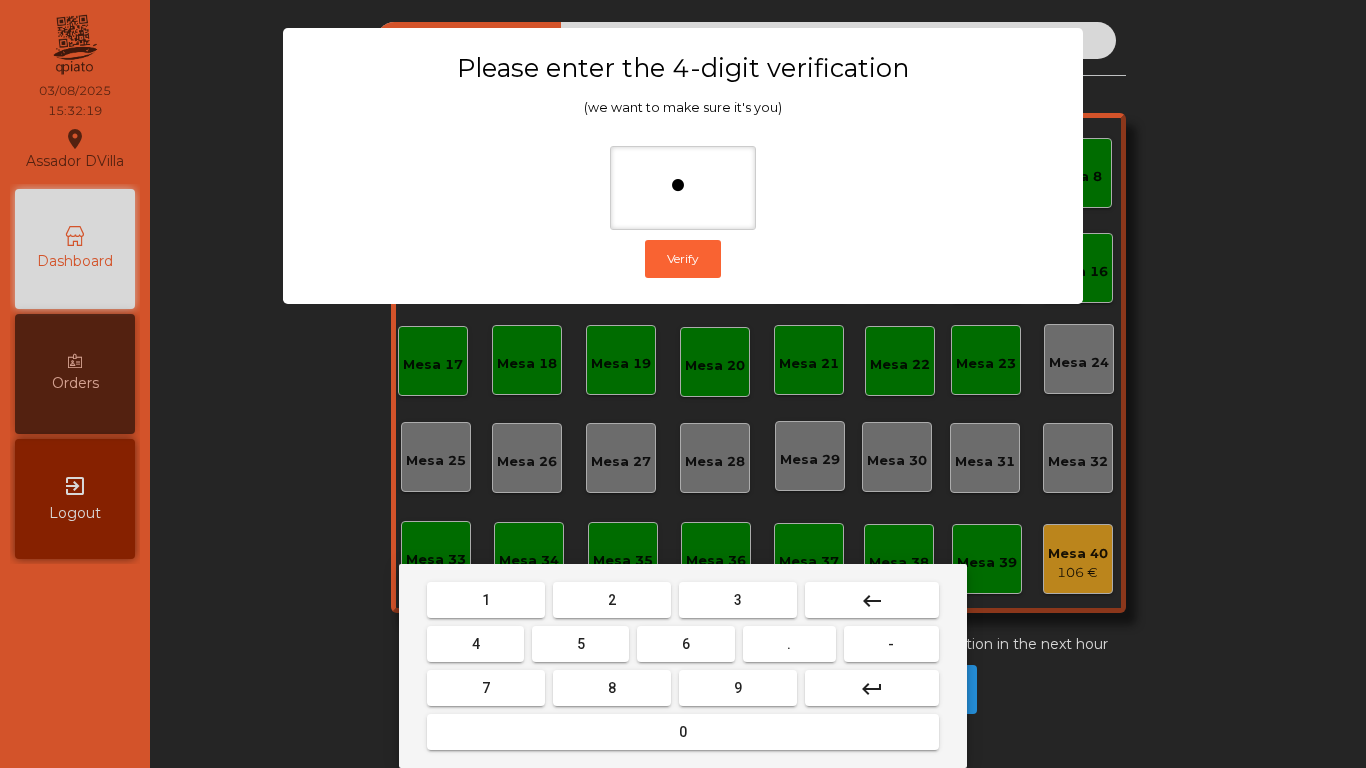 click on "9" at bounding box center [738, 688] 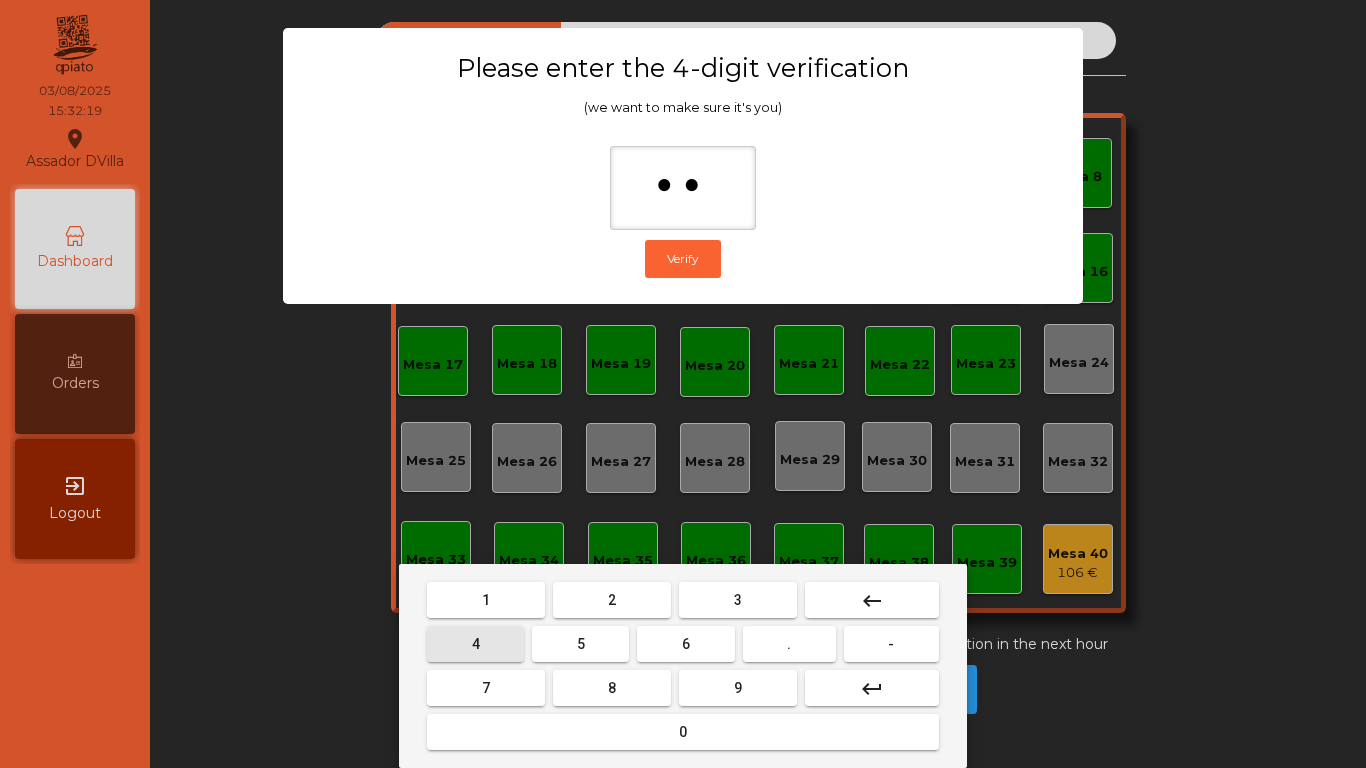 click on "4" at bounding box center [476, 644] 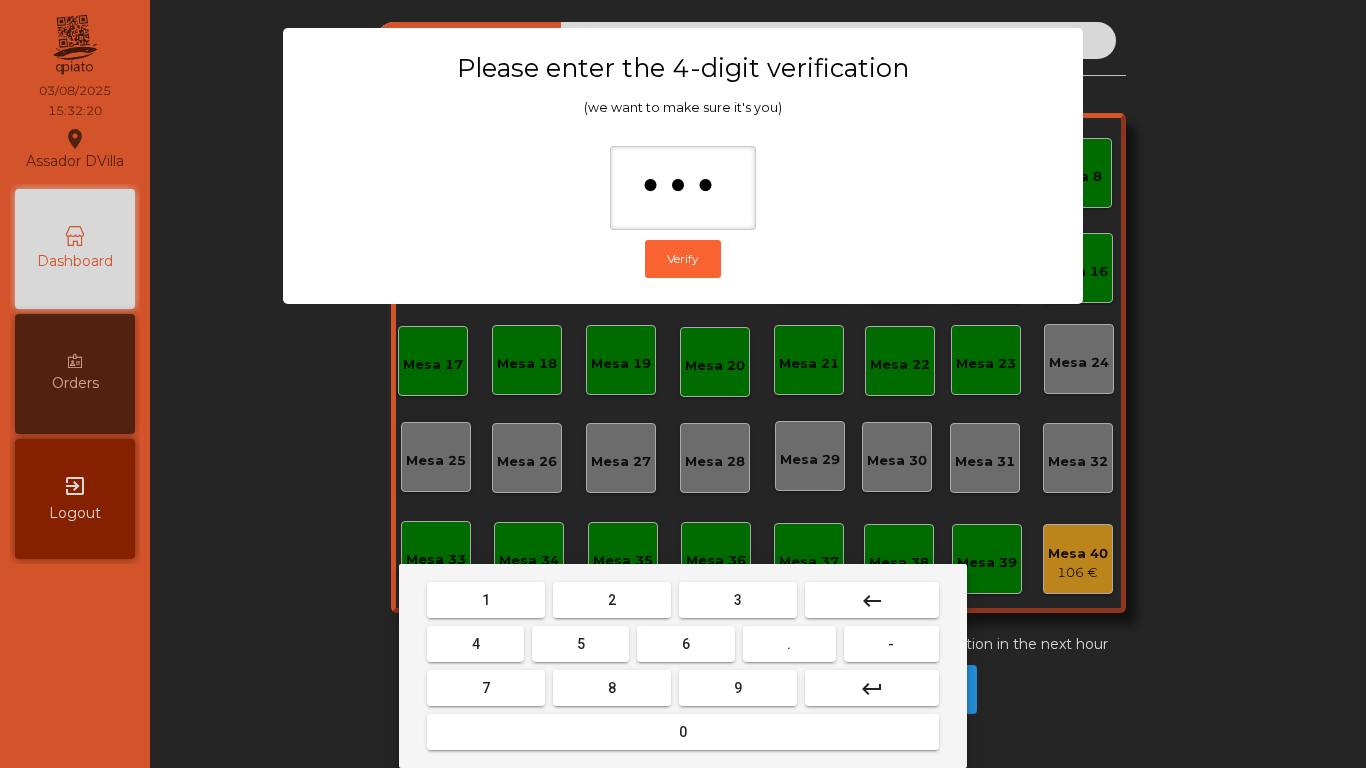 click on "0" at bounding box center (683, 732) 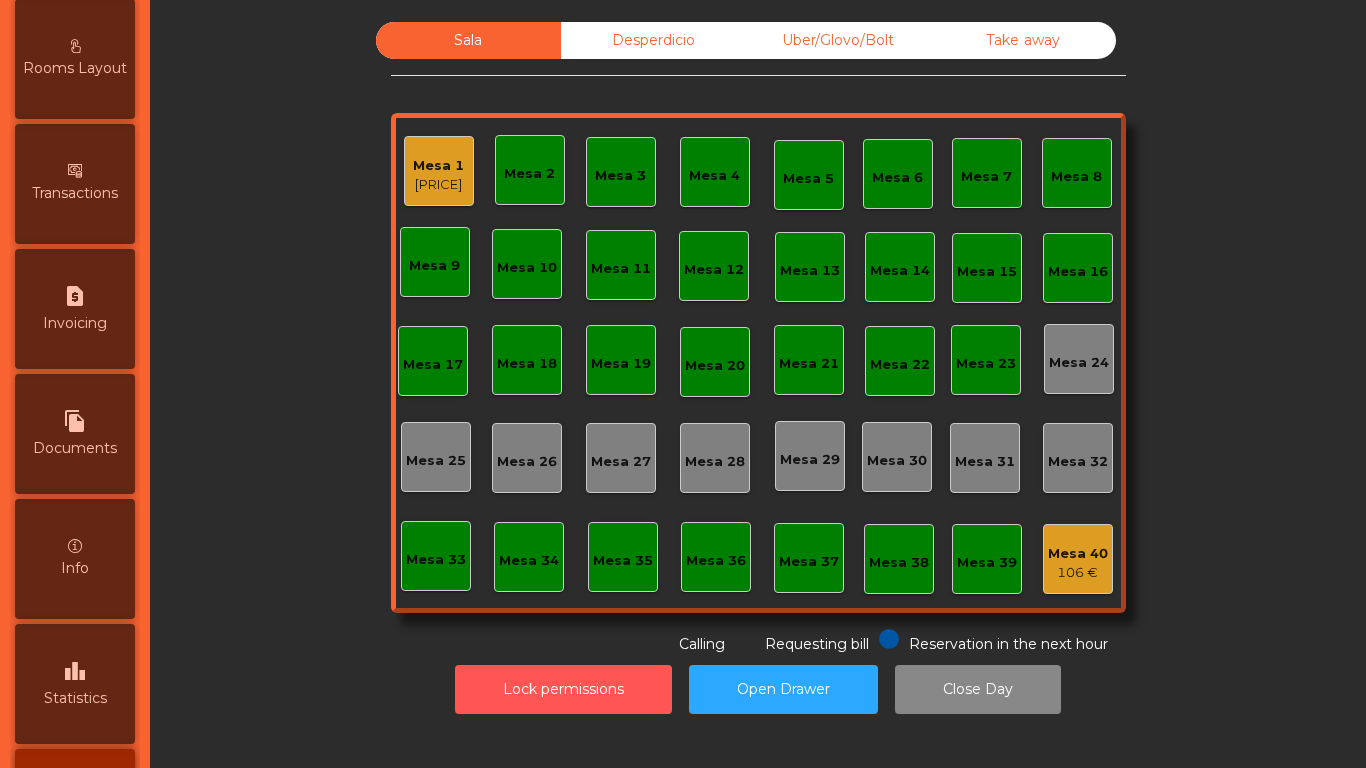 scroll, scrollTop: 1056, scrollLeft: 0, axis: vertical 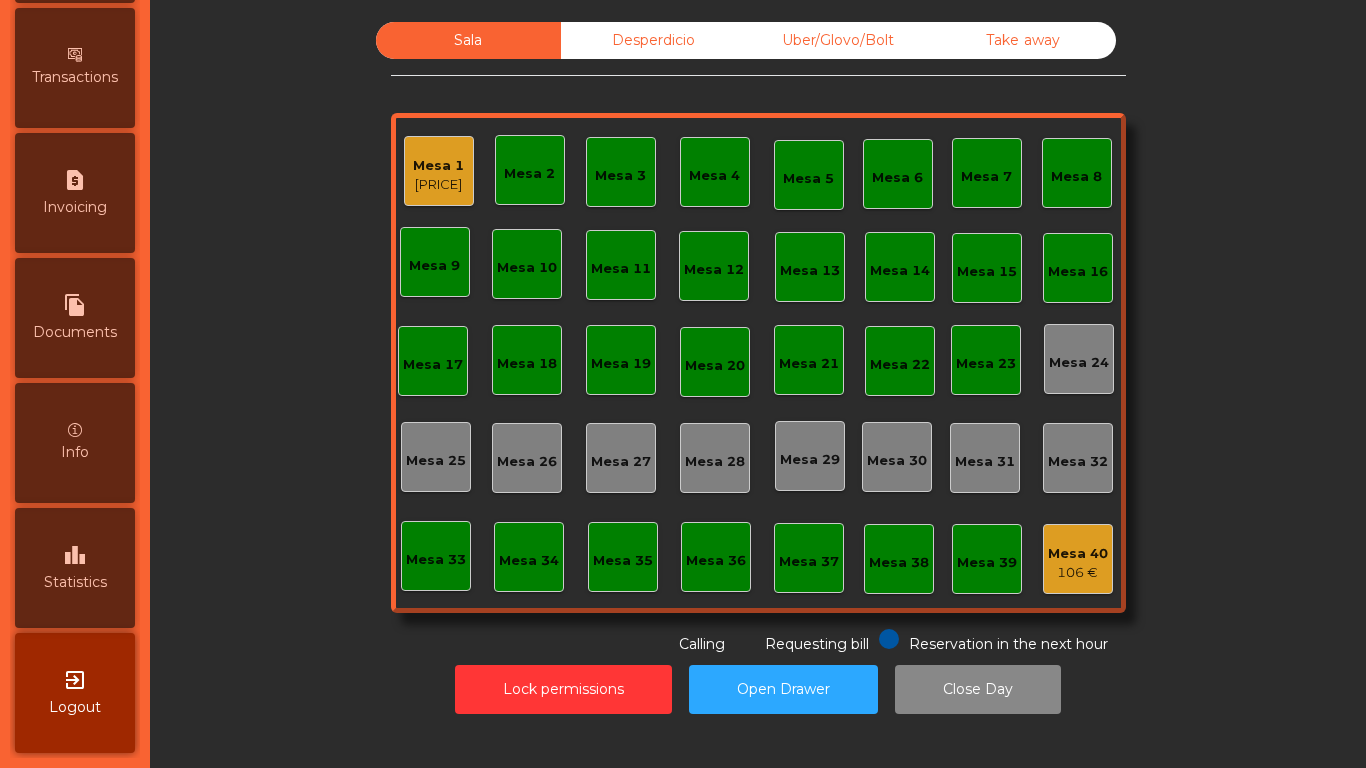 click on "leaderboard  Statistics" at bounding box center [75, 568] 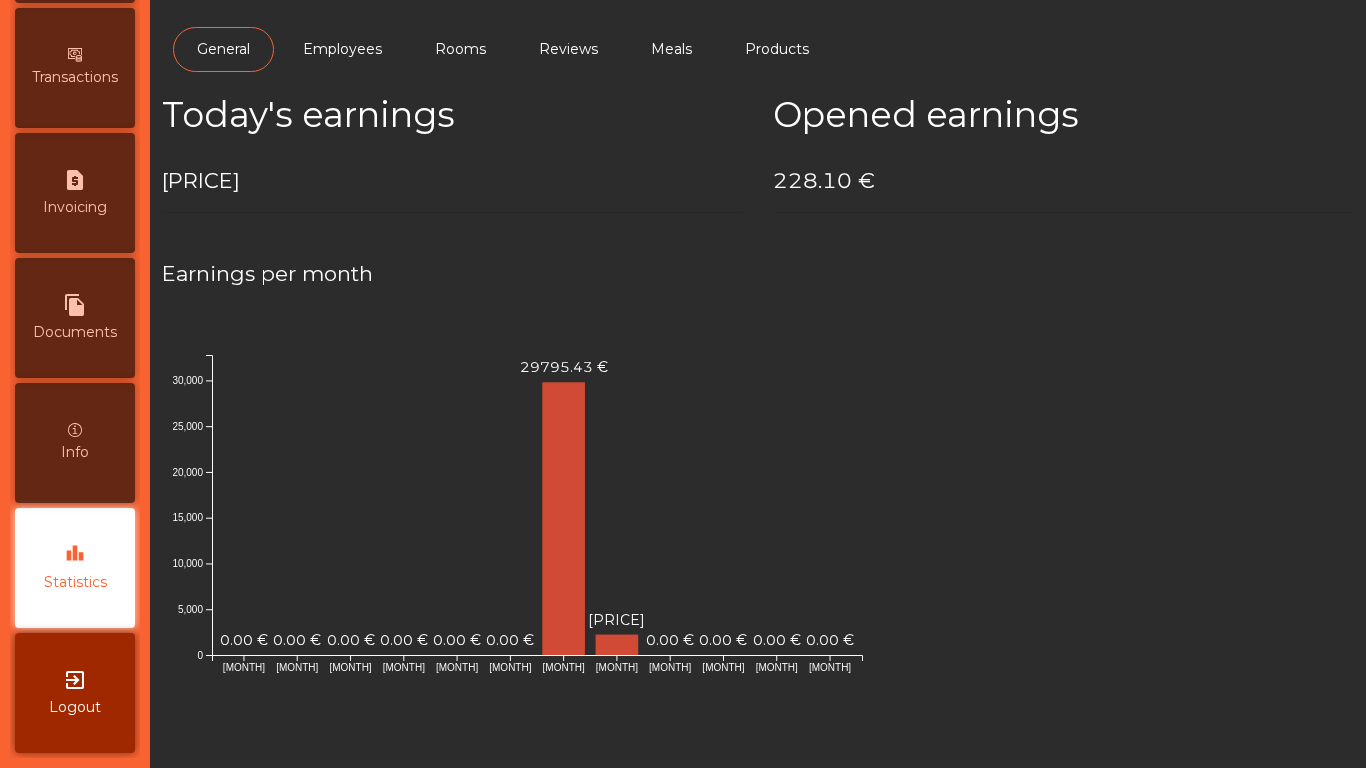 click on "request_page  Invoicing" at bounding box center (75, 193) 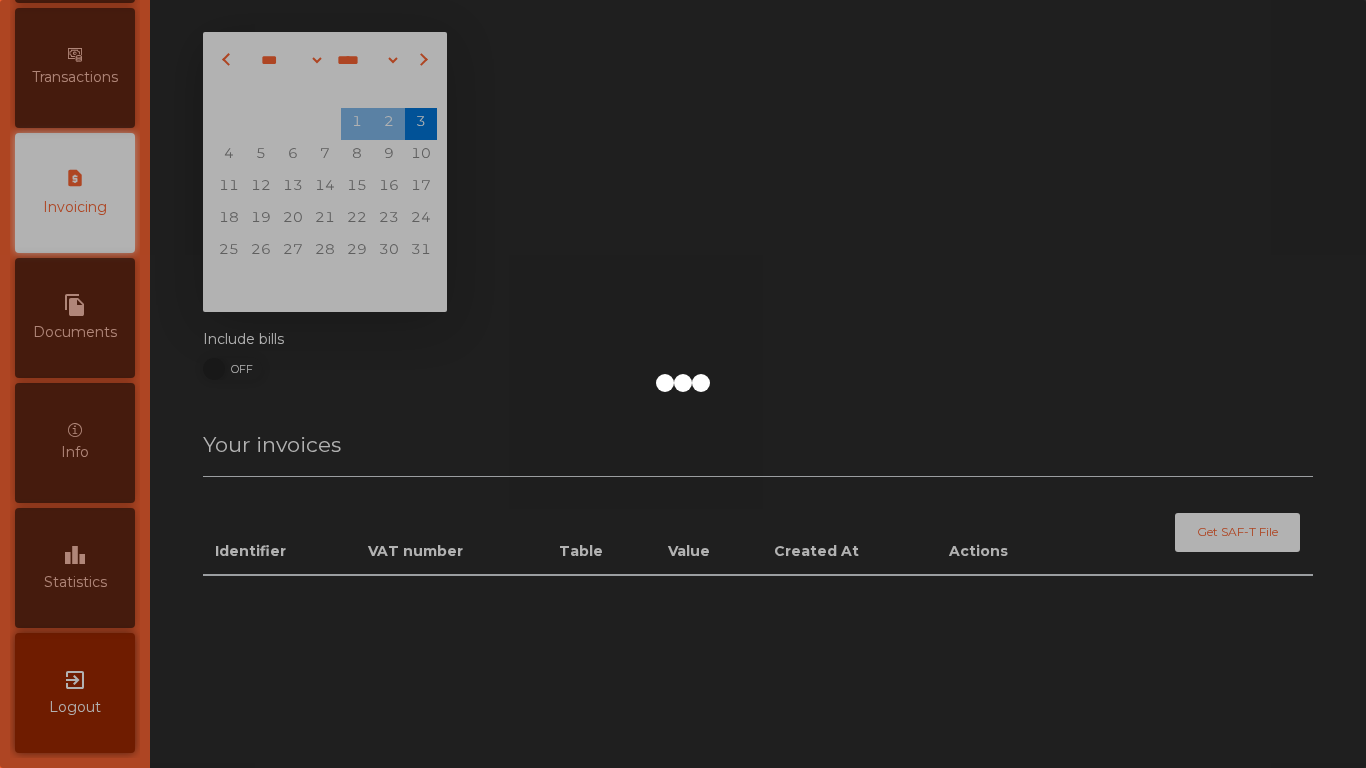 scroll, scrollTop: 865, scrollLeft: 0, axis: vertical 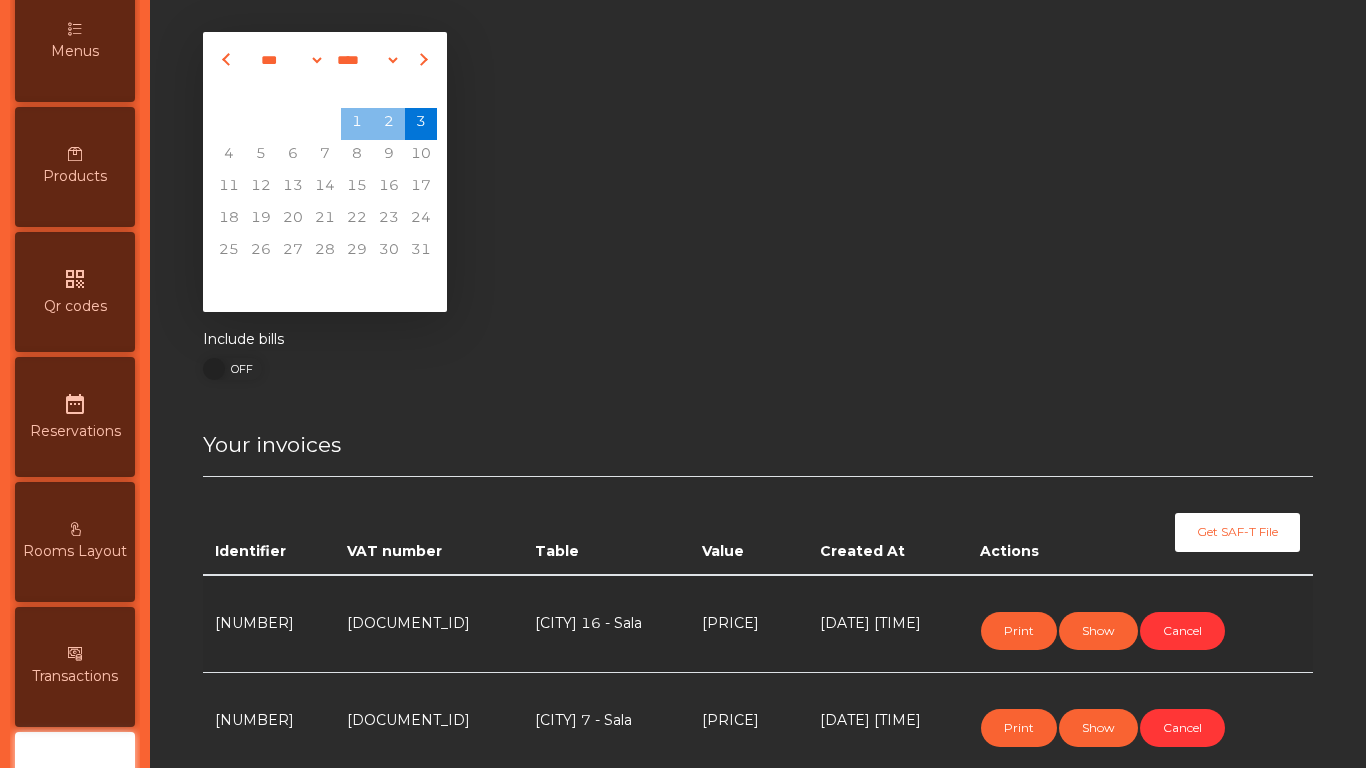 click on "Products" at bounding box center [75, 176] 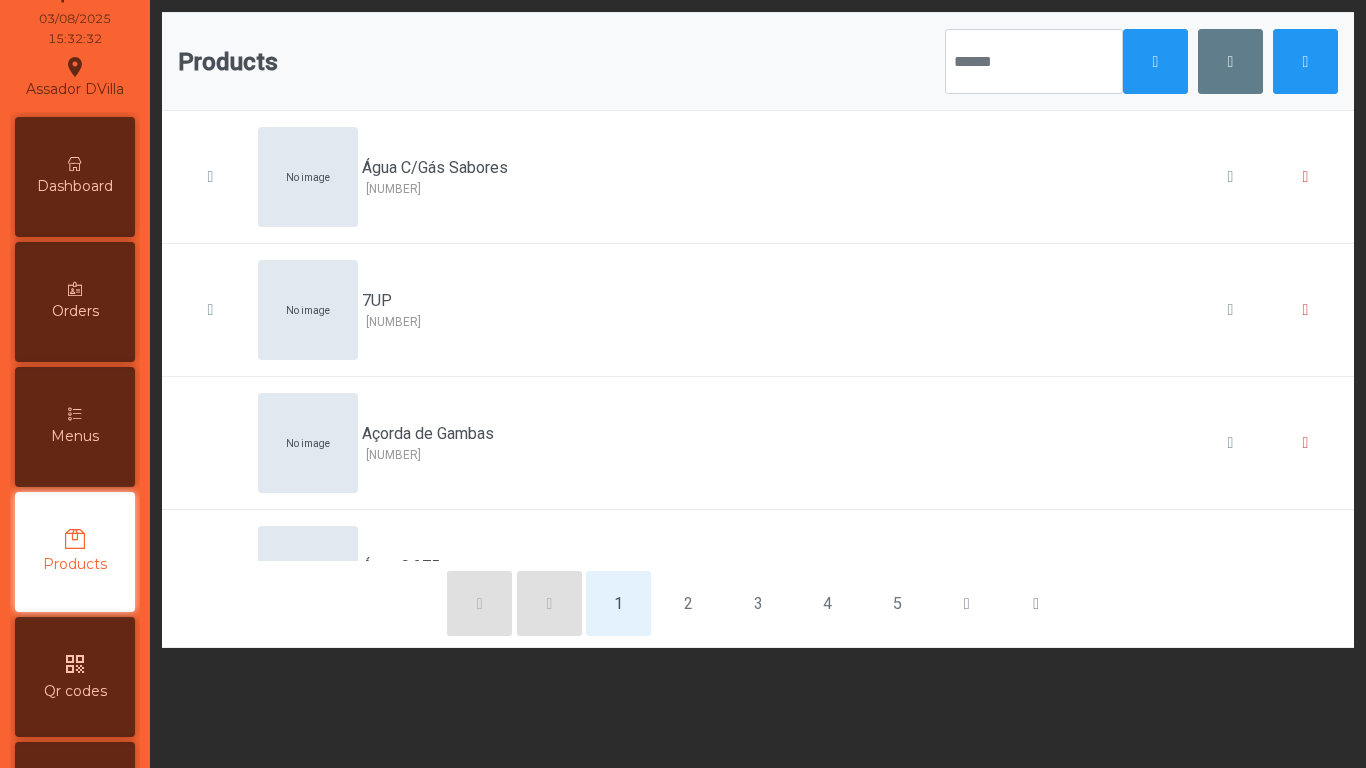 scroll, scrollTop: 0, scrollLeft: 0, axis: both 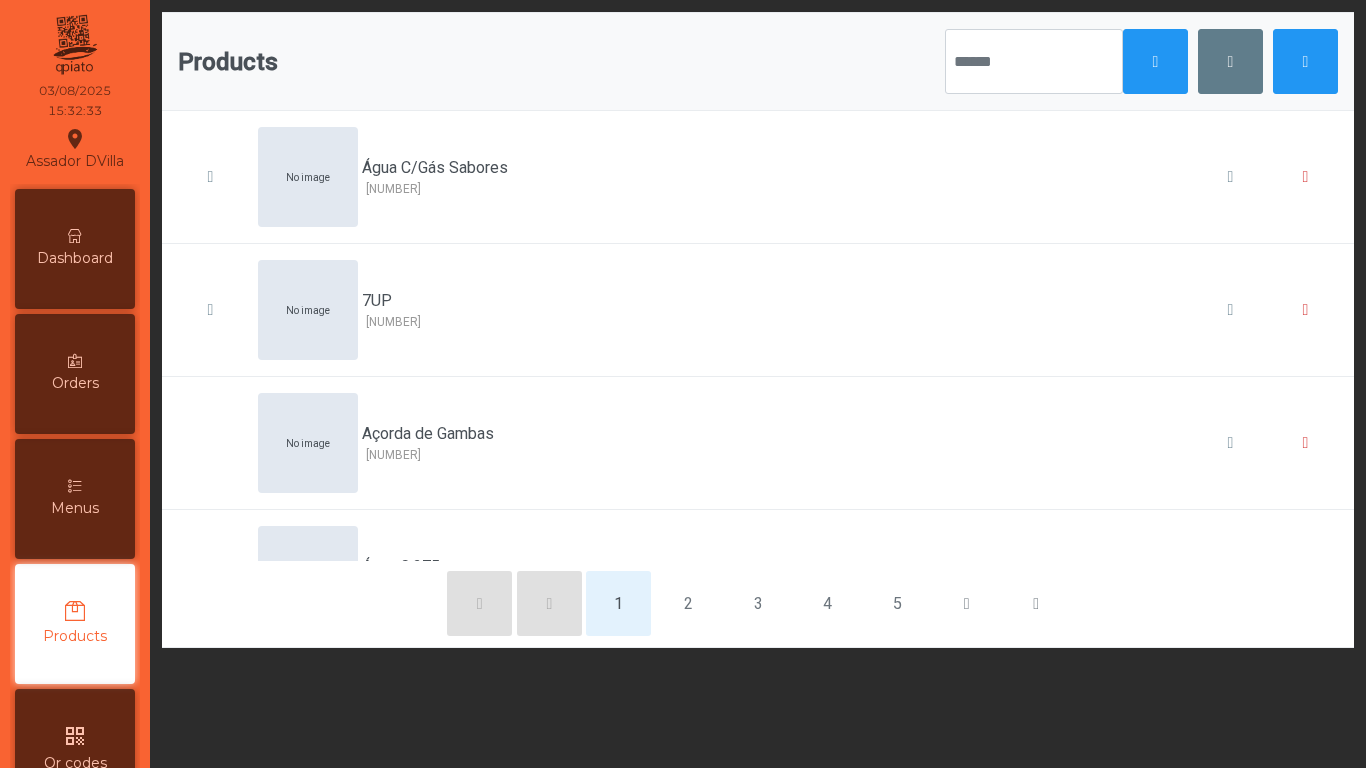 click on "Dashboard" at bounding box center (75, 249) 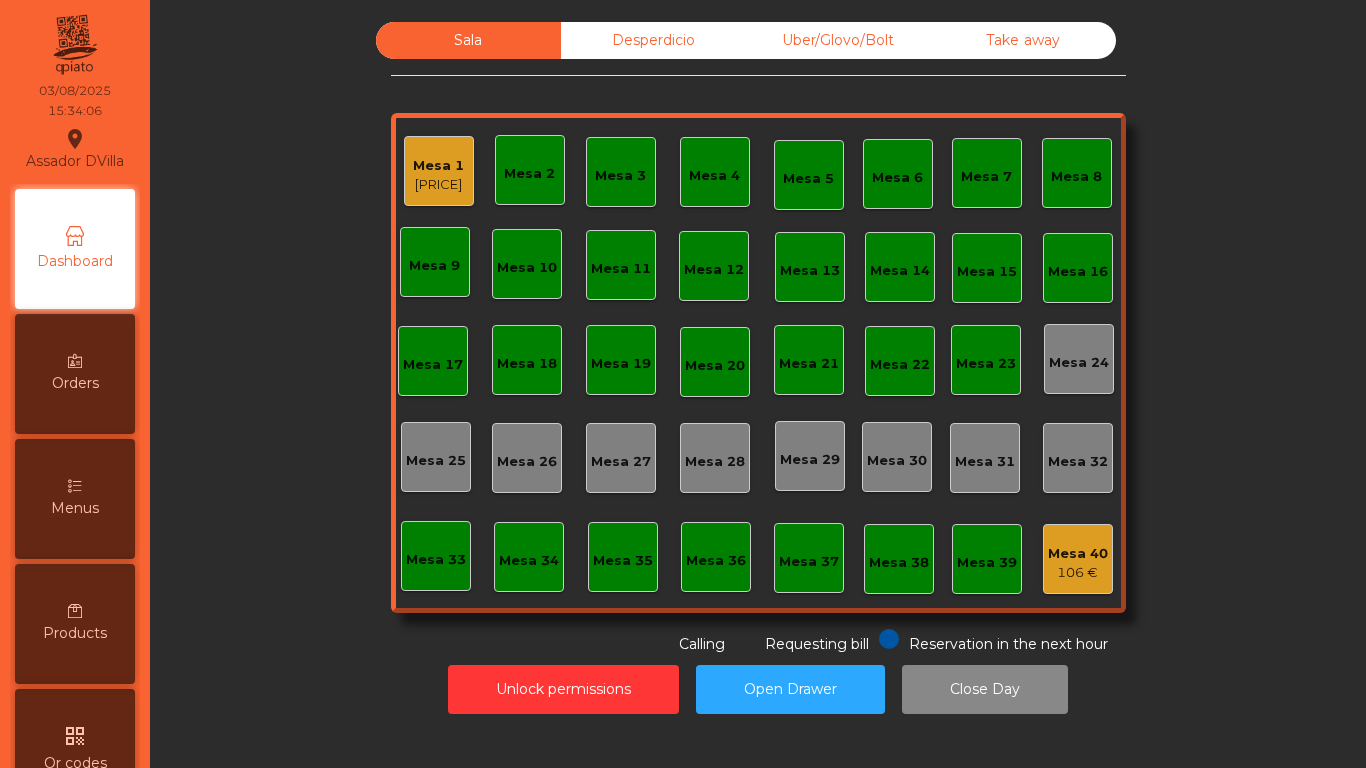 click on "Mesa 1" 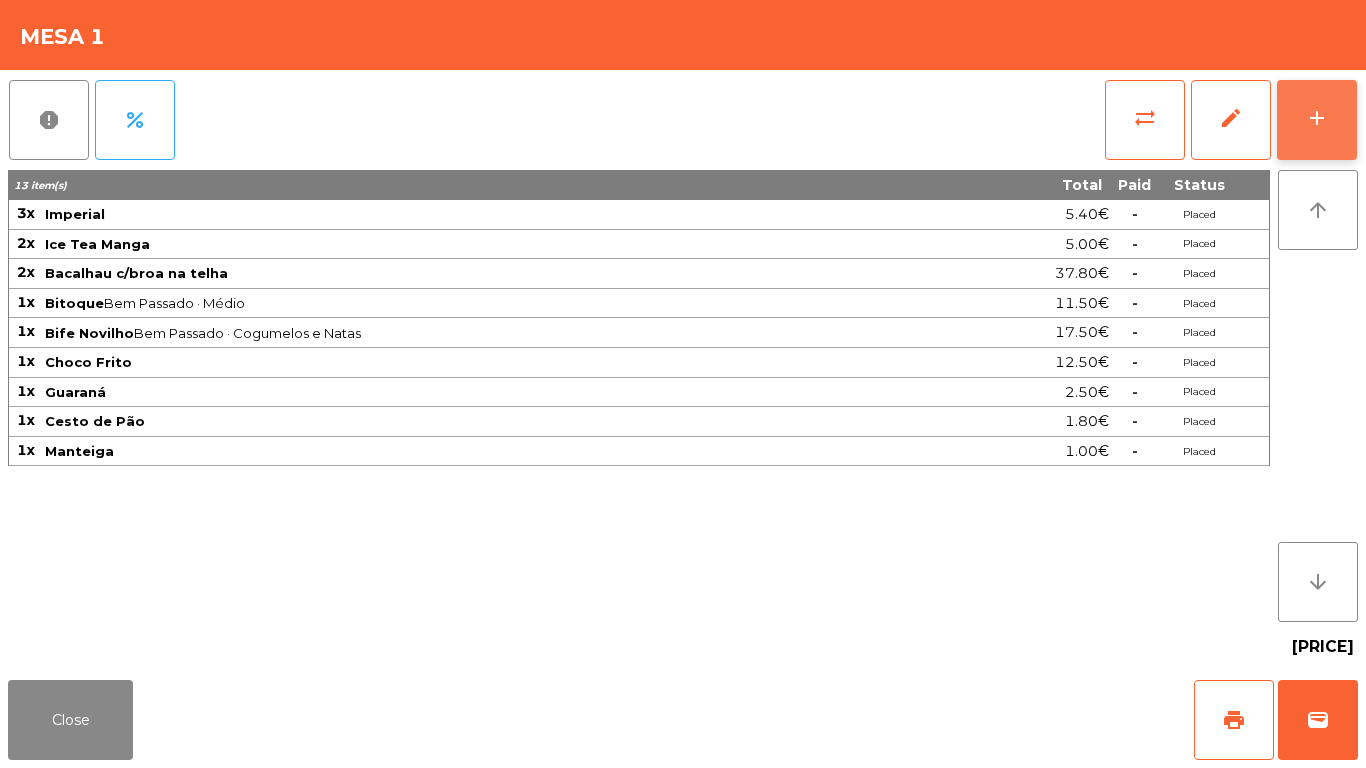 click on "add" 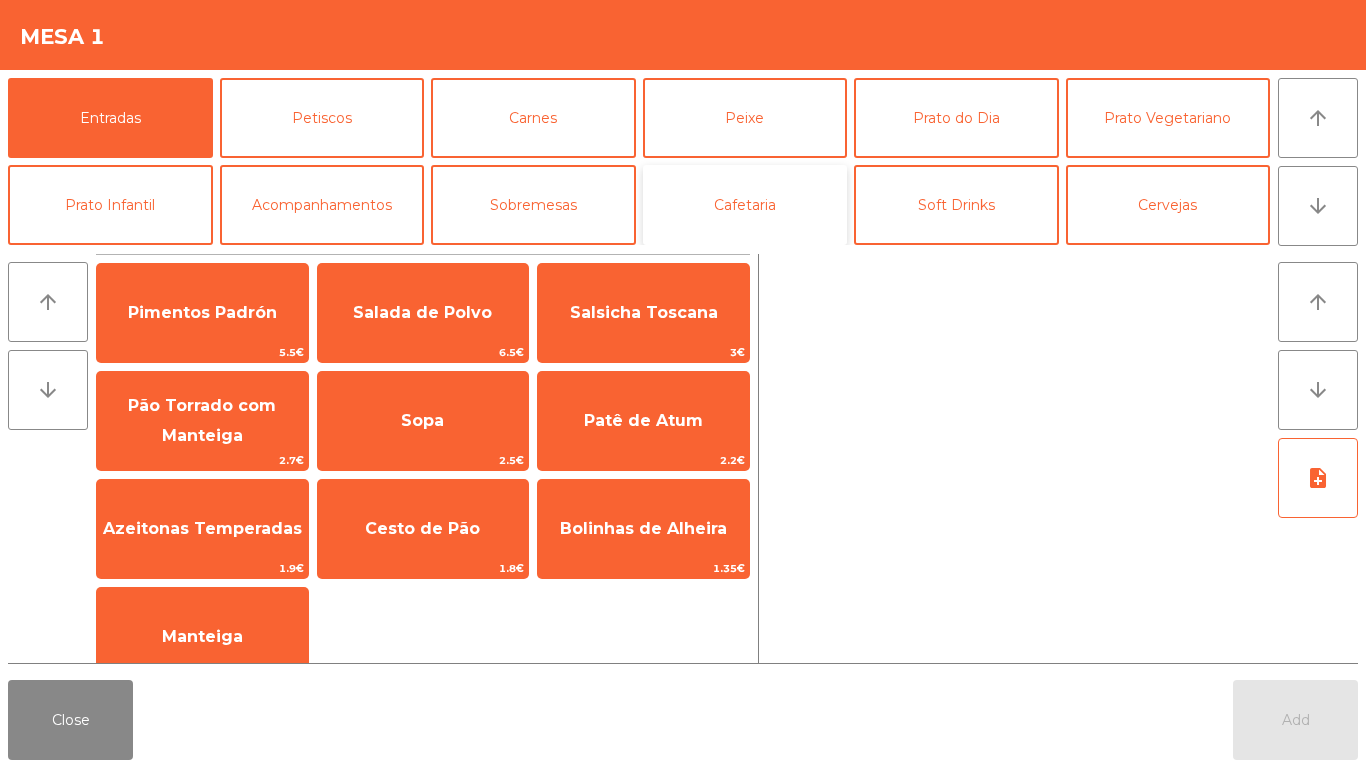 click on "Cafetaria" 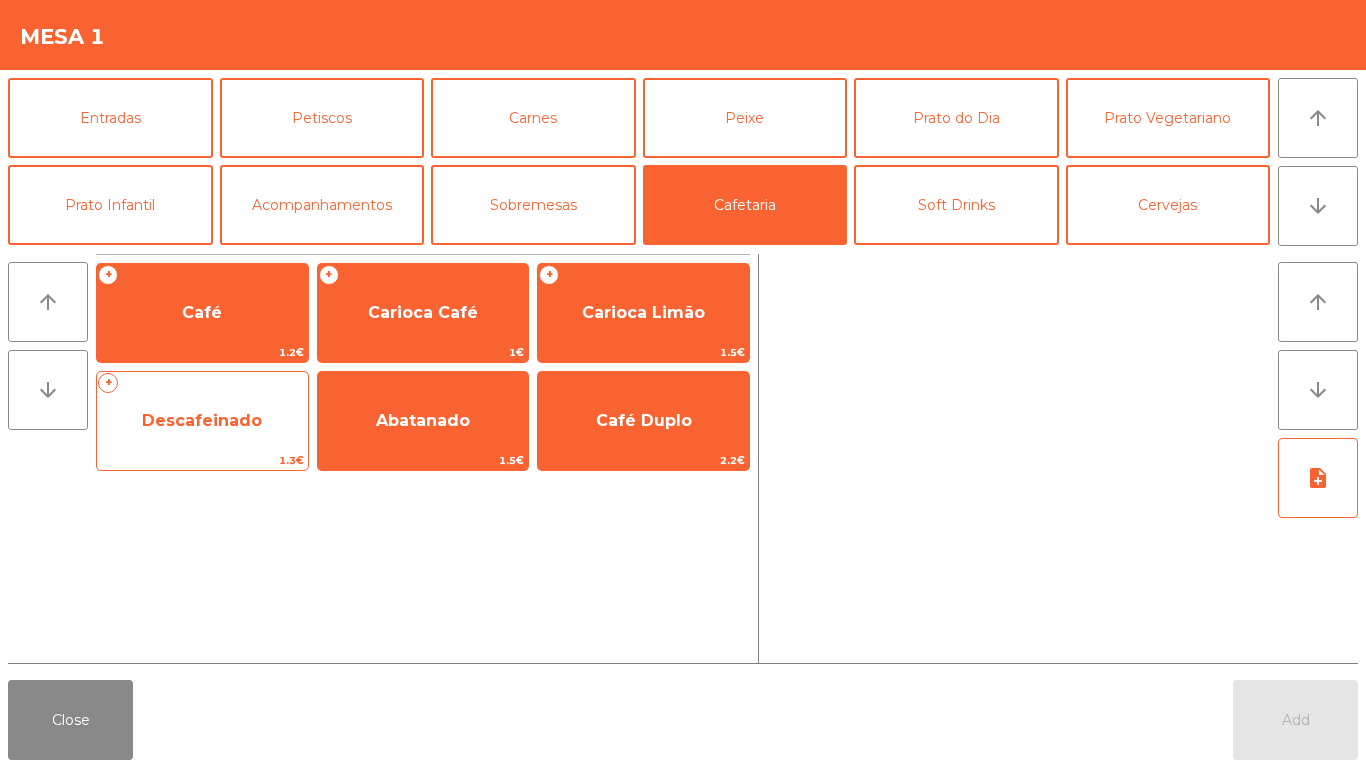 click on "Descafeinado" 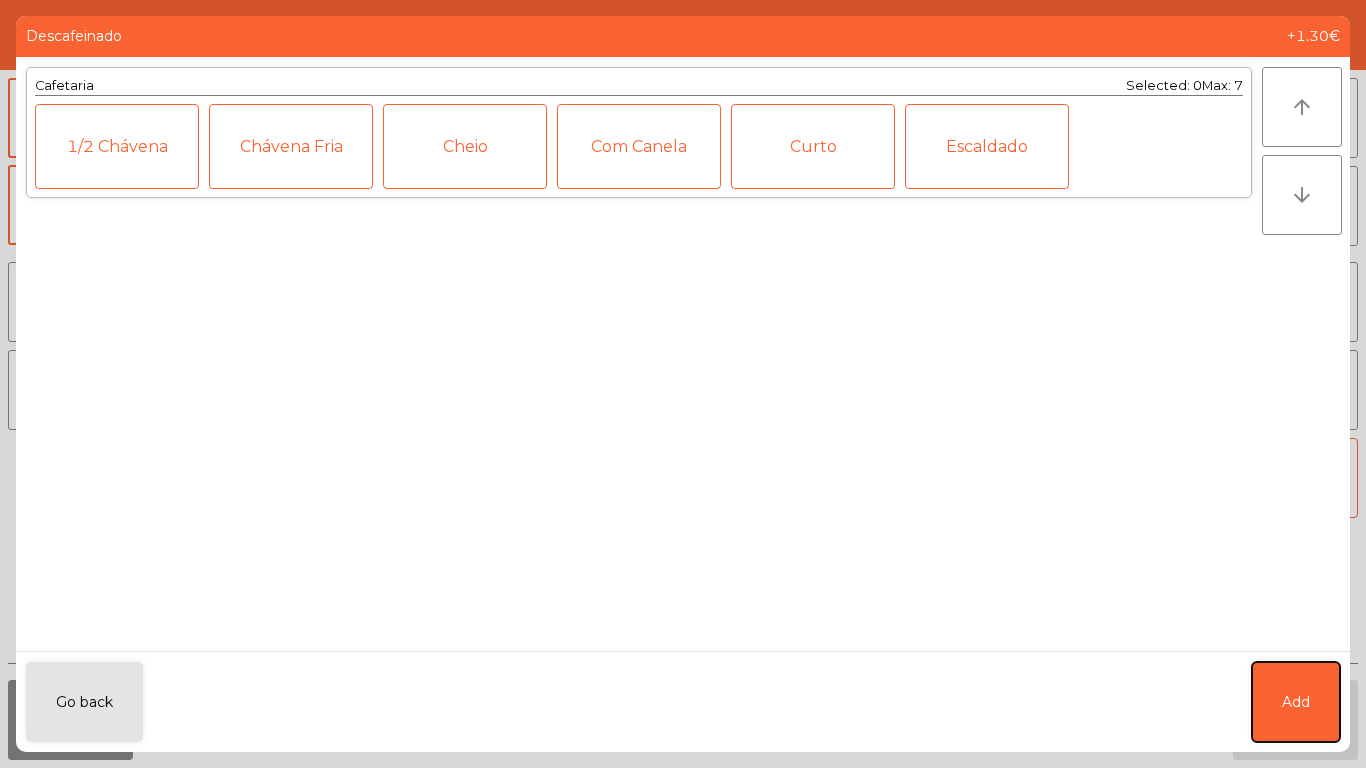 click on "Add" 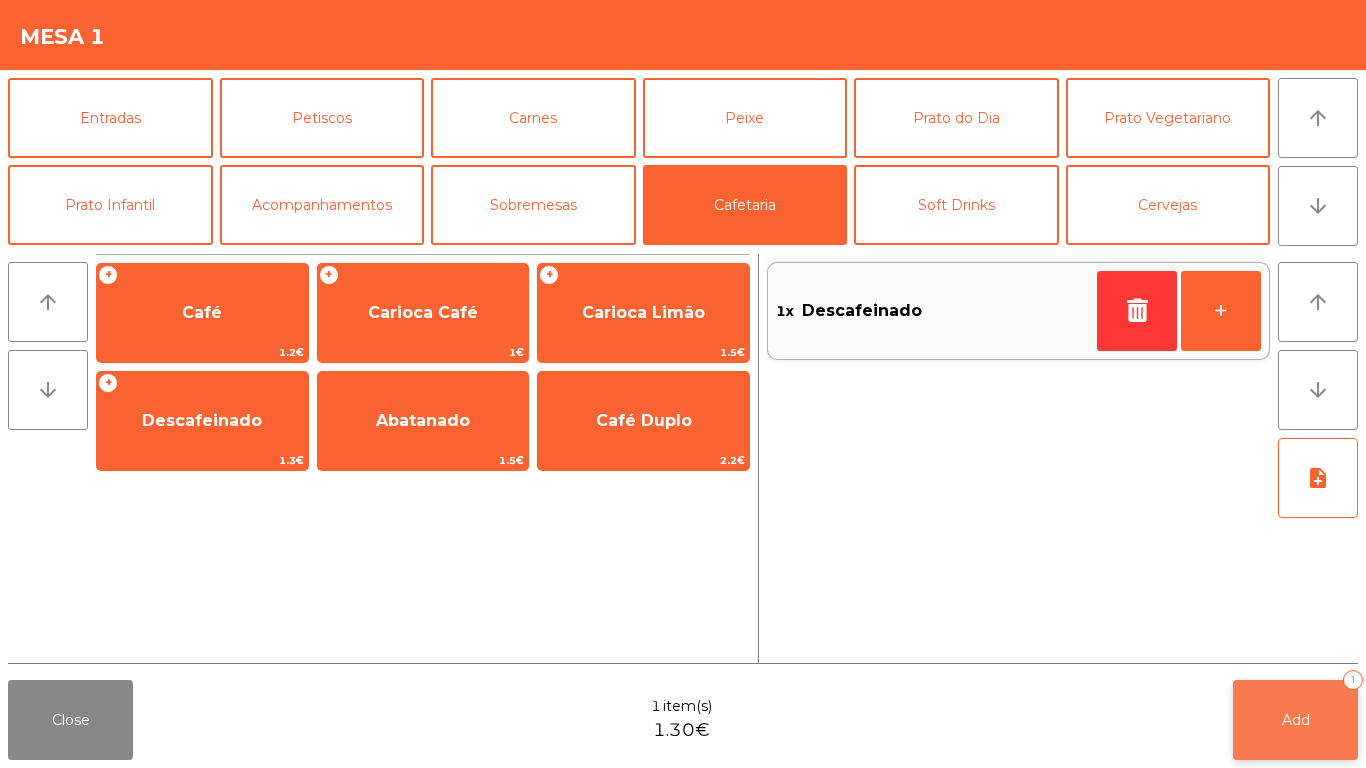 click on "Add" 